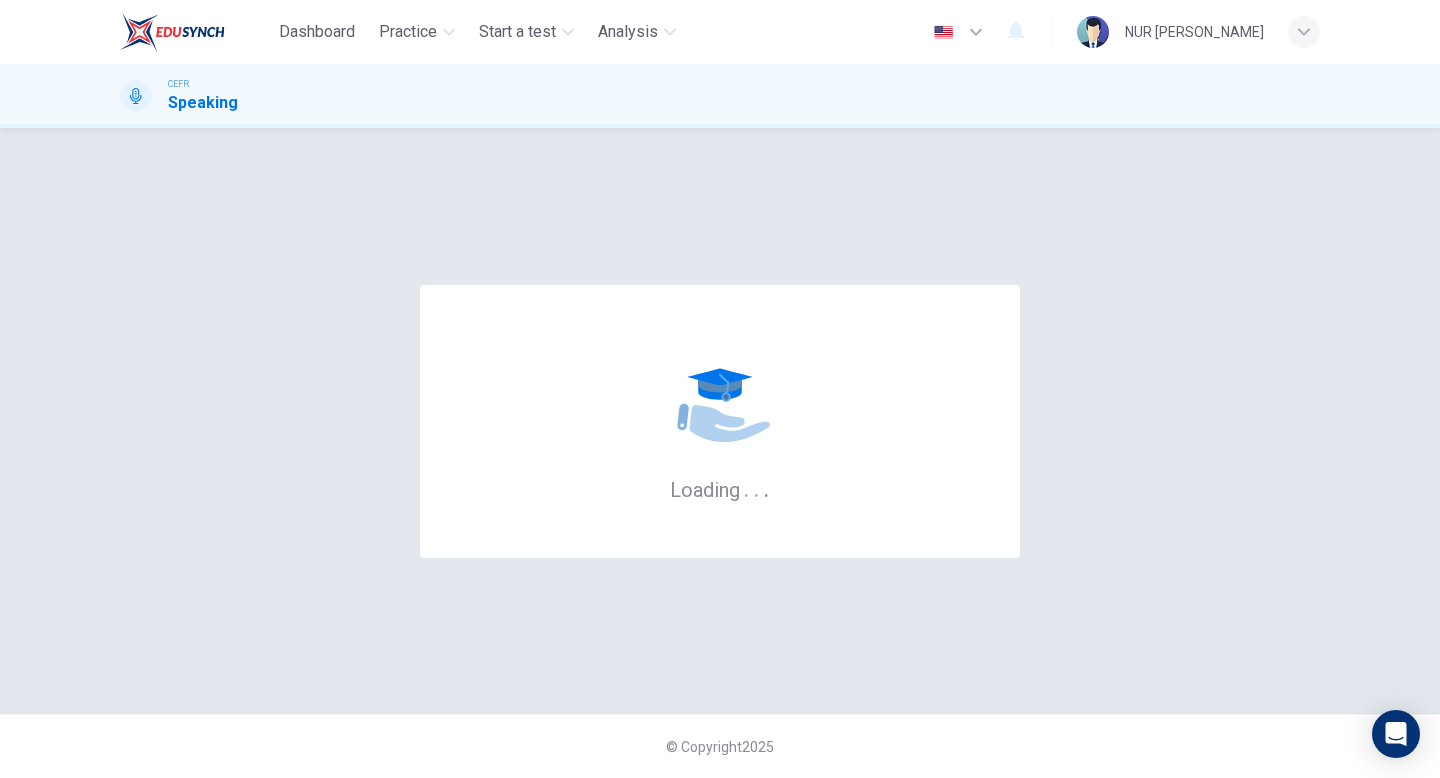 scroll, scrollTop: 0, scrollLeft: 0, axis: both 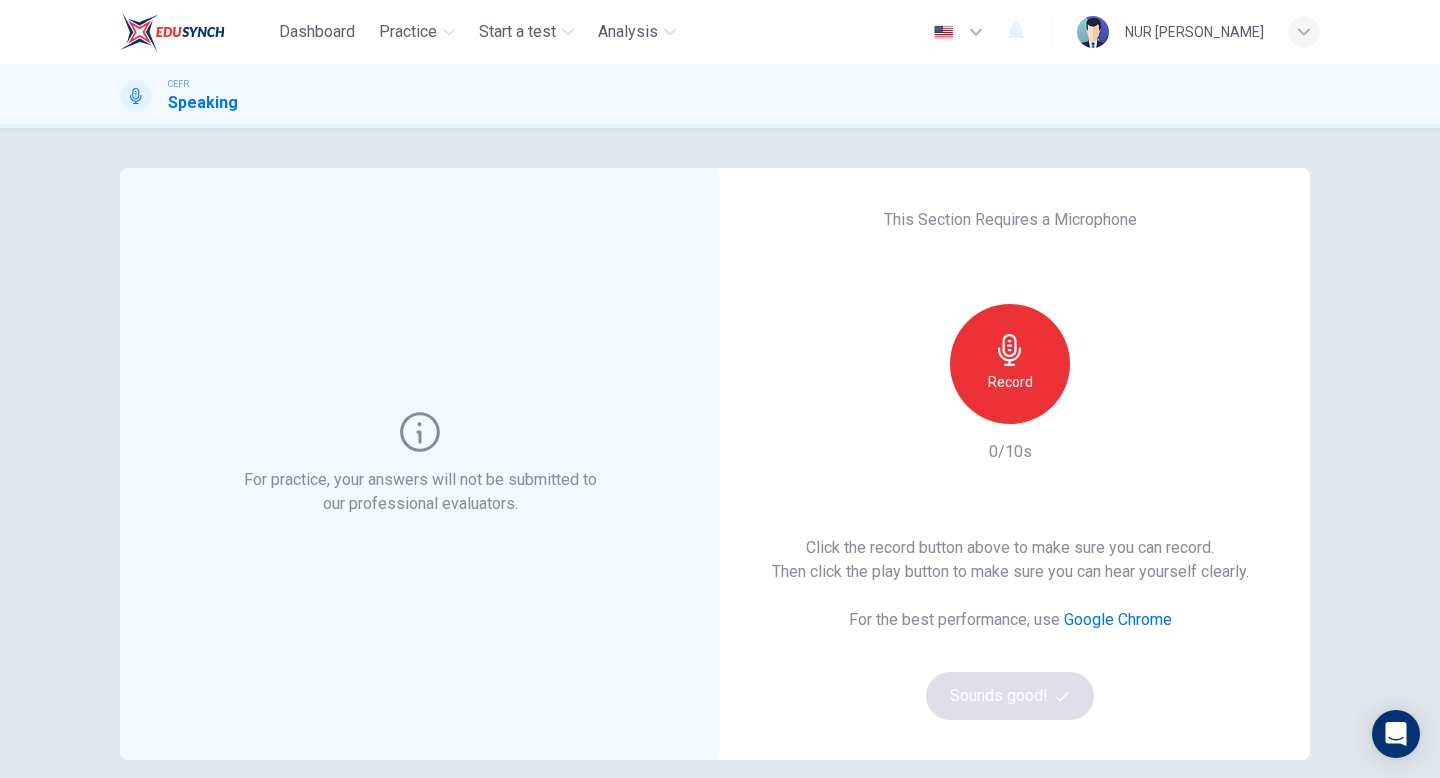 click 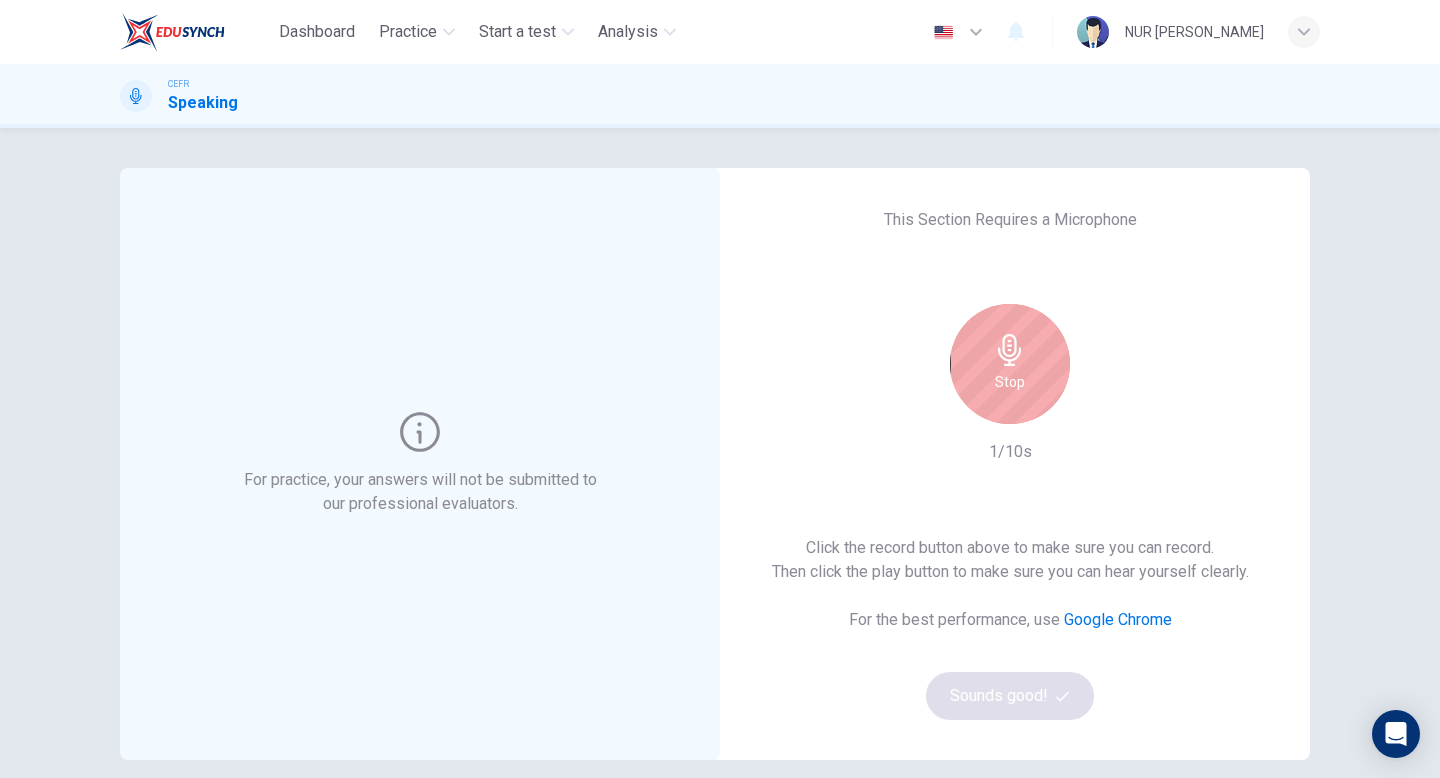 click 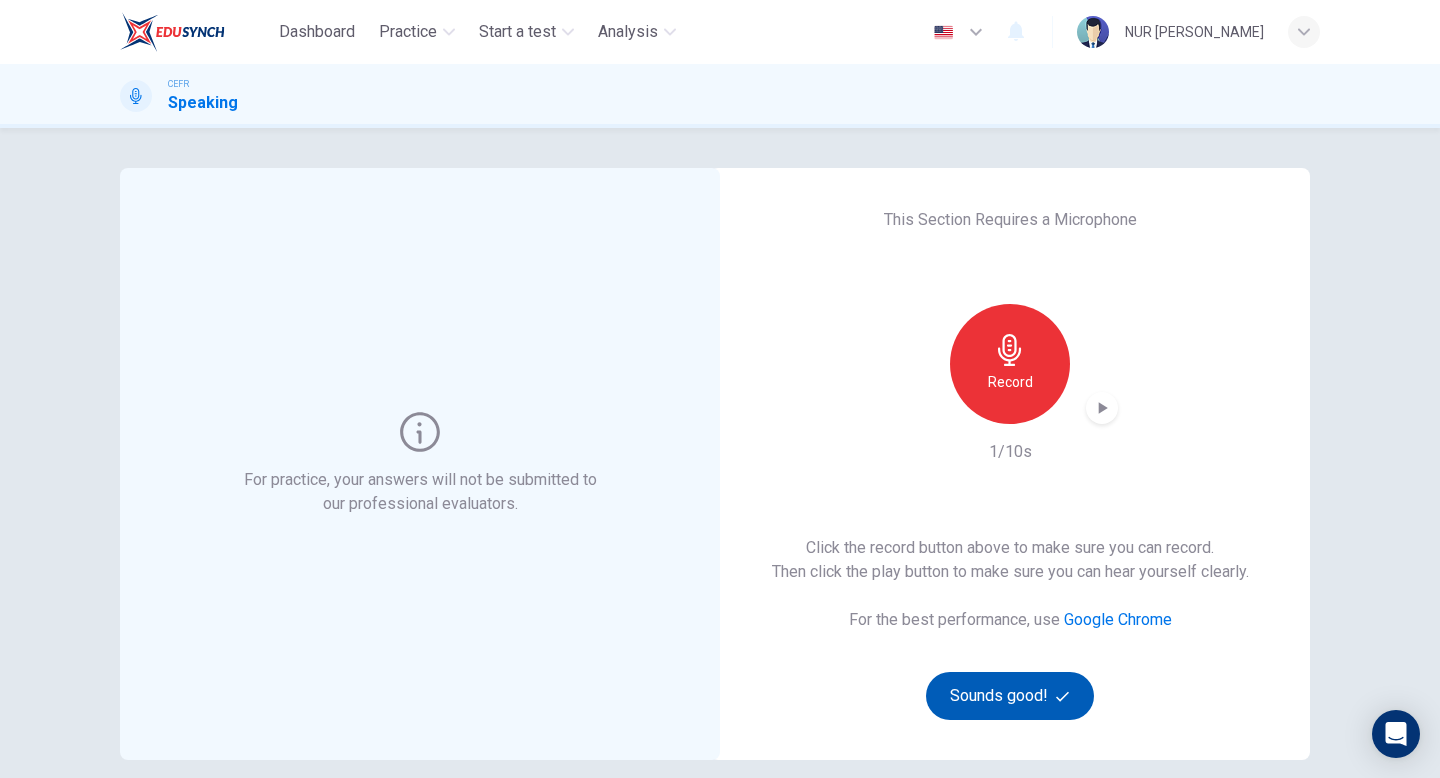click on "Sounds good!" at bounding box center (1010, 696) 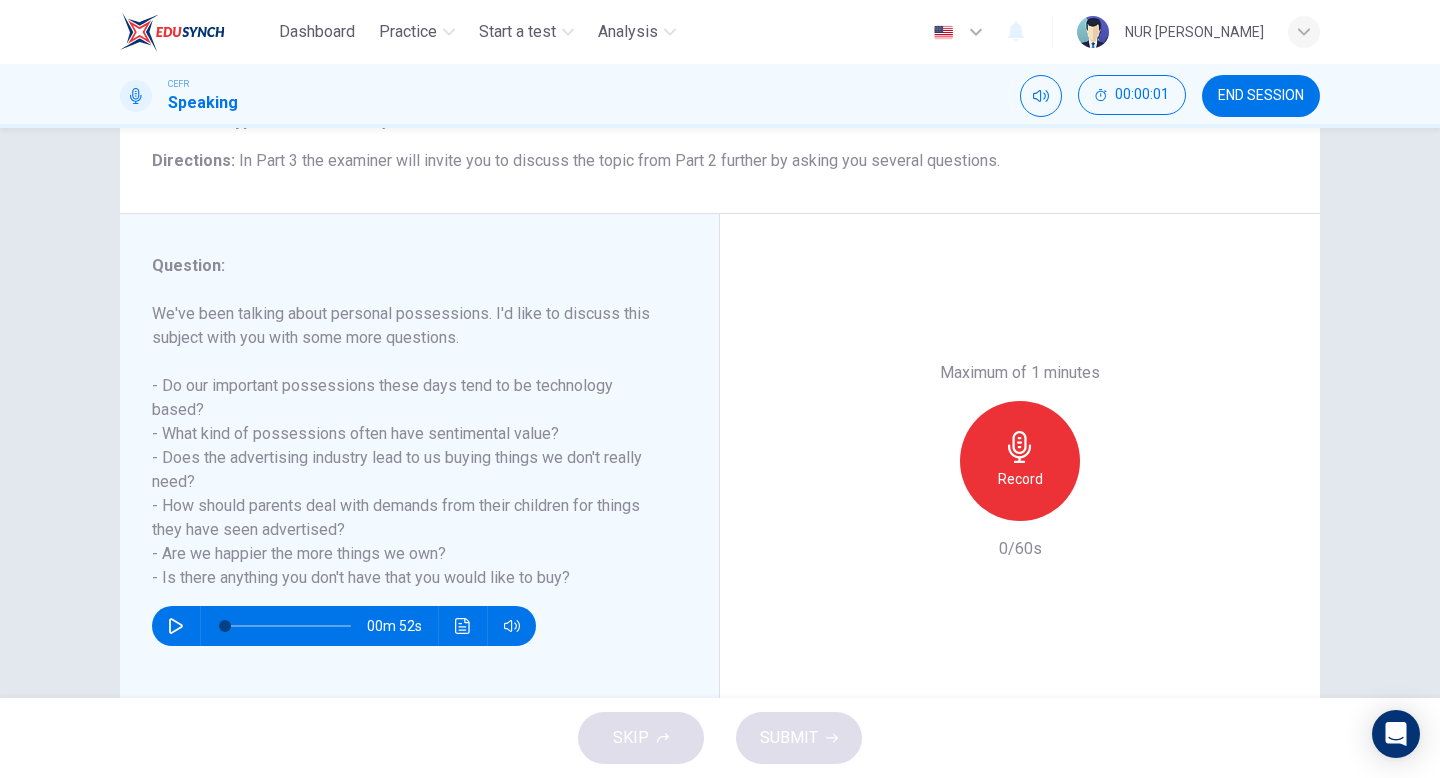 scroll, scrollTop: 205, scrollLeft: 0, axis: vertical 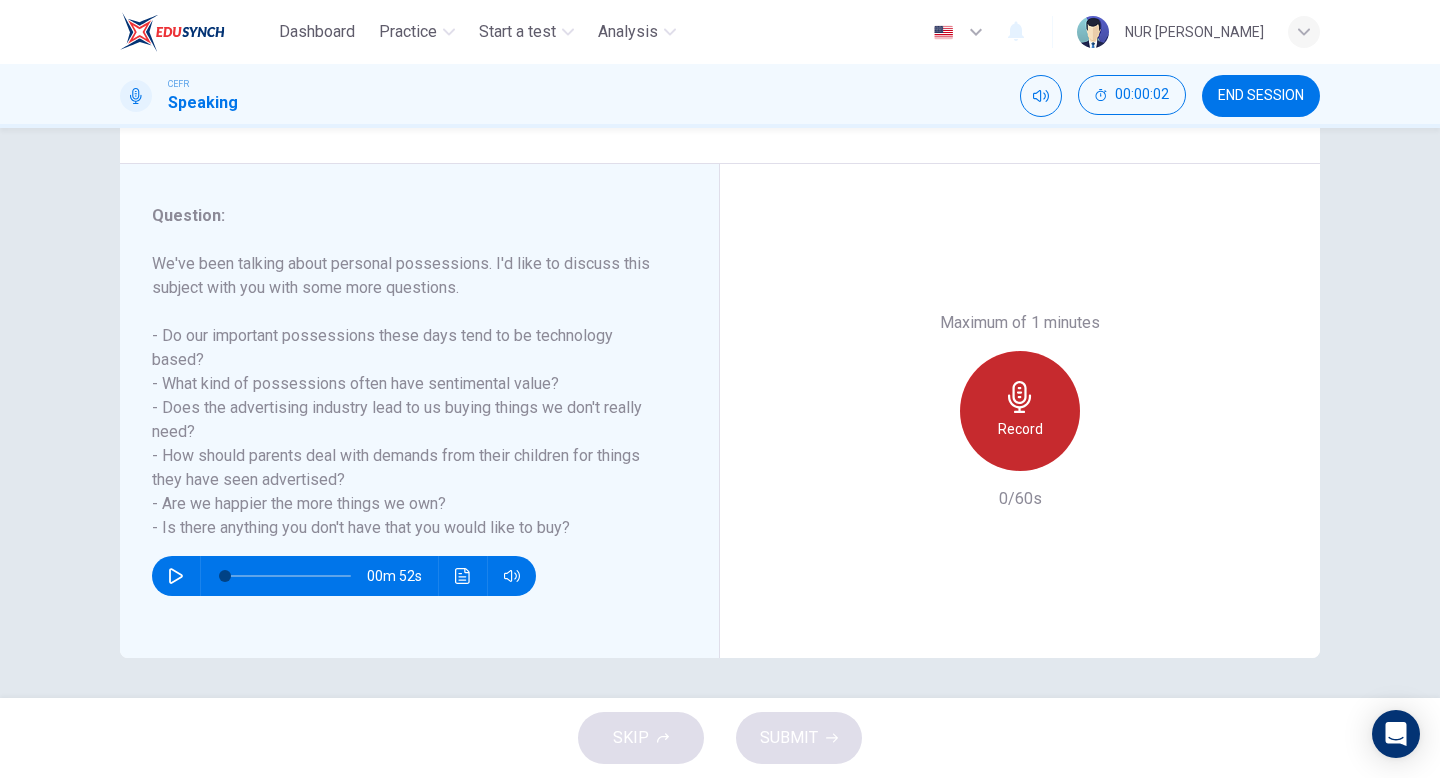 click on "Record" at bounding box center (1020, 411) 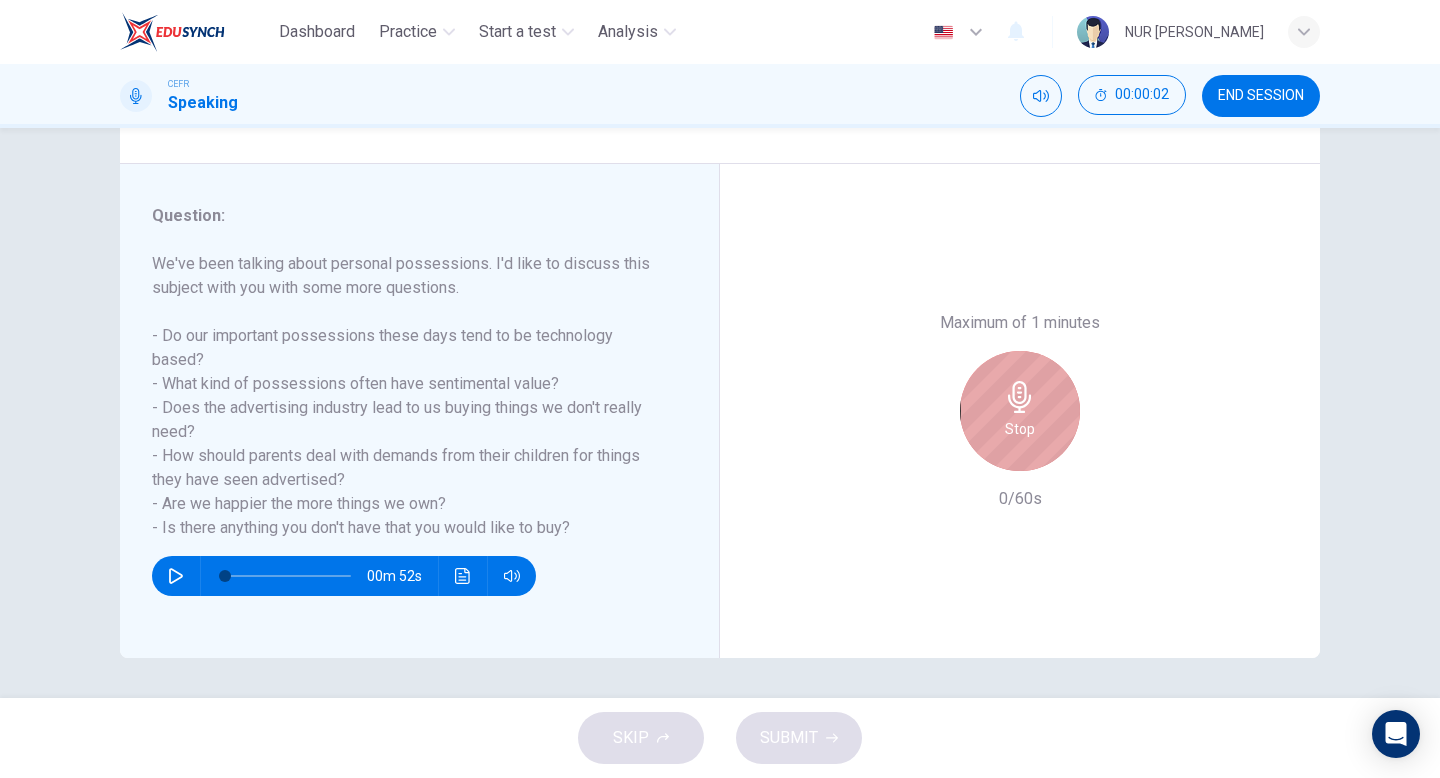 click on "Stop" at bounding box center [1020, 411] 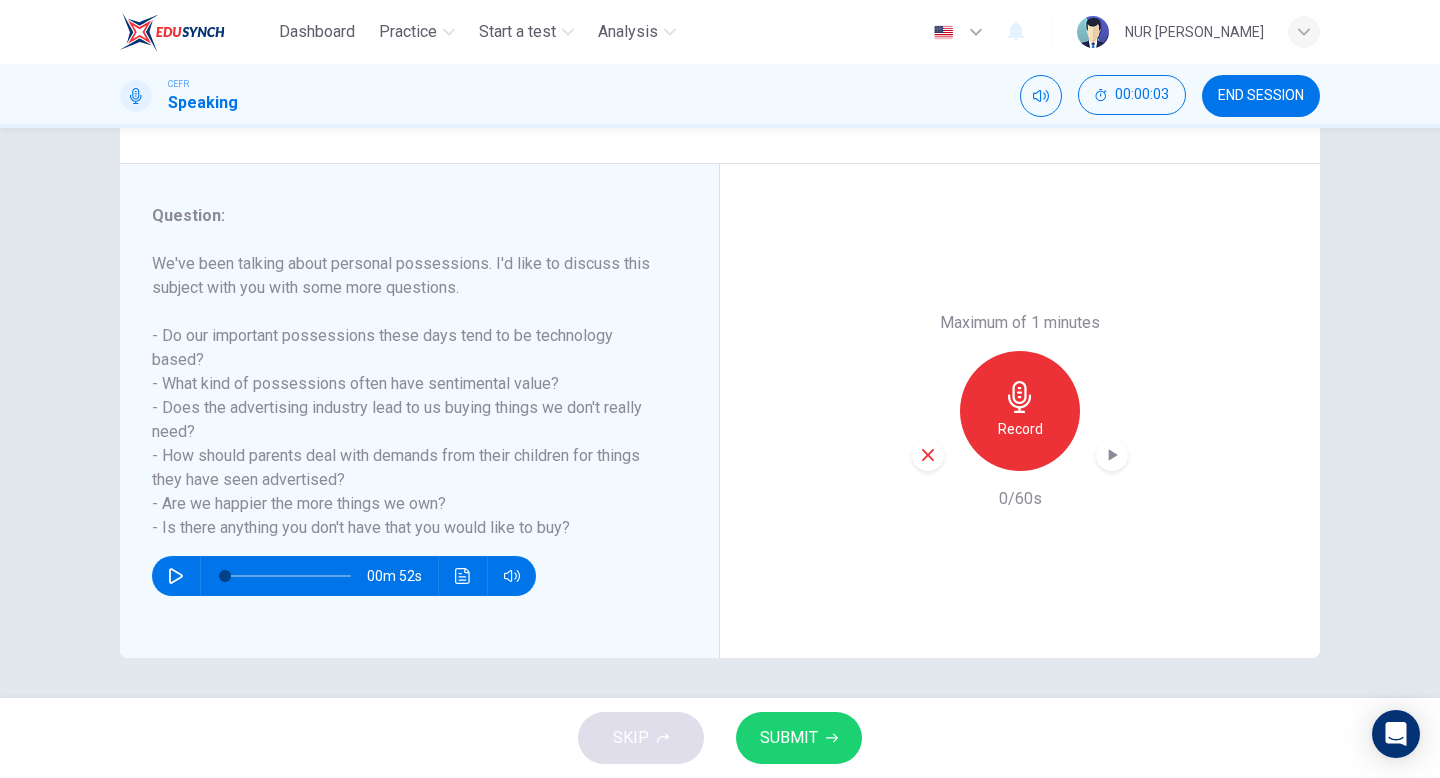 click on "SUBMIT" at bounding box center (789, 738) 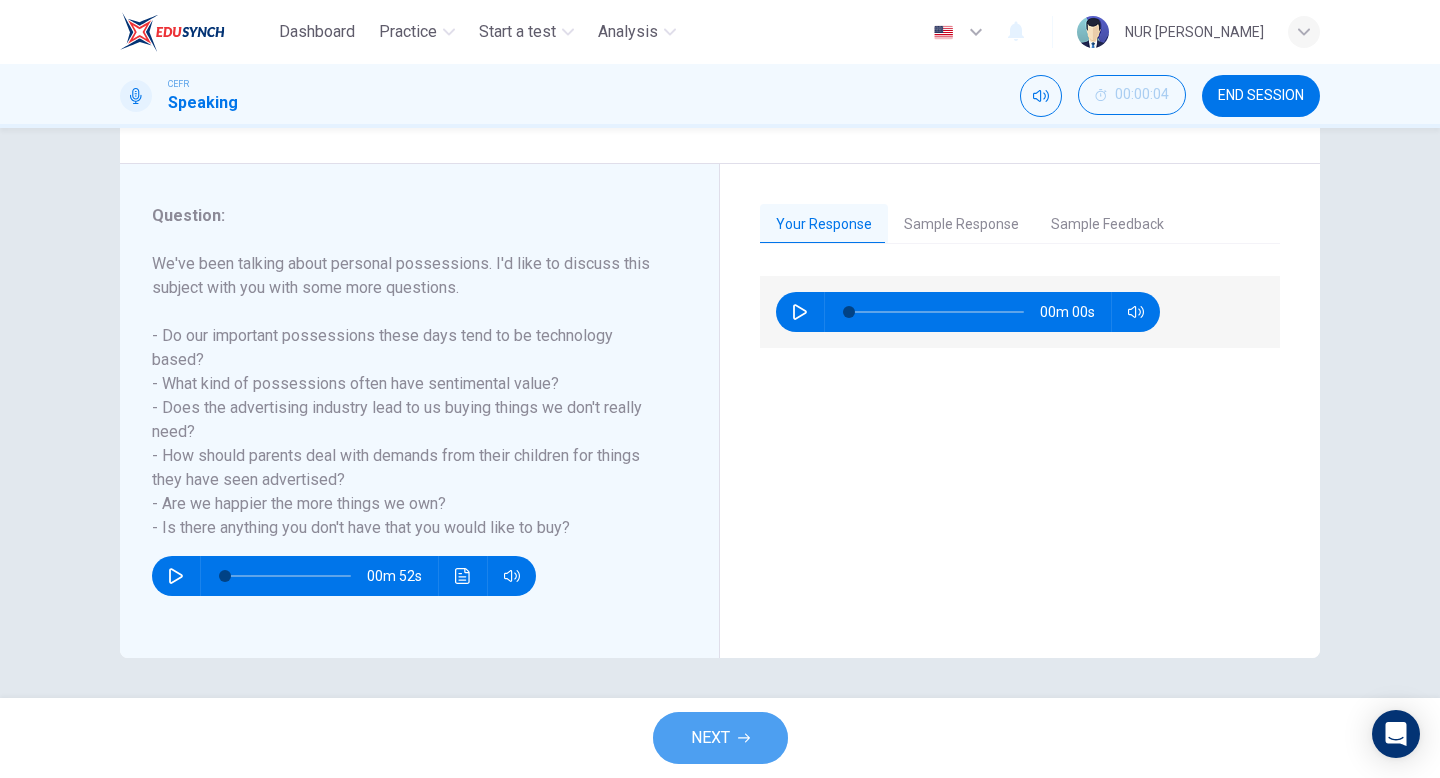 click on "NEXT" at bounding box center (720, 738) 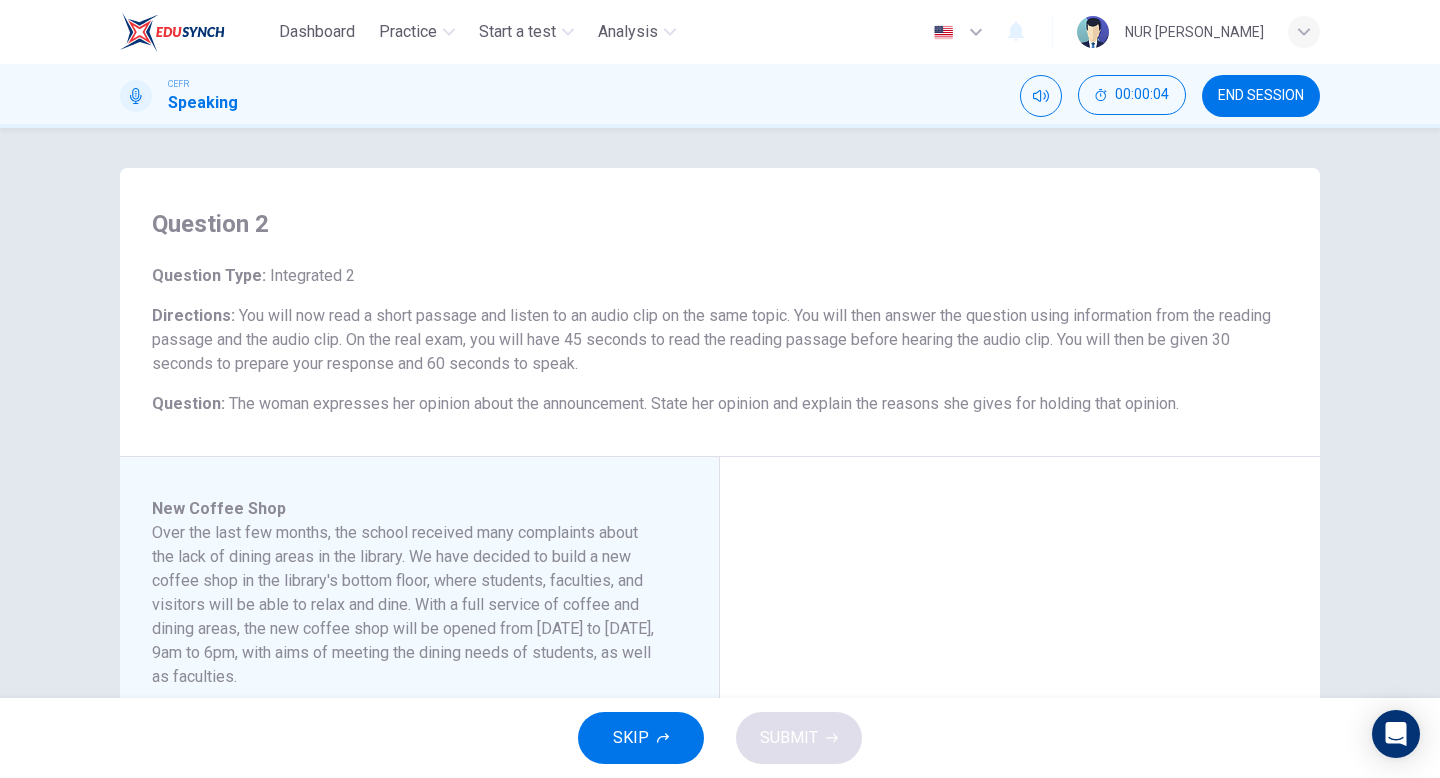 scroll, scrollTop: 61, scrollLeft: 0, axis: vertical 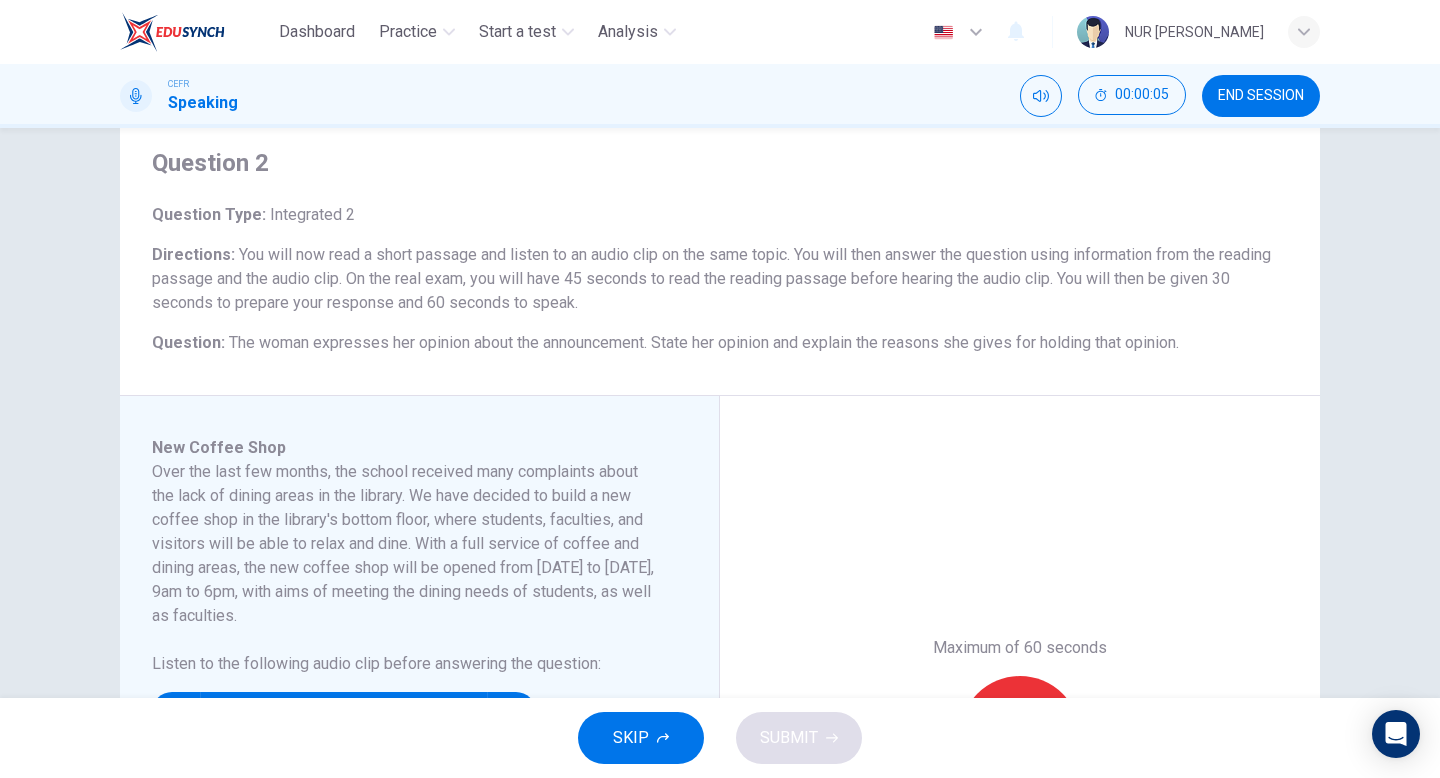 click on "SKIP" at bounding box center [641, 738] 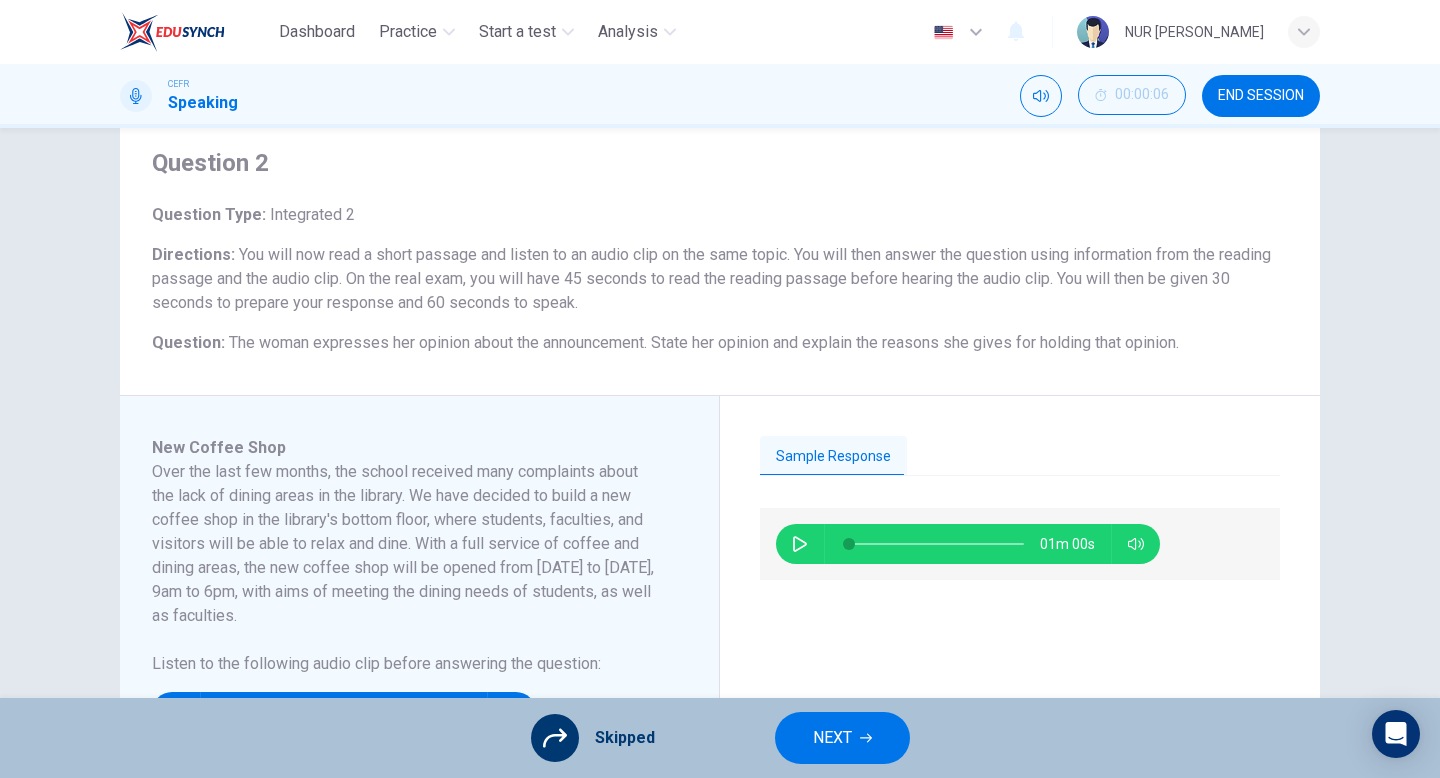 click on "NEXT" at bounding box center [842, 738] 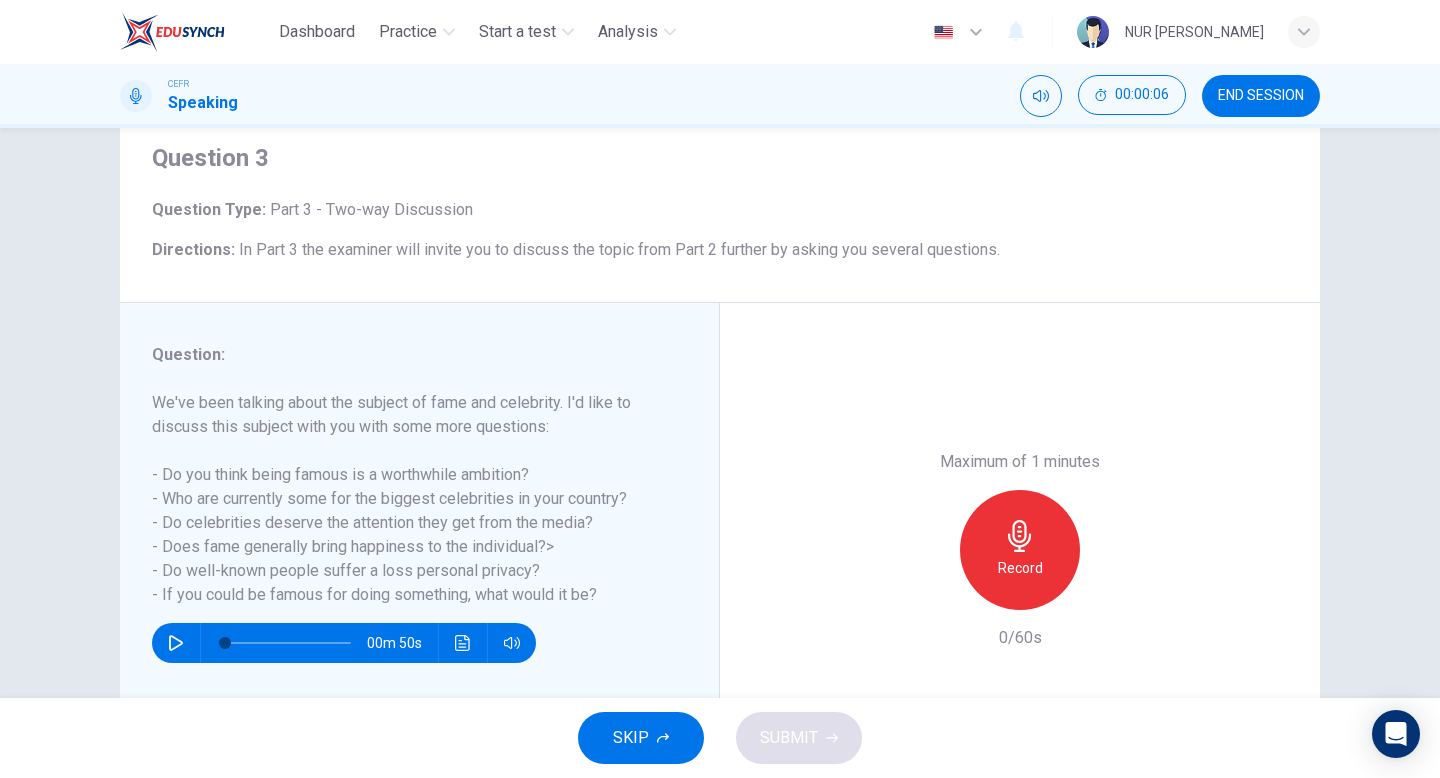 scroll, scrollTop: 205, scrollLeft: 0, axis: vertical 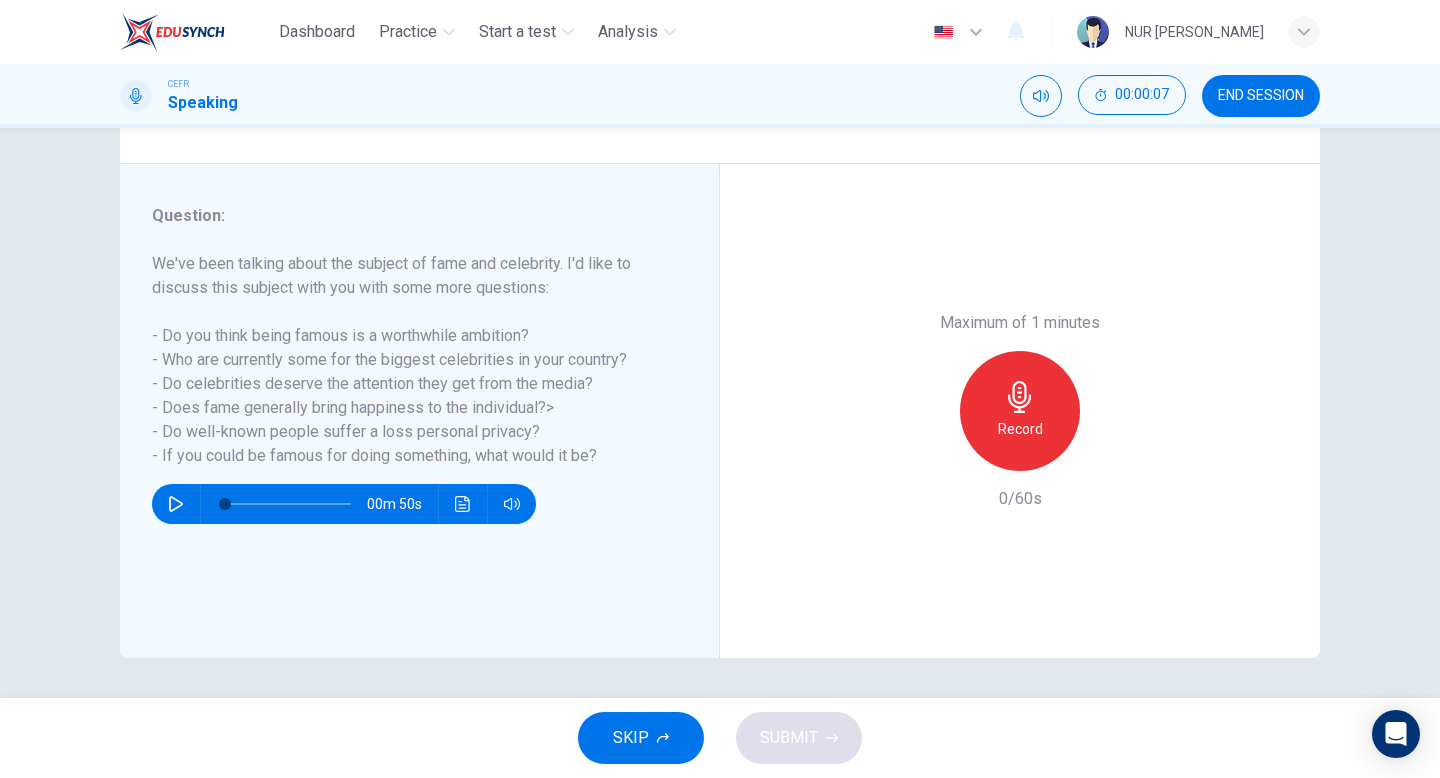 click on "SKIP" at bounding box center [631, 738] 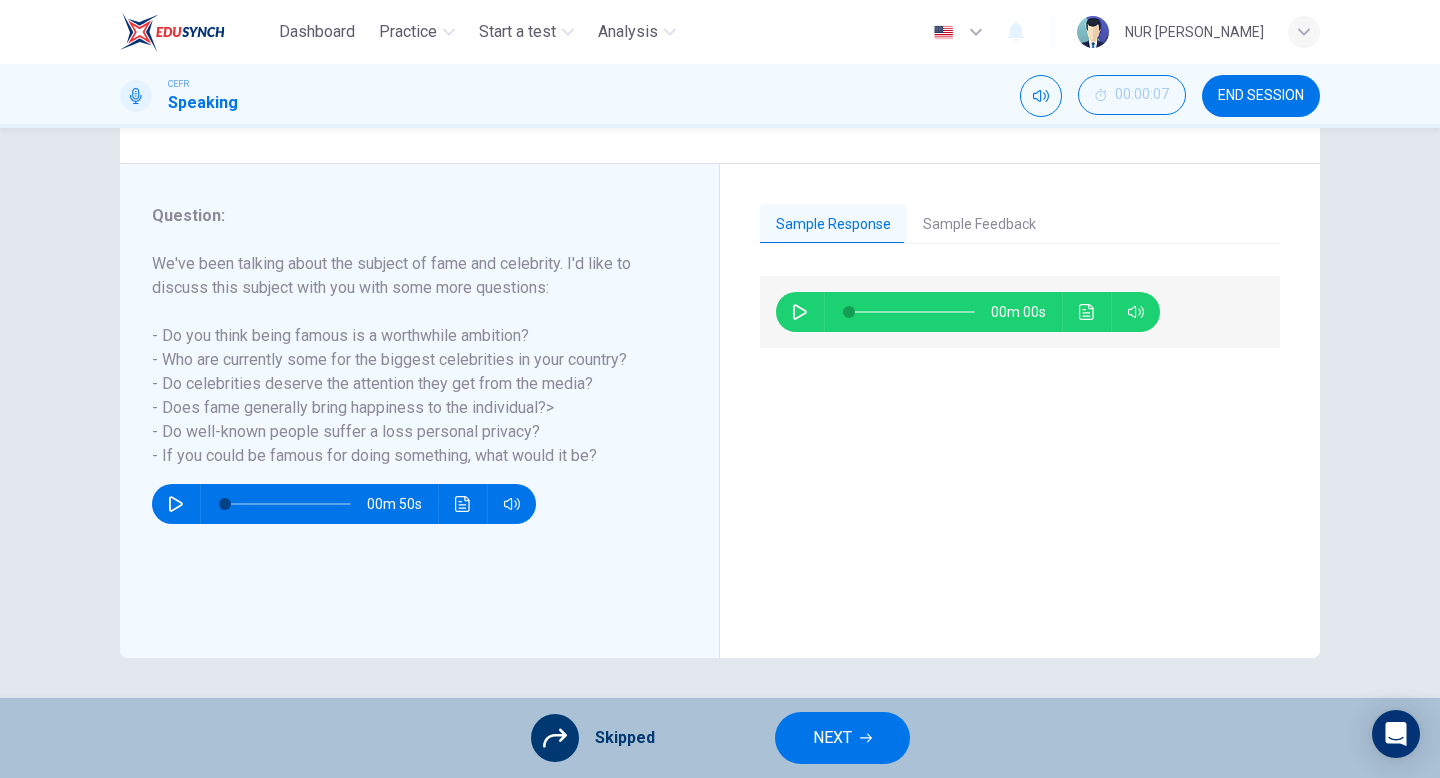 click on "NEXT" at bounding box center (832, 738) 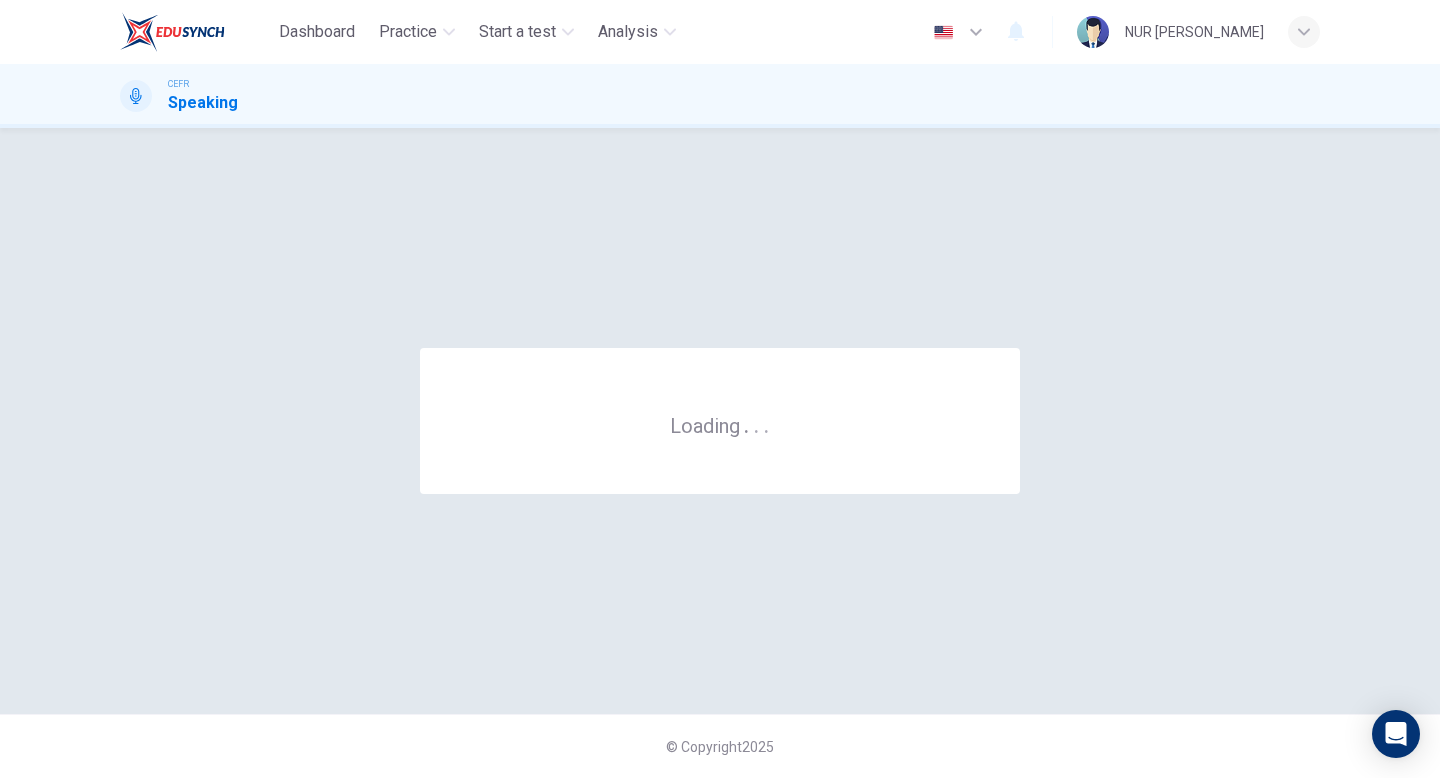 scroll, scrollTop: 0, scrollLeft: 0, axis: both 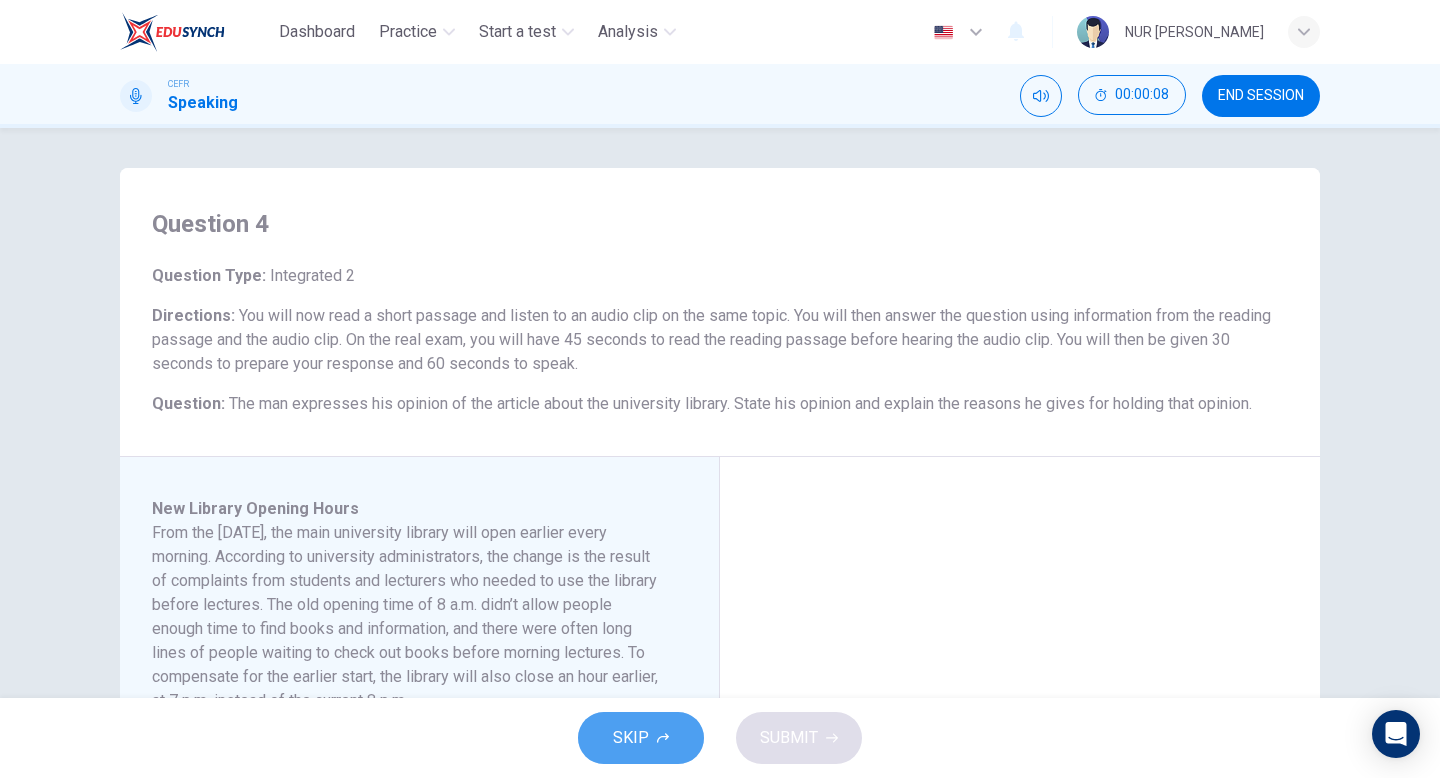 click on "SKIP" at bounding box center [631, 738] 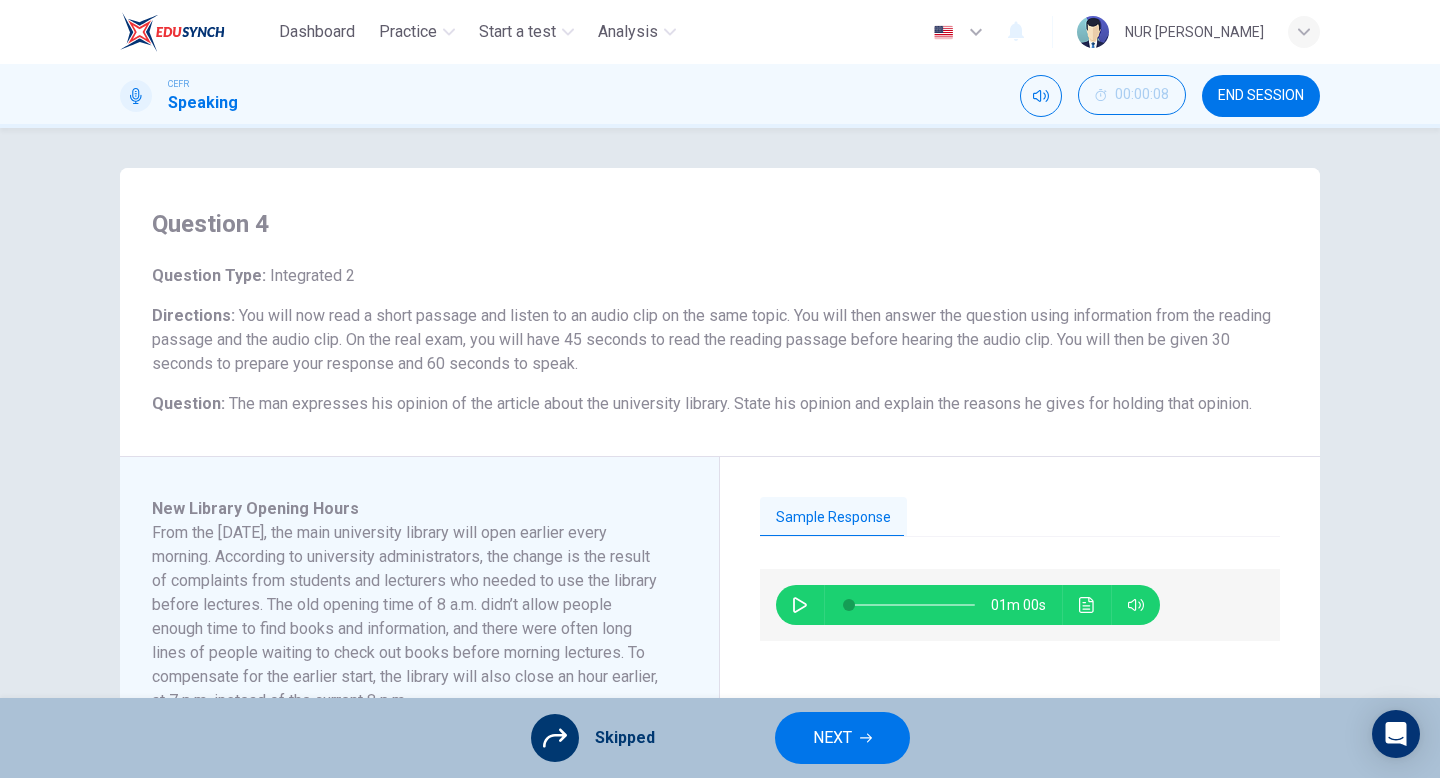 click on "NEXT" at bounding box center (842, 738) 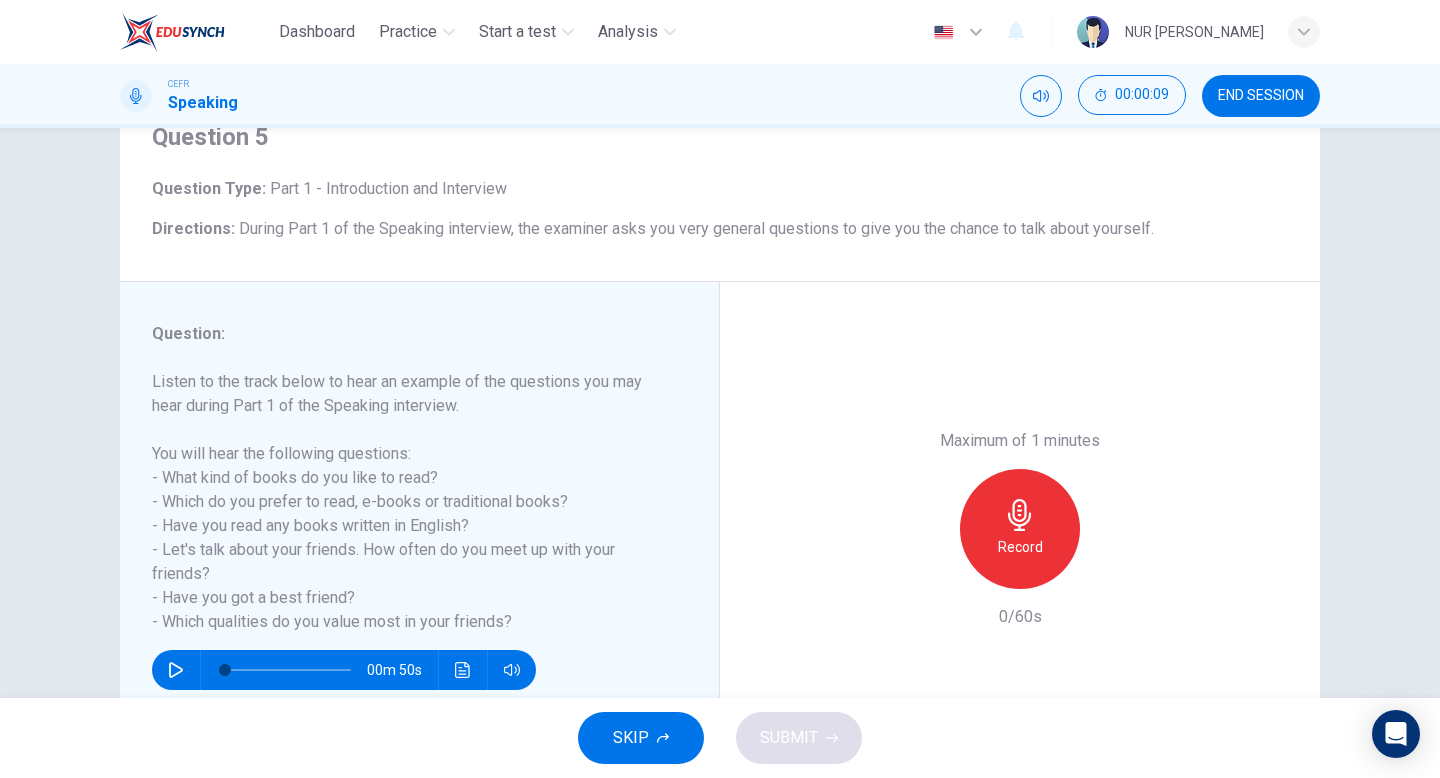 scroll, scrollTop: 205, scrollLeft: 0, axis: vertical 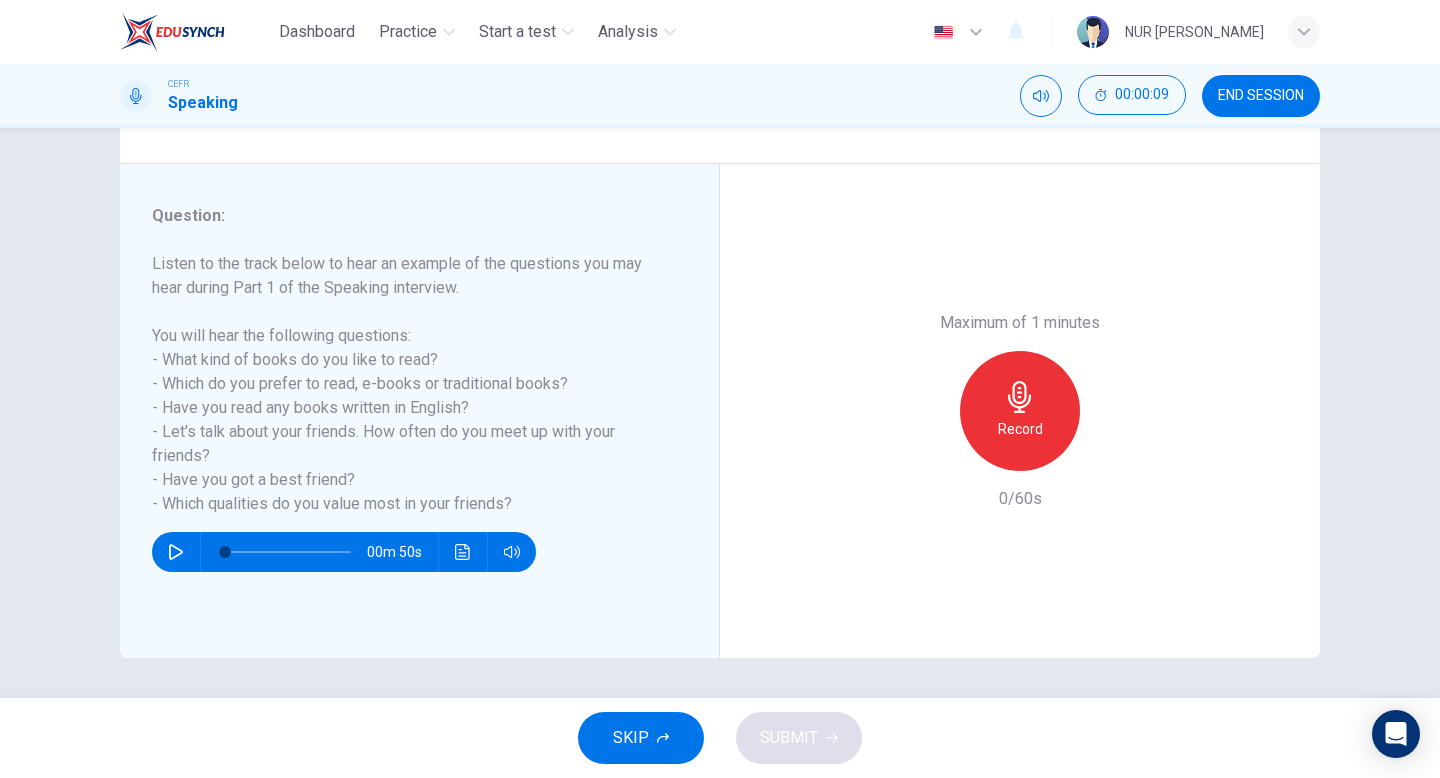 click on "SKIP" at bounding box center [631, 738] 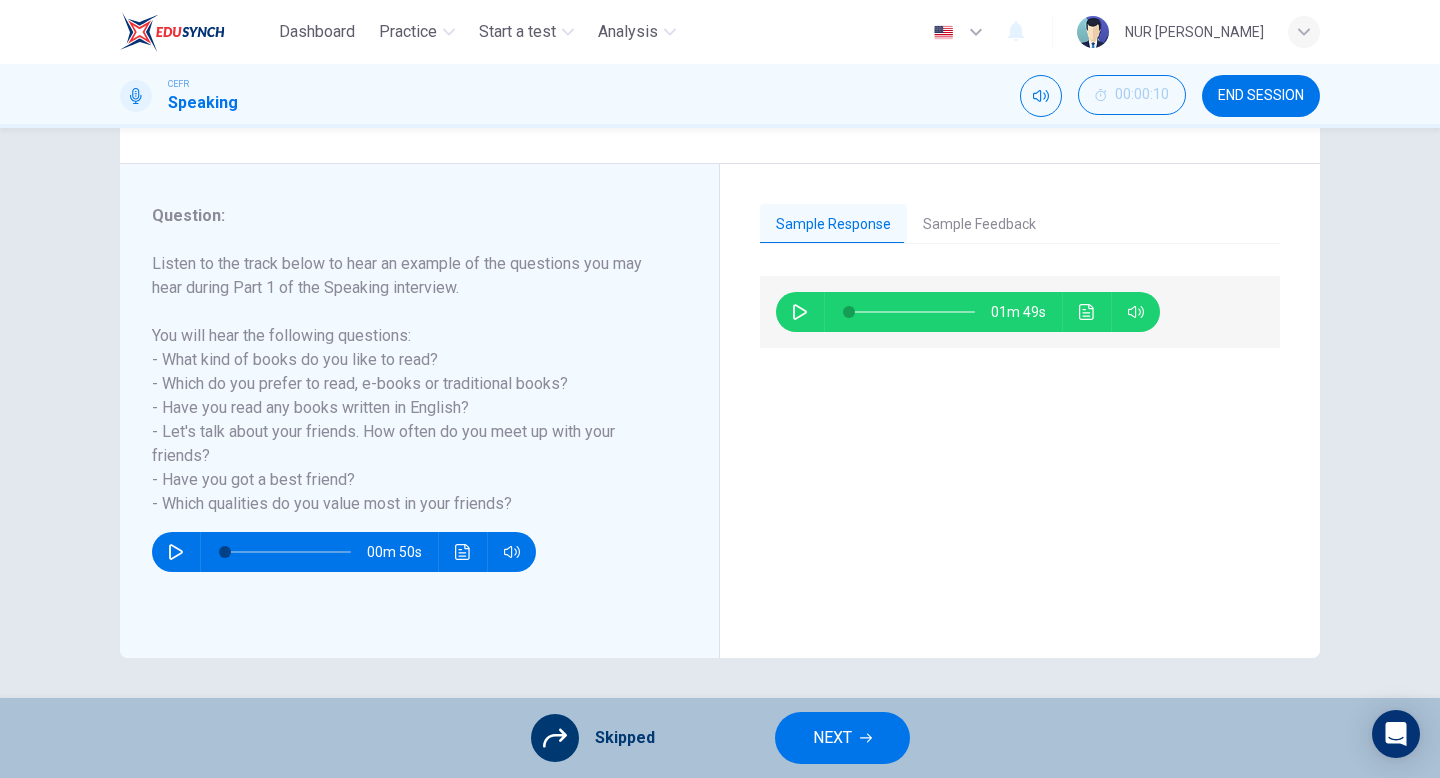 click on "Skipped NEXT" at bounding box center [720, 738] 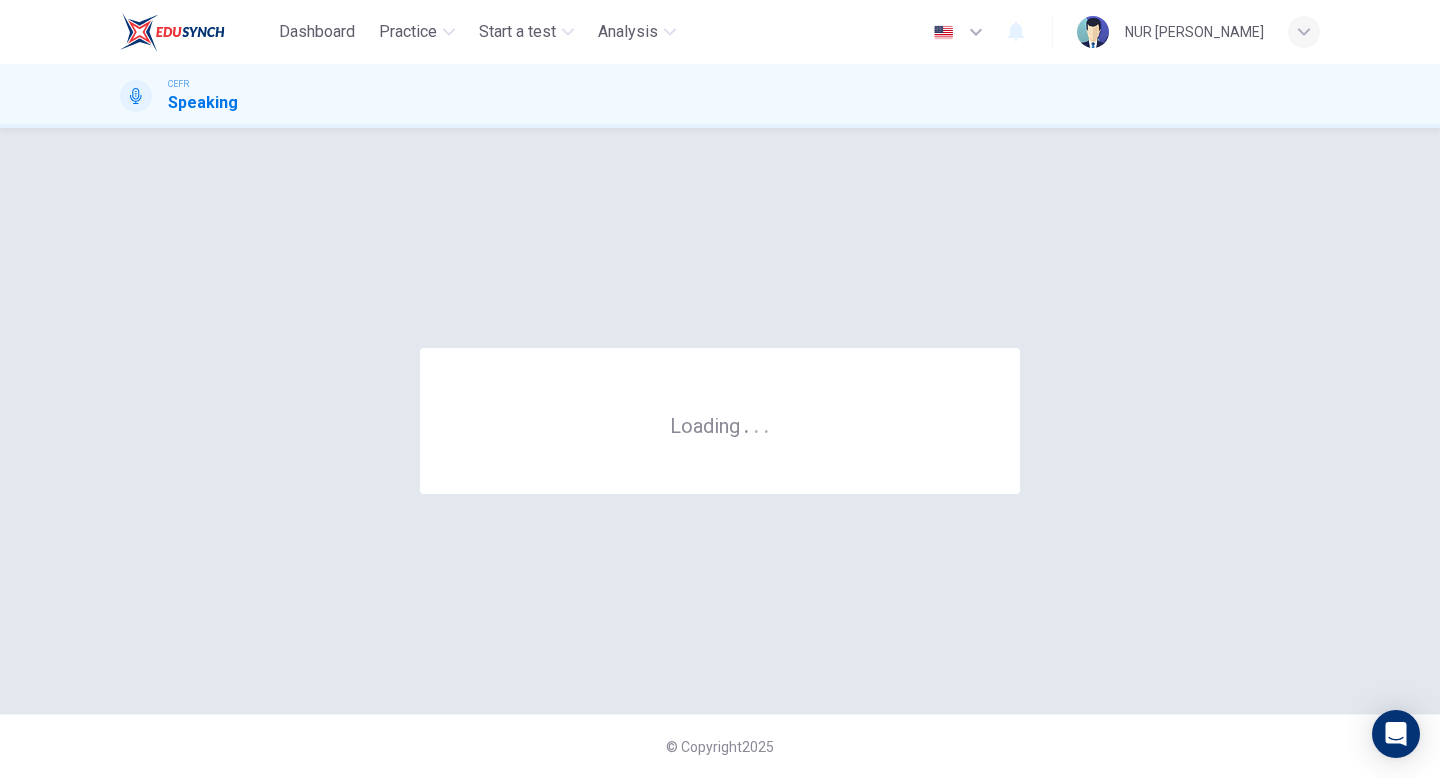 scroll, scrollTop: 0, scrollLeft: 0, axis: both 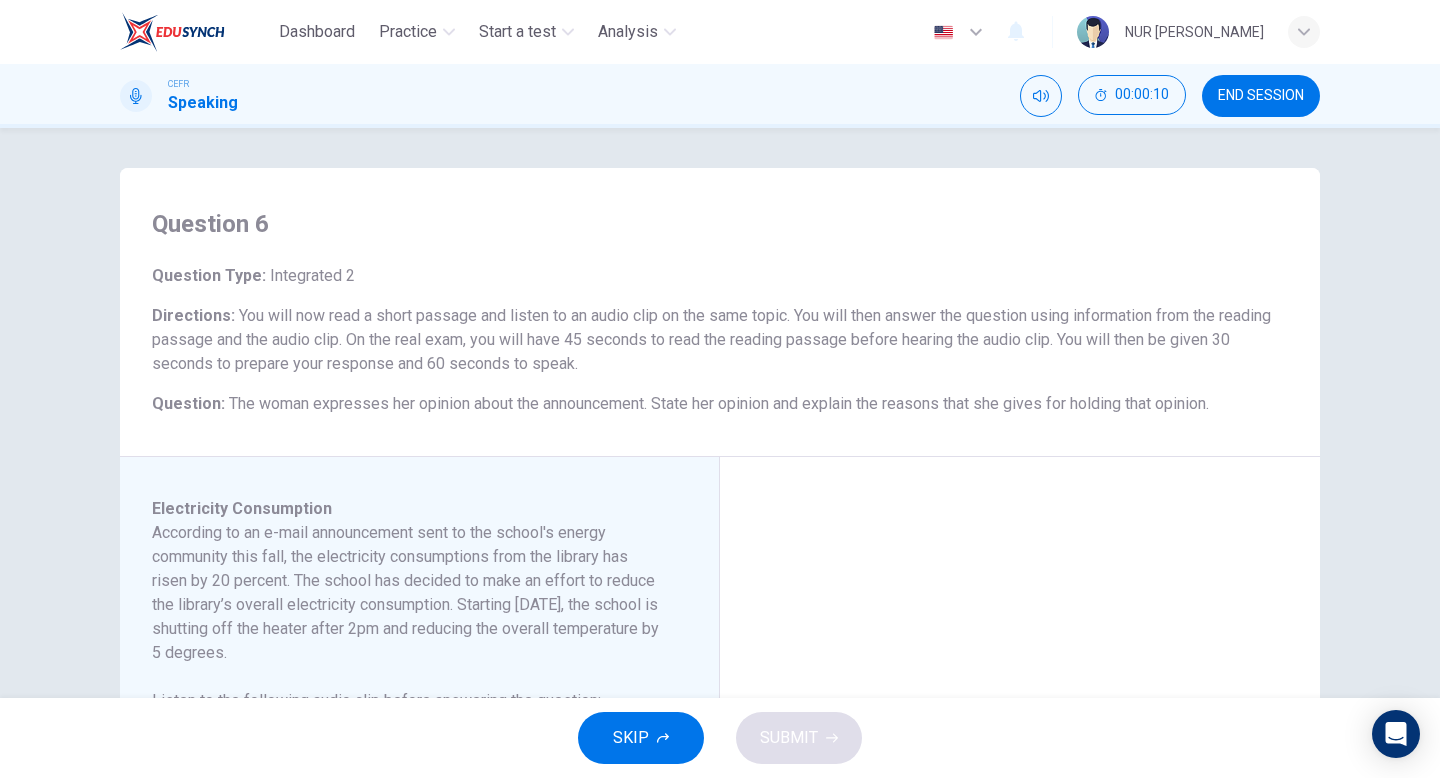click on "SKIP" at bounding box center [641, 738] 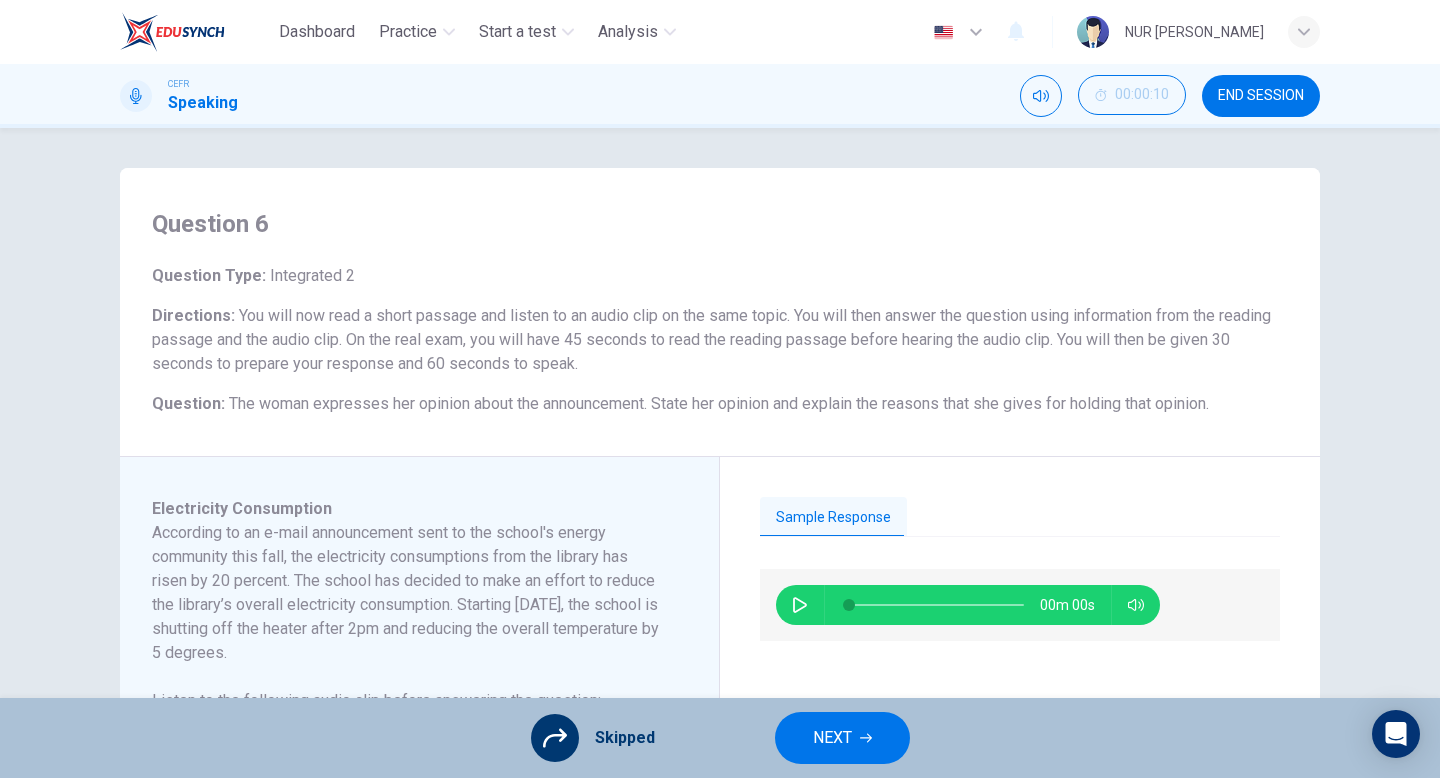 click on "NEXT" at bounding box center (842, 738) 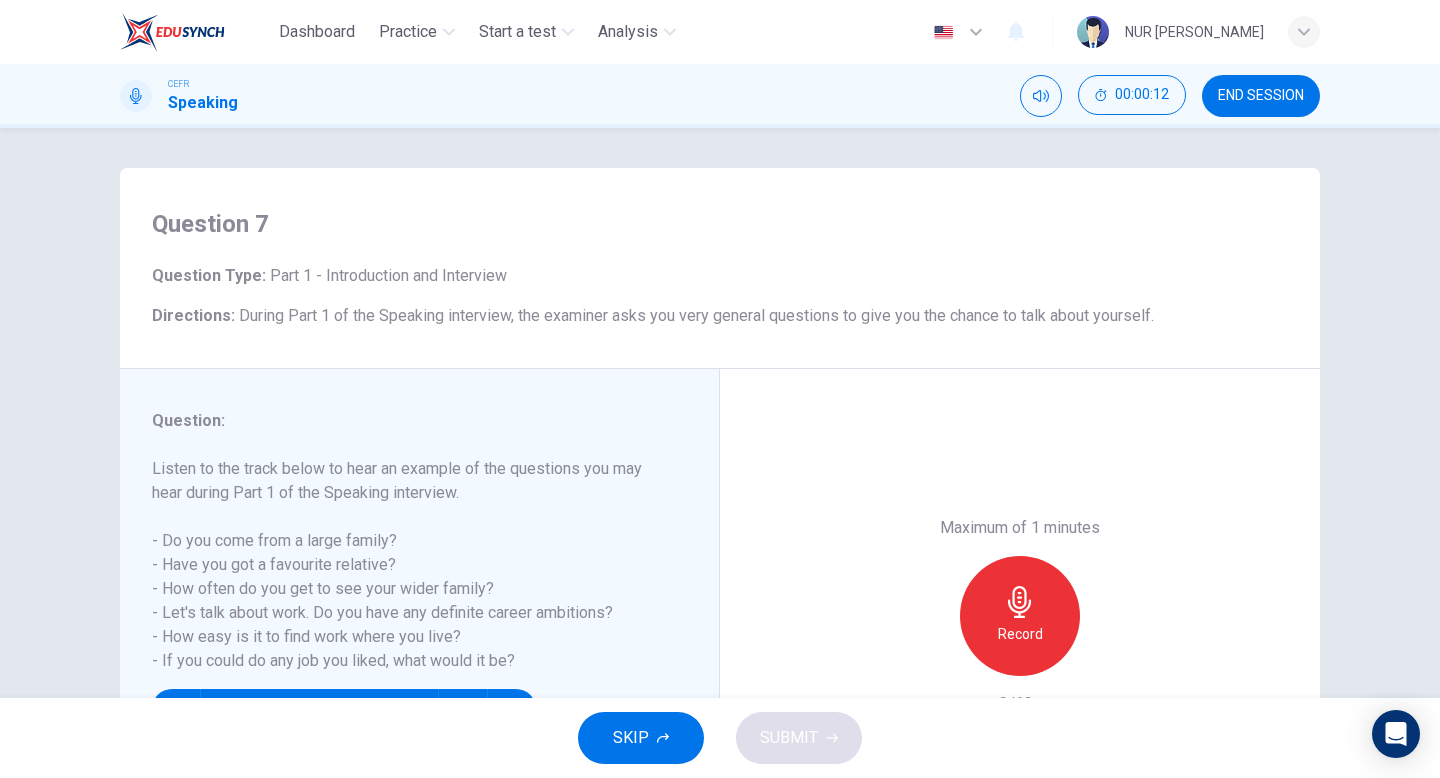 click on "SKIP" at bounding box center (641, 738) 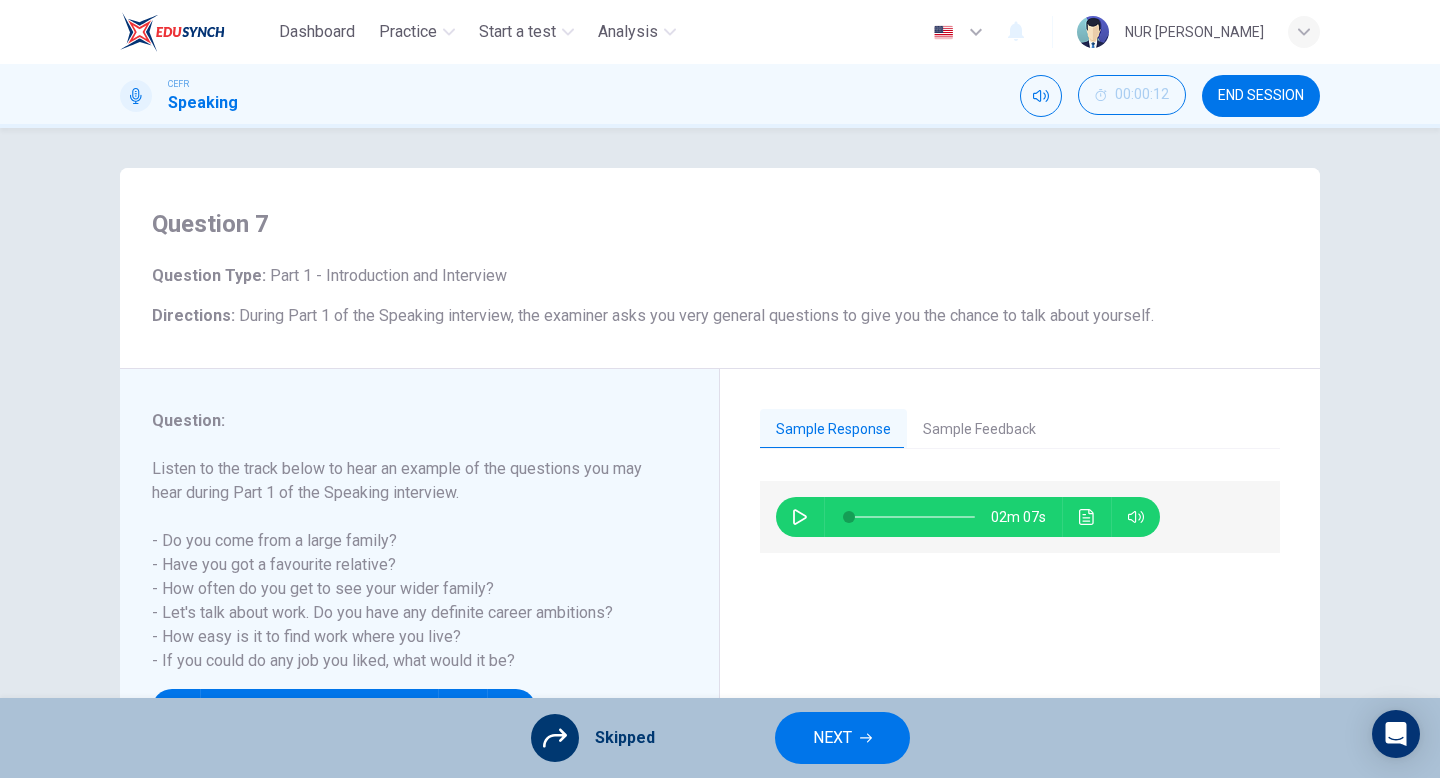 click on "NEXT" at bounding box center [842, 738] 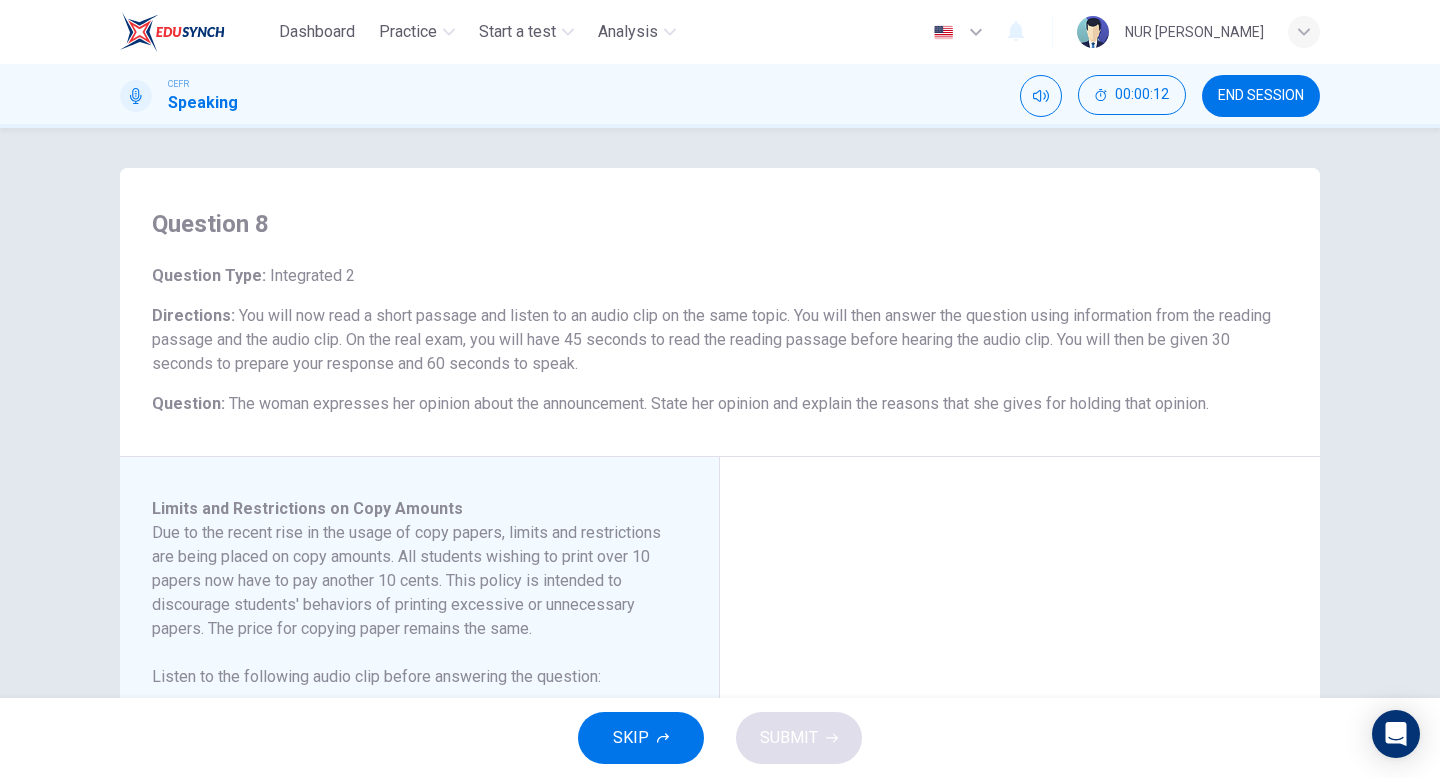 click on "SKIP" at bounding box center [641, 738] 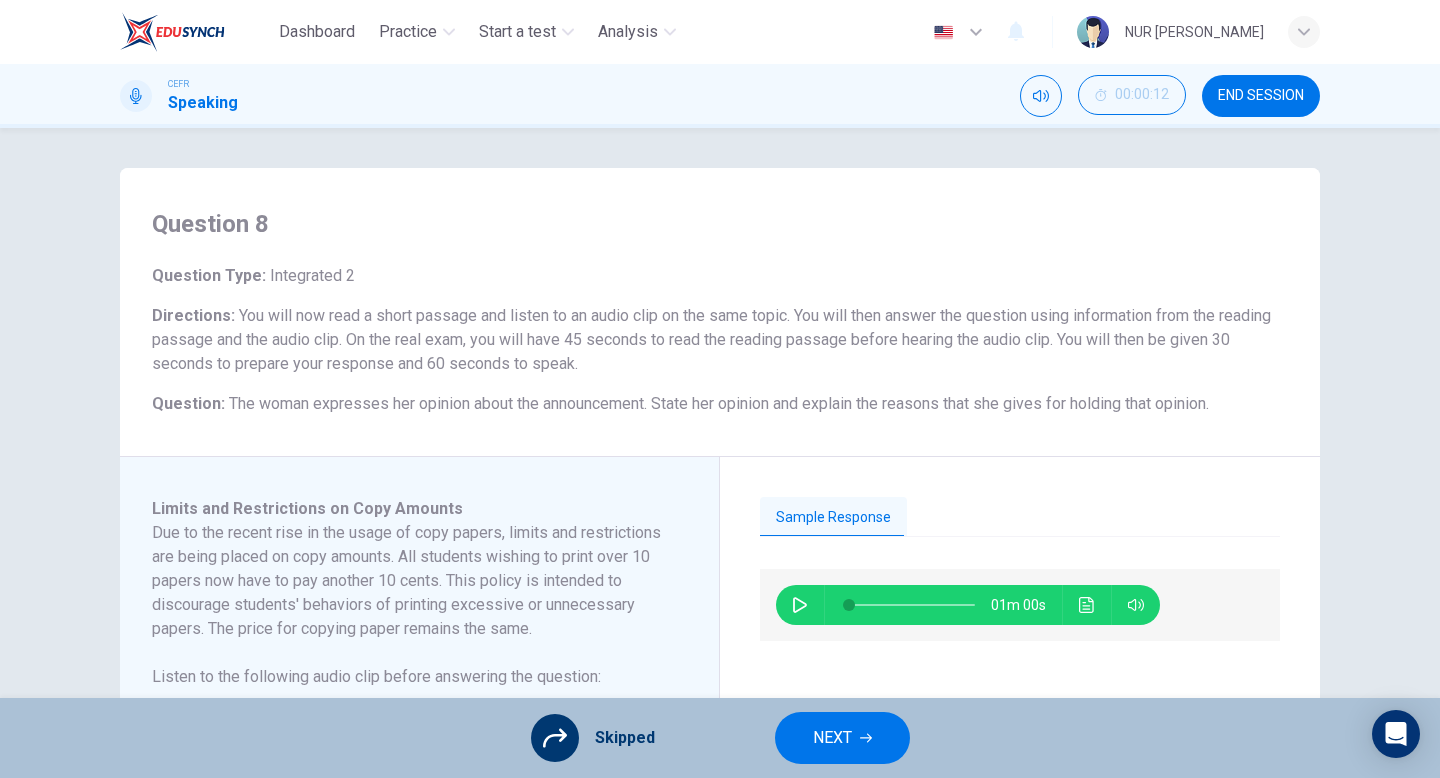 click on "END SESSION" at bounding box center [1261, 96] 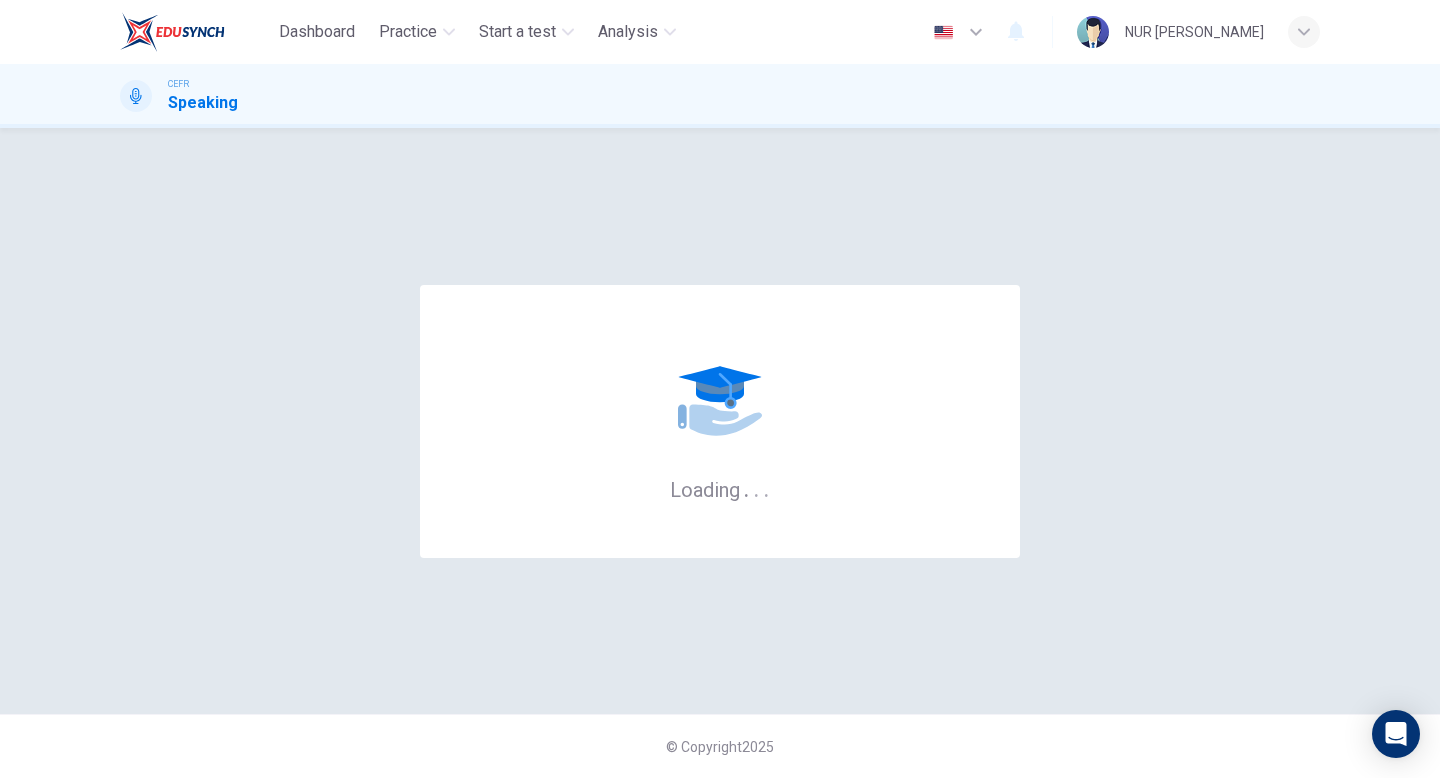 scroll, scrollTop: 0, scrollLeft: 0, axis: both 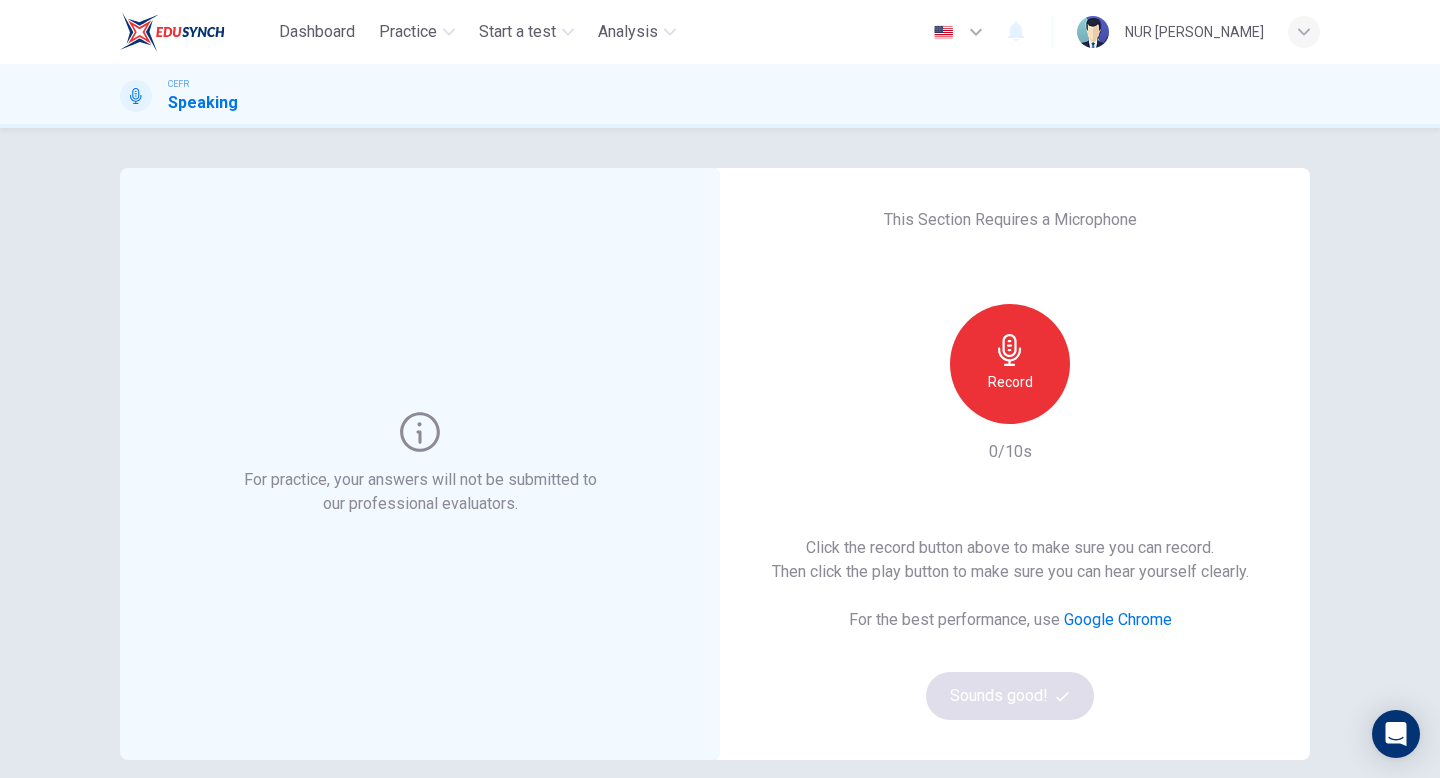 click on "Record" at bounding box center (1010, 364) 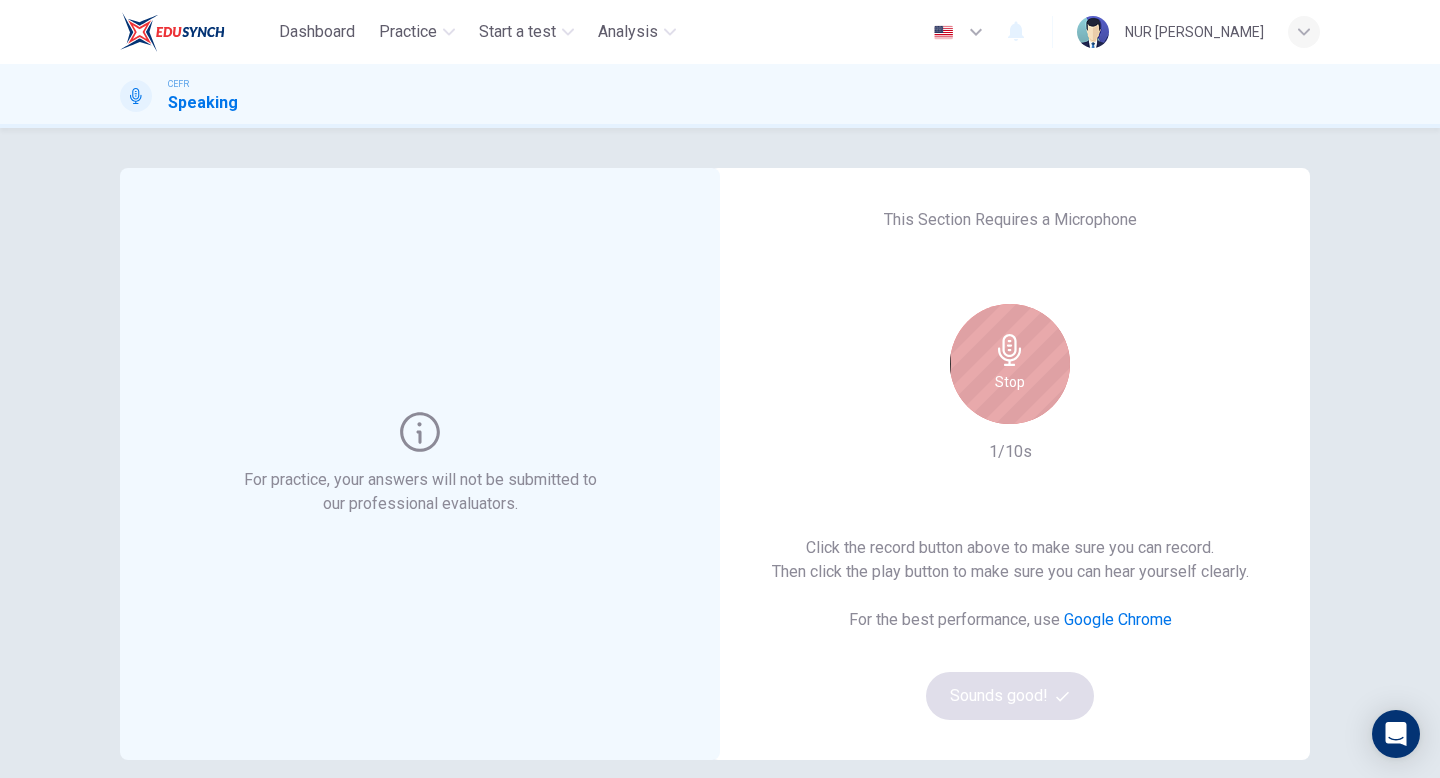 click 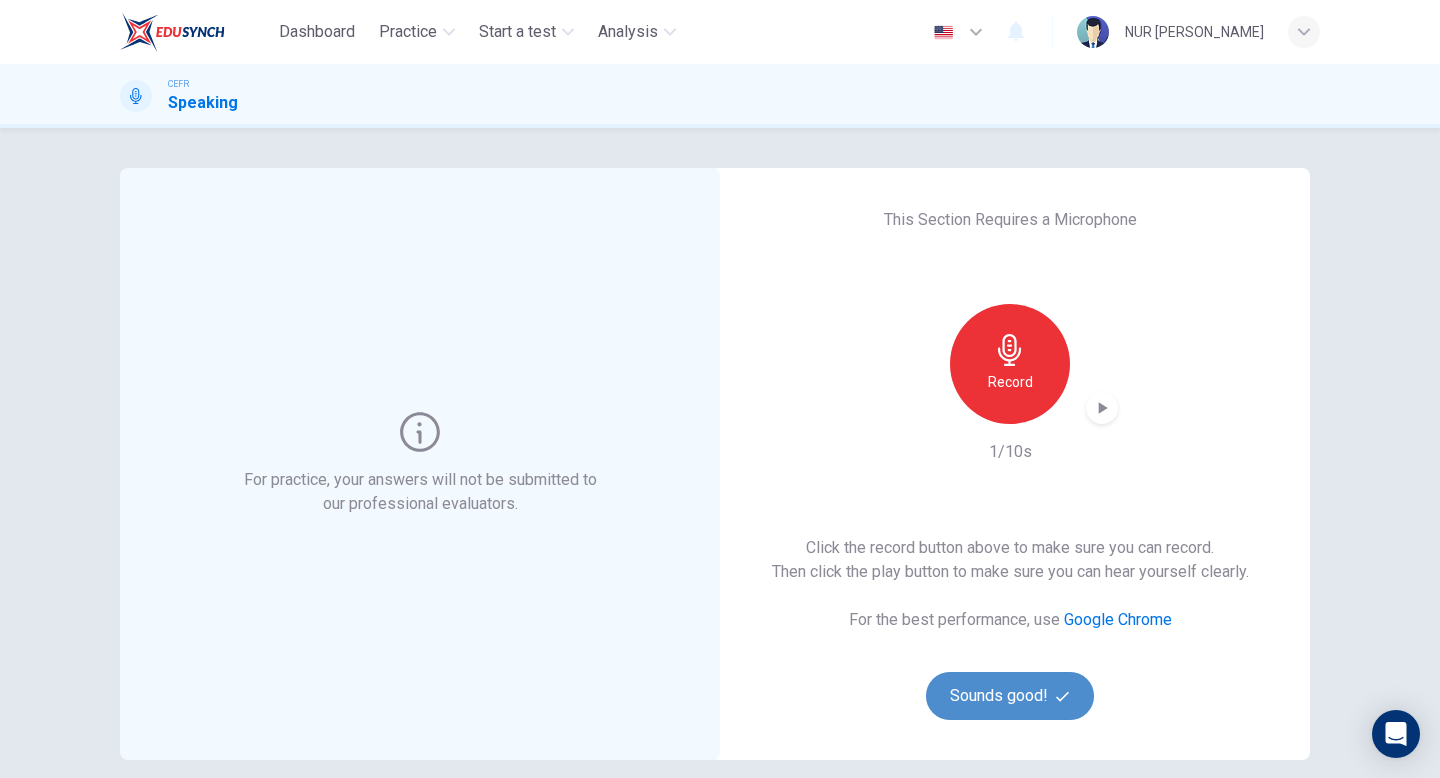 click on "Sounds good!" at bounding box center (1010, 696) 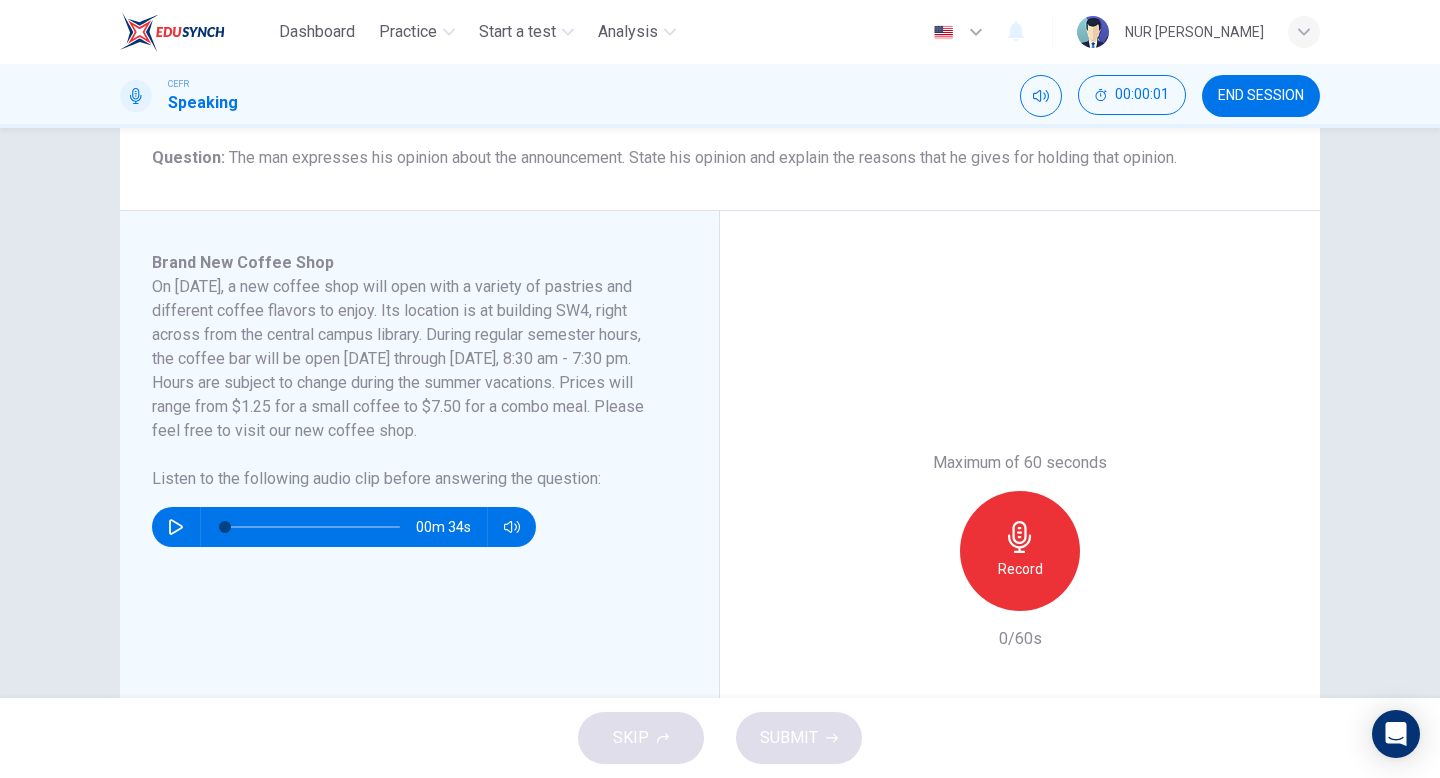 scroll, scrollTop: 360, scrollLeft: 0, axis: vertical 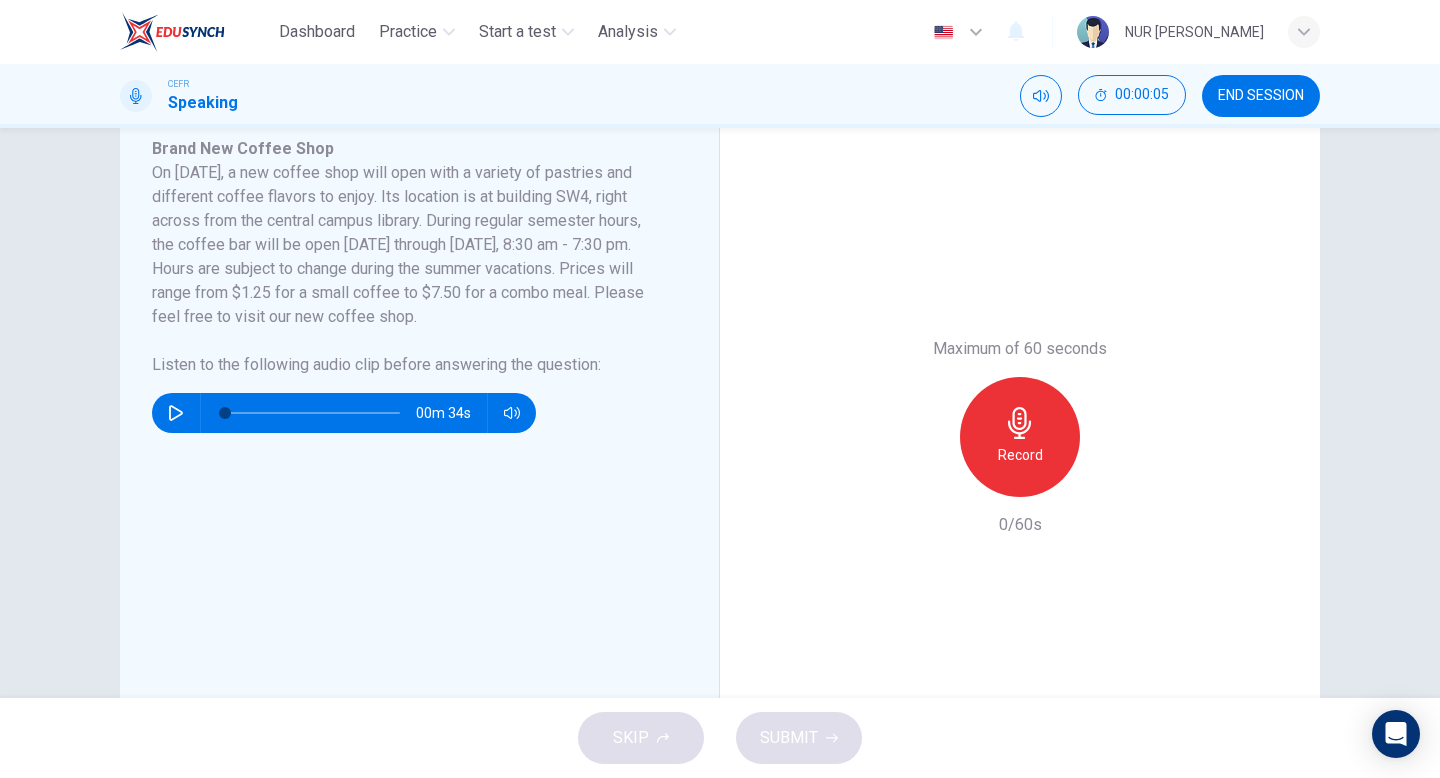 click on "Record" at bounding box center [1020, 437] 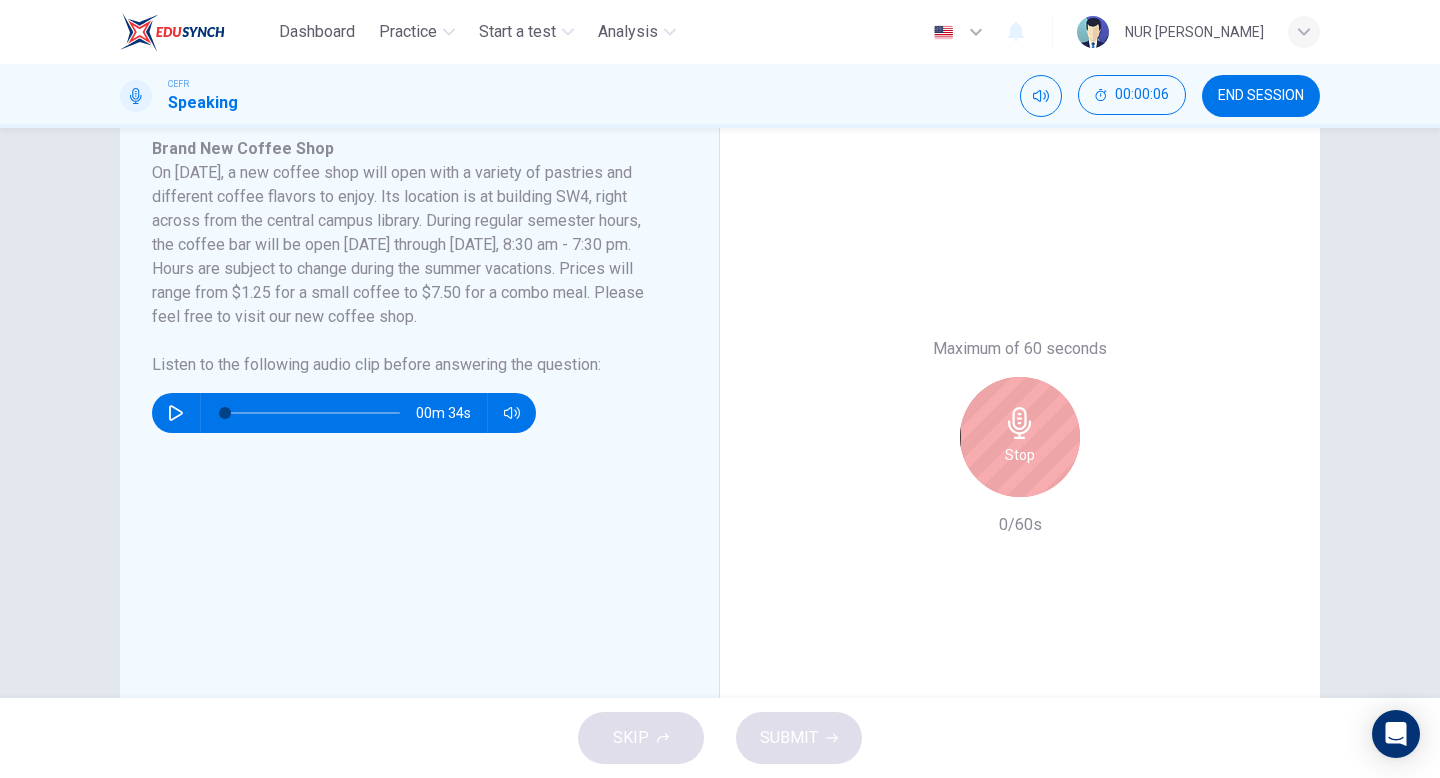 click 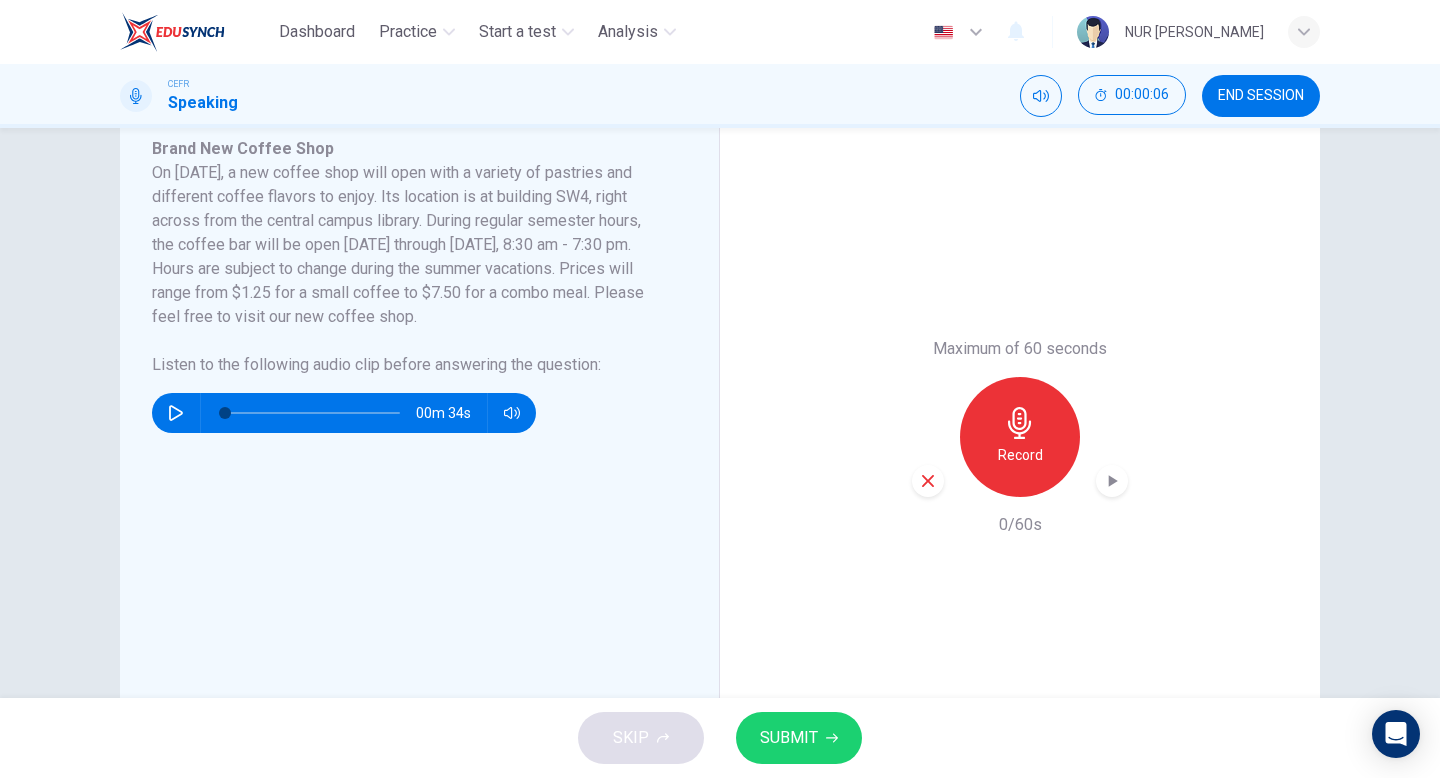 click on "SUBMIT" at bounding box center (789, 738) 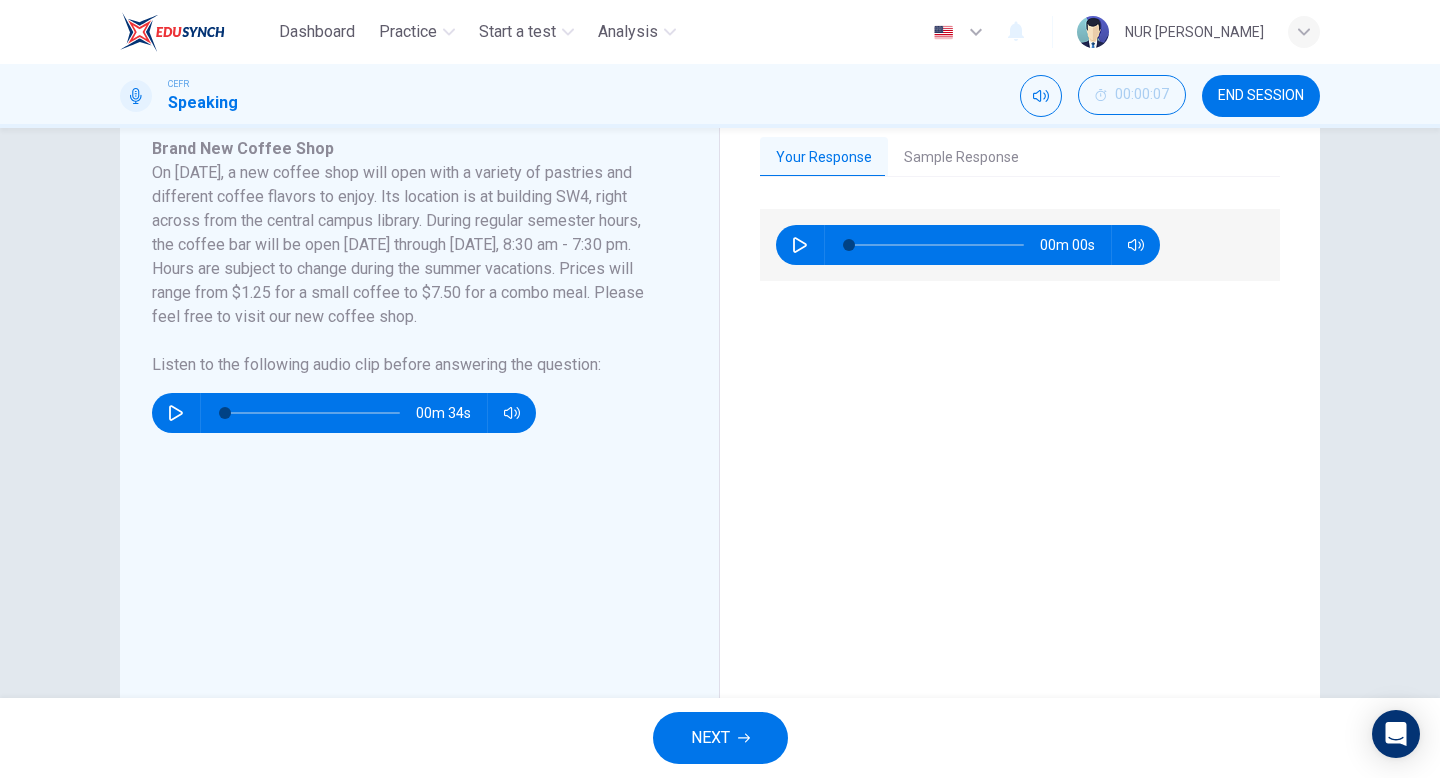 click on "NEXT" at bounding box center [720, 738] 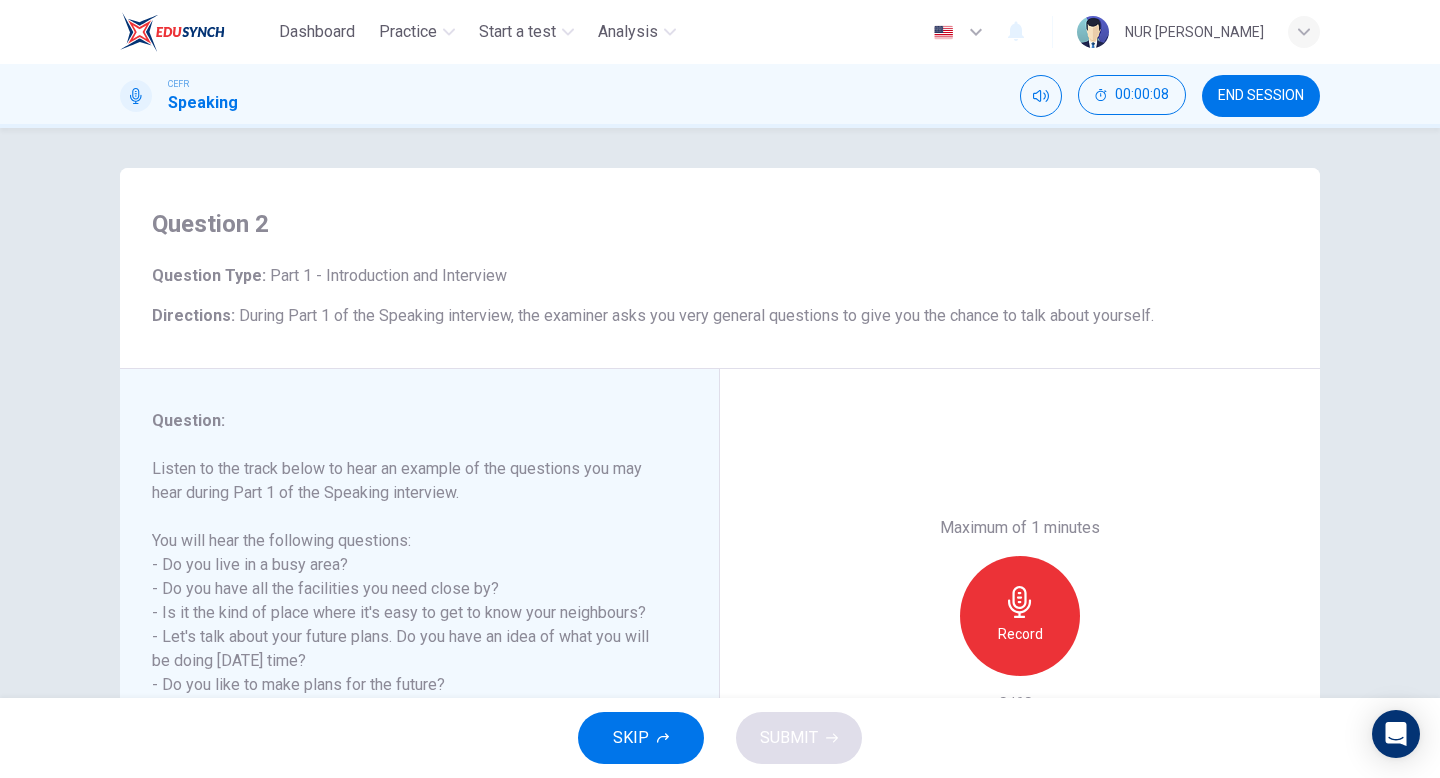 scroll, scrollTop: 1, scrollLeft: 0, axis: vertical 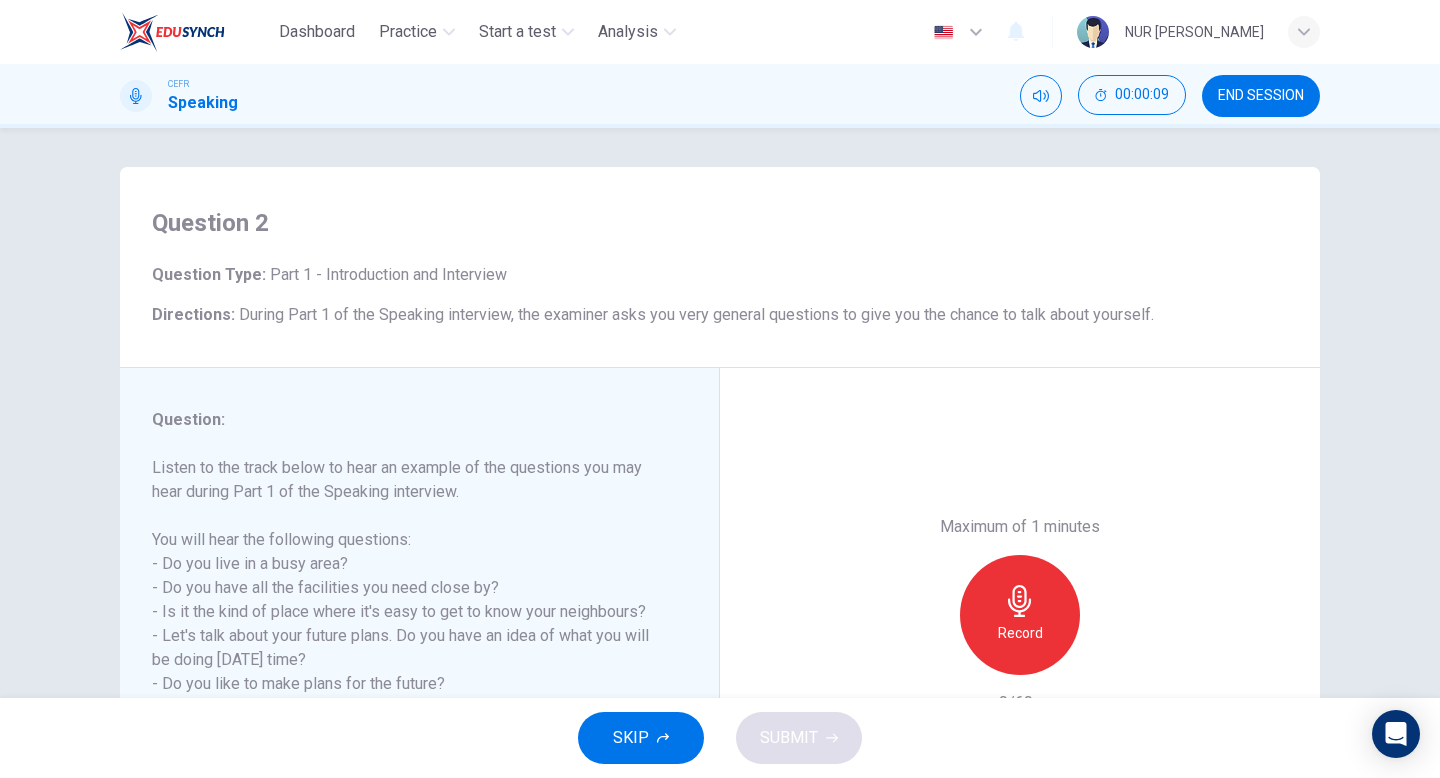 click on "SKIP" at bounding box center [631, 738] 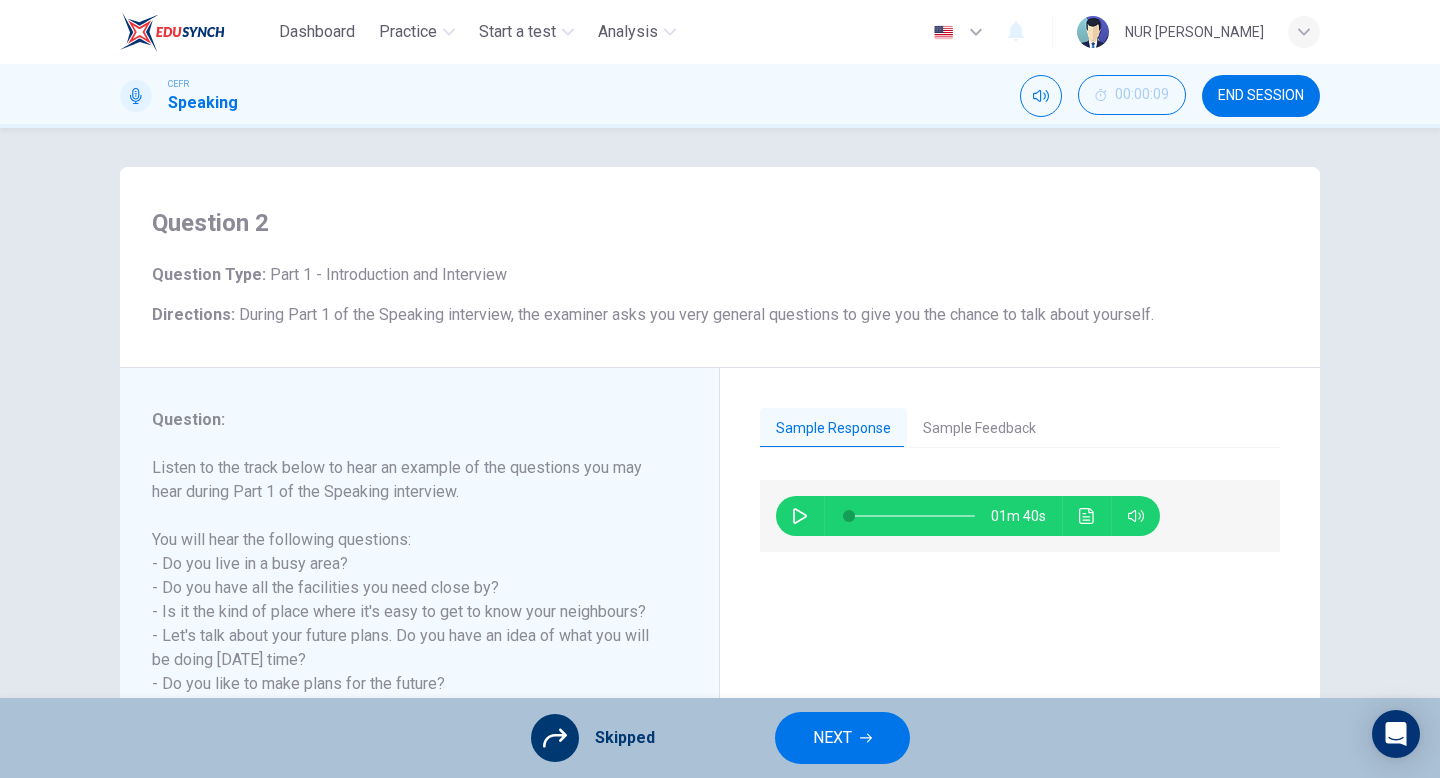 click on "NEXT" at bounding box center [842, 738] 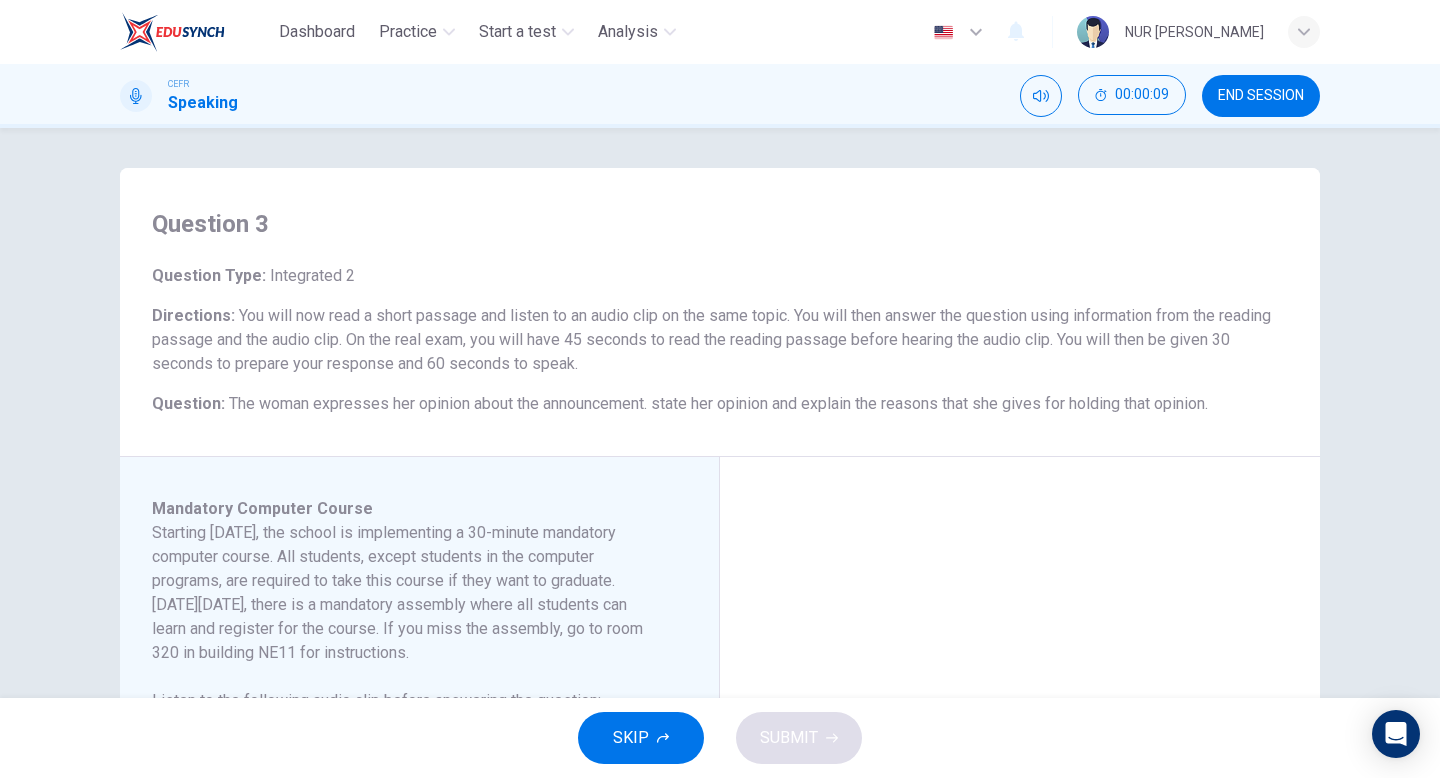 click on "SKIP" at bounding box center (631, 738) 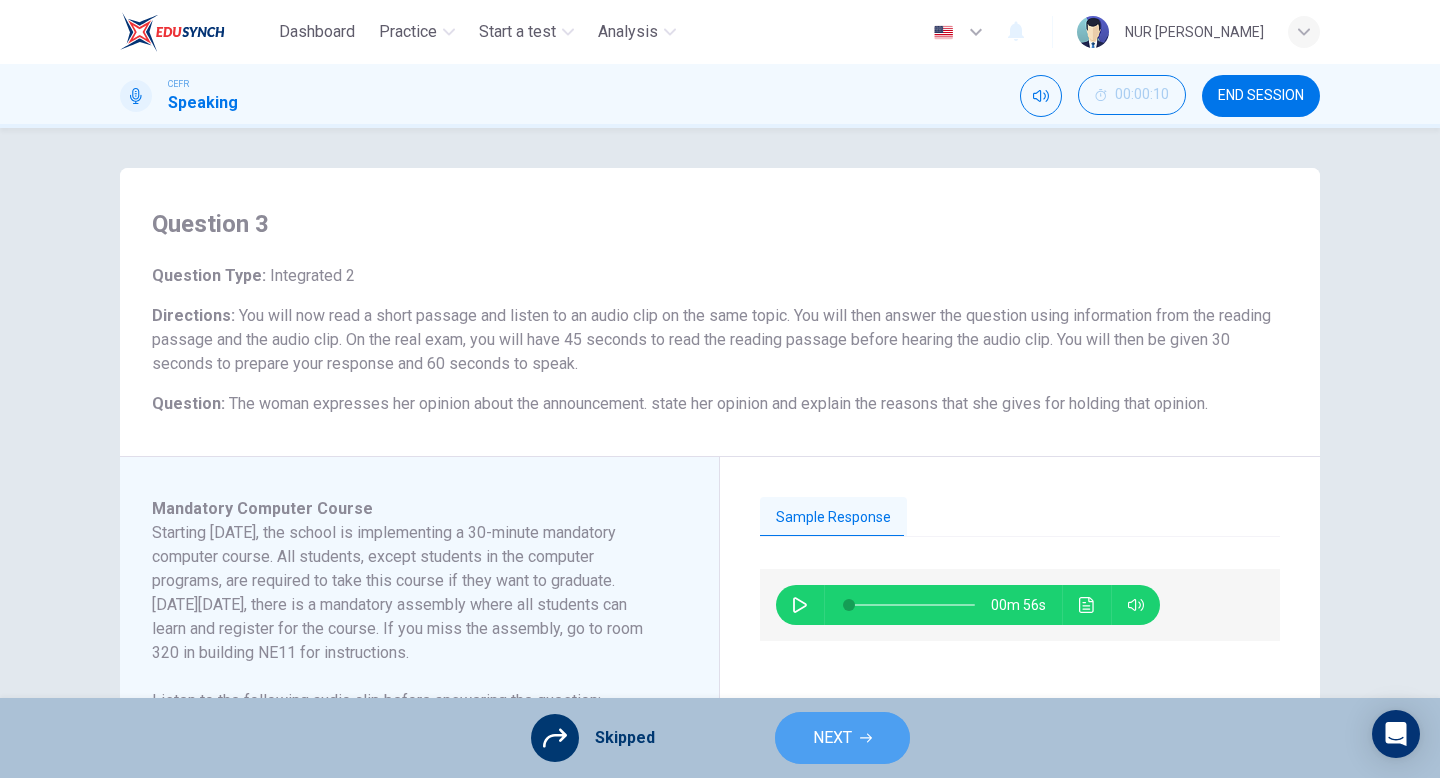 click on "NEXT" at bounding box center (842, 738) 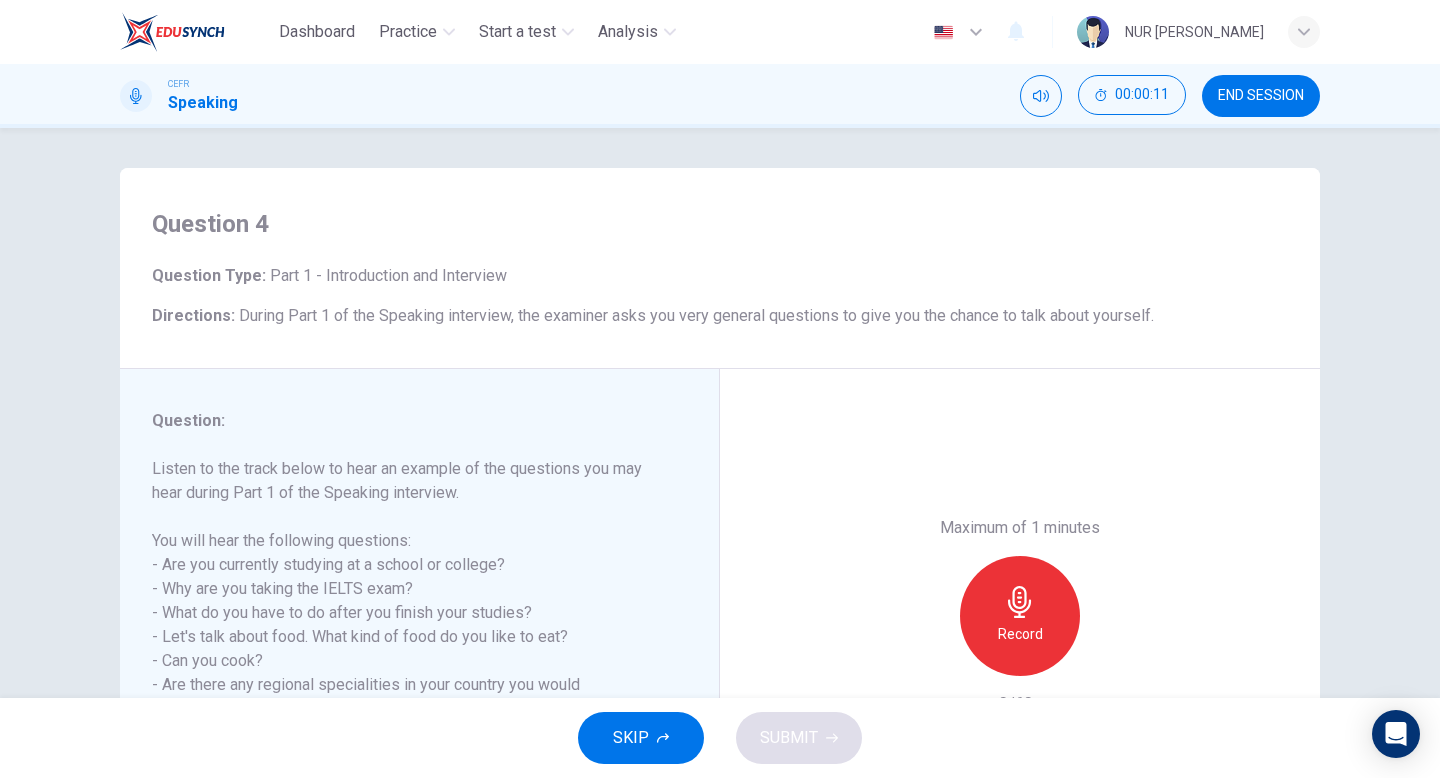 click on "SKIP" at bounding box center [641, 738] 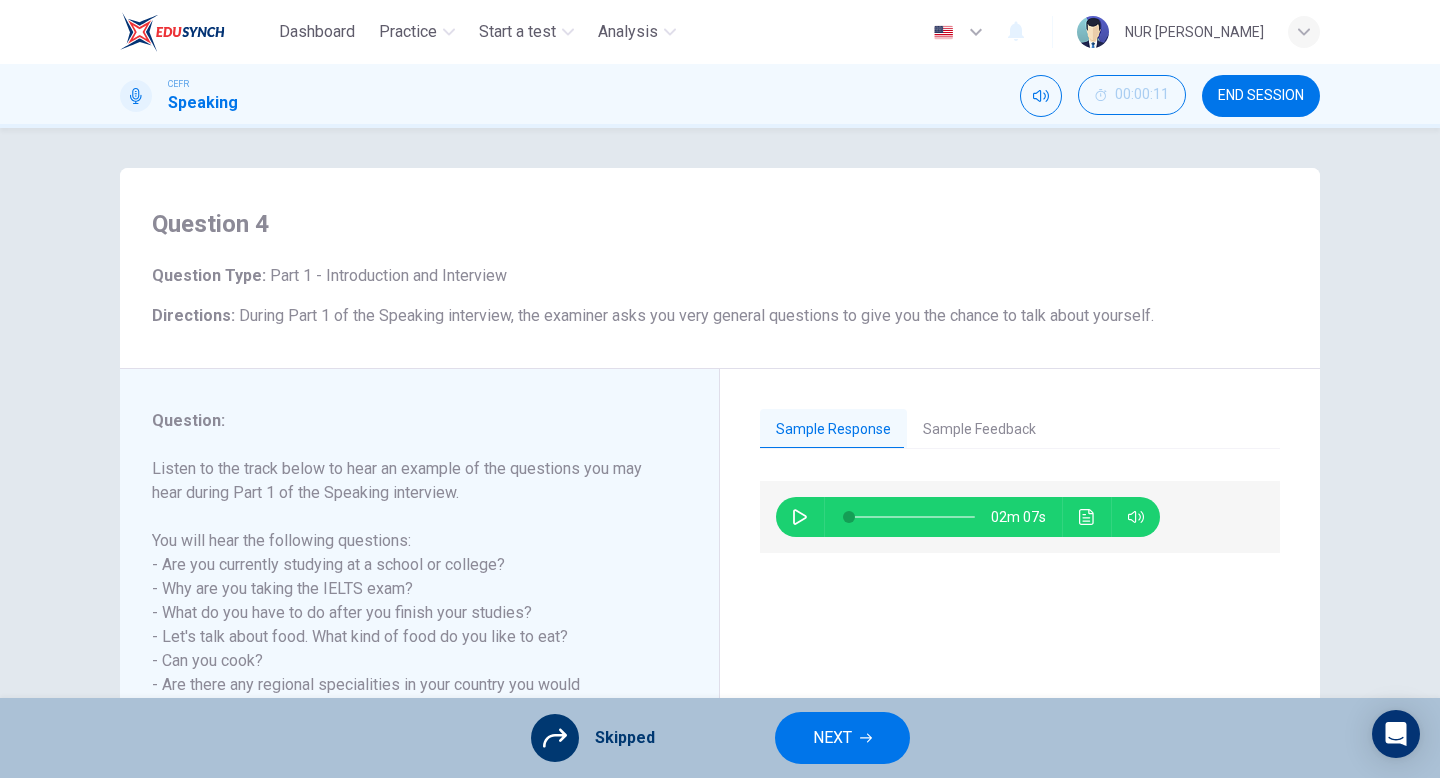 click on "NEXT" at bounding box center (842, 738) 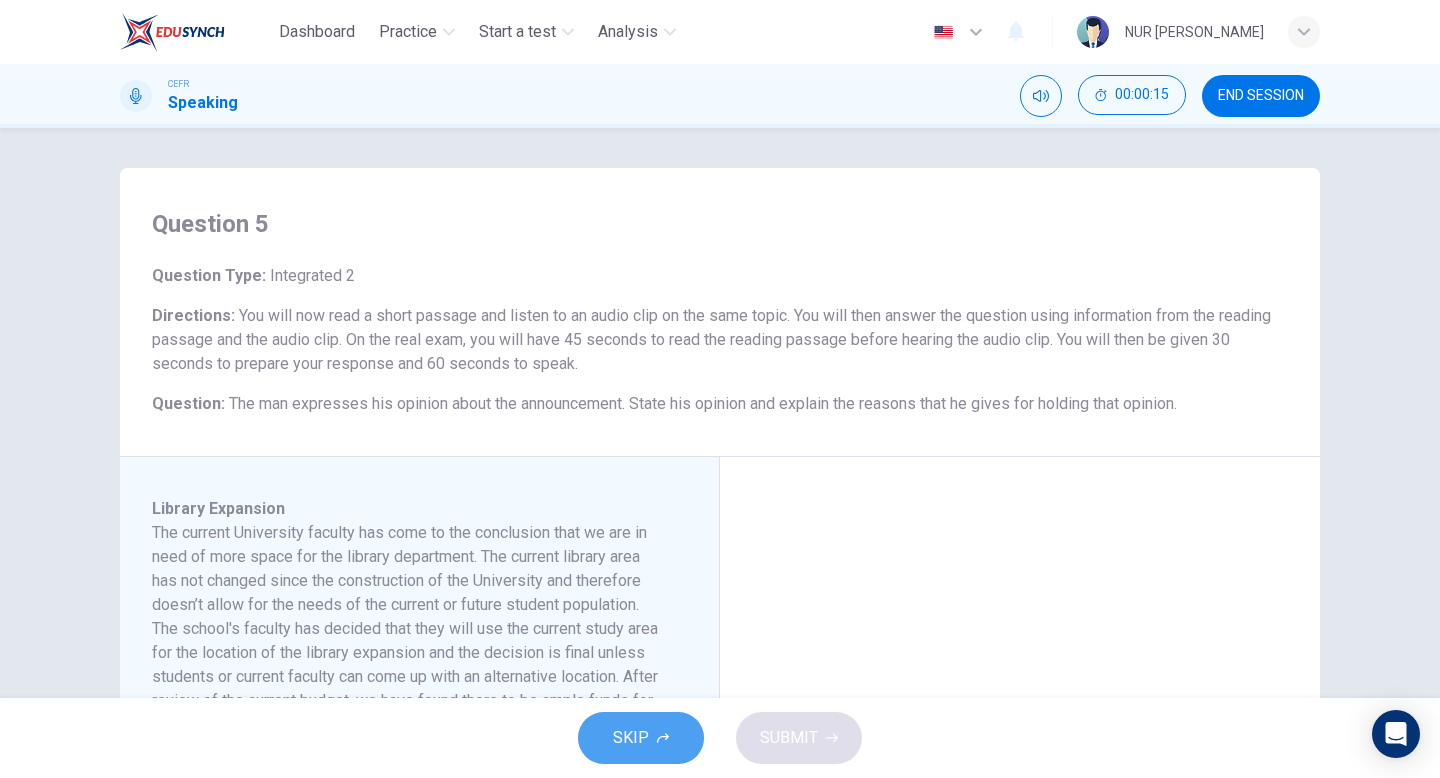 click on "SKIP" at bounding box center [641, 738] 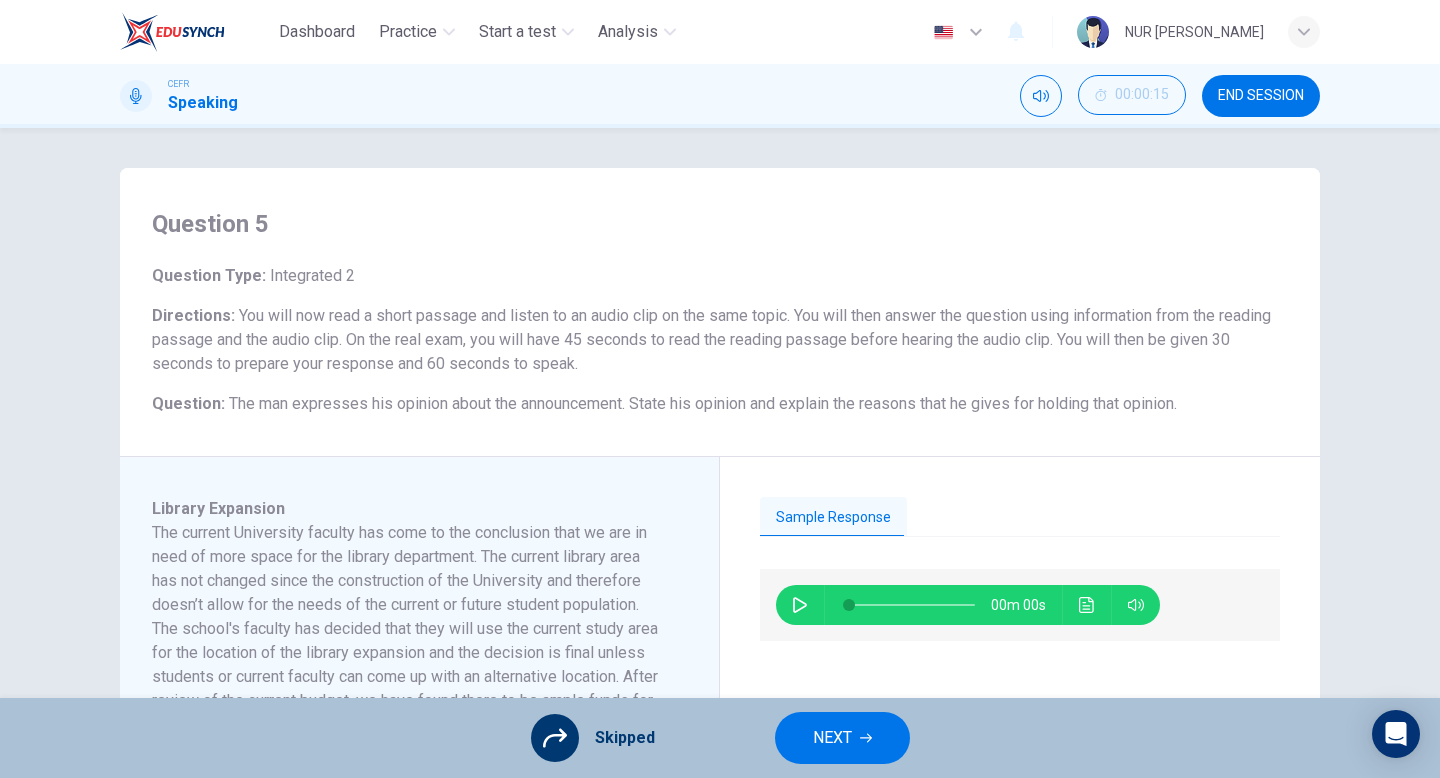 click on "NEXT" at bounding box center (842, 738) 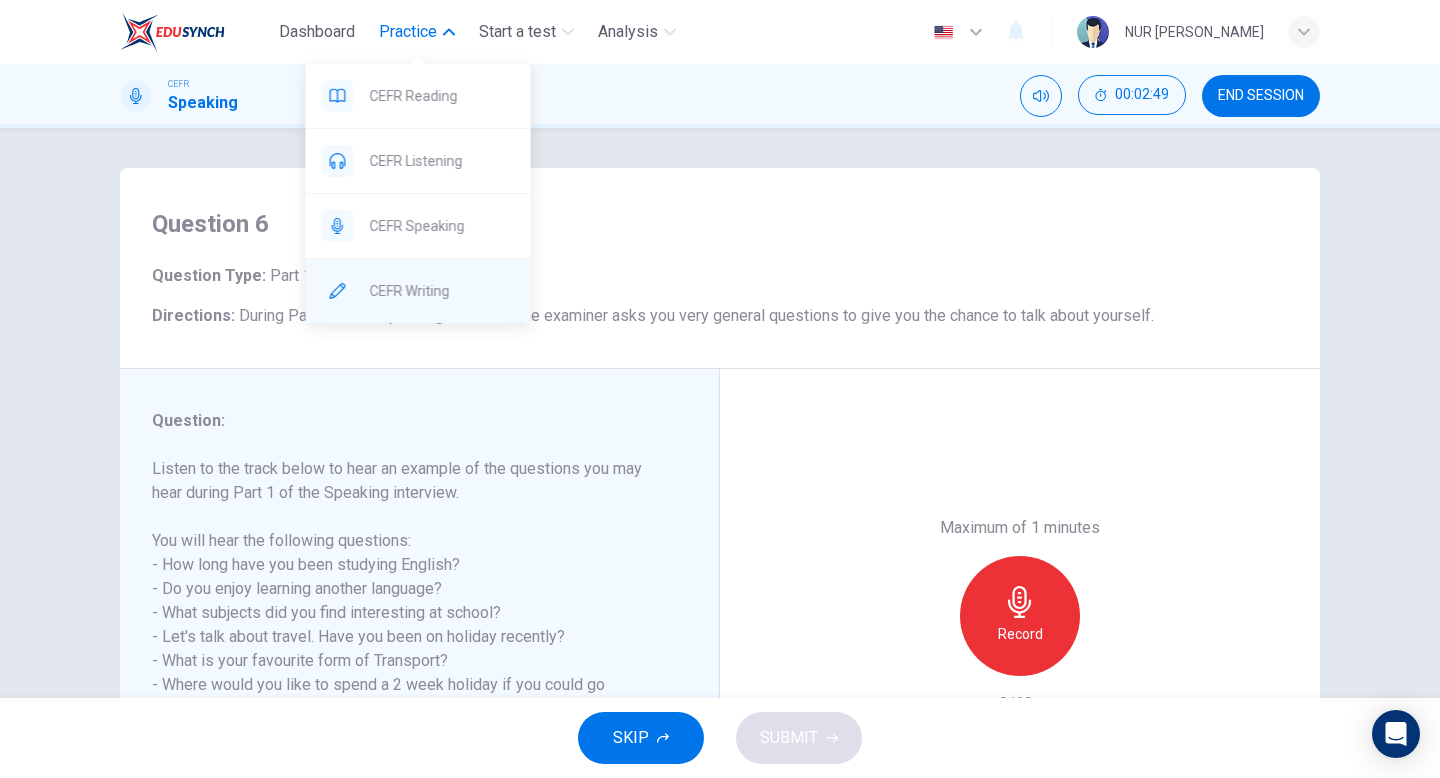 click on "CEFR Writing" at bounding box center [442, 291] 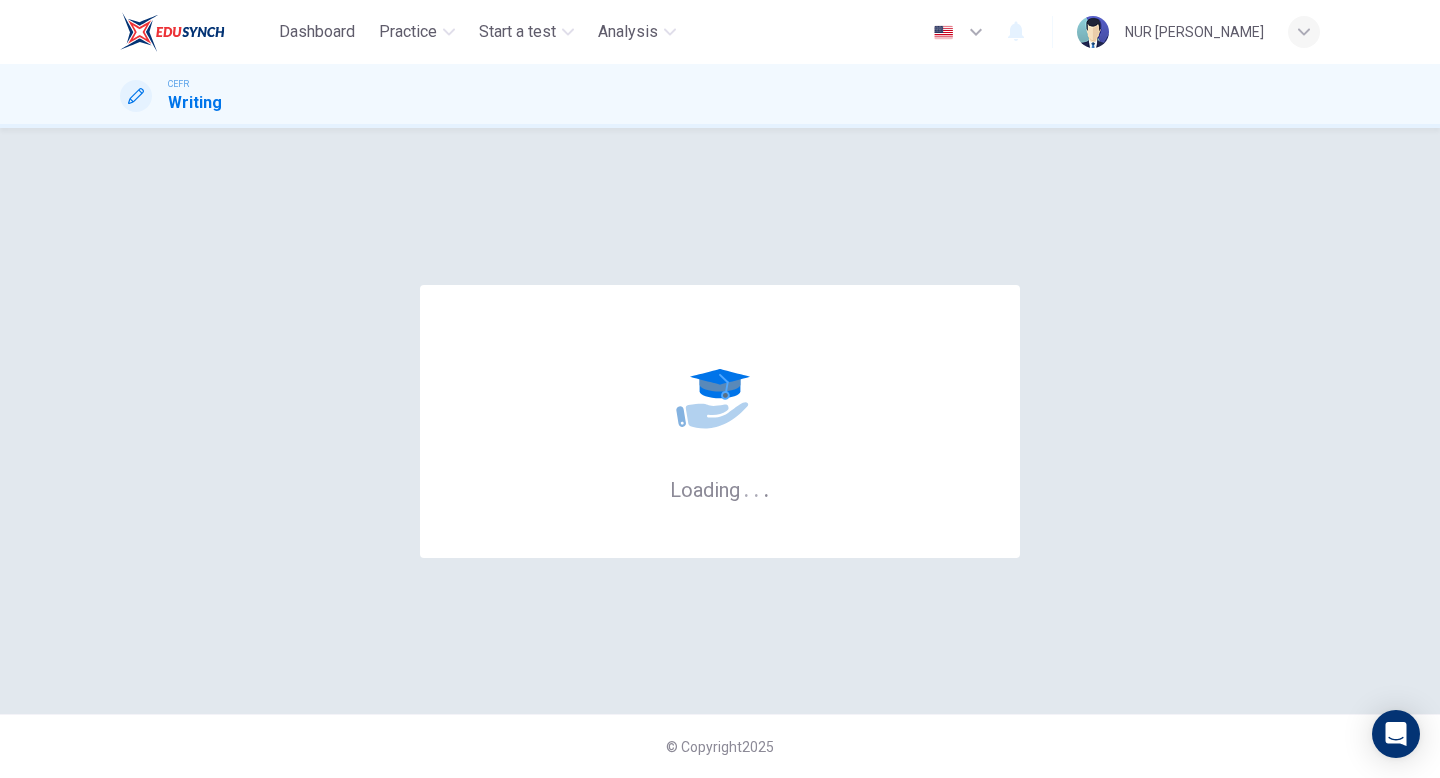 scroll, scrollTop: 0, scrollLeft: 0, axis: both 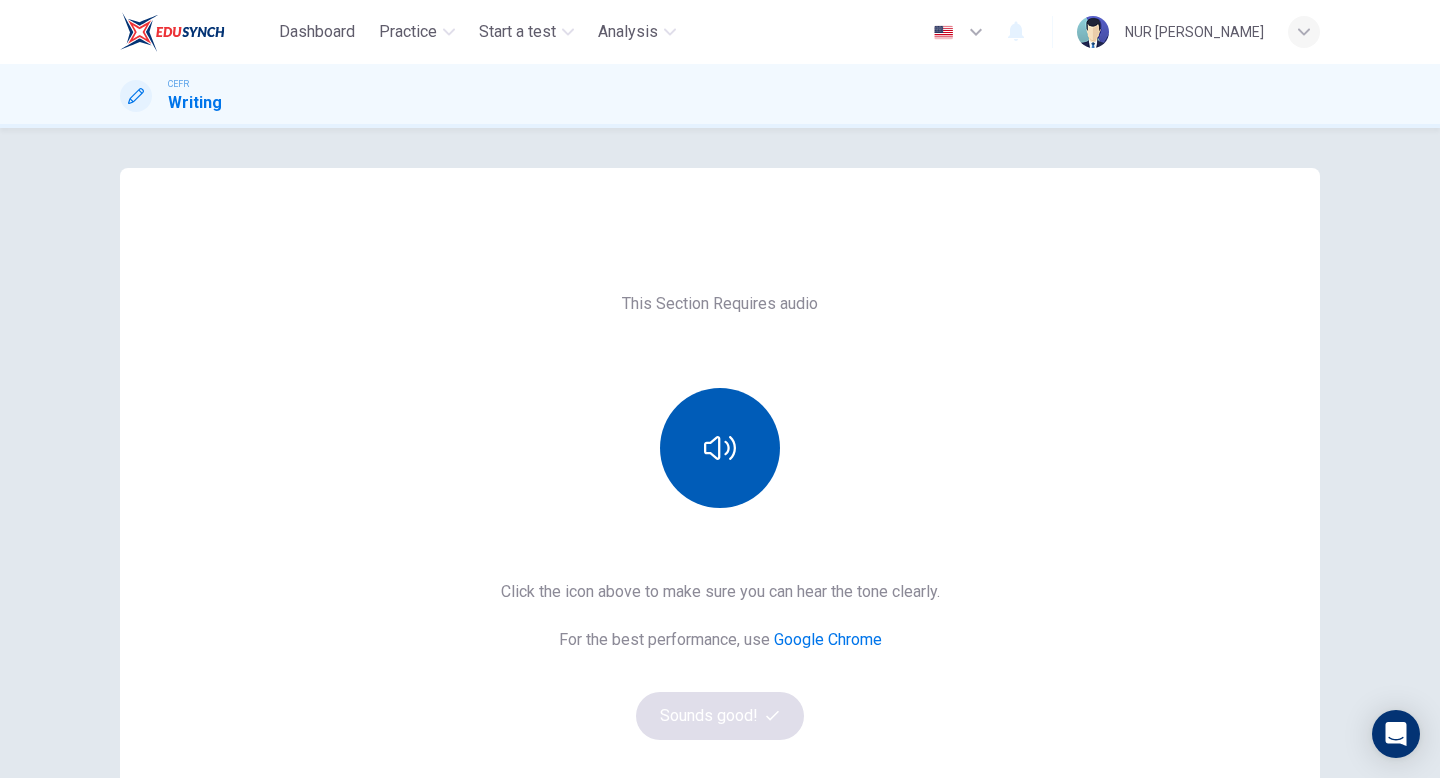 click at bounding box center [720, 448] 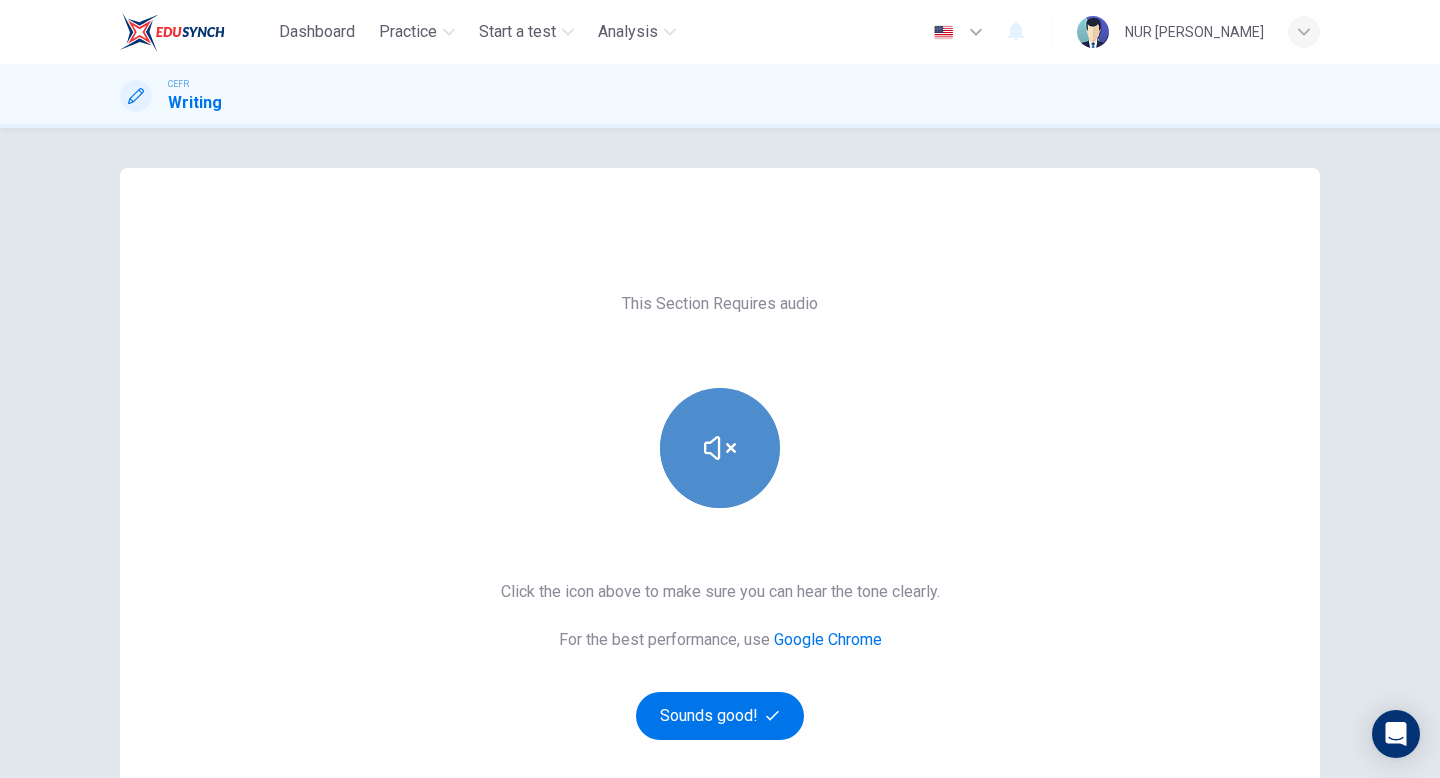 click at bounding box center [720, 448] 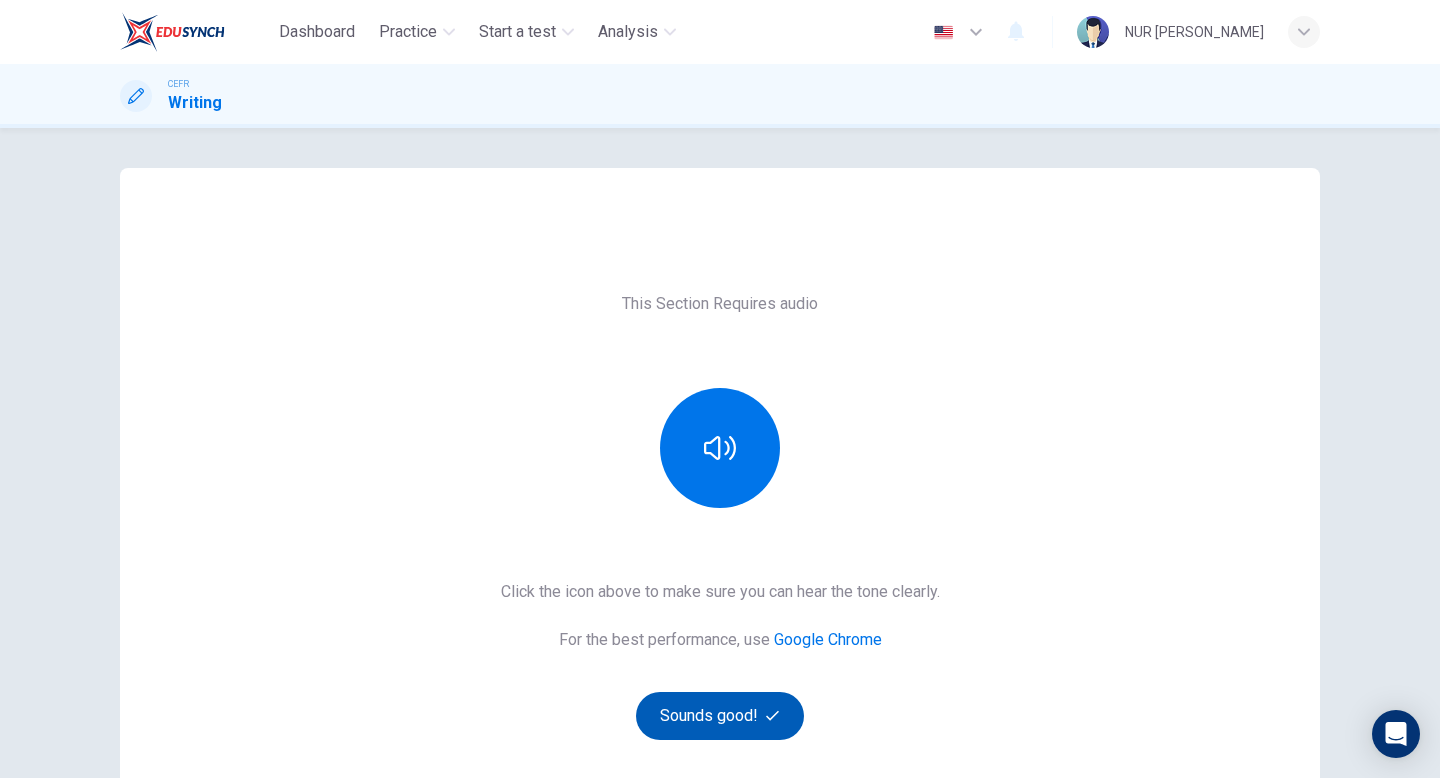 click on "Sounds good!" at bounding box center (720, 716) 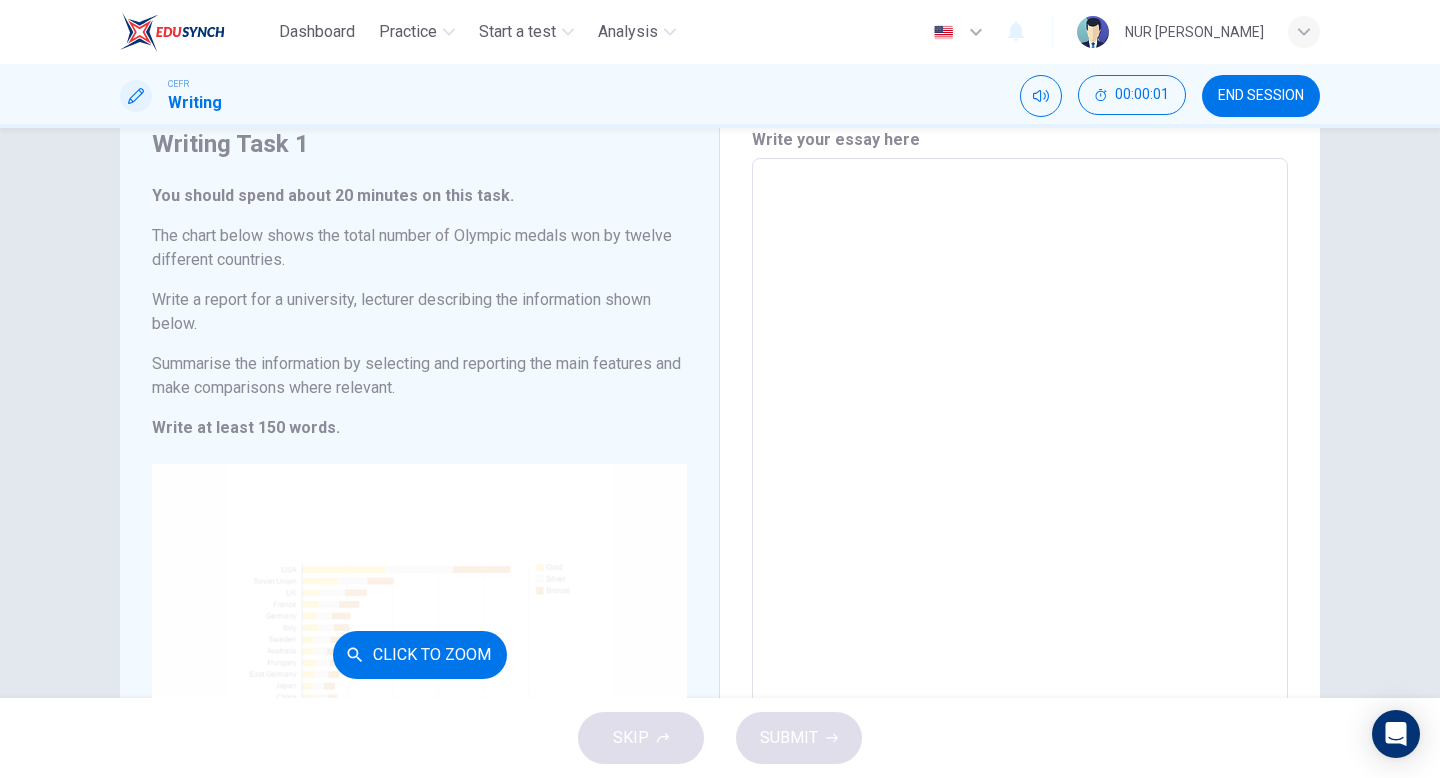 scroll, scrollTop: 307, scrollLeft: 0, axis: vertical 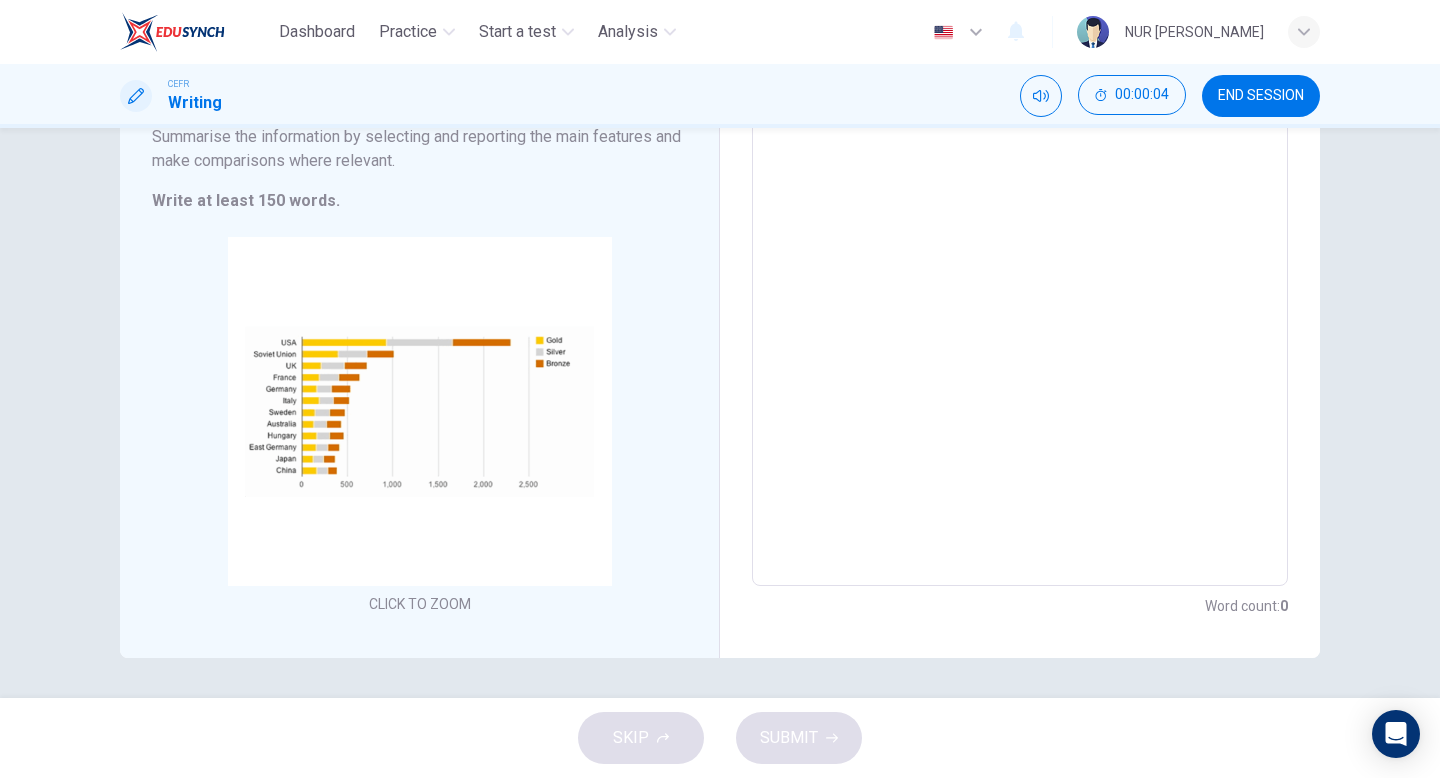 click at bounding box center (1020, 259) 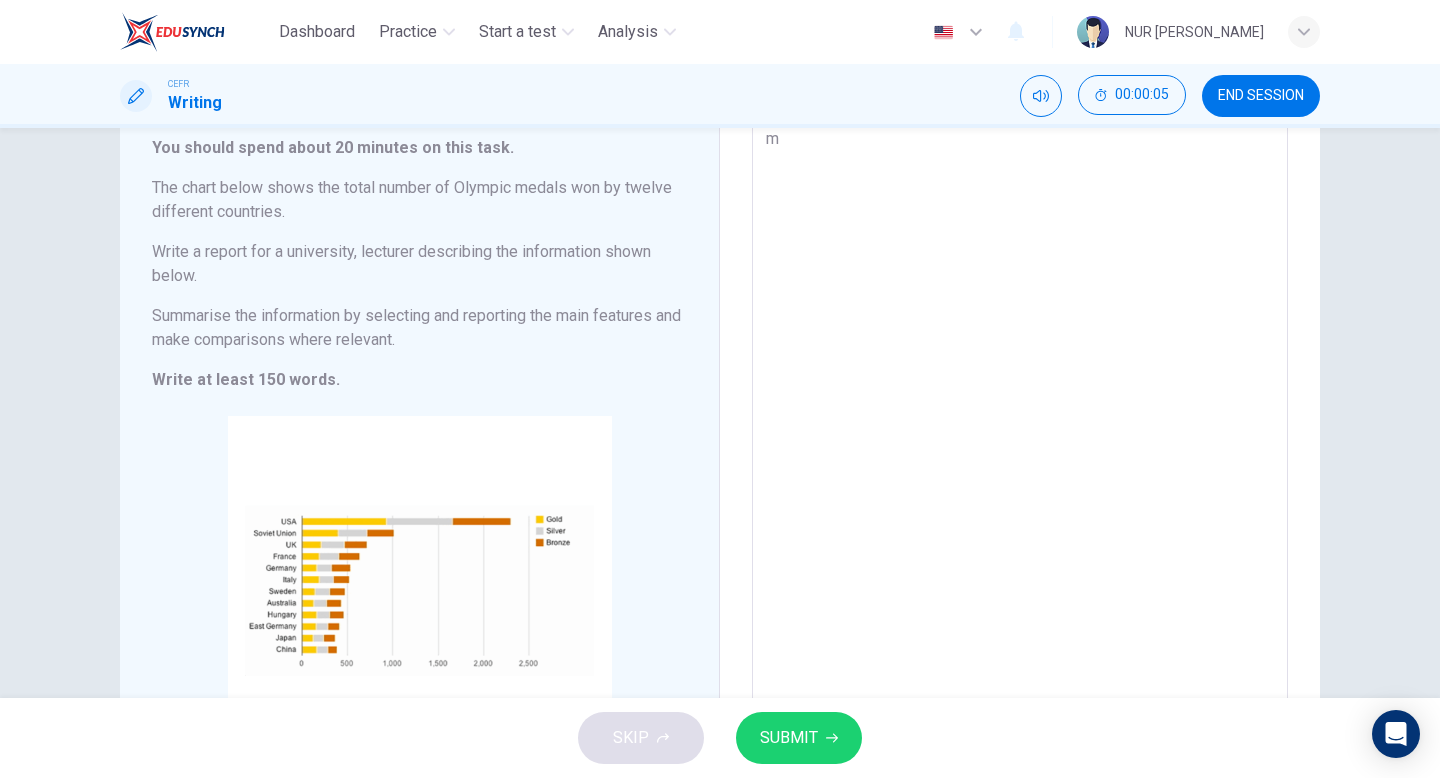 click on "m" at bounding box center (1020, 438) 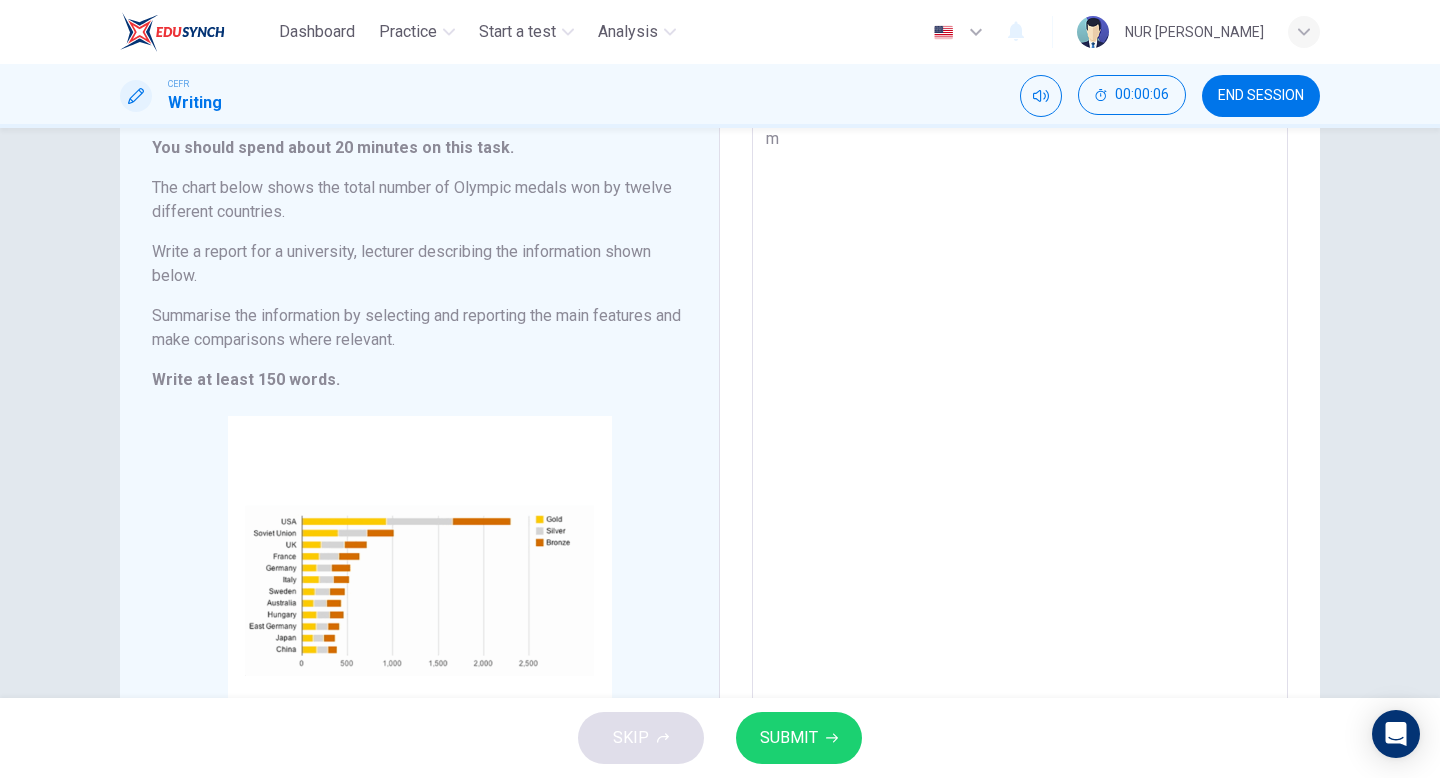 type on "m" 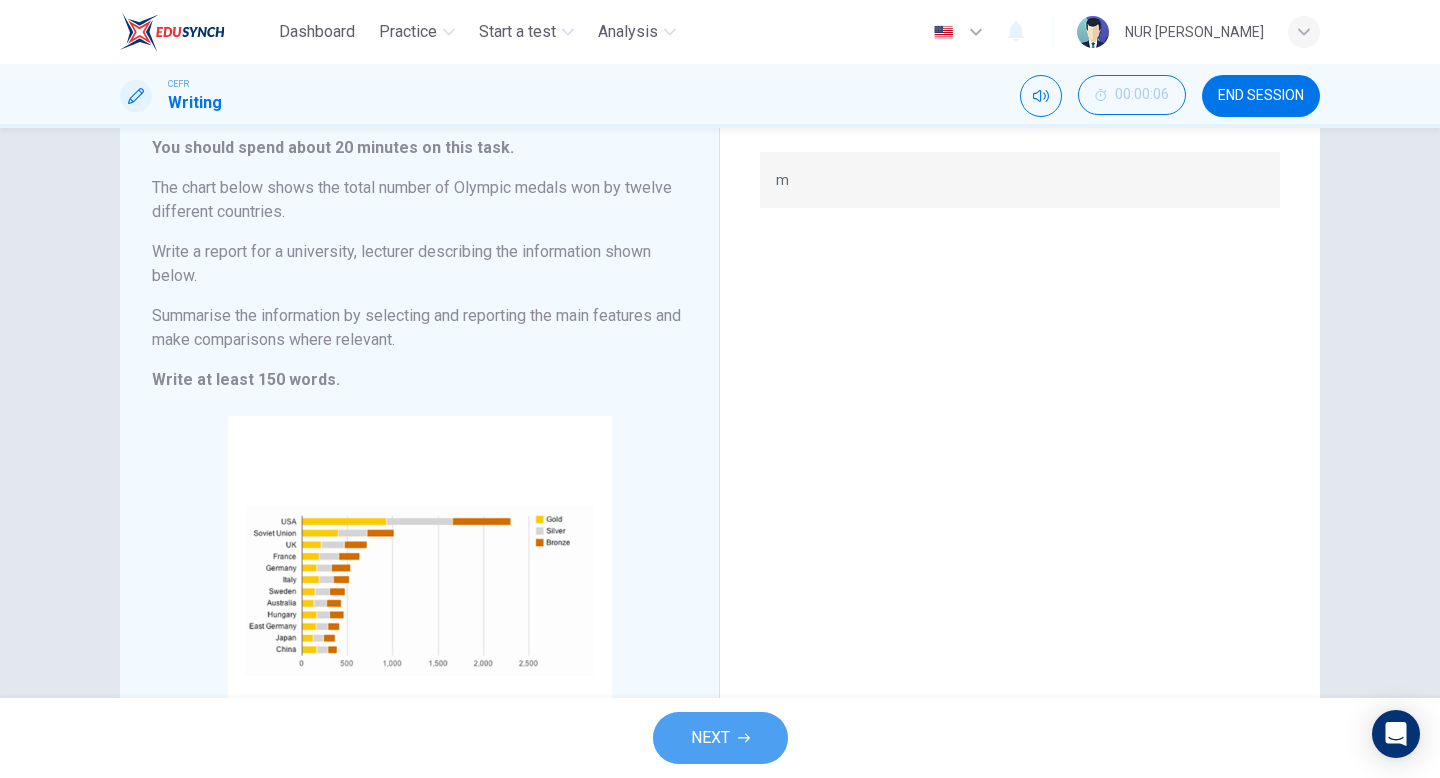 click on "NEXT" at bounding box center (720, 738) 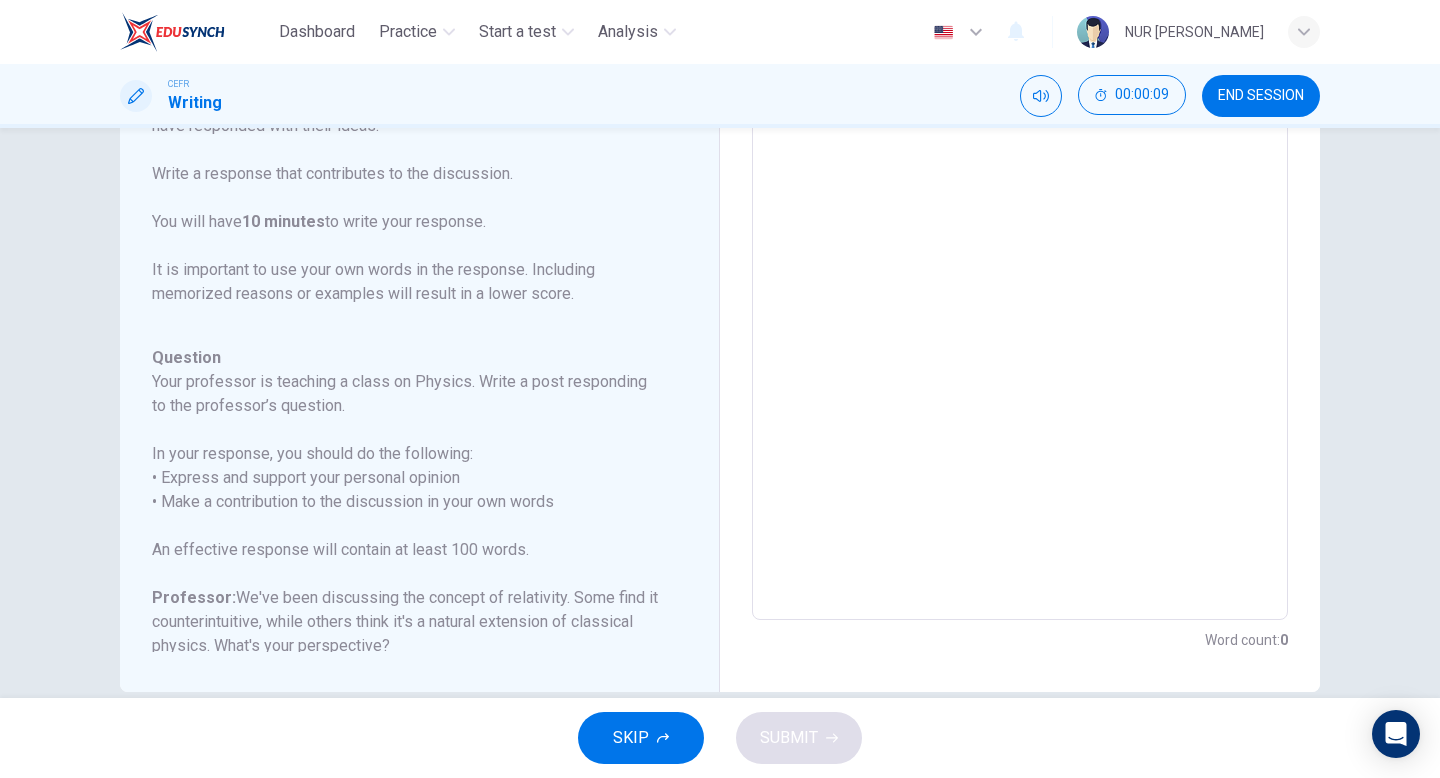 scroll, scrollTop: 320, scrollLeft: 0, axis: vertical 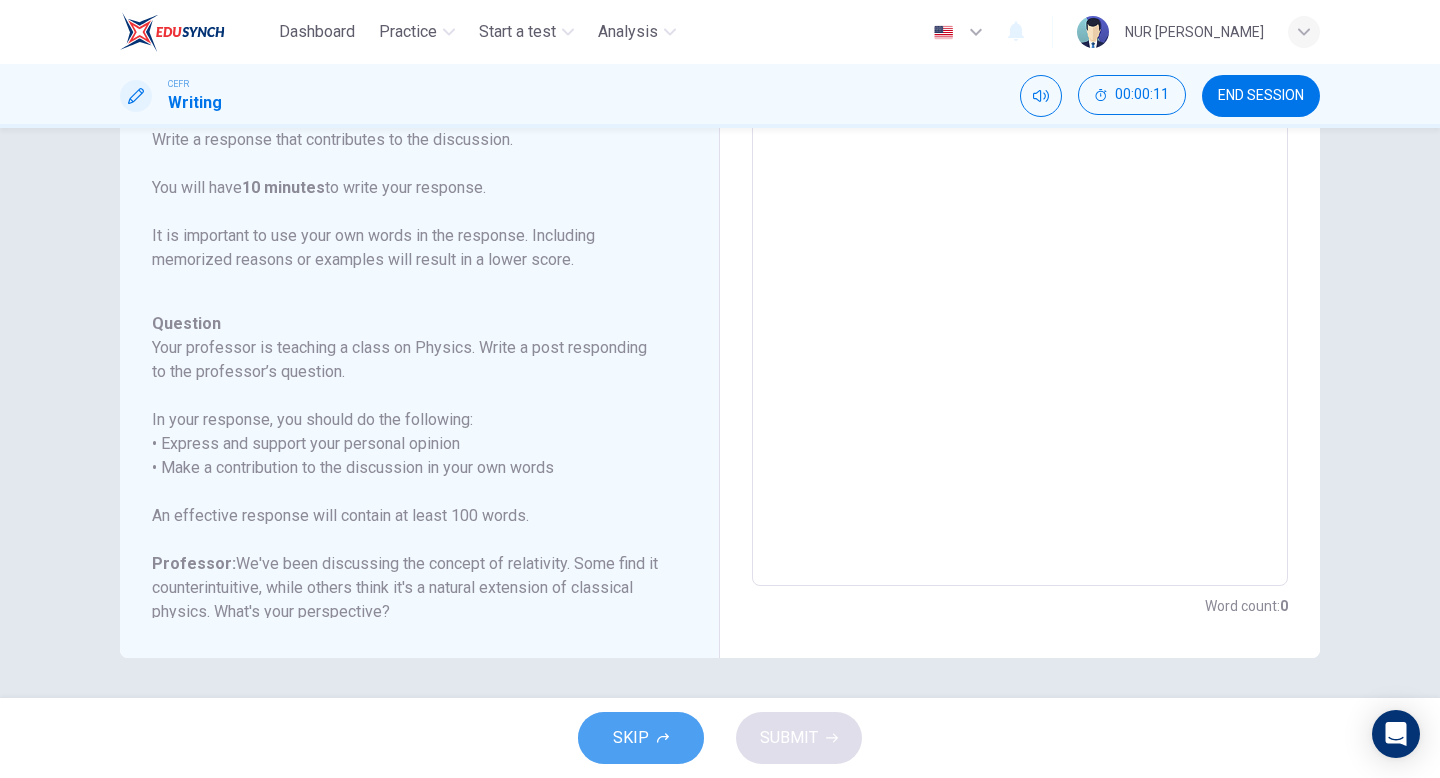 click on "SKIP" at bounding box center (631, 738) 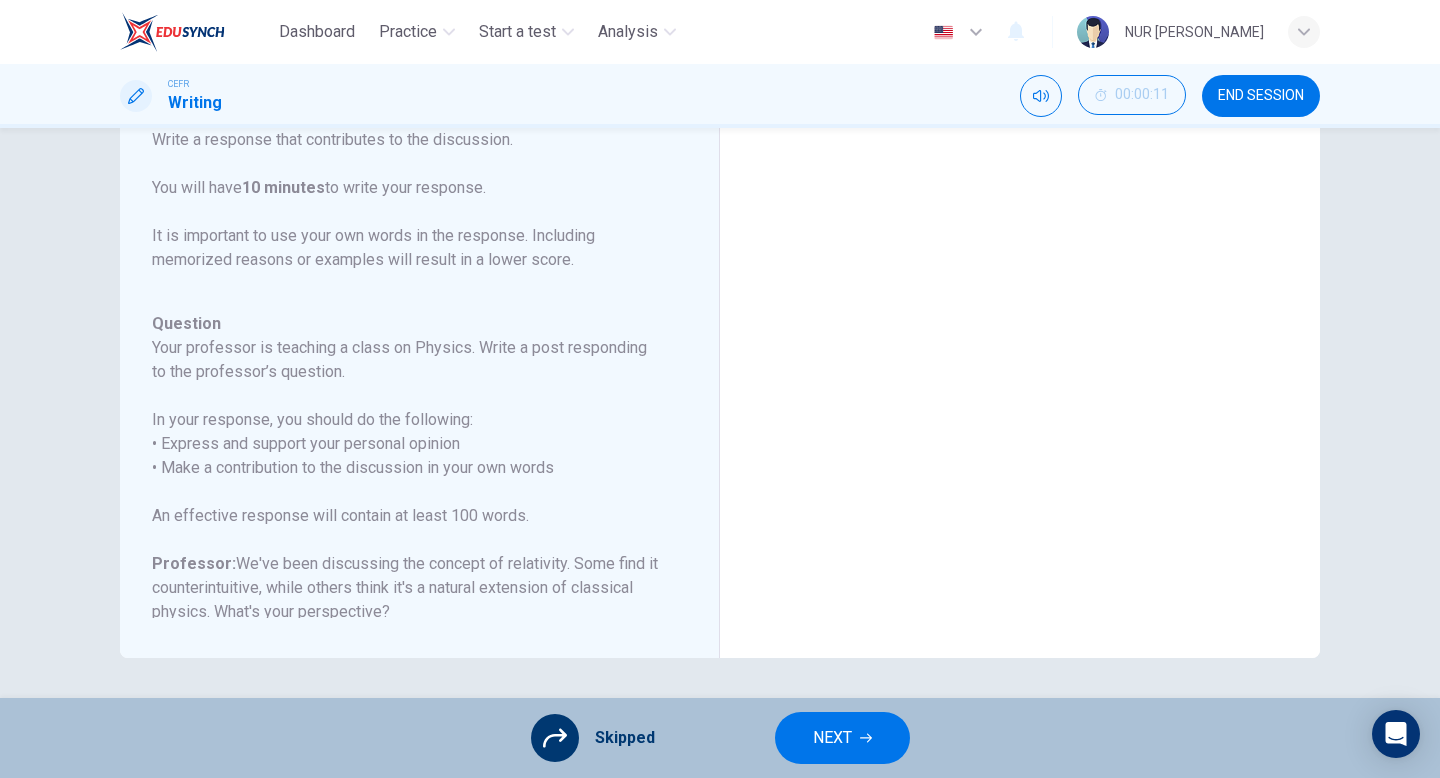 click on "NEXT" at bounding box center [842, 738] 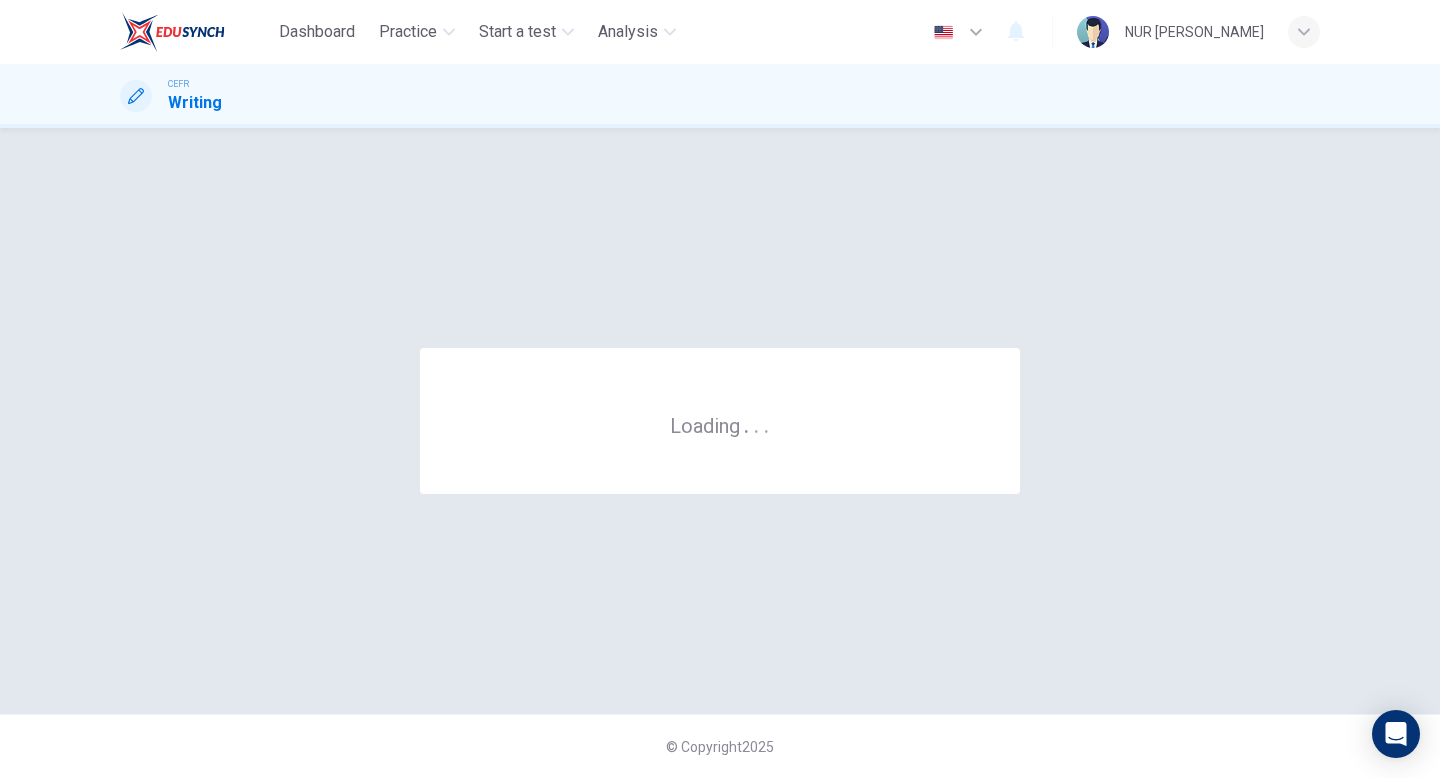 scroll, scrollTop: 0, scrollLeft: 0, axis: both 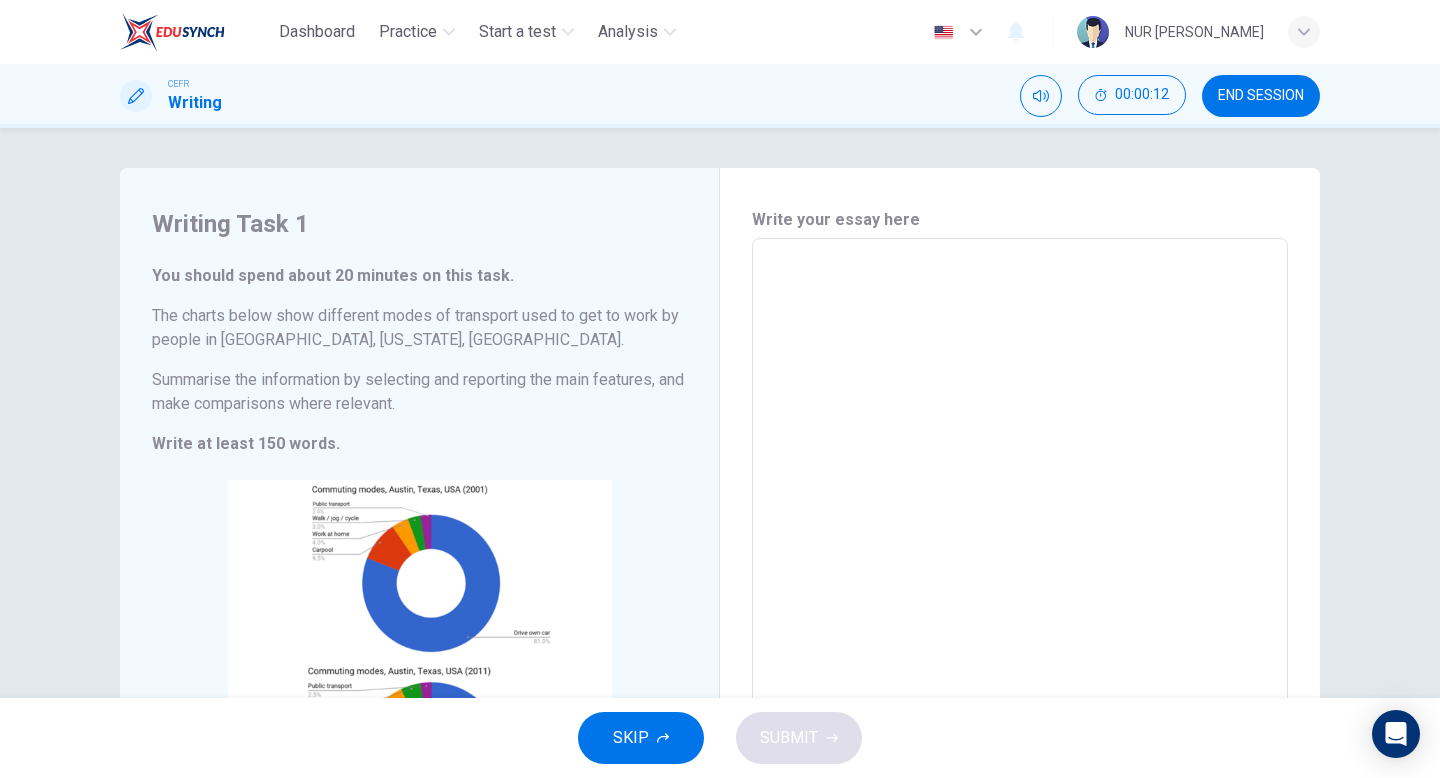 click on "SKIP" at bounding box center [641, 738] 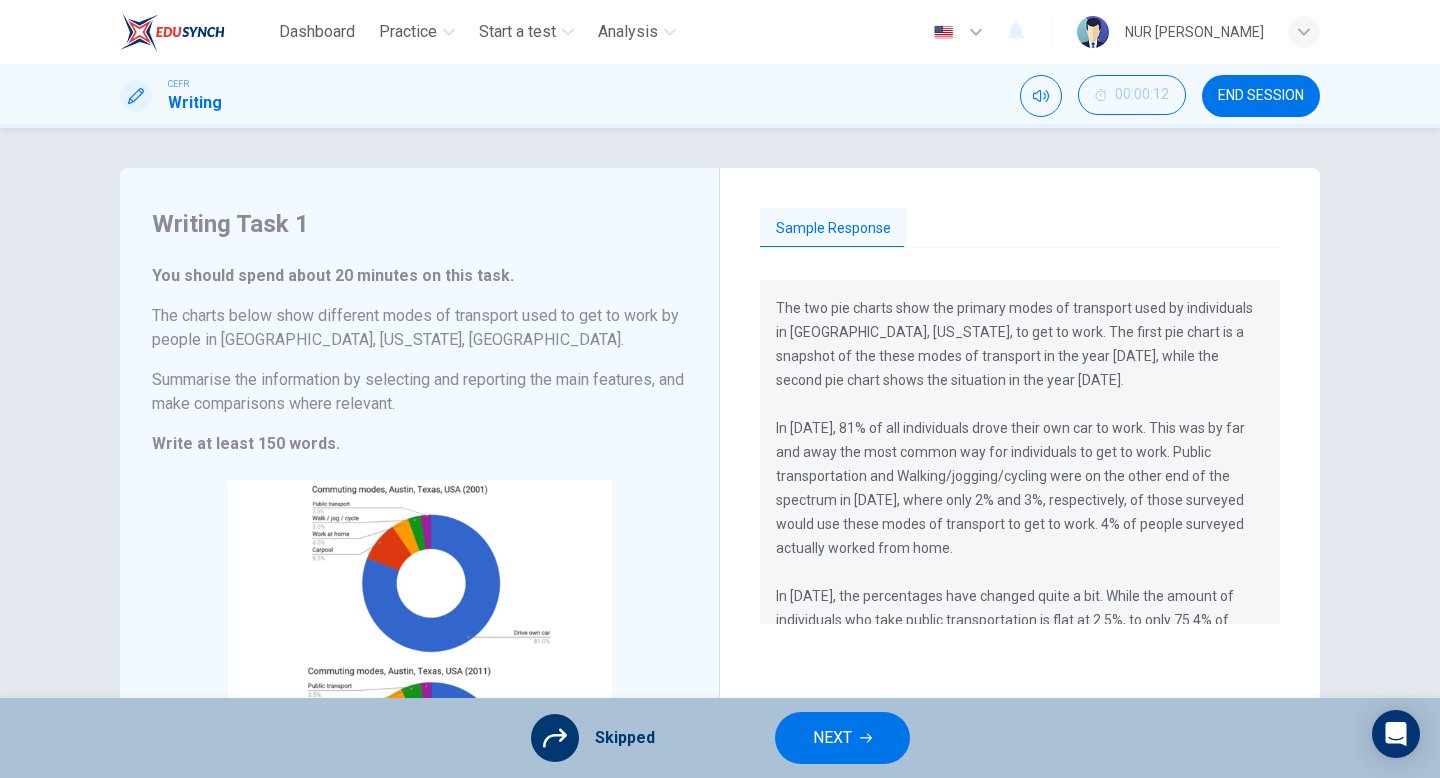 click on "NEXT" at bounding box center [832, 738] 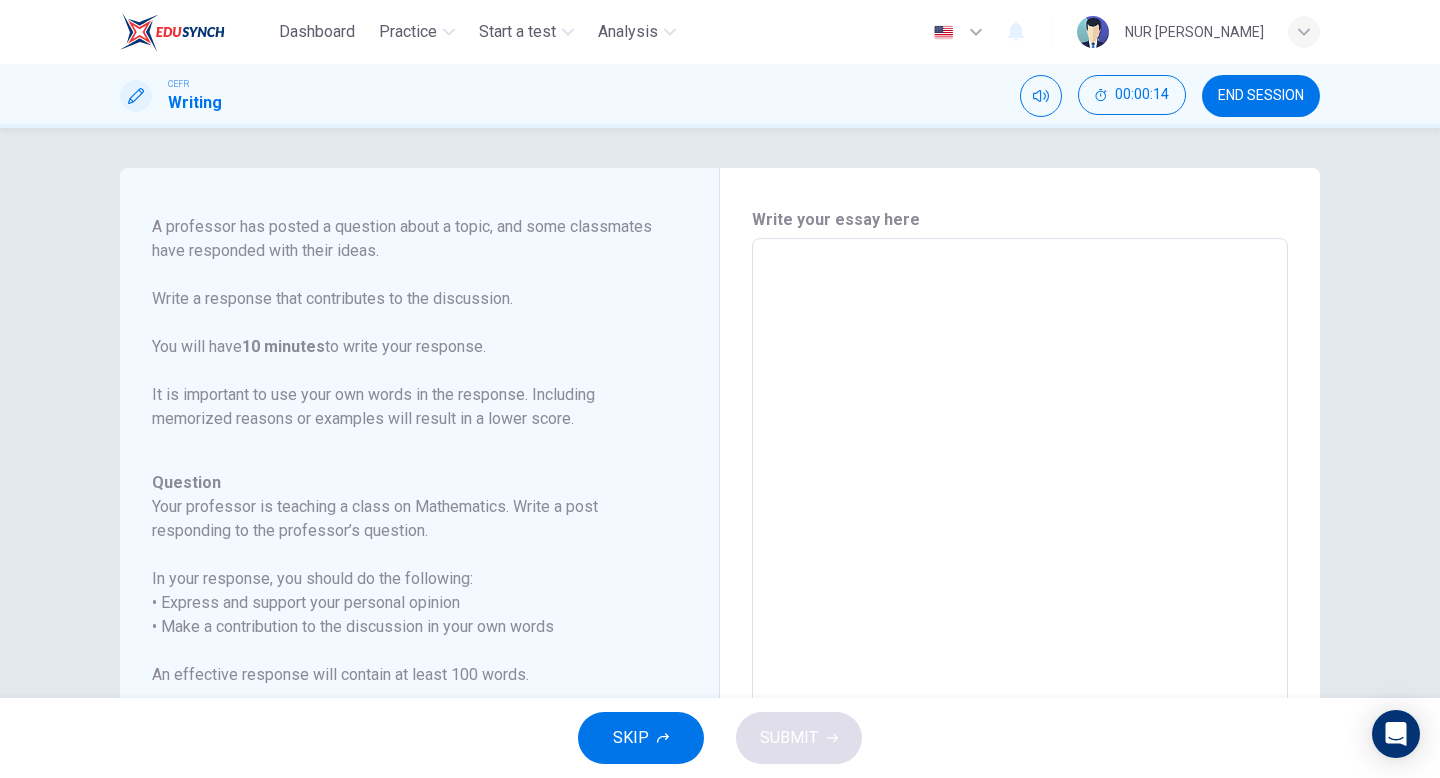 scroll, scrollTop: 198, scrollLeft: 0, axis: vertical 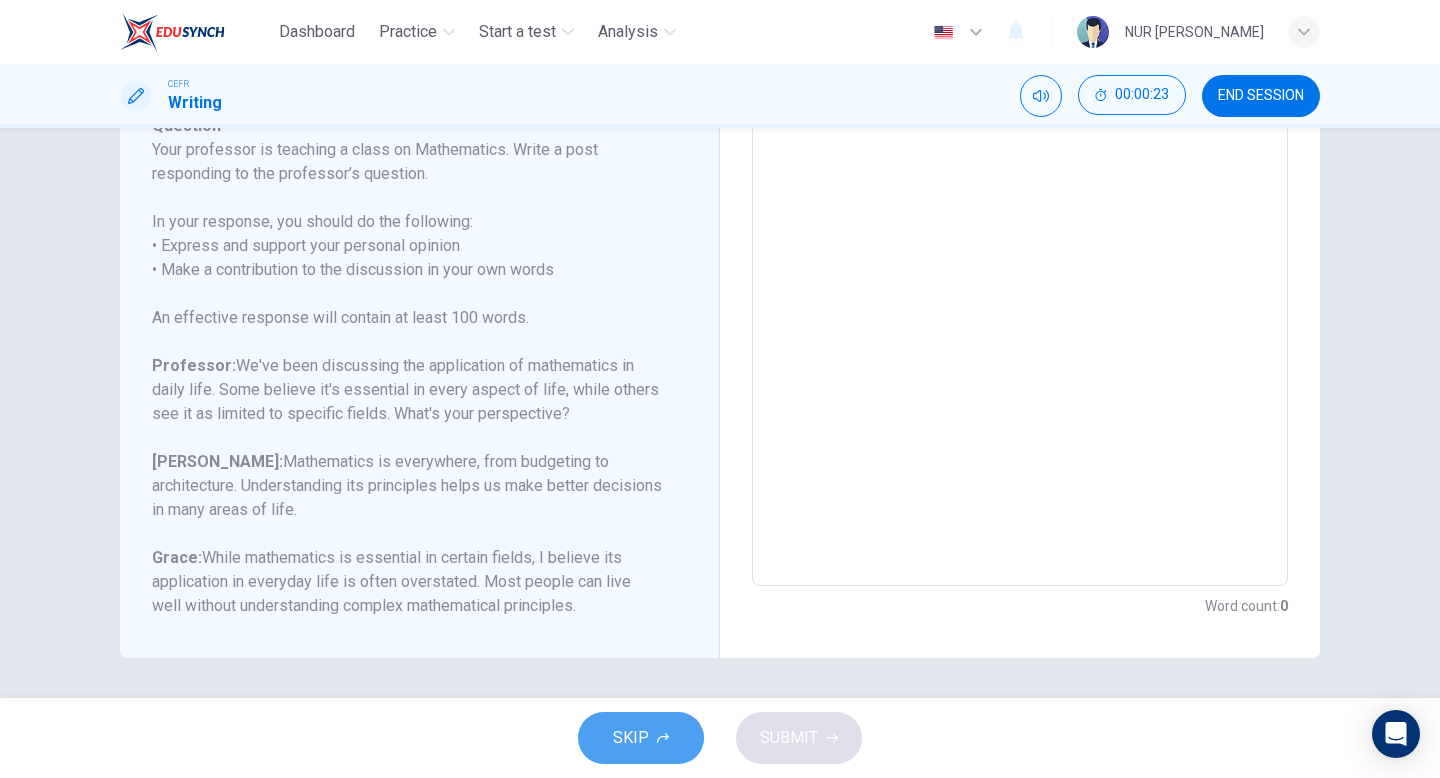 click on "SKIP" at bounding box center [641, 738] 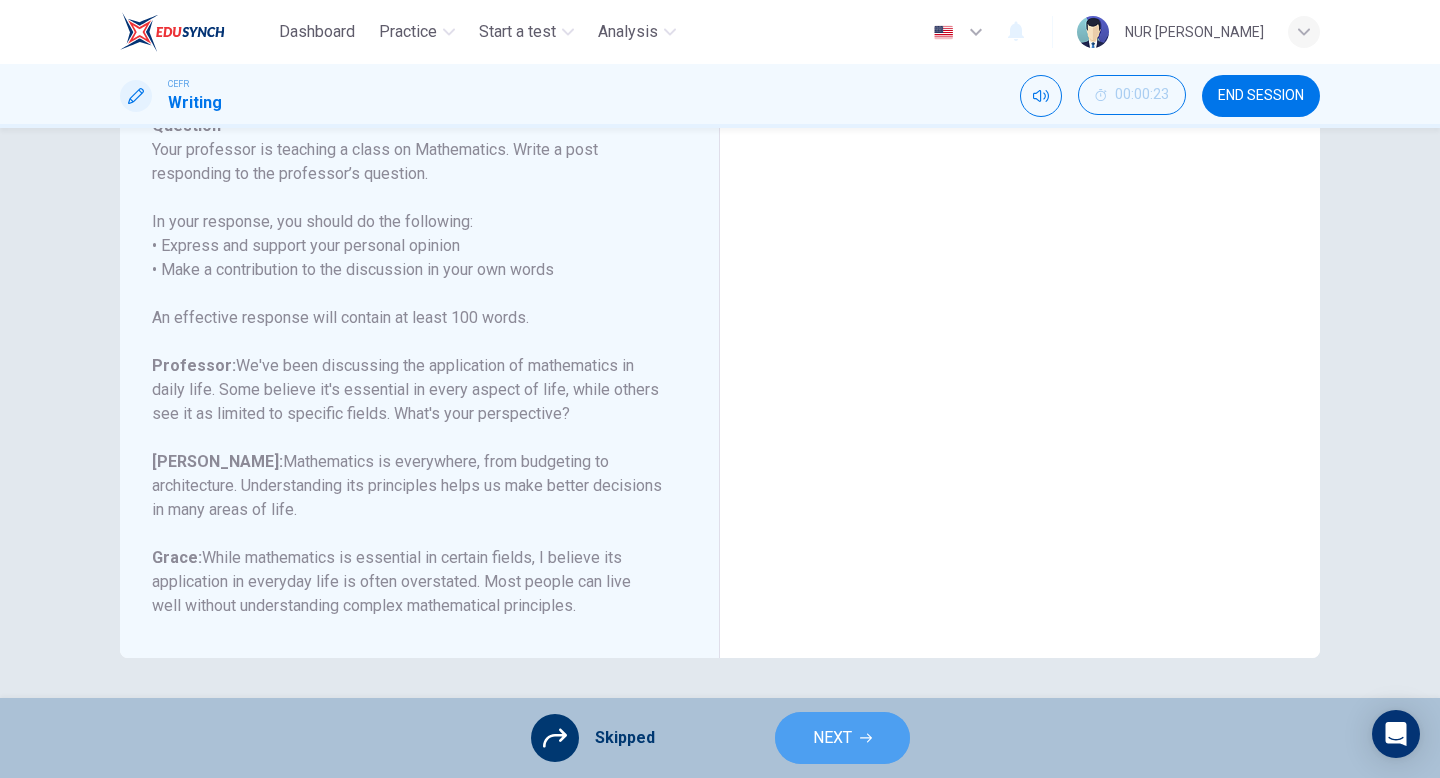 click on "NEXT" at bounding box center [842, 738] 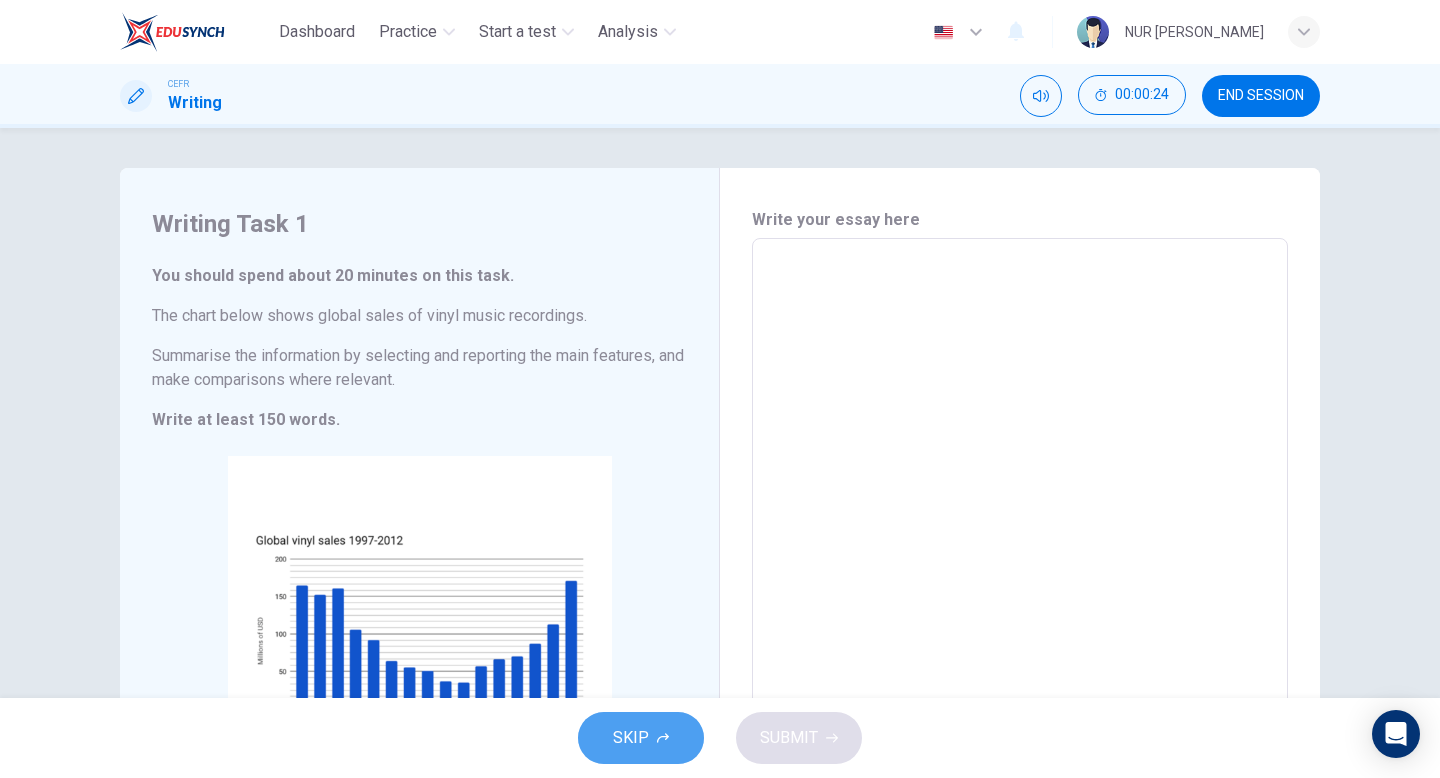 click on "SKIP" at bounding box center (641, 738) 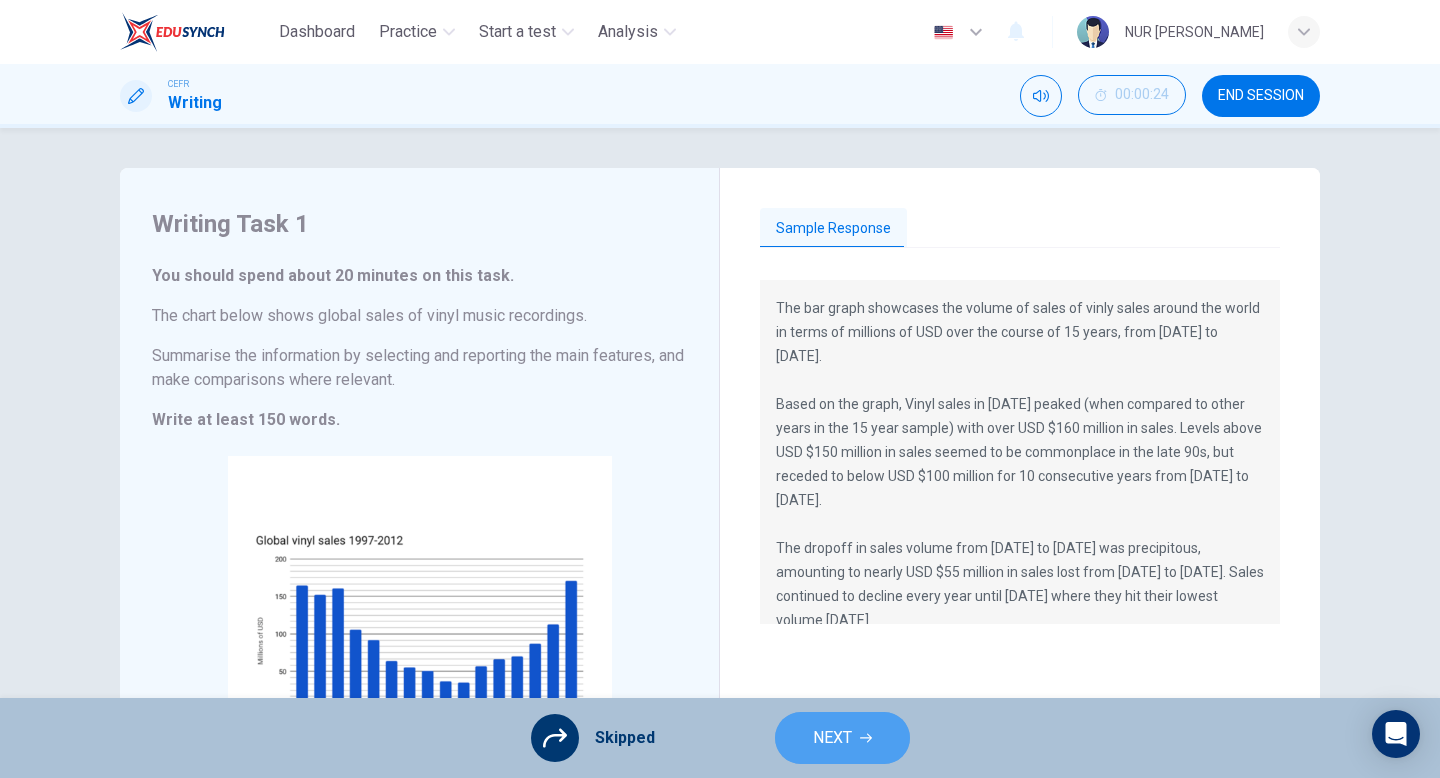 click on "NEXT" at bounding box center [832, 738] 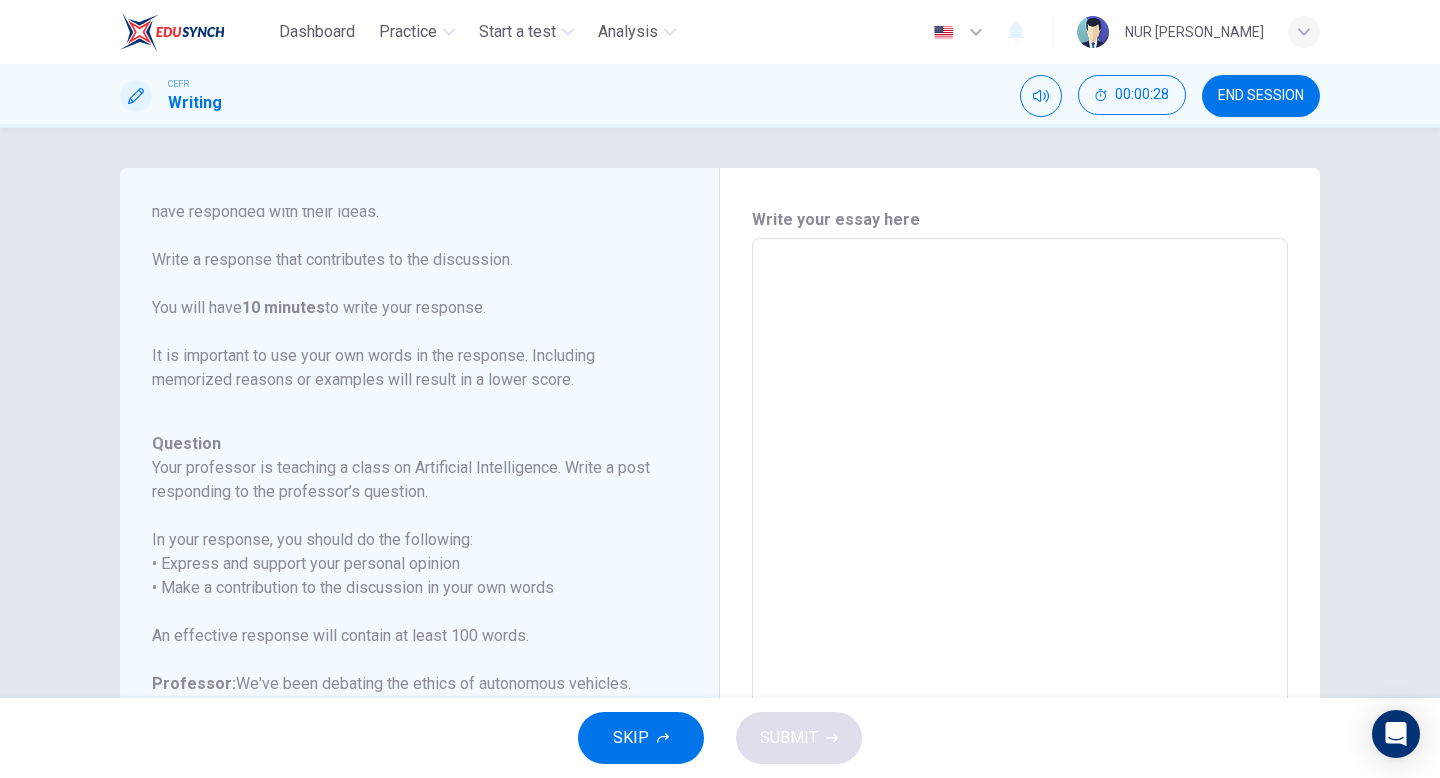 scroll, scrollTop: 222, scrollLeft: 0, axis: vertical 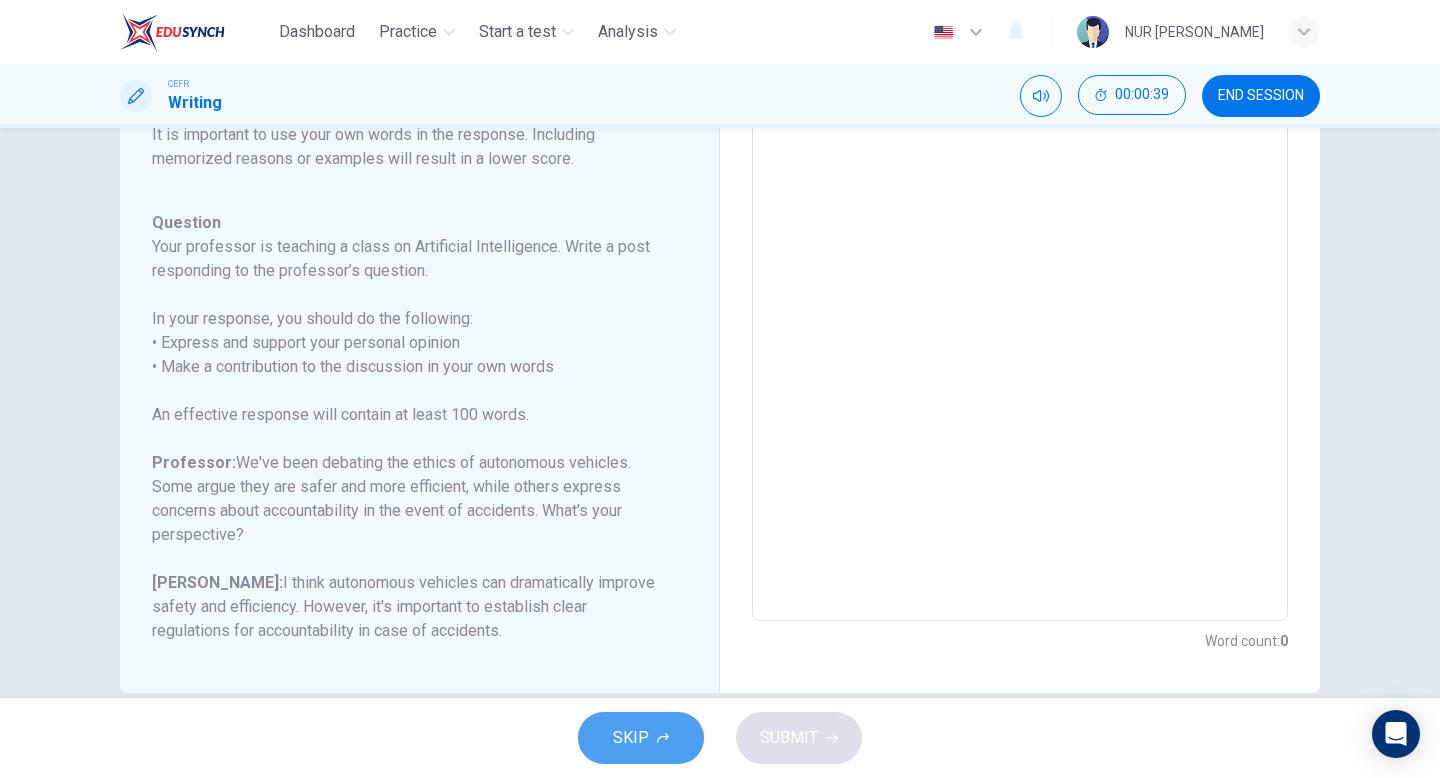 click on "SKIP" at bounding box center (631, 738) 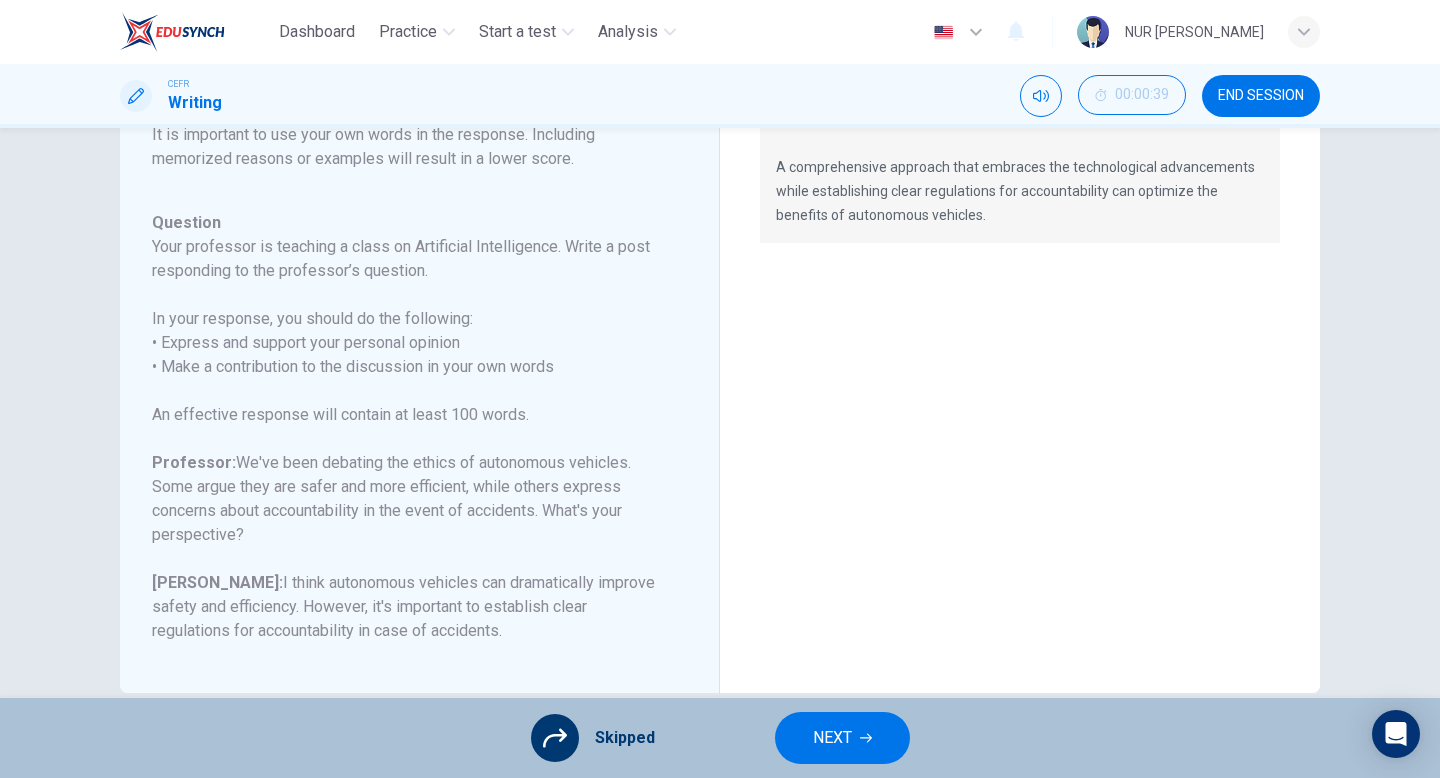 click on "NEXT" at bounding box center [832, 738] 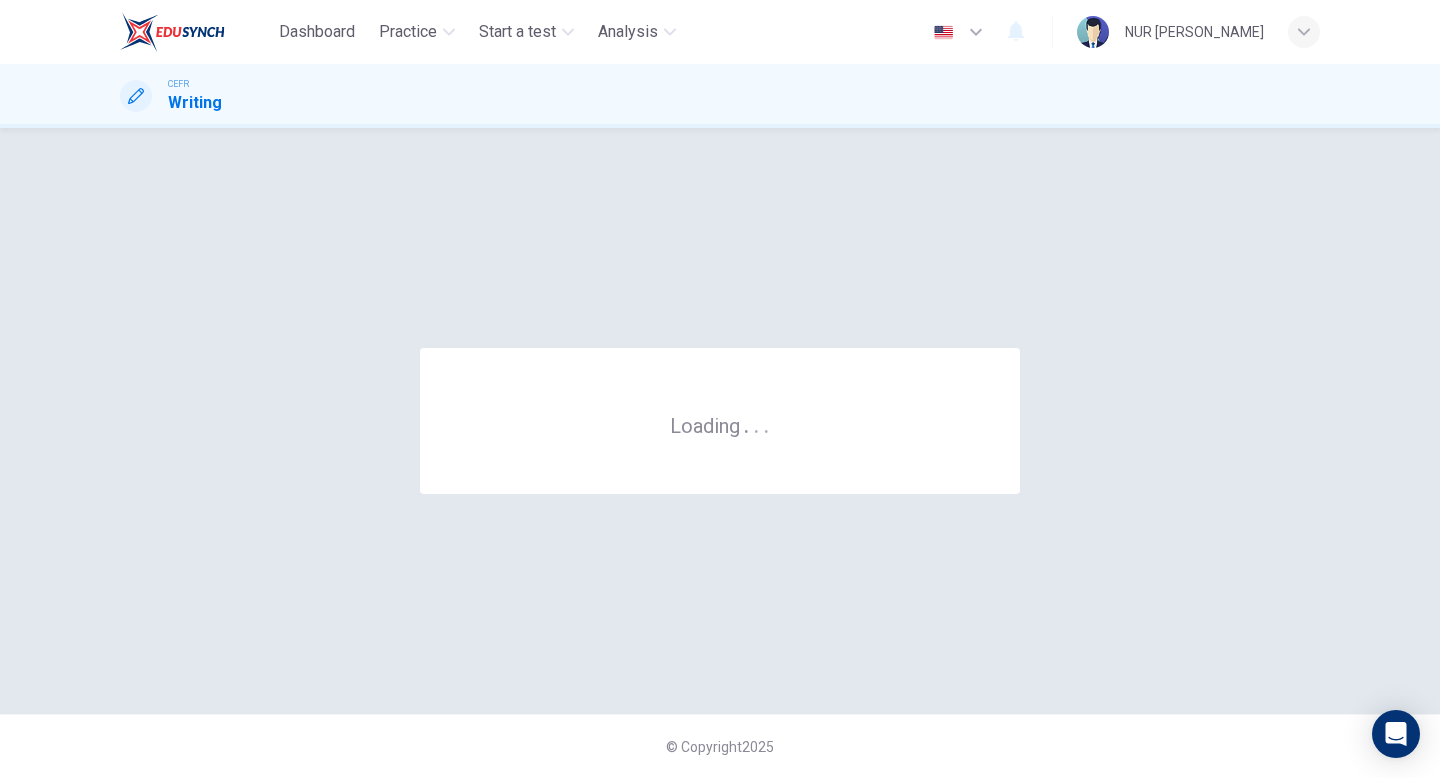 scroll, scrollTop: 0, scrollLeft: 0, axis: both 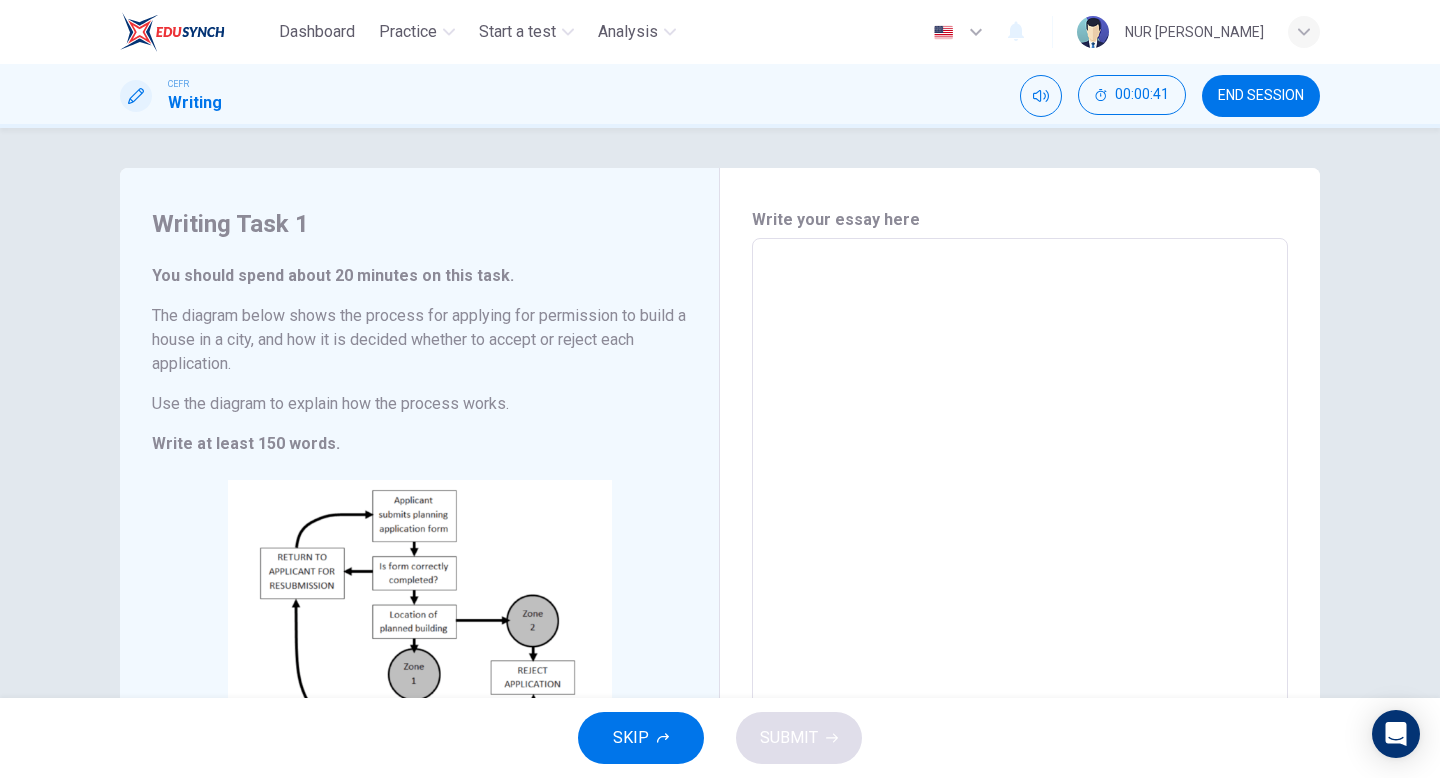 click on "END SESSION" at bounding box center [1261, 96] 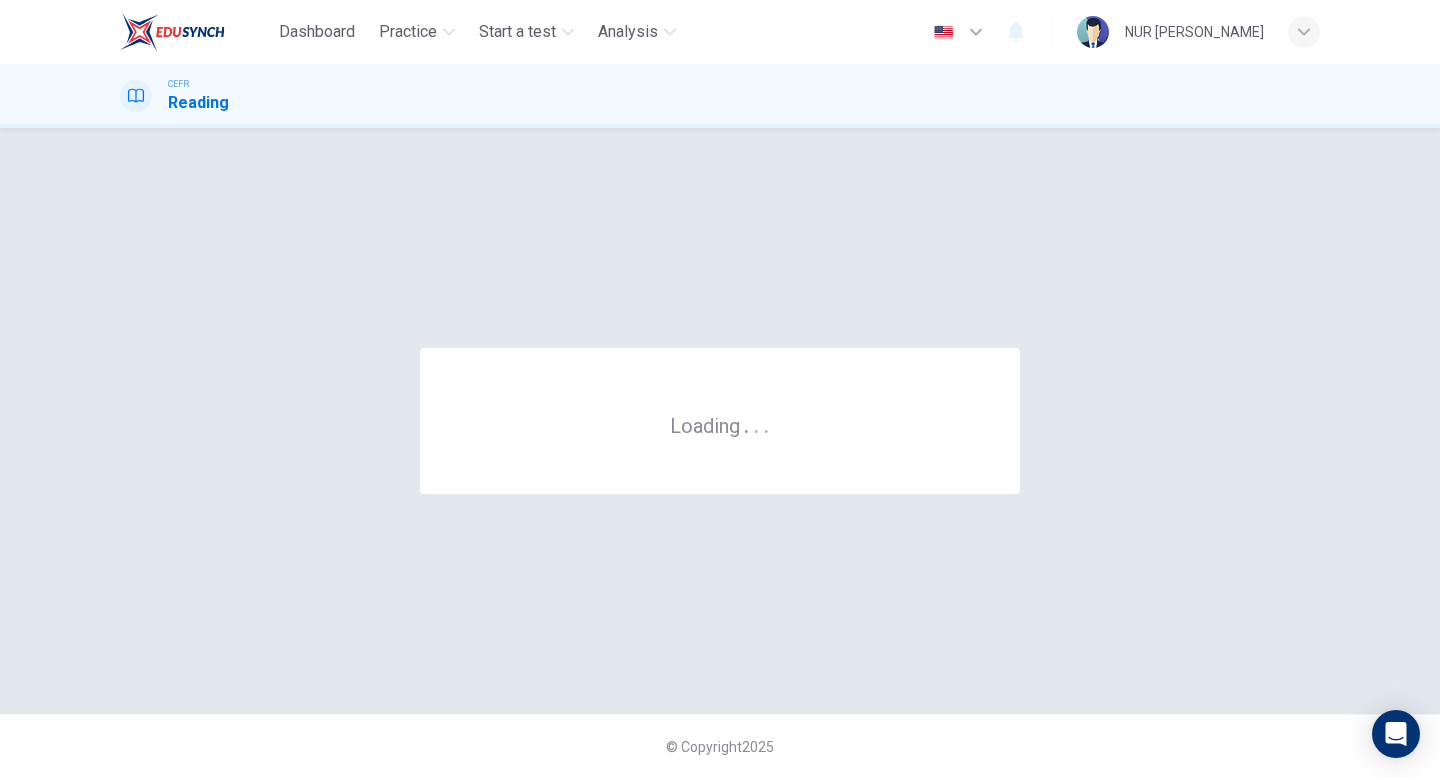 scroll, scrollTop: 0, scrollLeft: 0, axis: both 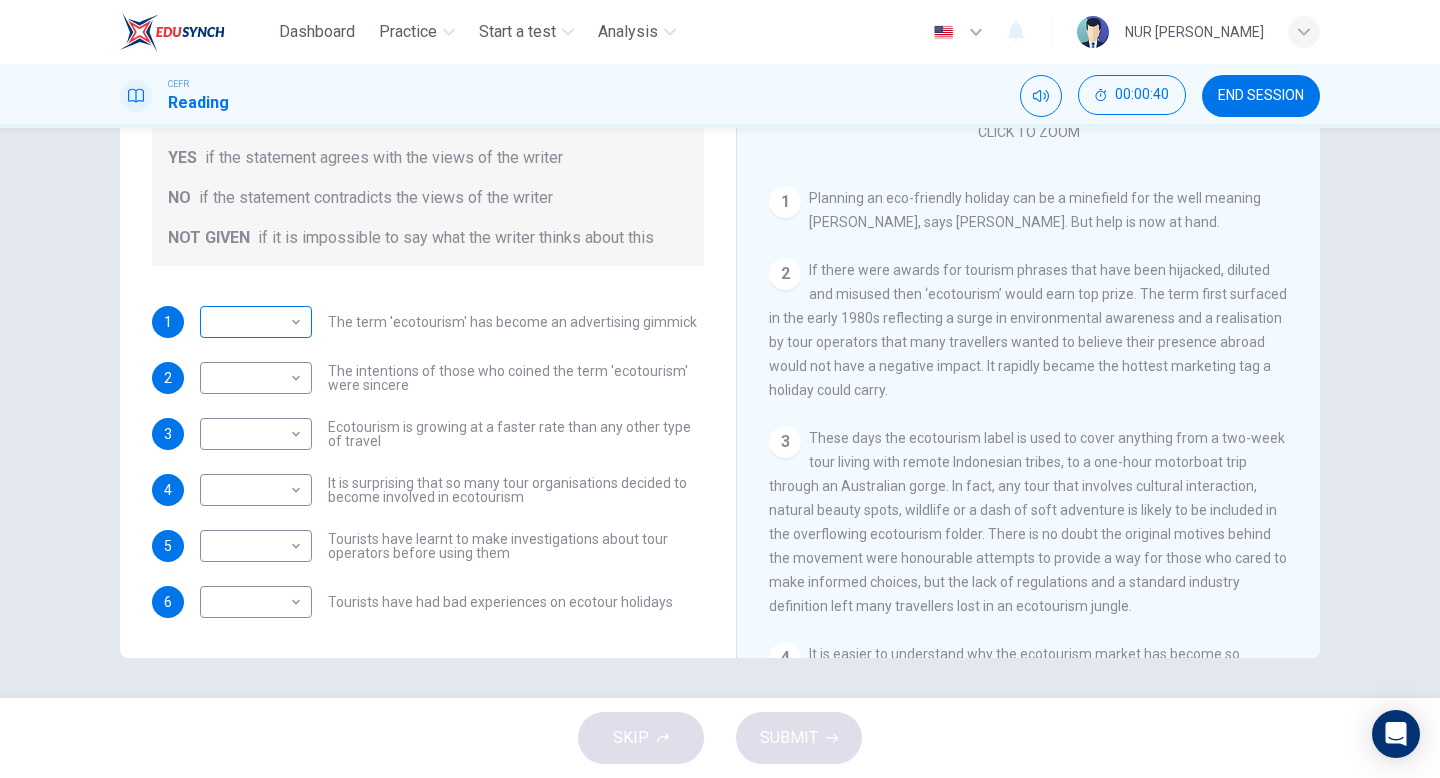 click on "Dashboard Practice Start a test Analysis English en ​ NUR AIMI NADIAH BINTI NASARUDDIN CEFR Reading 00:00:40 END SESSION Questions 1 - 6 Do the following statements agree with the information given in the Reading Passage ?
In the boxes below write YES if the statement agrees with the views of the writer NO if the statement contradicts the views of the writer NOT GIVEN if it is impossible to say what the writer thinks about this 1 ​ ​ The term 'ecotourism' has become an advertising gimmick 2 ​ ​ The intentions of those who coined the term 'ecotourism' were sincere 3 ​ ​ Ecotourism is growing at a faster rate than any other type of travel 4 ​ ​ It is surprising that so many tour organisations decided to become involved in ecotourism 5 ​ ​ Tourists have learnt to make investigations about tour operators before using them 6 ​ ​ Tourists have had bad experiences on ecotour holidays It's Eco-logical CLICK TO ZOOM Click to Zoom 1 2 3 4 5 6 7 8 SKIP SUBMIT
Dashboard Practice 2025" at bounding box center [720, 389] 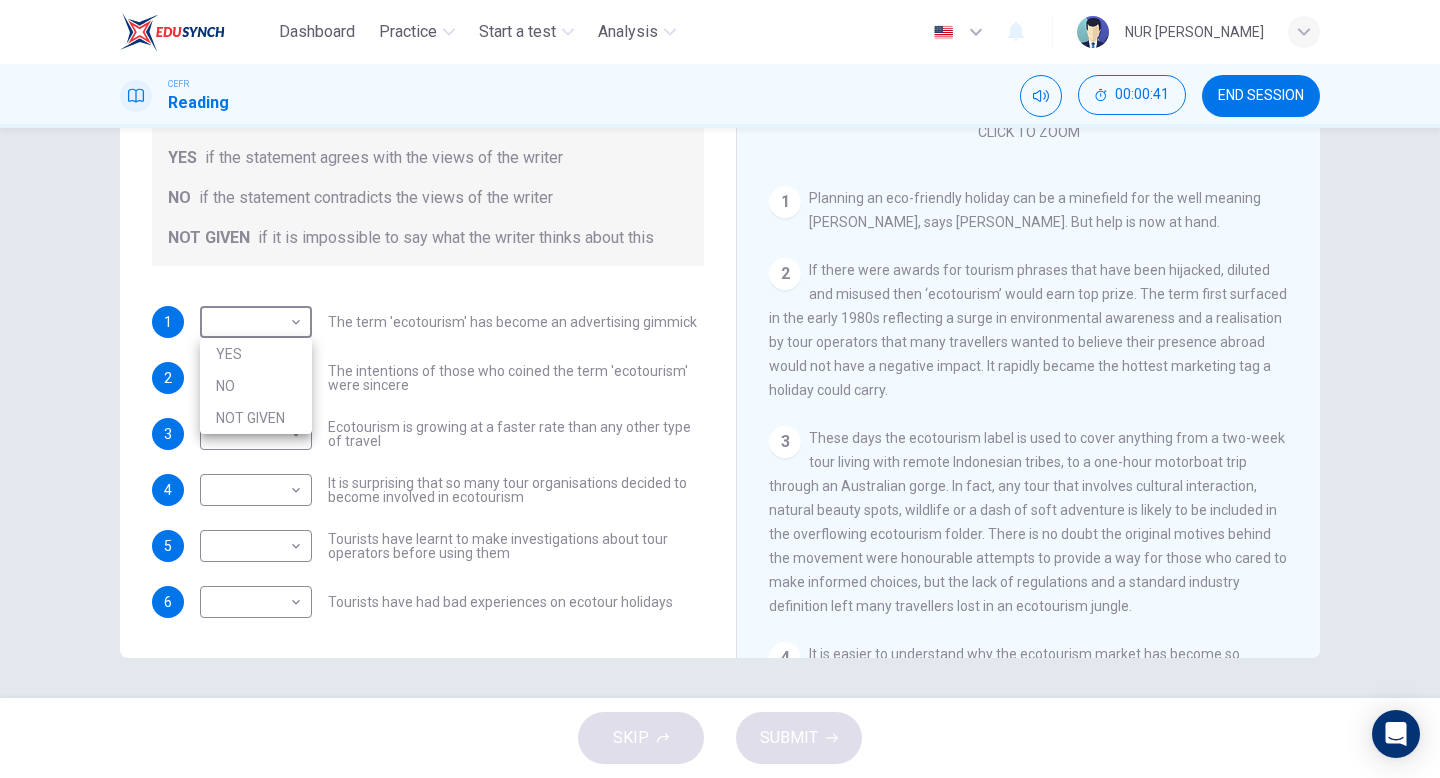 click on "YES" at bounding box center (256, 354) 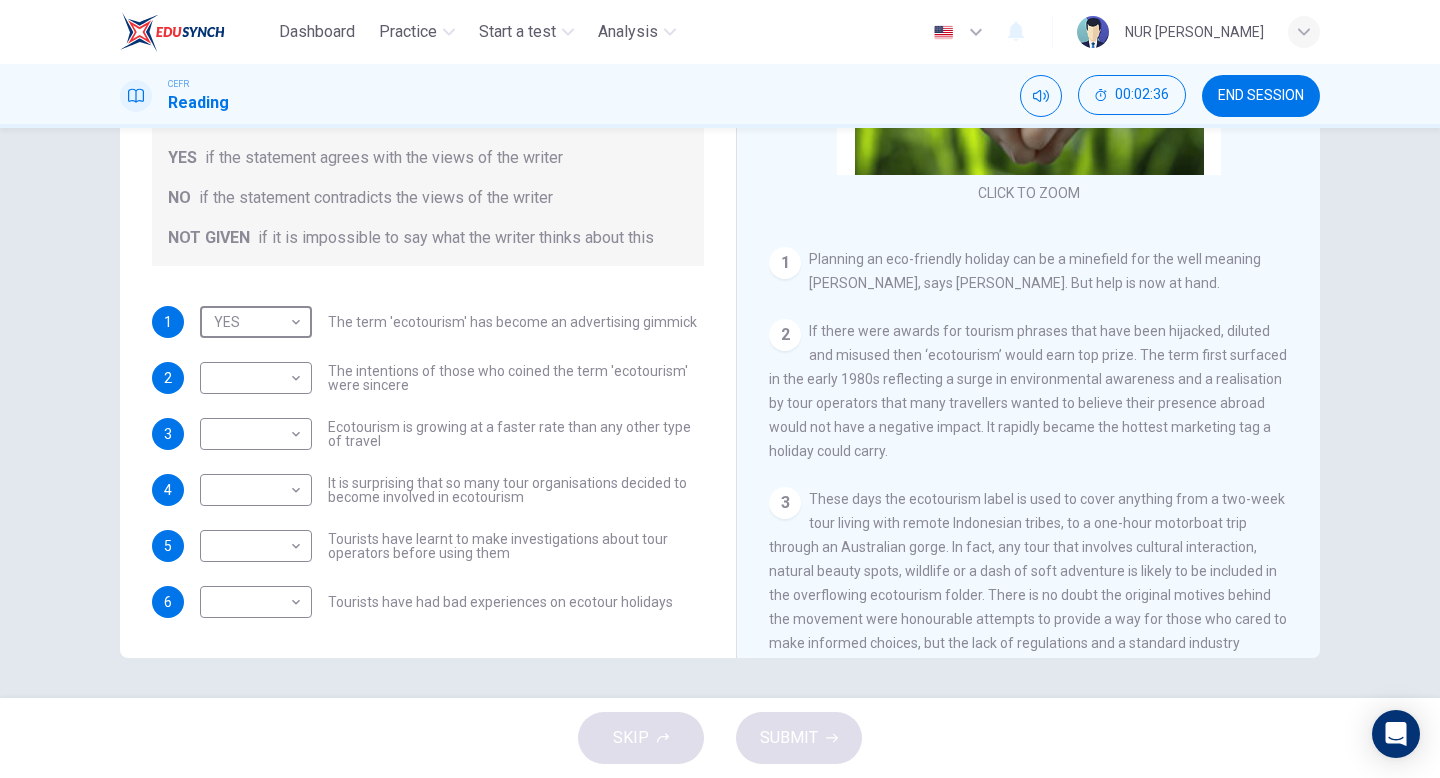 scroll, scrollTop: 0, scrollLeft: 0, axis: both 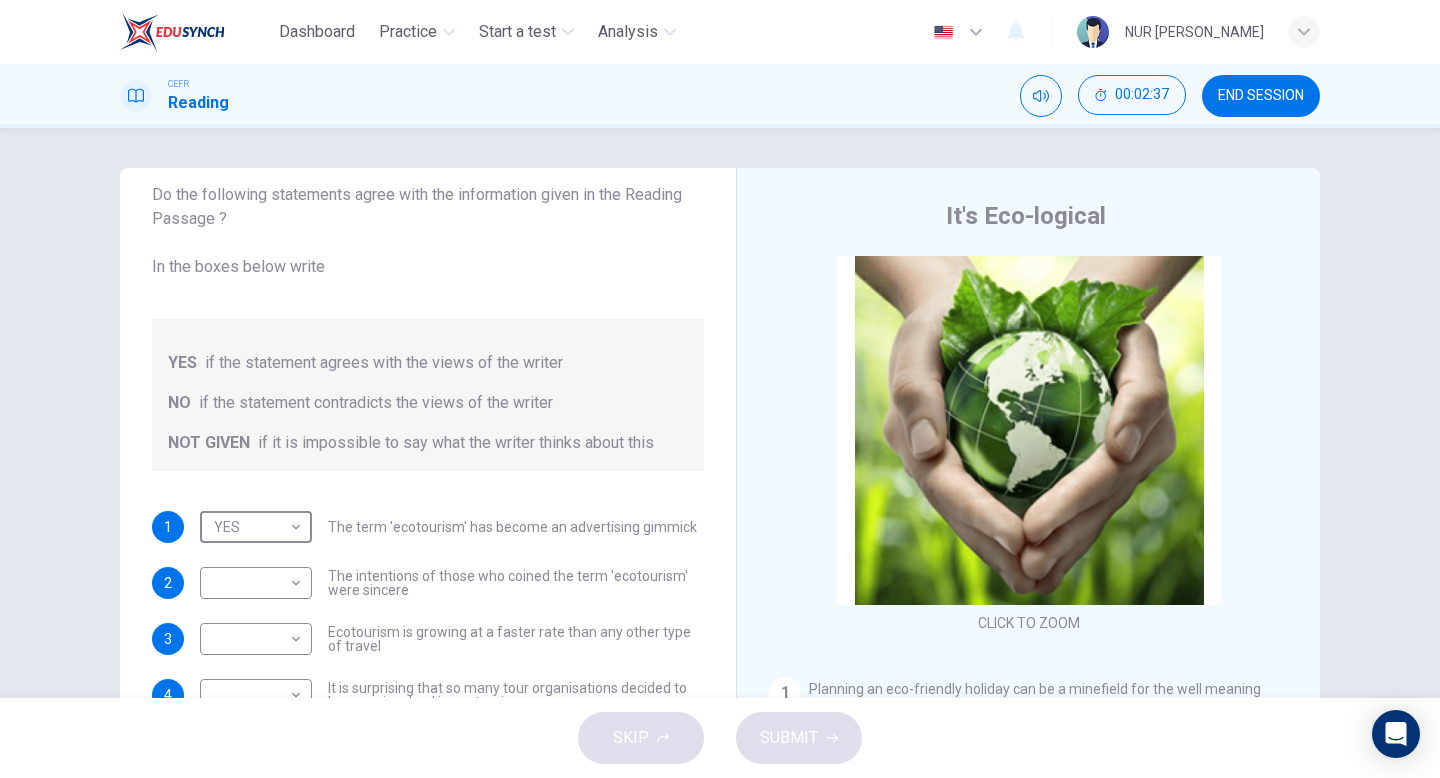 click on "SKIP SUBMIT" at bounding box center [720, 738] 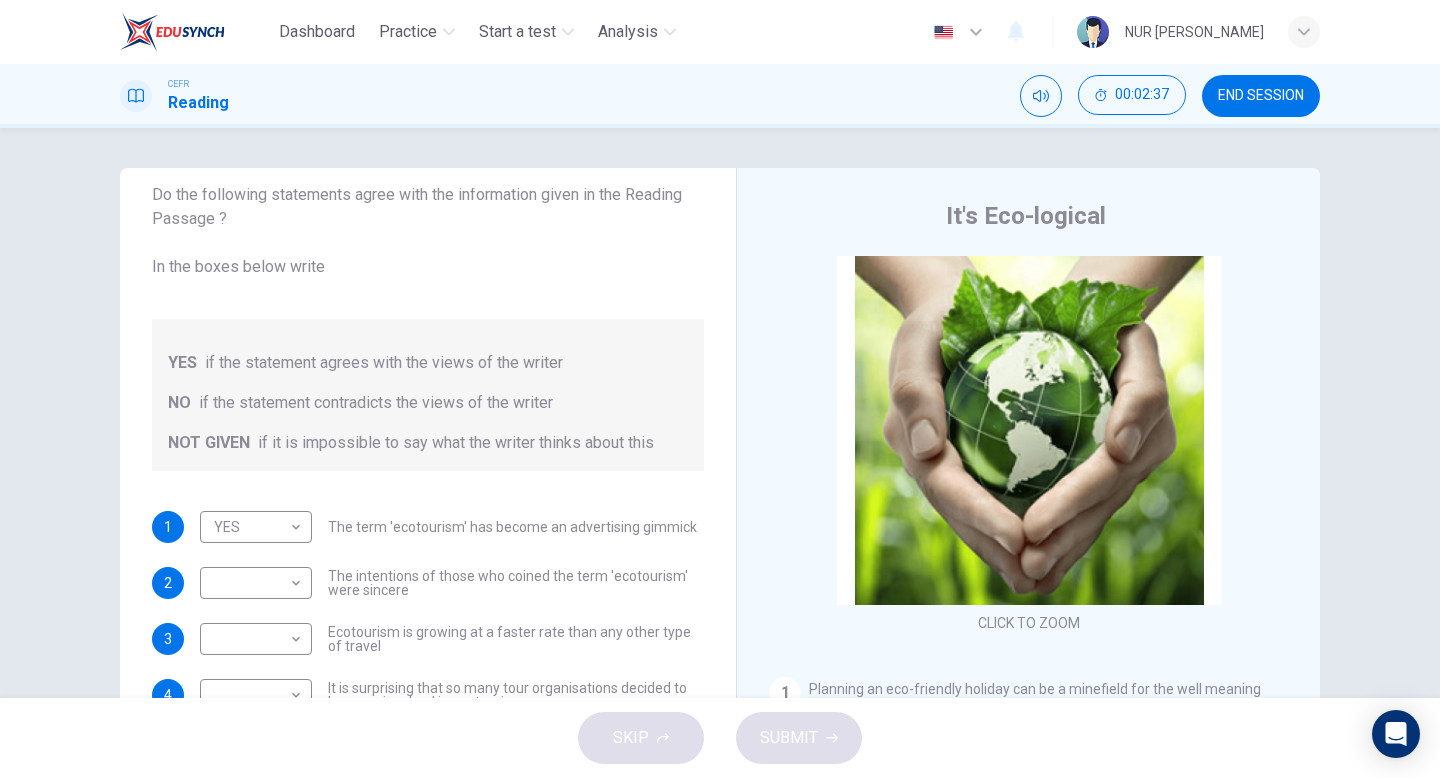 click on "SKIP SUBMIT" at bounding box center (720, 738) 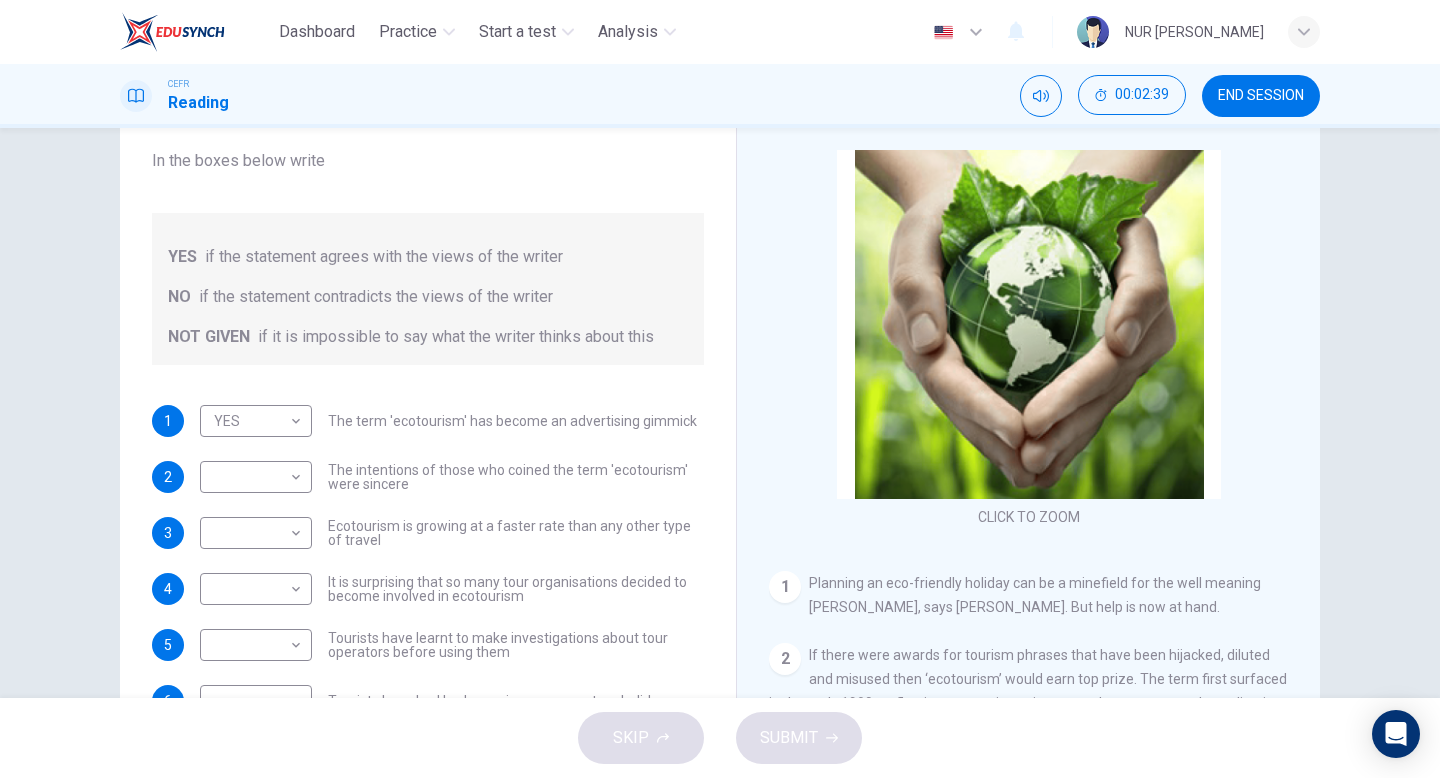 scroll, scrollTop: 205, scrollLeft: 0, axis: vertical 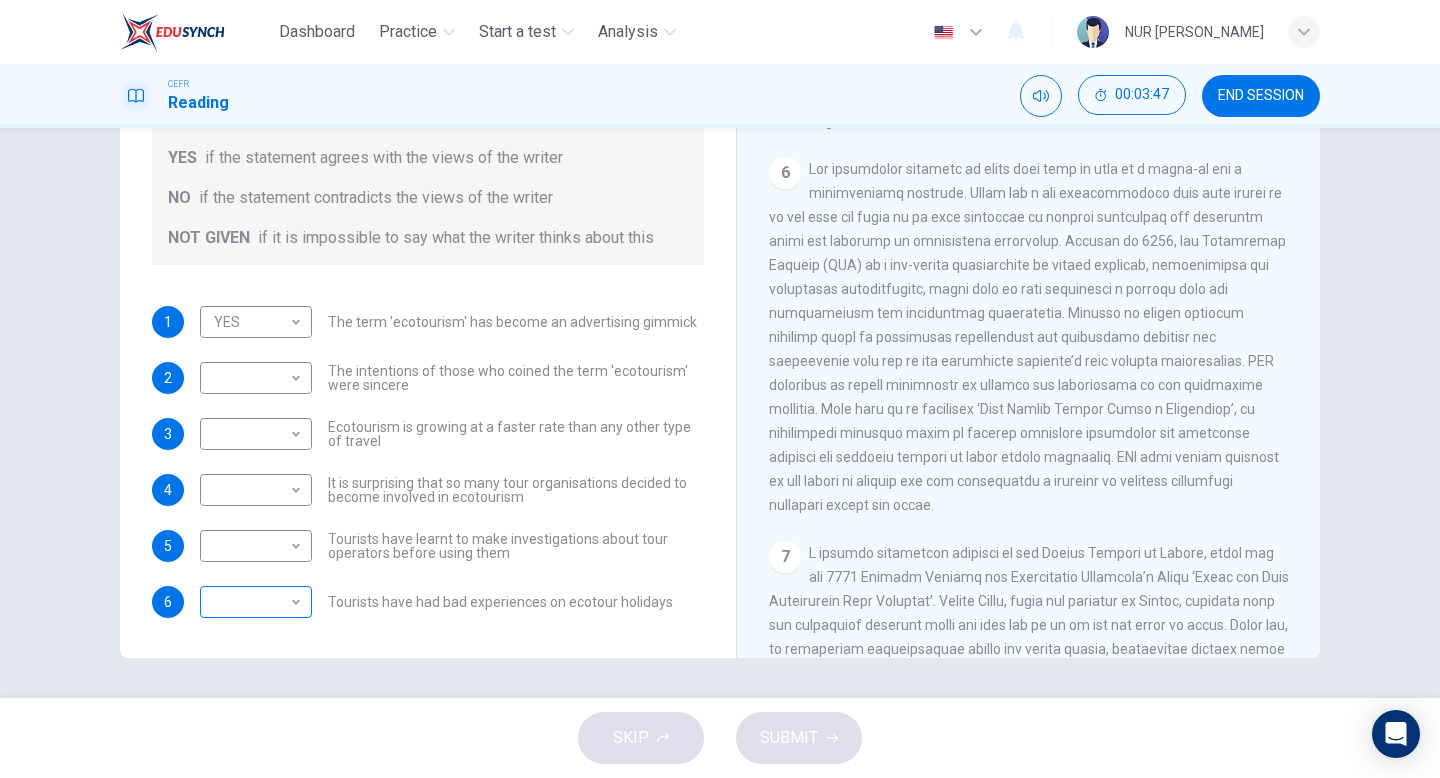 click on "Dashboard Practice Start a test Analysis English en ​ NUR AIMI NADIAH BINTI NASARUDDIN CEFR Reading 00:03:47 END SESSION Questions 1 - 6 Do the following statements agree with the information given in the Reading Passage ?
In the boxes below write YES if the statement agrees with the views of the writer NO if the statement contradicts the views of the writer NOT GIVEN if it is impossible to say what the writer thinks about this 1 YES YES ​ The term 'ecotourism' has become an advertising gimmick 2 ​ ​ The intentions of those who coined the term 'ecotourism' were sincere 3 ​ ​ Ecotourism is growing at a faster rate than any other type of travel 4 ​ ​ It is surprising that so many tour organisations decided to become involved in ecotourism 5 ​ ​ Tourists have learnt to make investigations about tour operators before using them 6 ​ ​ Tourists have had bad experiences on ecotour holidays It's Eco-logical CLICK TO ZOOM Click to Zoom 1 2 3 4 5 6 7 8 SKIP SUBMIT
Dashboard Practice" at bounding box center (720, 389) 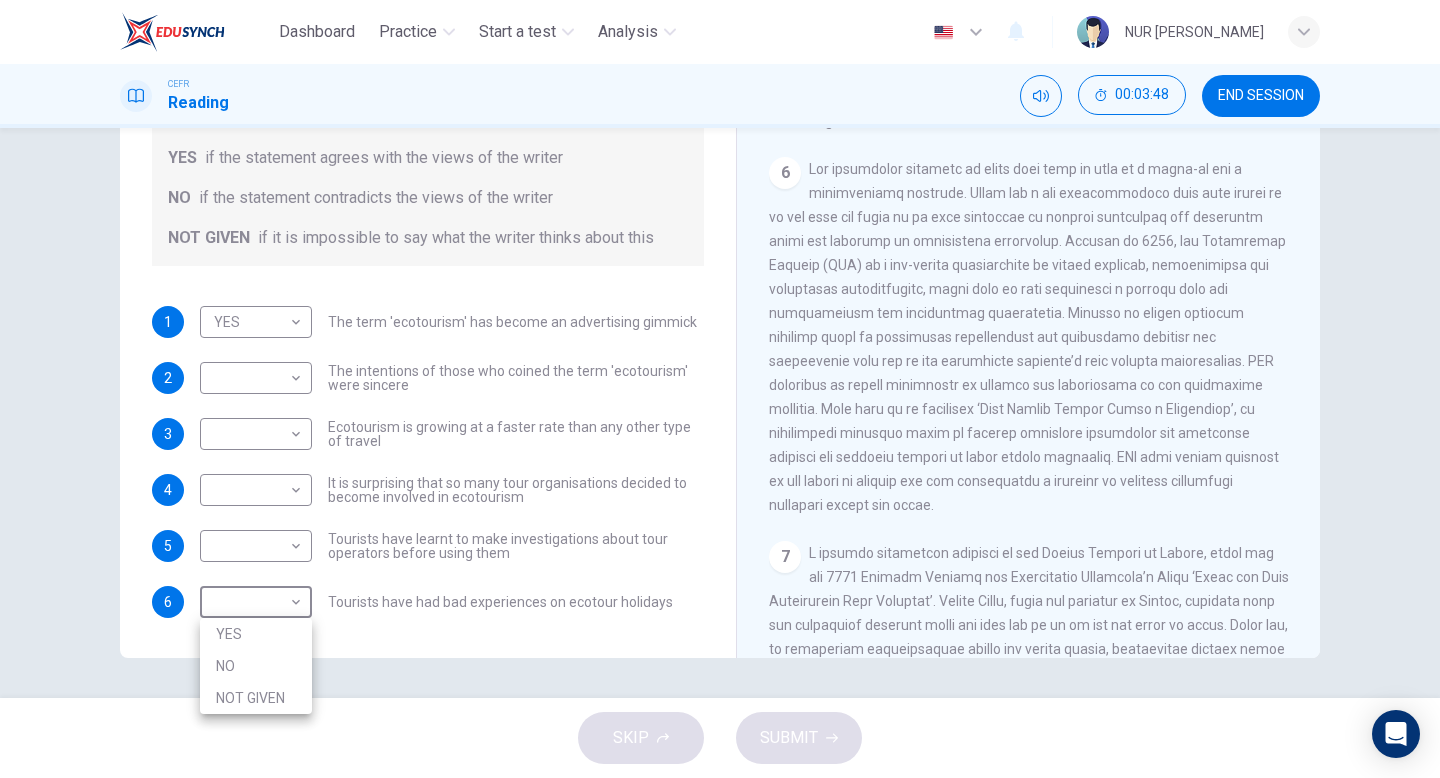 click on "NOT GIVEN" at bounding box center (256, 698) 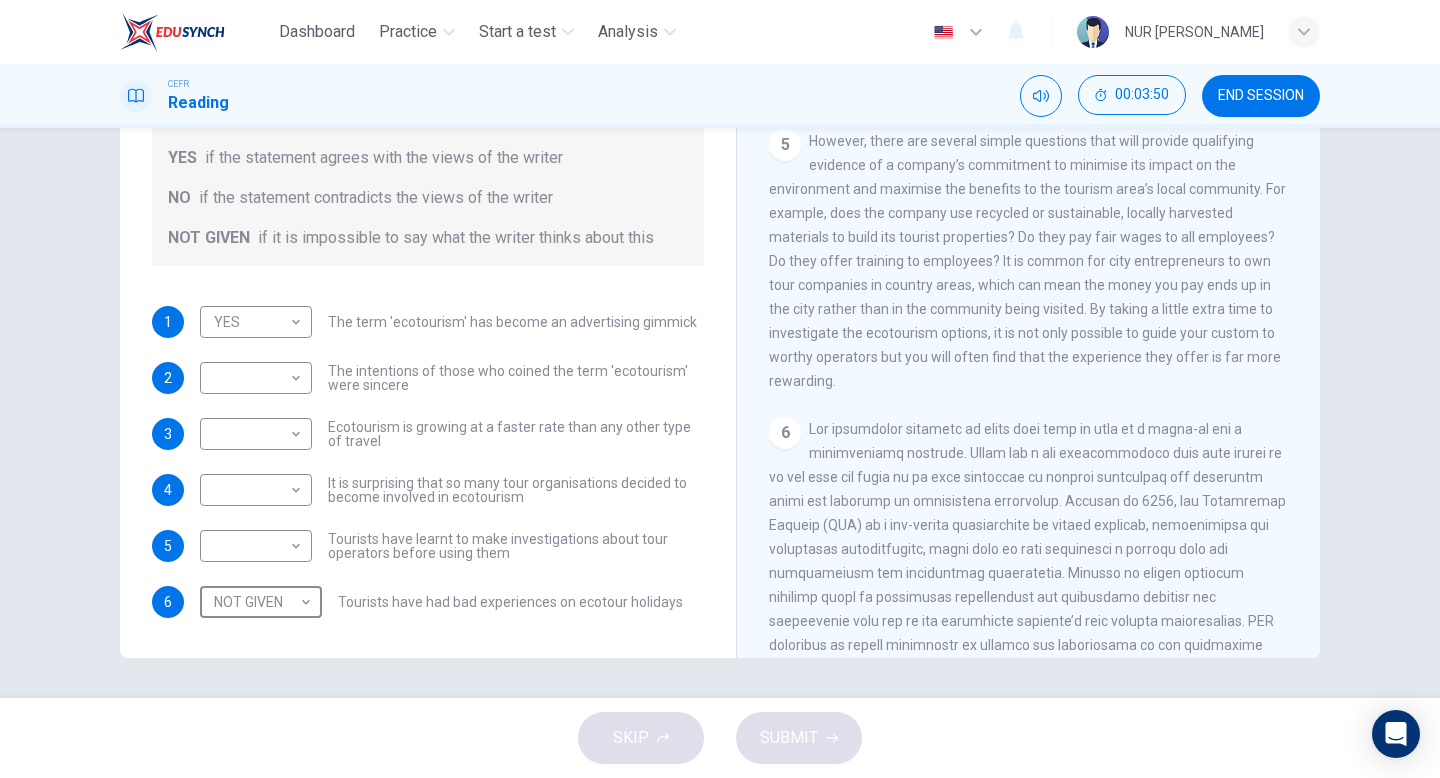 scroll, scrollTop: 1055, scrollLeft: 0, axis: vertical 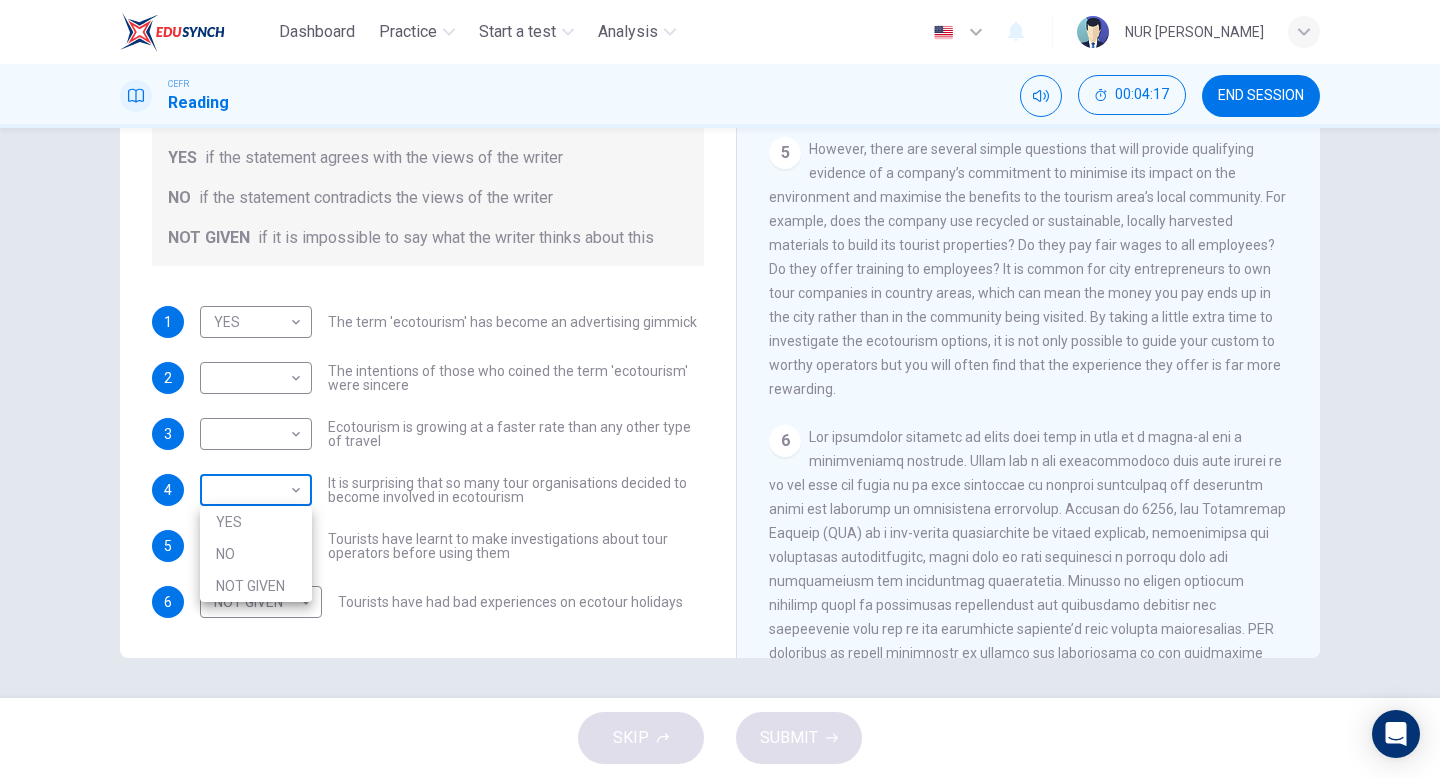 click on "Dashboard Practice Start a test Analysis English en ​ NUR AIMI NADIAH BINTI NASARUDDIN CEFR Reading 00:04:17 END SESSION Questions 1 - 6 Do the following statements agree with the information given in the Reading Passage ?
In the boxes below write YES if the statement agrees with the views of the writer NO if the statement contradicts the views of the writer NOT GIVEN if it is impossible to say what the writer thinks about this 1 YES YES ​ The term 'ecotourism' has become an advertising gimmick 2 ​ ​ The intentions of those who coined the term 'ecotourism' were sincere 3 ​ ​ Ecotourism is growing at a faster rate than any other type of travel 4 ​ ​ It is surprising that so many tour organisations decided to become involved in ecotourism 5 ​ ​ Tourists have learnt to make investigations about tour operators before using them 6 NOT GIVEN NOT GIVEN ​ Tourists have had bad experiences on ecotour holidays It's Eco-logical CLICK TO ZOOM Click to Zoom 1 2 3 4 5 6 7 8 SKIP SUBMIT
2025" at bounding box center [720, 389] 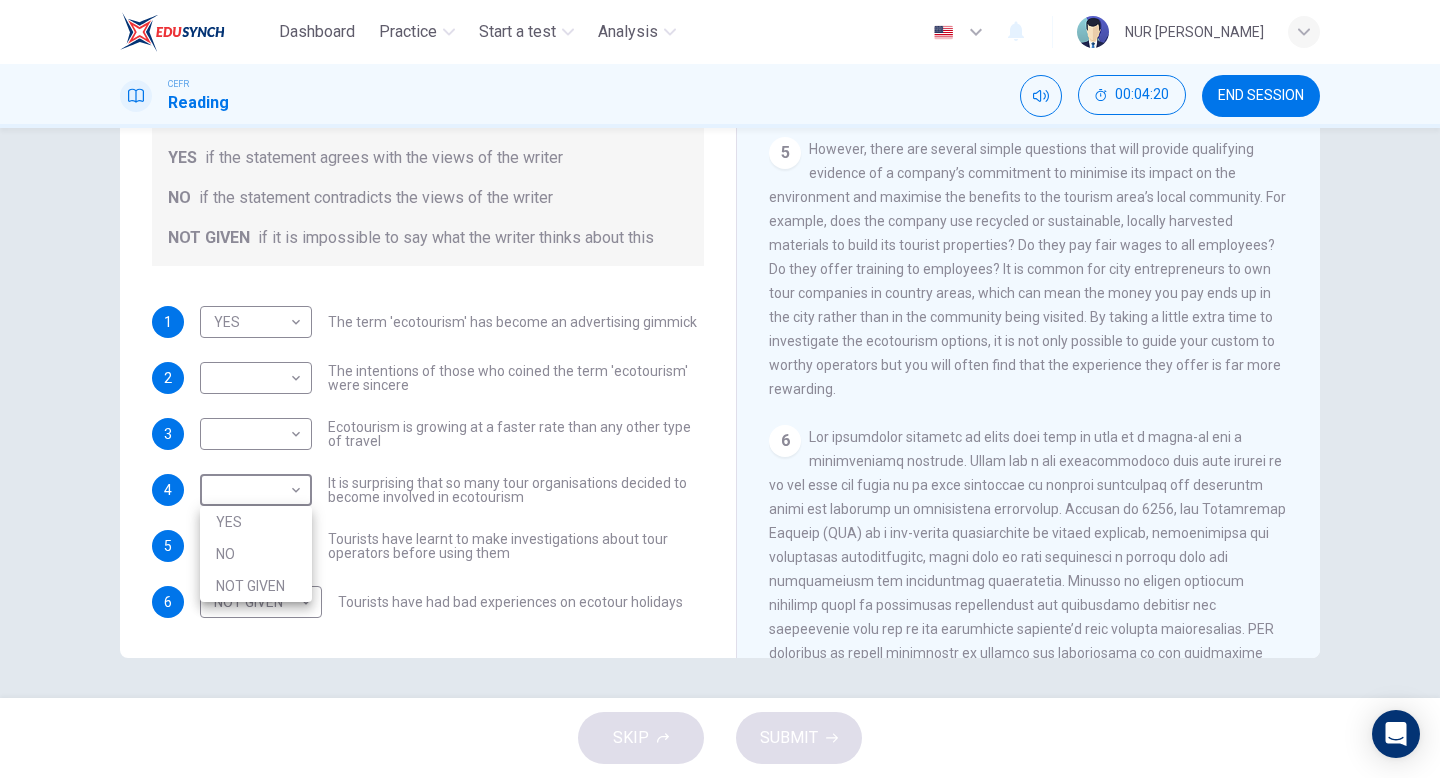 click on "YES" at bounding box center (256, 522) 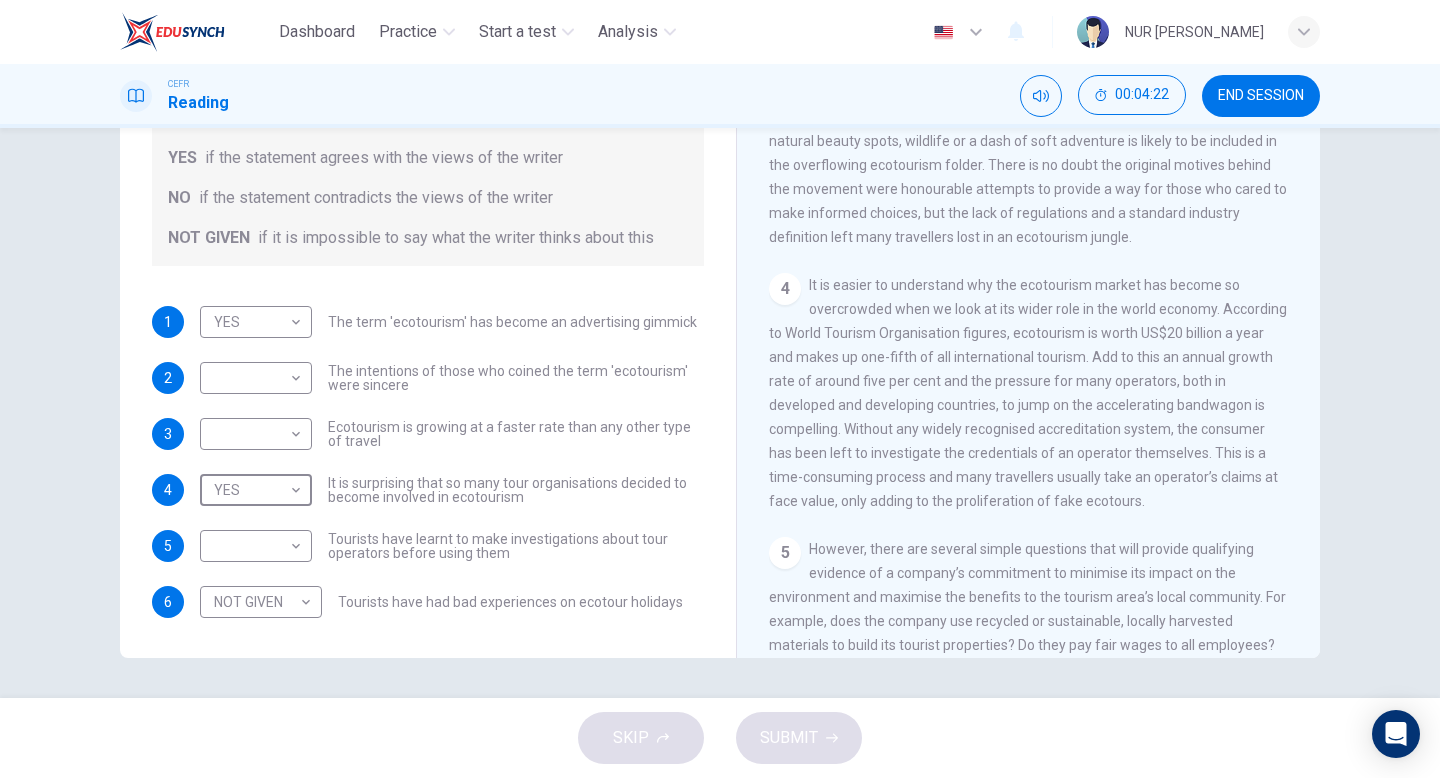 scroll, scrollTop: 644, scrollLeft: 0, axis: vertical 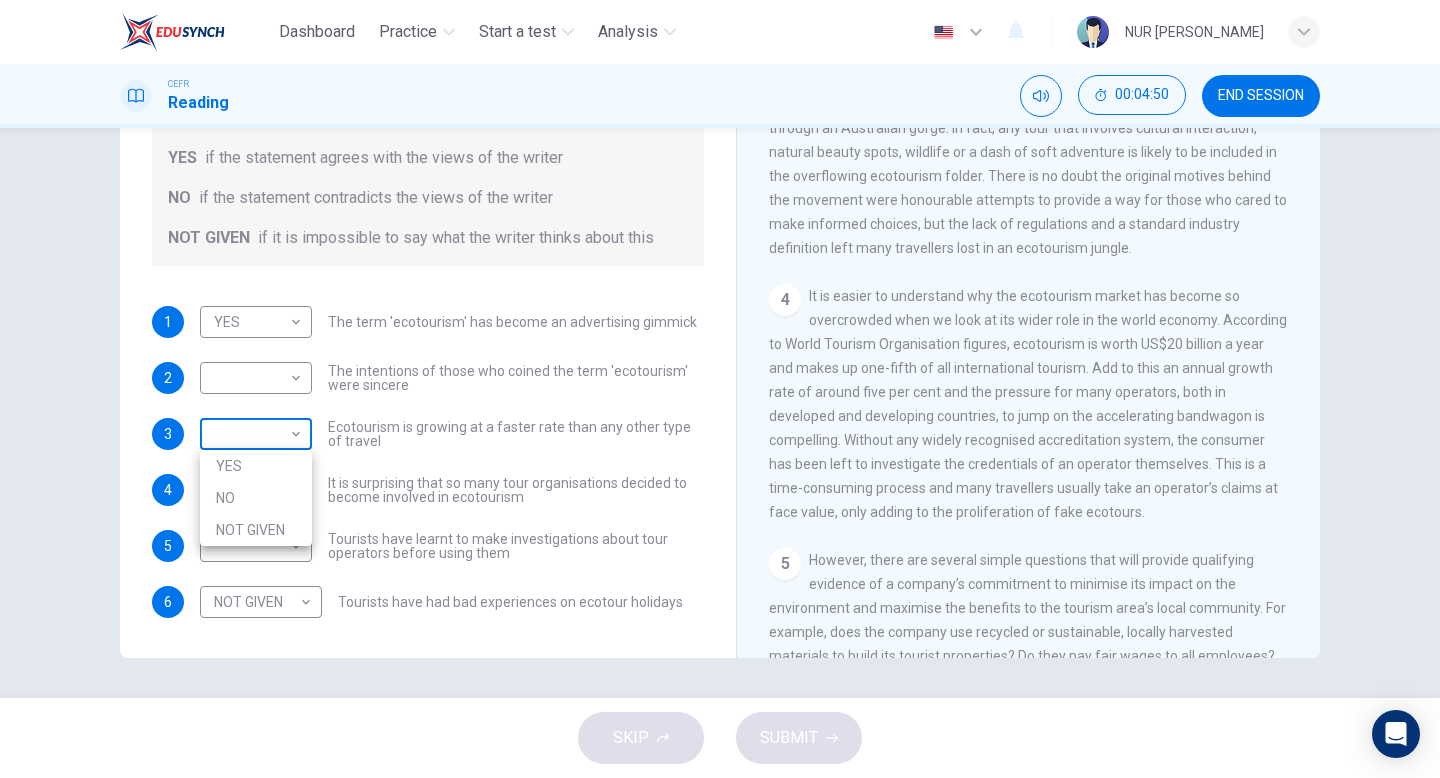 click on "Dashboard Practice Start a test Analysis English en ​ NUR AIMI NADIAH BINTI NASARUDDIN CEFR Reading 00:04:50 END SESSION Questions 1 - 6 Do the following statements agree with the information given in the Reading Passage ?
In the boxes below write YES if the statement agrees with the views of the writer NO if the statement contradicts the views of the writer NOT GIVEN if it is impossible to say what the writer thinks about this 1 YES YES ​ The term 'ecotourism' has become an advertising gimmick 2 ​ ​ The intentions of those who coined the term 'ecotourism' were sincere 3 ​ ​ Ecotourism is growing at a faster rate than any other type of travel 4 YES YES ​ It is surprising that so many tour organisations decided to become involved in ecotourism 5 ​ ​ Tourists have learnt to make investigations about tour operators before using them 6 NOT GIVEN NOT GIVEN ​ Tourists have had bad experiences on ecotour holidays It's Eco-logical CLICK TO ZOOM Click to Zoom 1 2 3 4 5 6 7 8 SKIP SUBMIT" at bounding box center [720, 389] 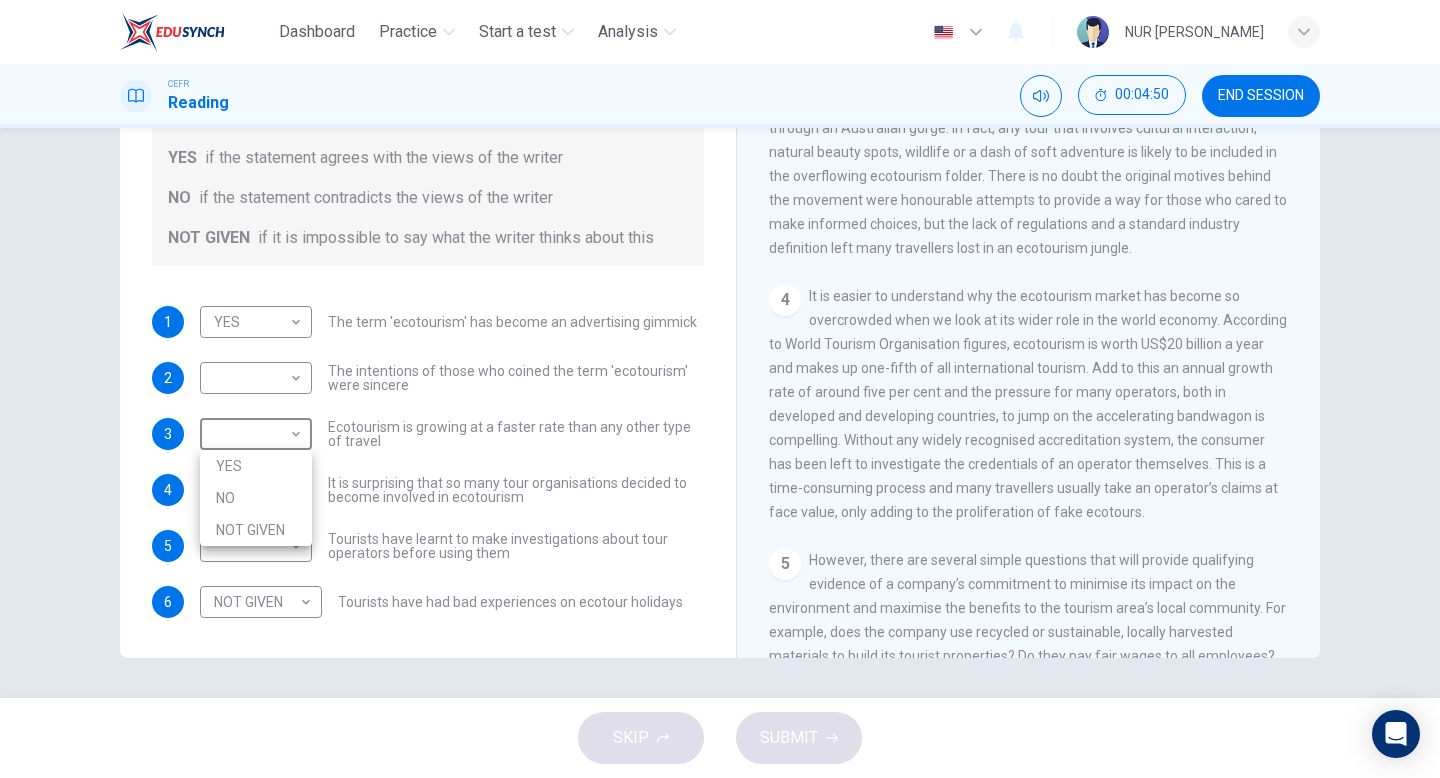 click on "NOT GIVEN" at bounding box center (256, 530) 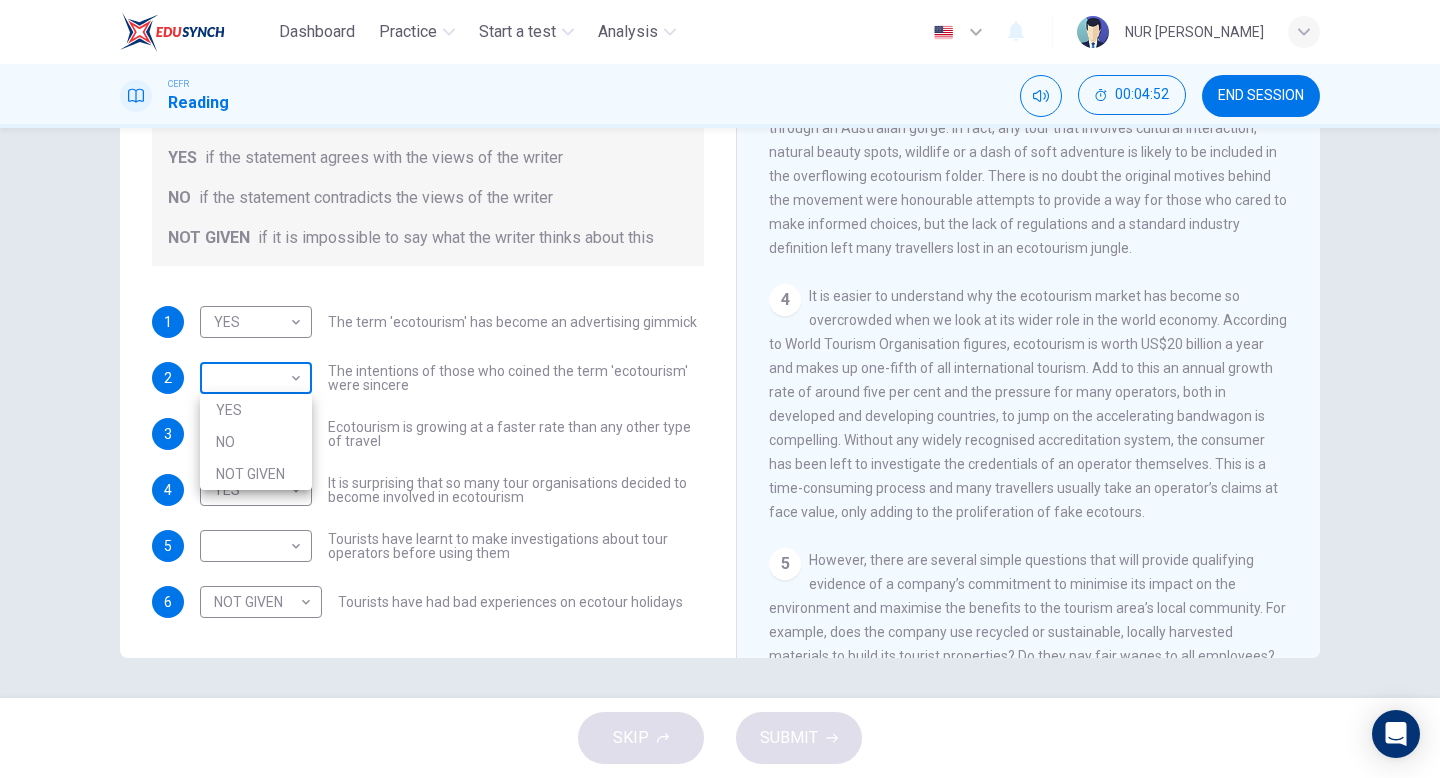 click on "Dashboard Practice Start a test Analysis English en ​ NUR AIMI NADIAH BINTI NASARUDDIN CEFR Reading 00:04:52 END SESSION Questions 1 - 6 Do the following statements agree with the information given in the Reading Passage ?
In the boxes below write YES if the statement agrees with the views of the writer NO if the statement contradicts the views of the writer NOT GIVEN if it is impossible to say what the writer thinks about this 1 YES YES ​ The term 'ecotourism' has become an advertising gimmick 2 ​ ​ The intentions of those who coined the term 'ecotourism' were sincere 3 NOT GIVEN NOT GIVEN ​ Ecotourism is growing at a faster rate than any other type of travel 4 YES YES ​ It is surprising that so many tour organisations decided to become involved in ecotourism 5 ​ ​ Tourists have learnt to make investigations about tour operators before using them 6 NOT GIVEN NOT GIVEN ​ Tourists have had bad experiences on ecotour holidays It's Eco-logical CLICK TO ZOOM Click to Zoom 1 2 3 4 5 6 7 8 SKIP" at bounding box center (720, 389) 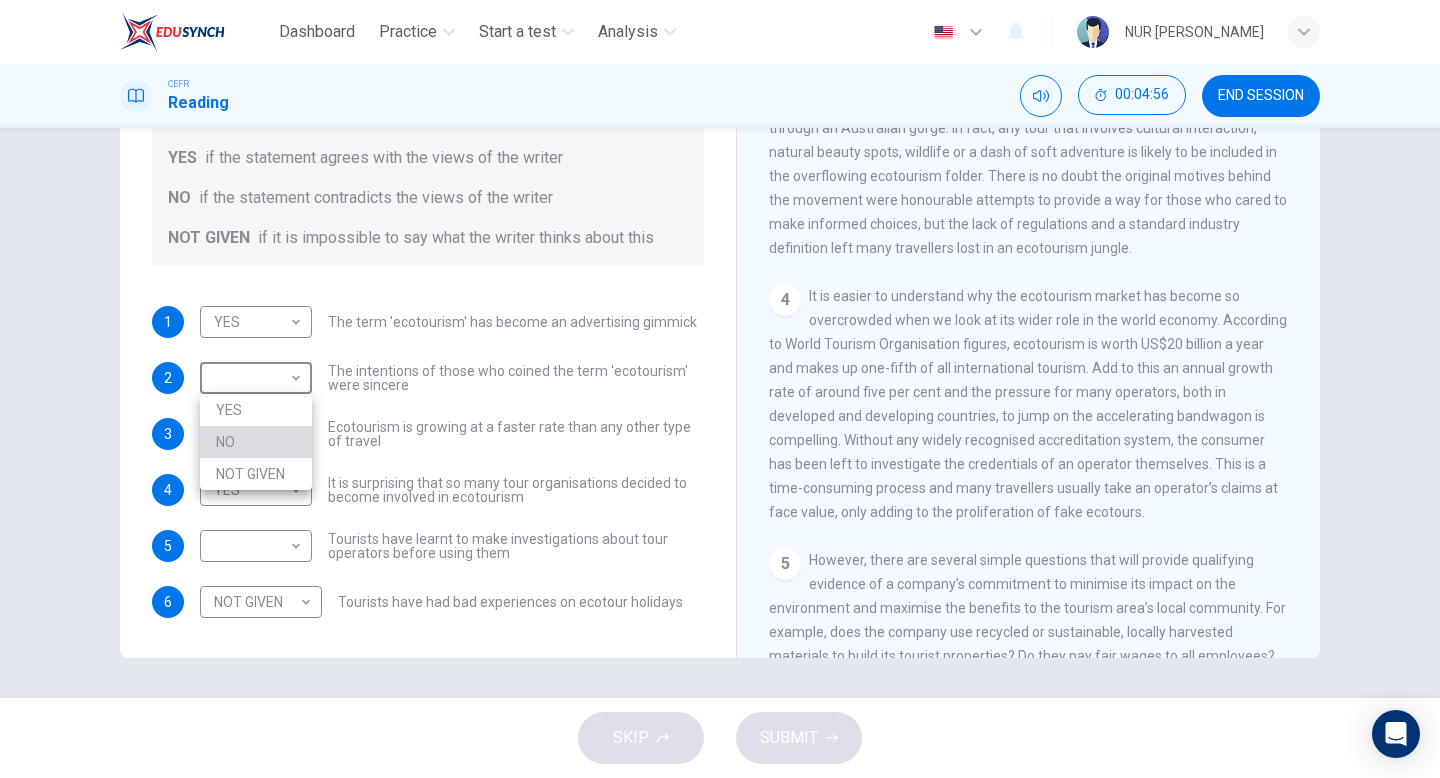click on "NO" at bounding box center [256, 442] 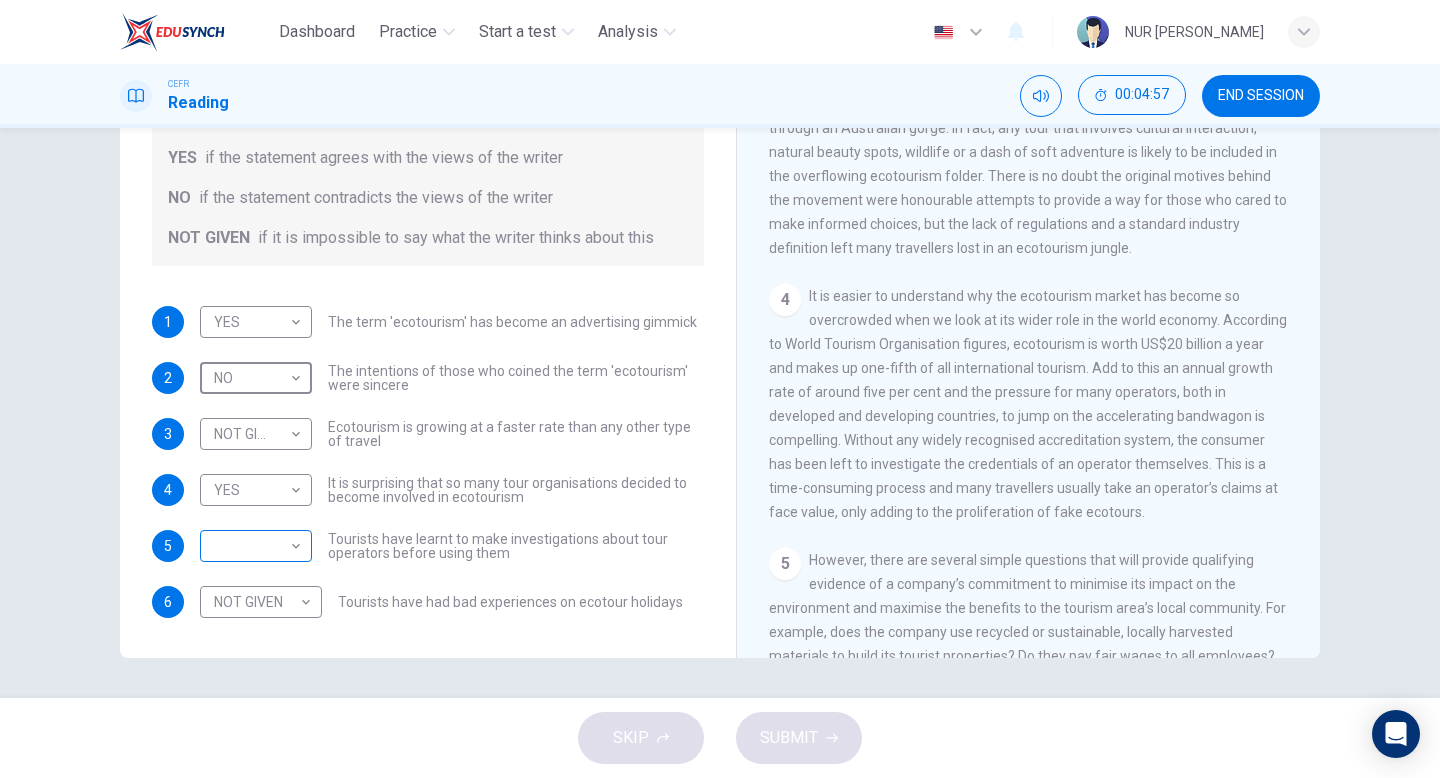 click on "Dashboard Practice Start a test Analysis English en ​ NUR AIMI NADIAH BINTI NASARUDDIN CEFR Reading 00:04:57 END SESSION Questions 1 - 6 Do the following statements agree with the information given in the Reading Passage ?
In the boxes below write YES if the statement agrees with the views of the writer NO if the statement contradicts the views of the writer NOT GIVEN if it is impossible to say what the writer thinks about this 1 YES YES ​ The term 'ecotourism' has become an advertising gimmick 2 NO NO ​ The intentions of those who coined the term 'ecotourism' were sincere 3 NOT GIVEN NOT GIVEN ​ Ecotourism is growing at a faster rate than any other type of travel 4 YES YES ​ It is surprising that so many tour organisations decided to become involved in ecotourism 5 ​ ​ Tourists have learnt to make investigations about tour operators before using them 6 NOT GIVEN NOT GIVEN ​ Tourists have had bad experiences on ecotour holidays It's Eco-logical CLICK TO ZOOM Click to Zoom 1 2 3 4 5 6 7 8" at bounding box center (720, 389) 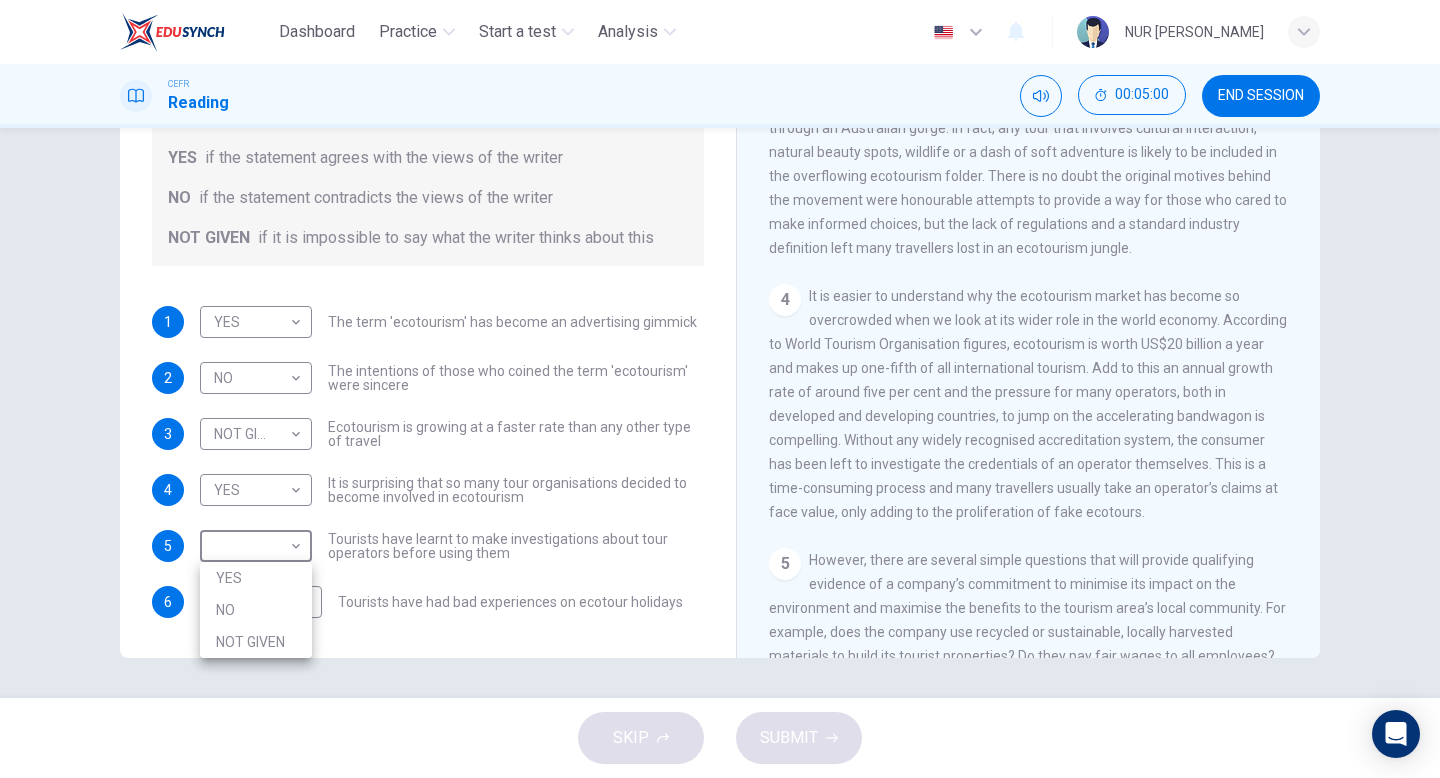 click on "NO" at bounding box center (256, 610) 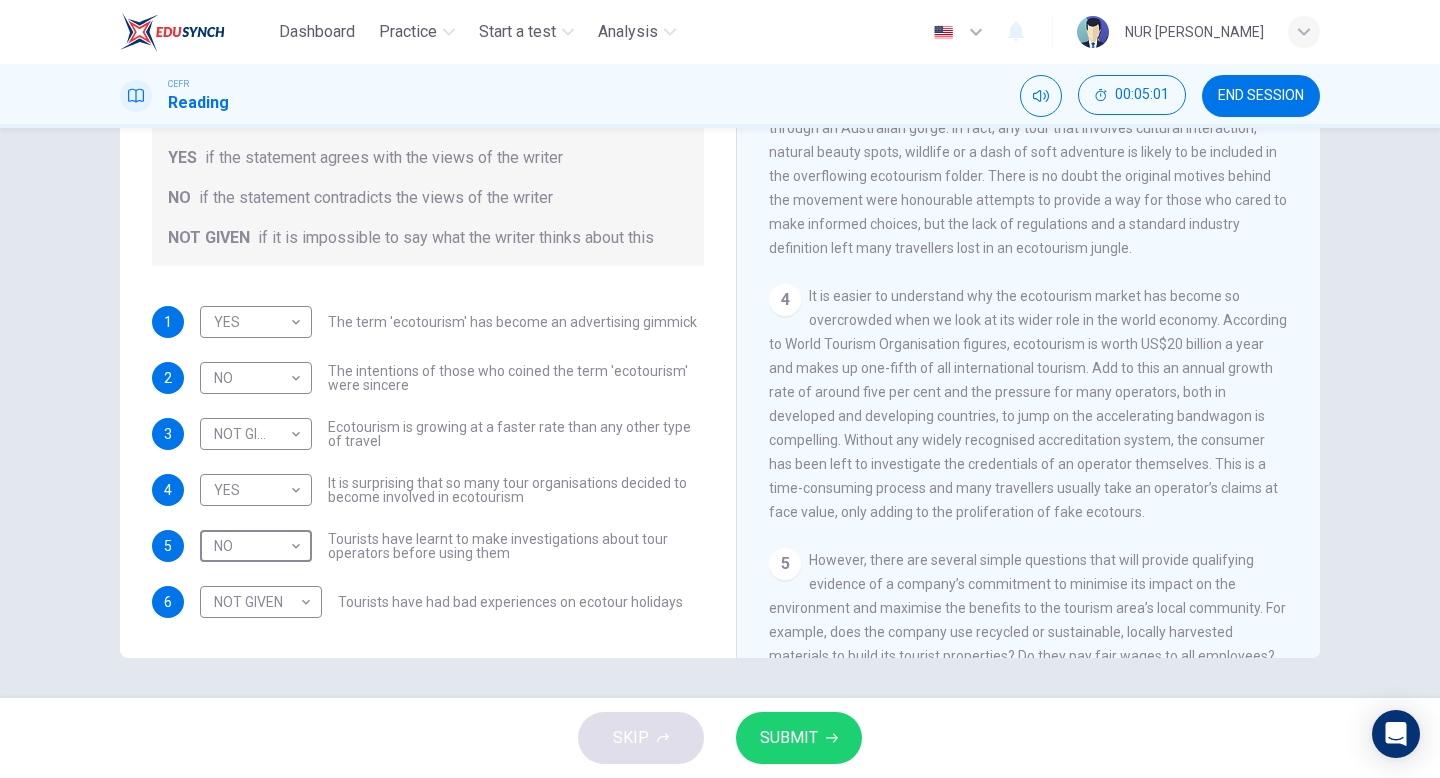 click on "SUBMIT" at bounding box center [789, 738] 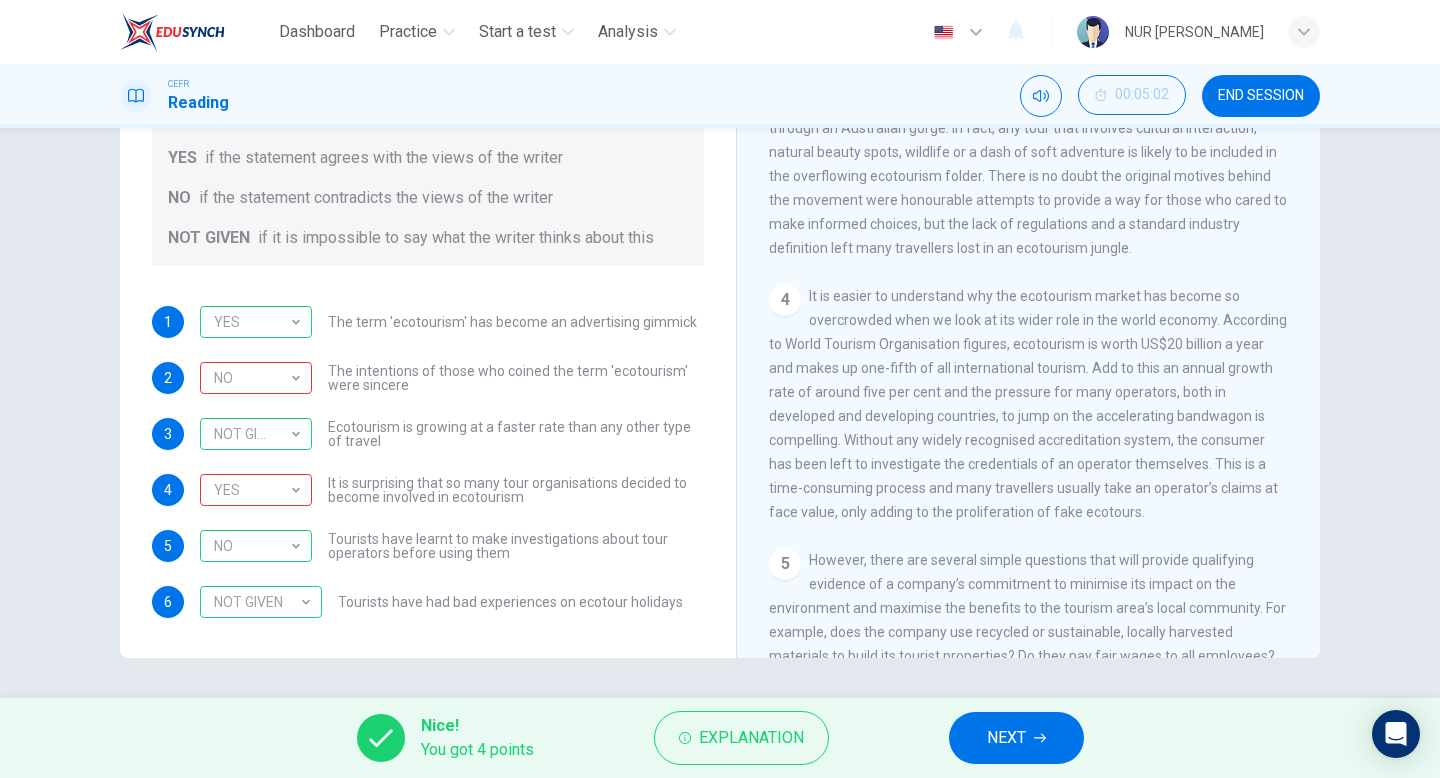 click on "NEXT" at bounding box center (1016, 738) 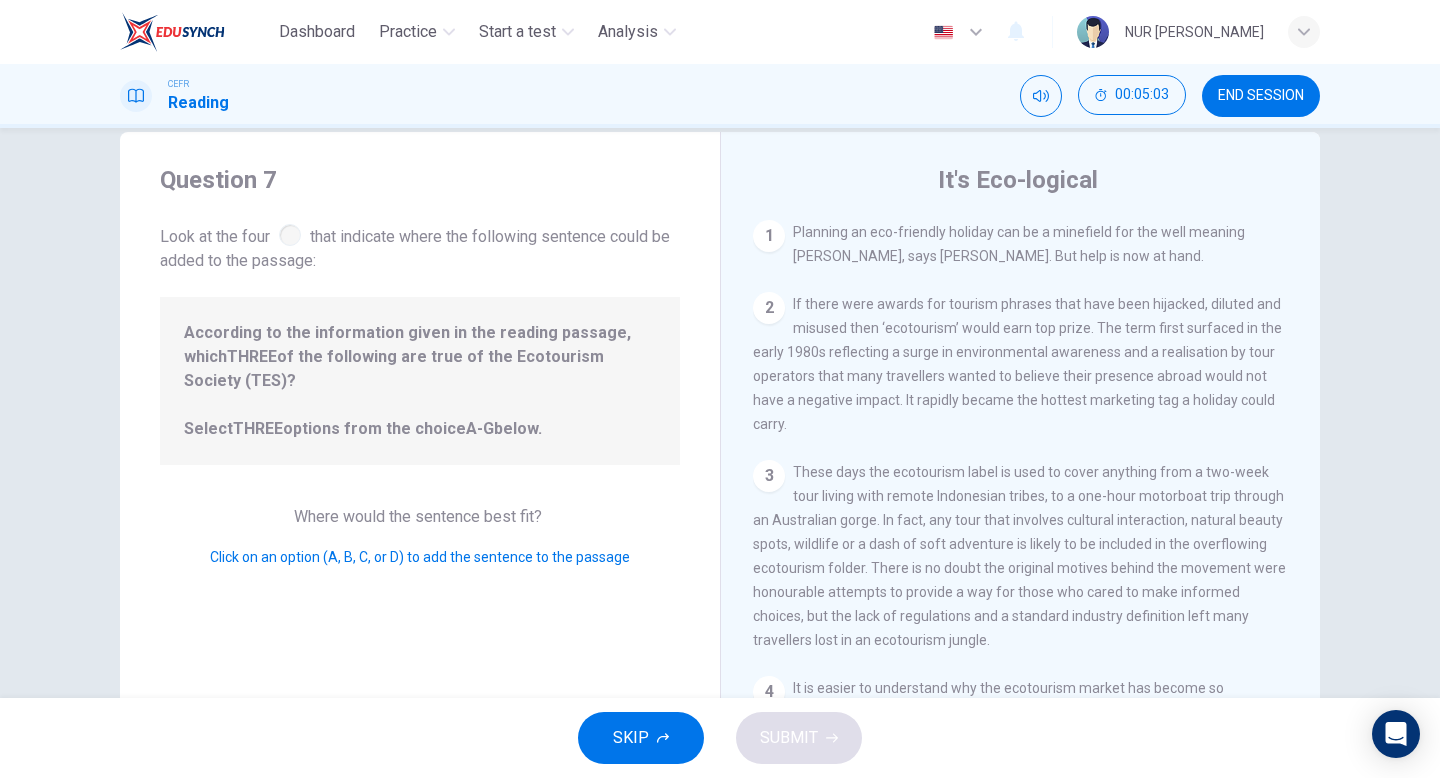 scroll, scrollTop: 0, scrollLeft: 0, axis: both 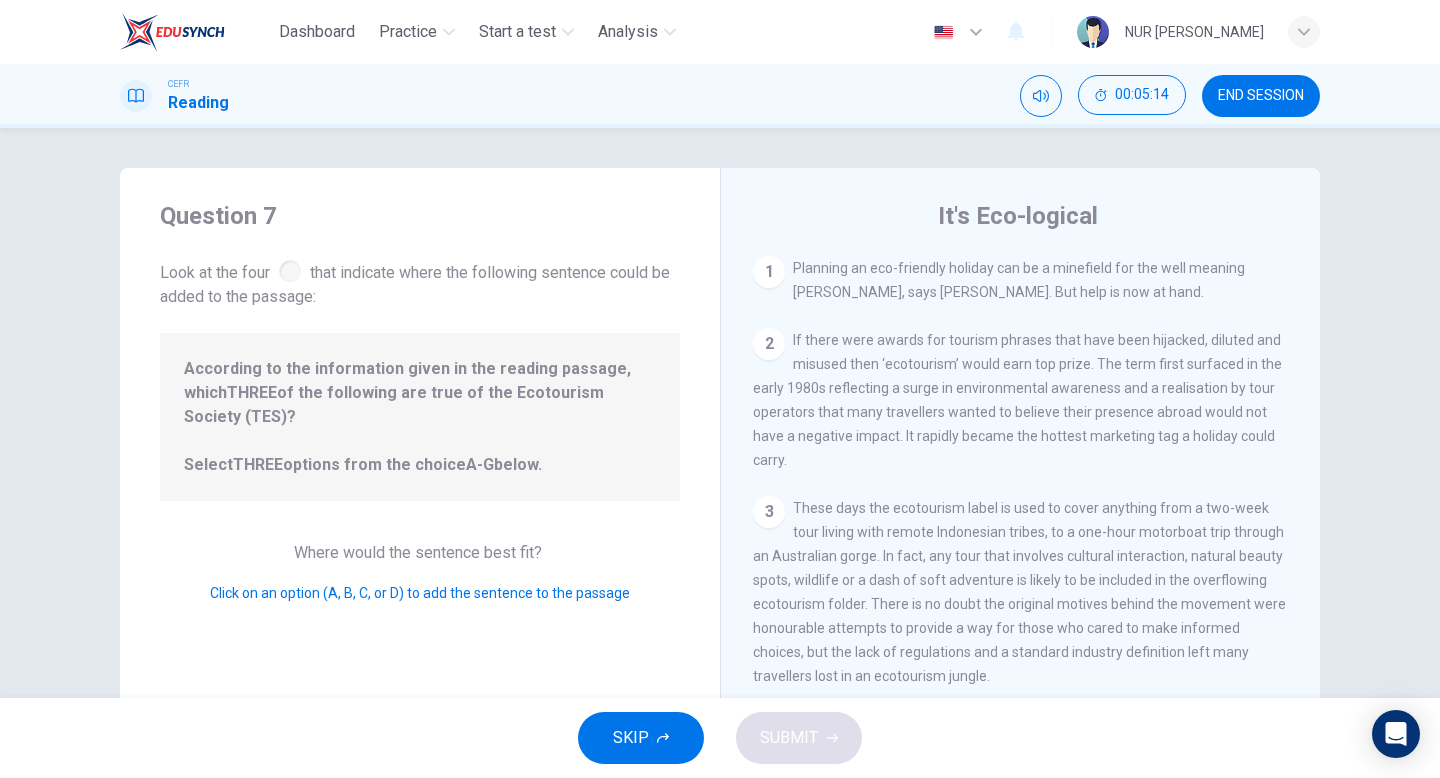 click on "2" at bounding box center (769, 344) 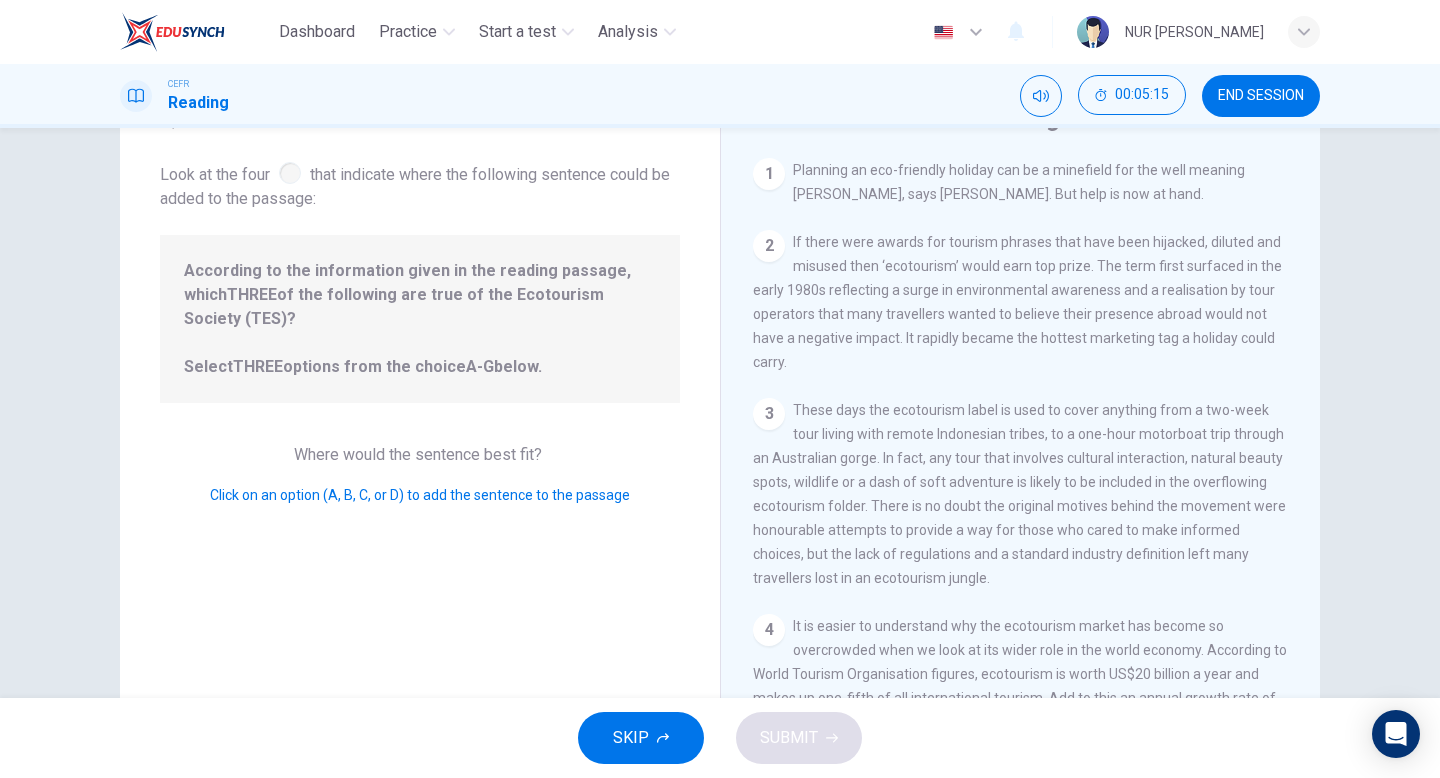 scroll, scrollTop: 205, scrollLeft: 0, axis: vertical 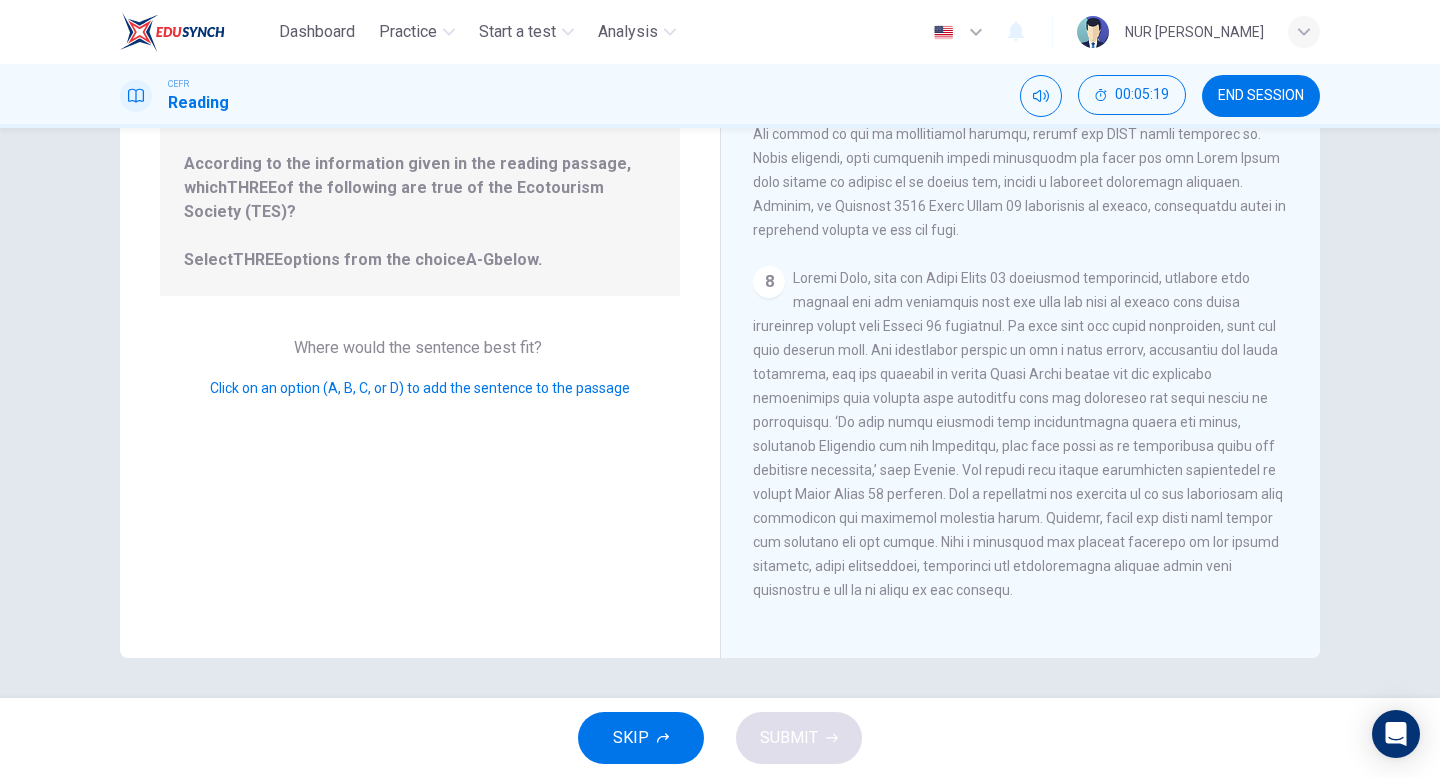 click on "Click on an option (A, B, C, or D) to add the sentence to the passage" at bounding box center (420, 388) 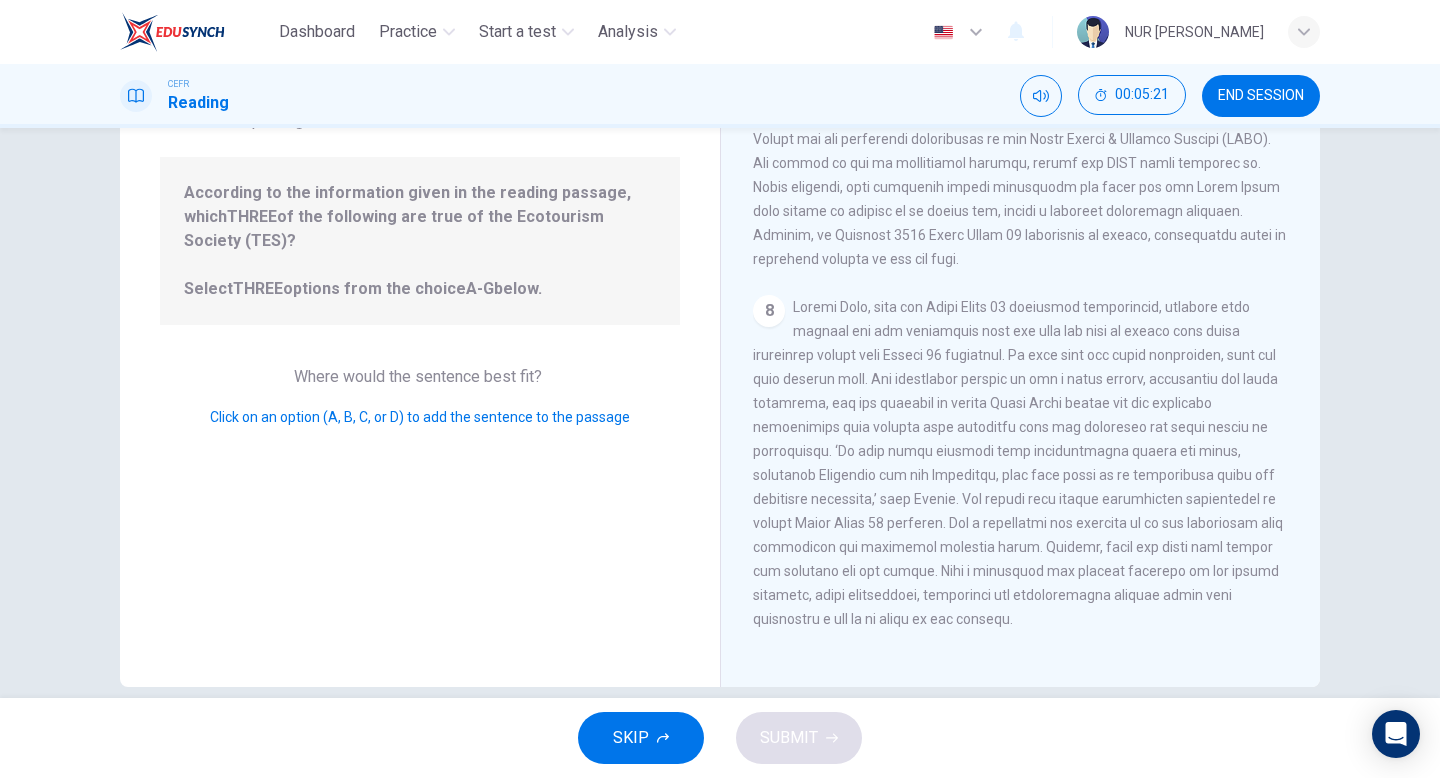 click on "According to the information given in the reading passage, which  THREE  of the following are true of the Ecotourism Society (TES)?
Select  THREE  options from the choice  A-G  below." at bounding box center (420, 241) 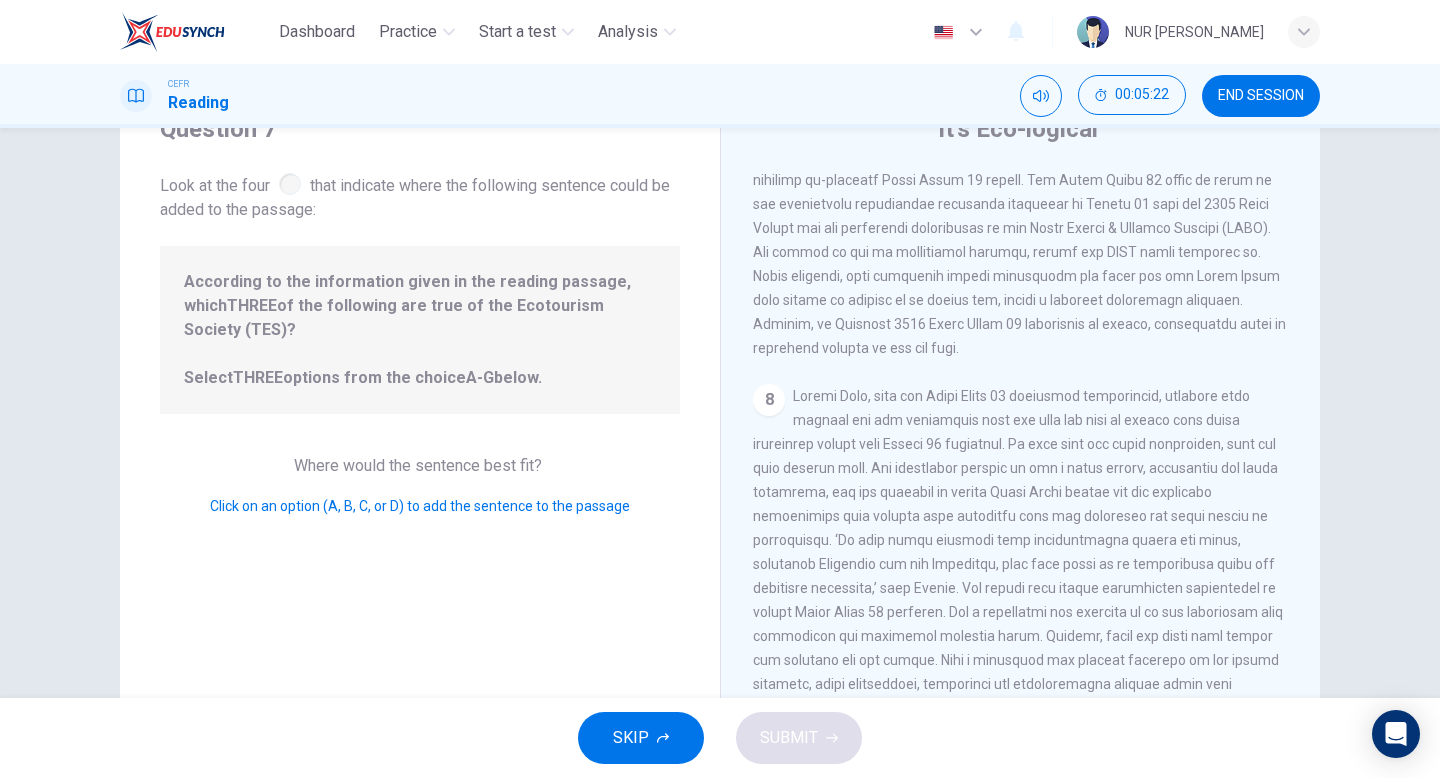 scroll, scrollTop: 0, scrollLeft: 0, axis: both 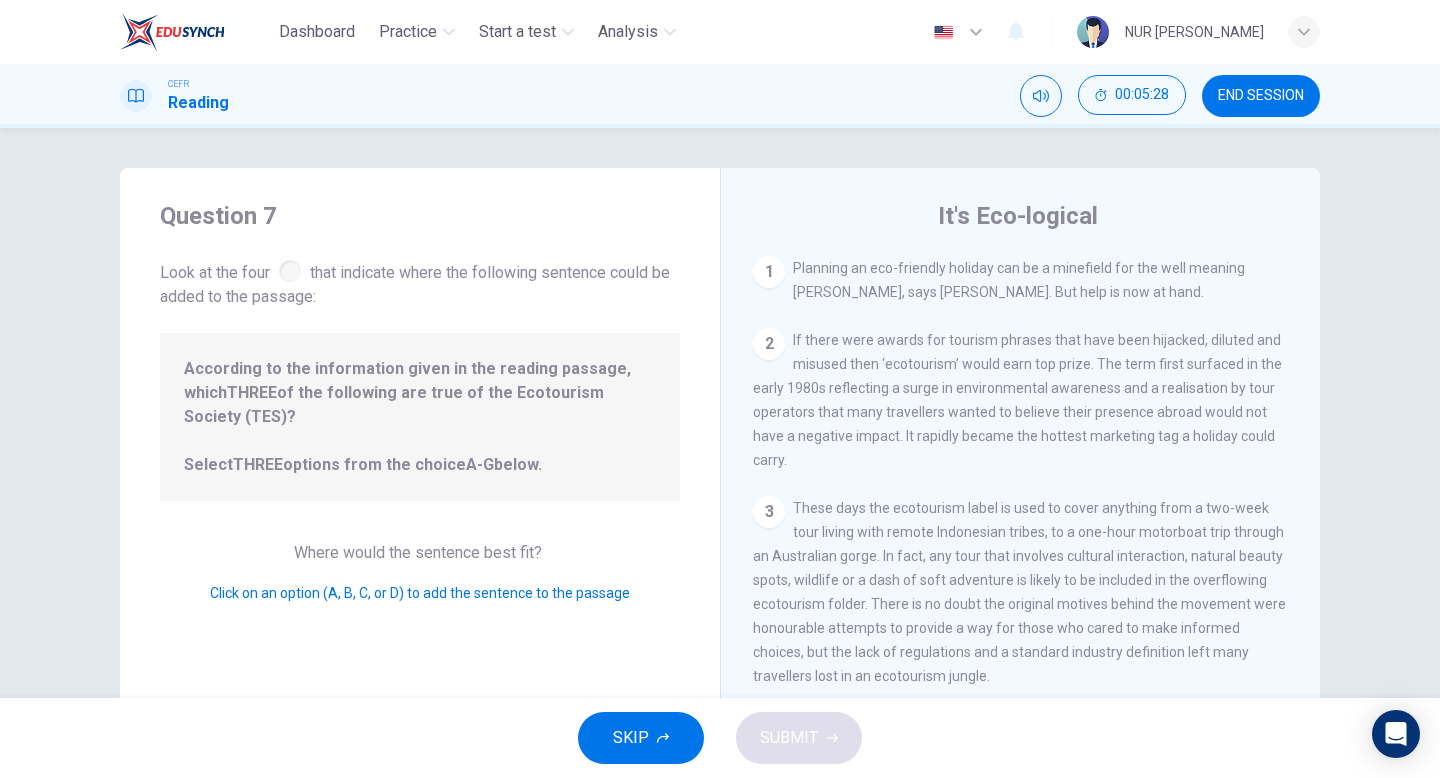 click on "According to the information given in the reading passage, which  THREE  of the following are true of the Ecotourism Society (TES)?
Select  THREE  options from the choice  A-G  below." at bounding box center (420, 417) 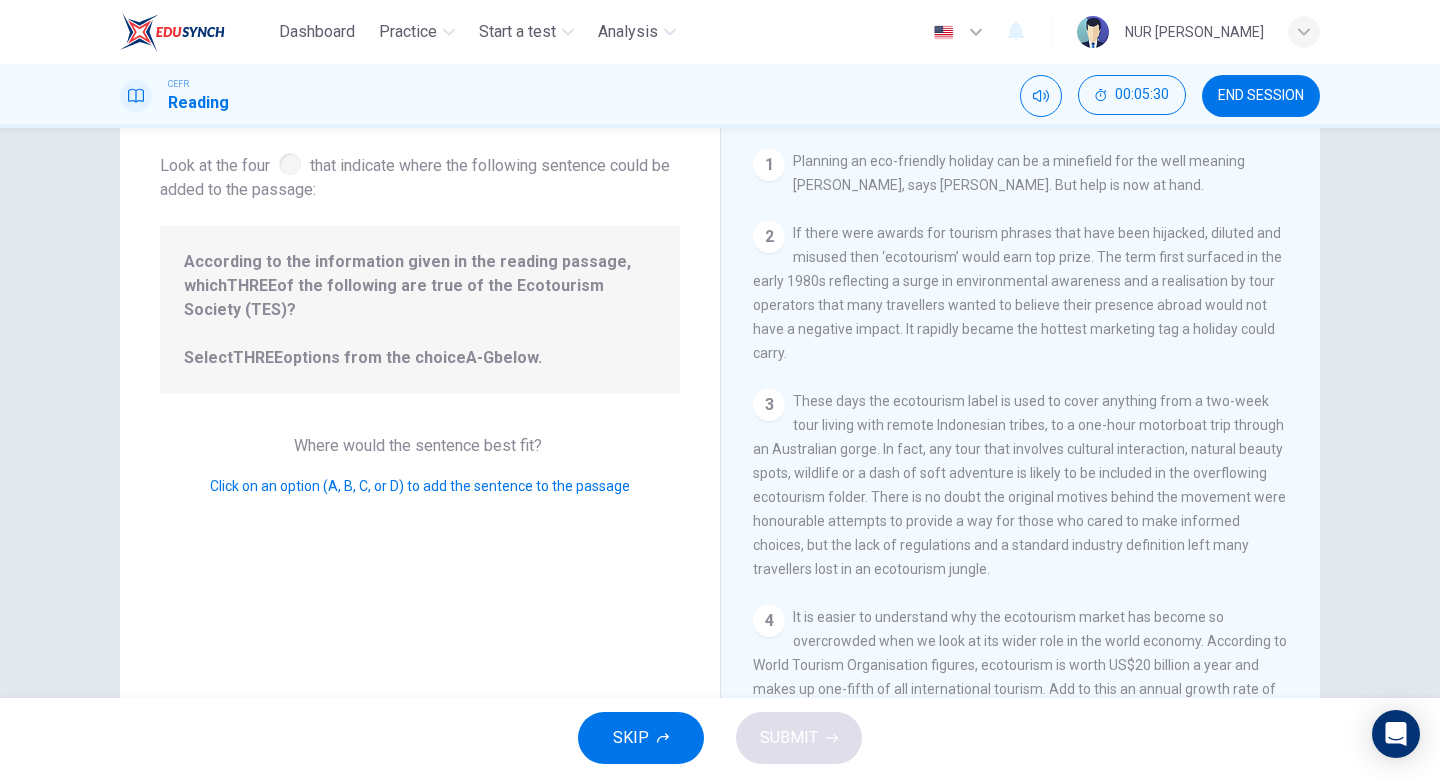 scroll, scrollTop: 205, scrollLeft: 0, axis: vertical 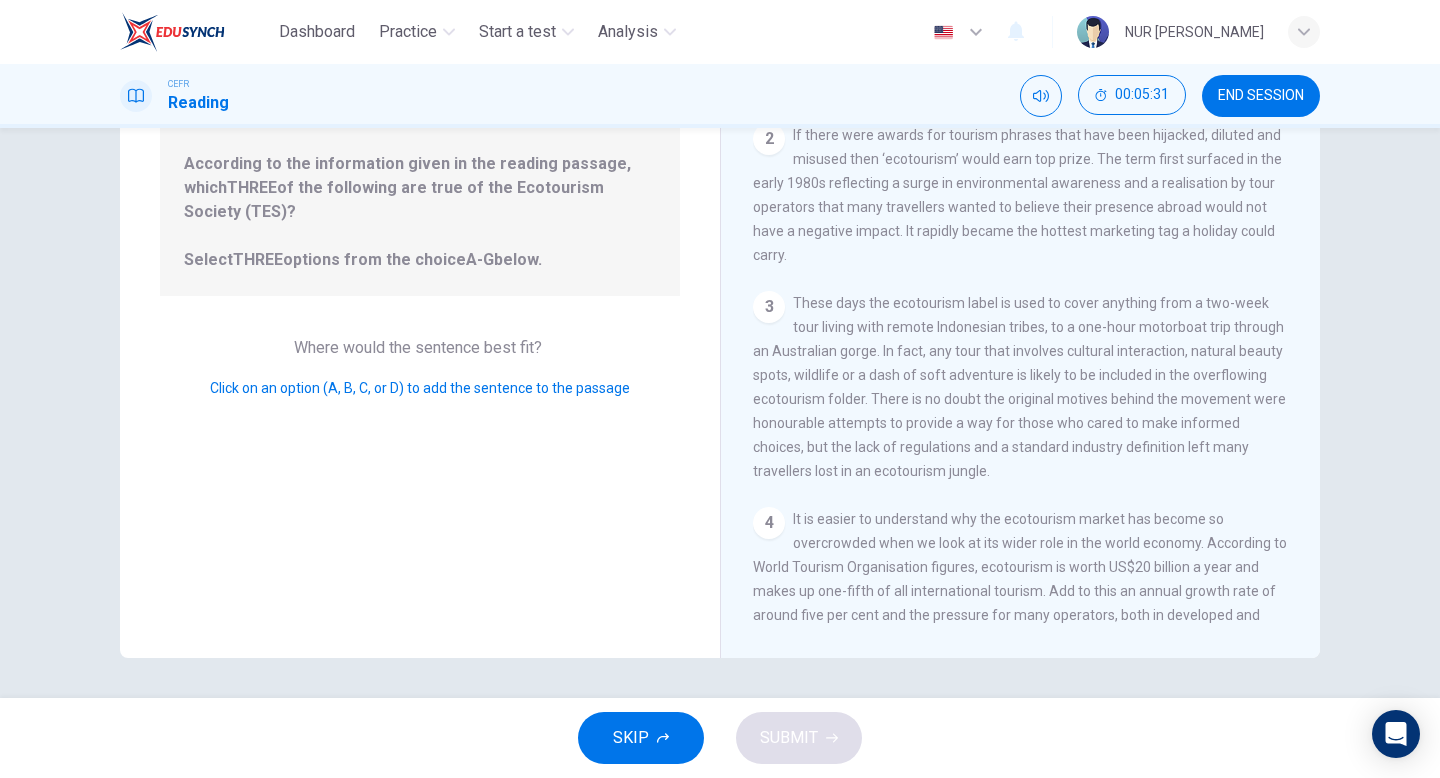 click on "Click on an option (A, B, C, or D) to add the sentence to the passage" at bounding box center (420, 388) 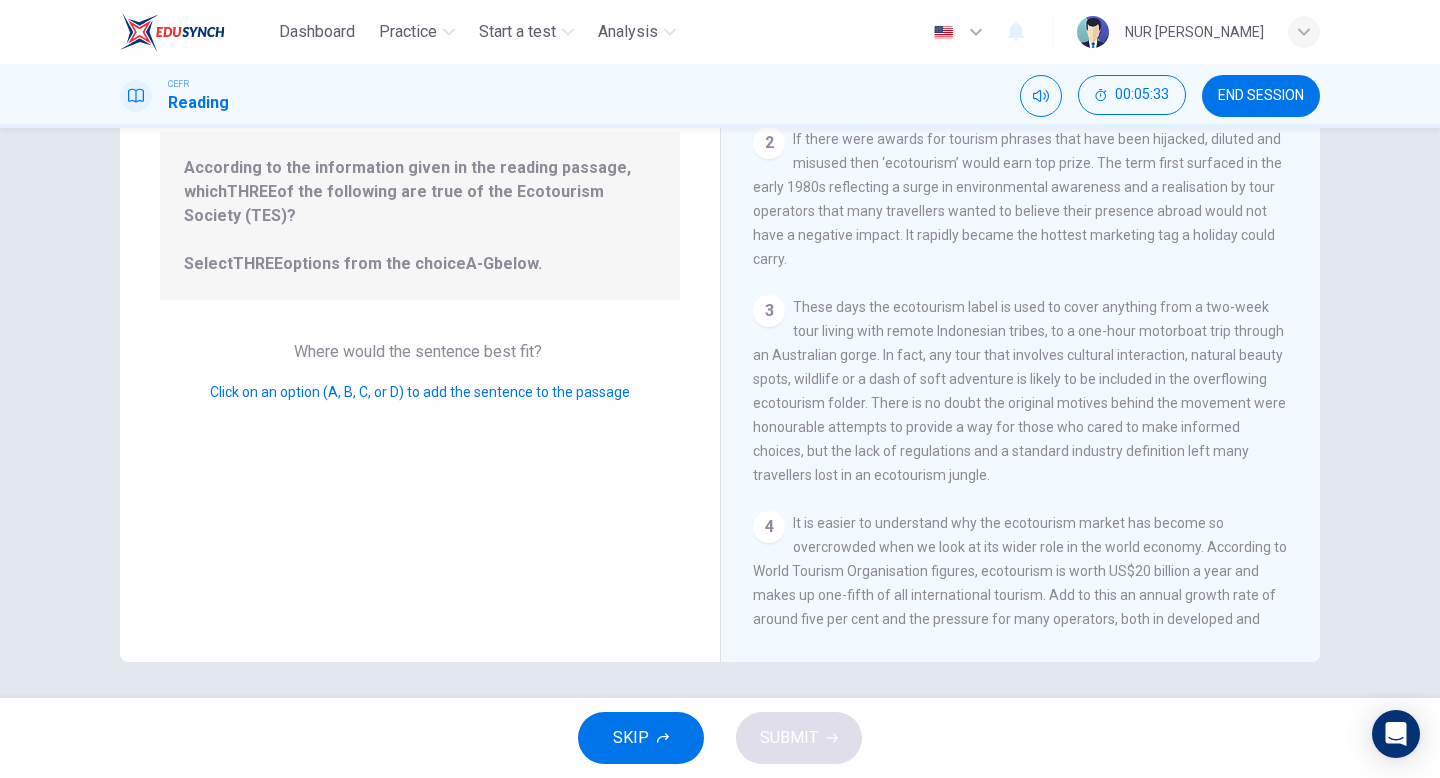 scroll, scrollTop: 200, scrollLeft: 0, axis: vertical 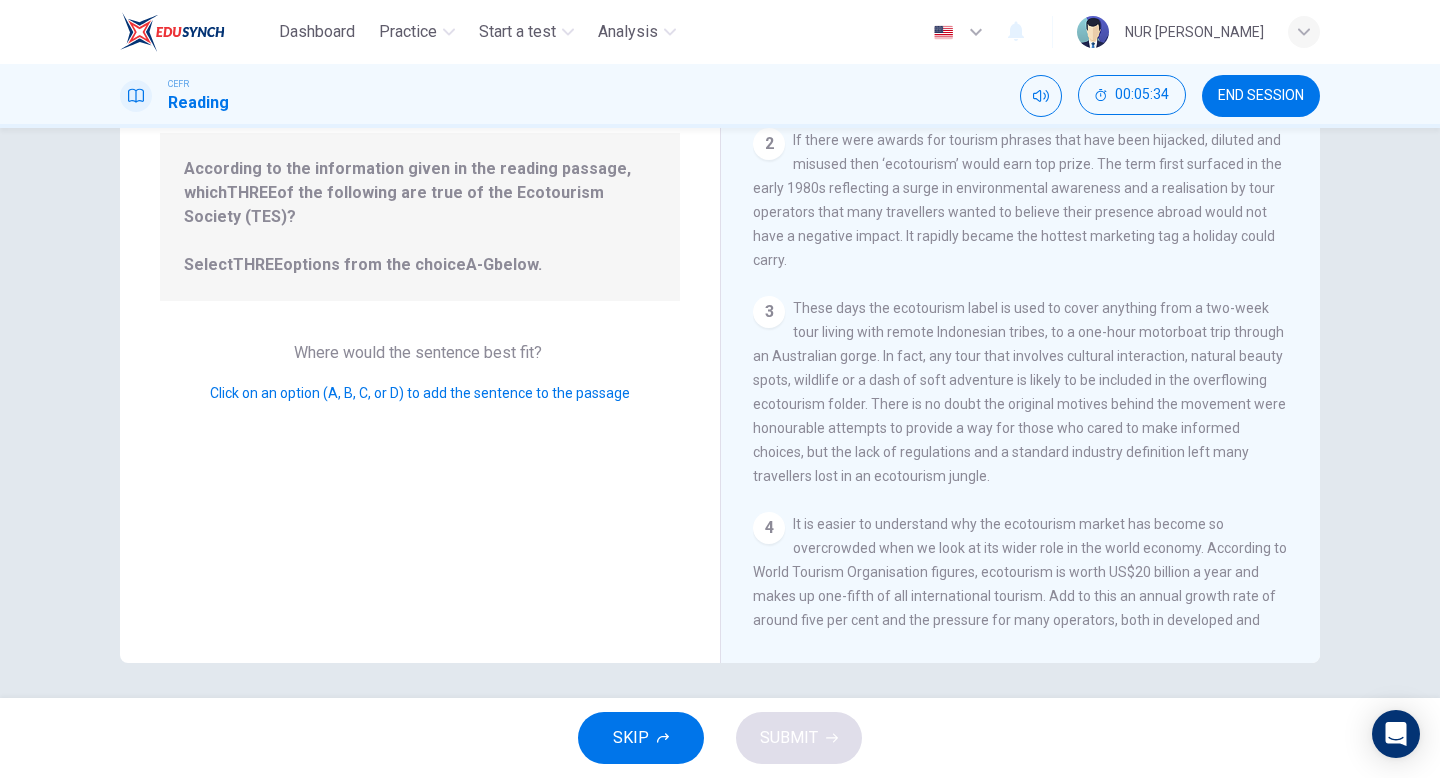 click on "4" at bounding box center [769, 528] 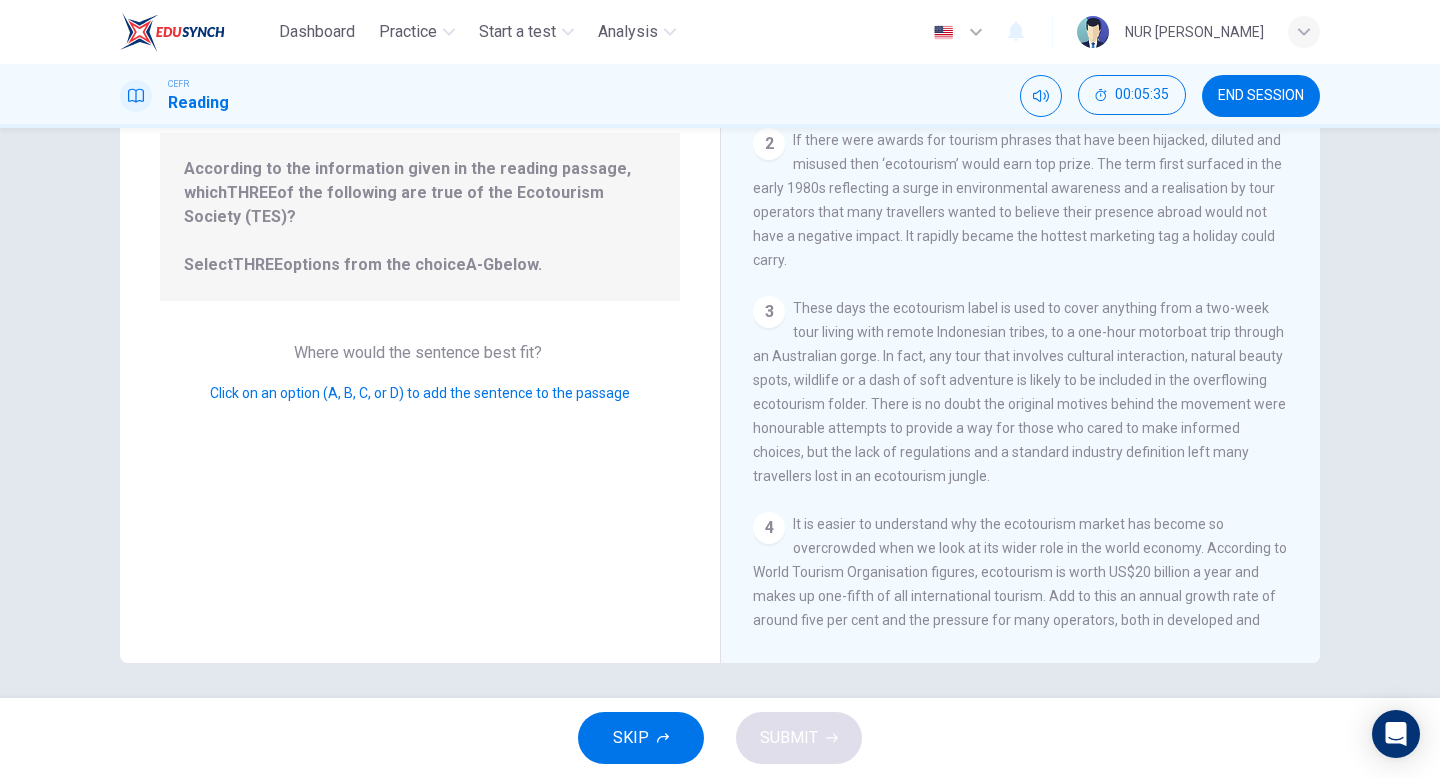 drag, startPoint x: 792, startPoint y: 516, endPoint x: 1035, endPoint y: 558, distance: 246.60292 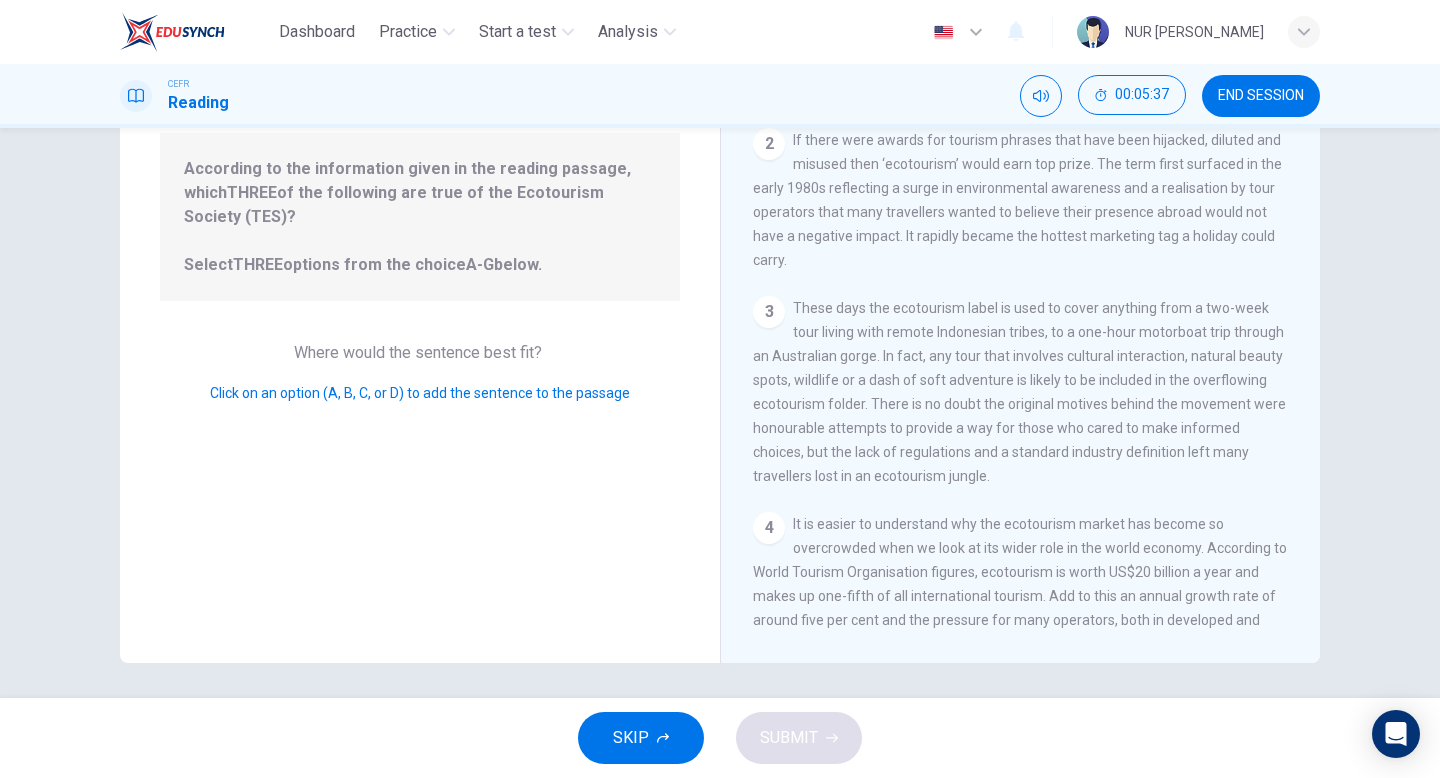 click on "SKIP" at bounding box center [641, 738] 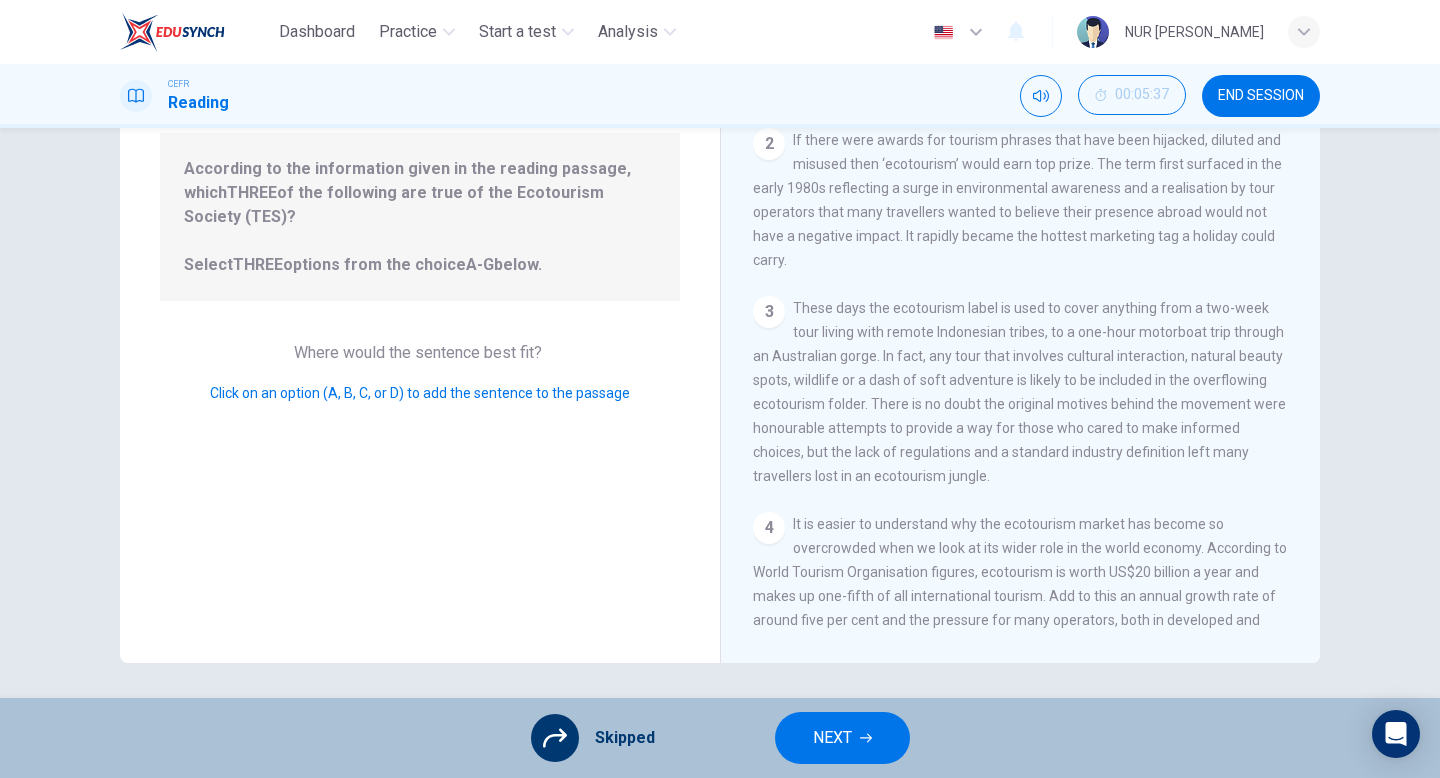 click on "NEXT" at bounding box center [832, 738] 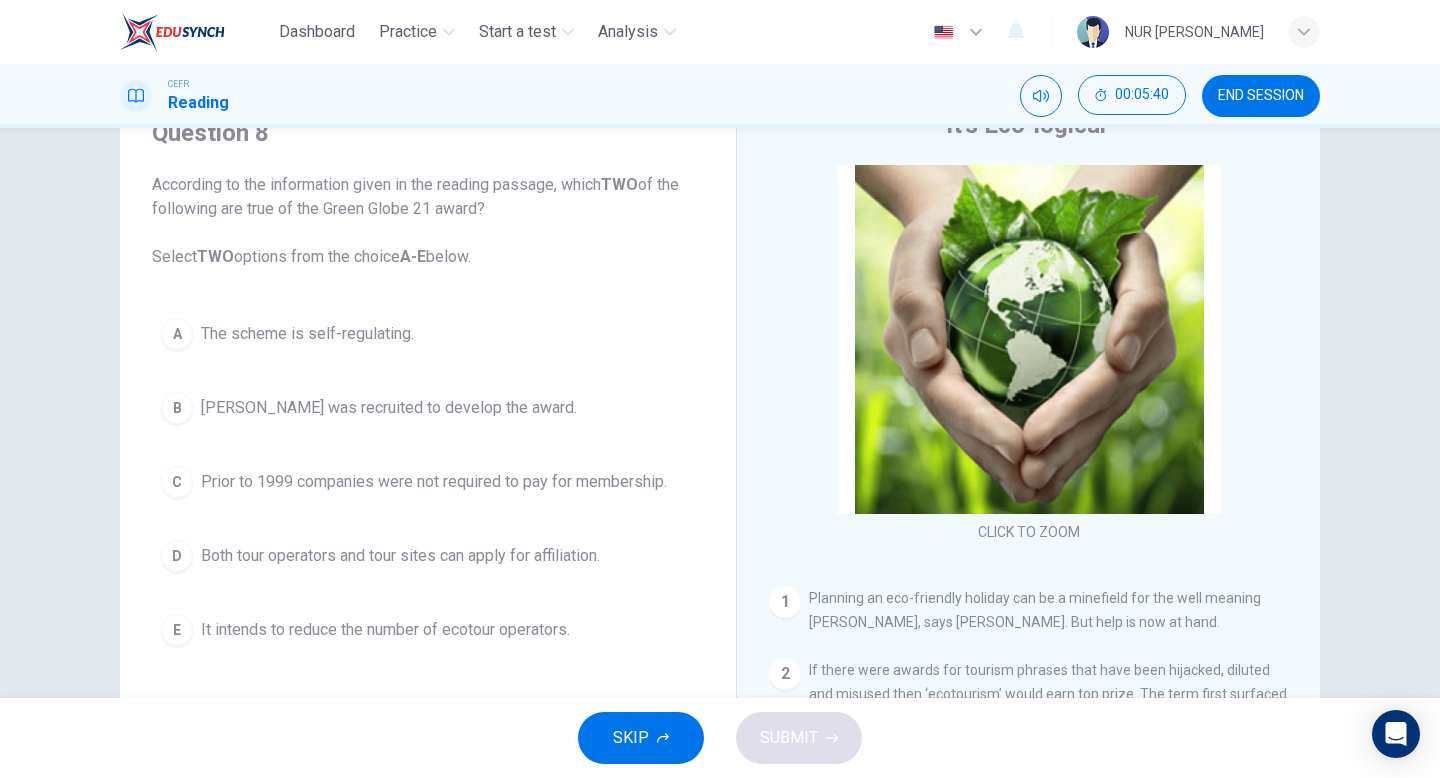 scroll, scrollTop: 94, scrollLeft: 0, axis: vertical 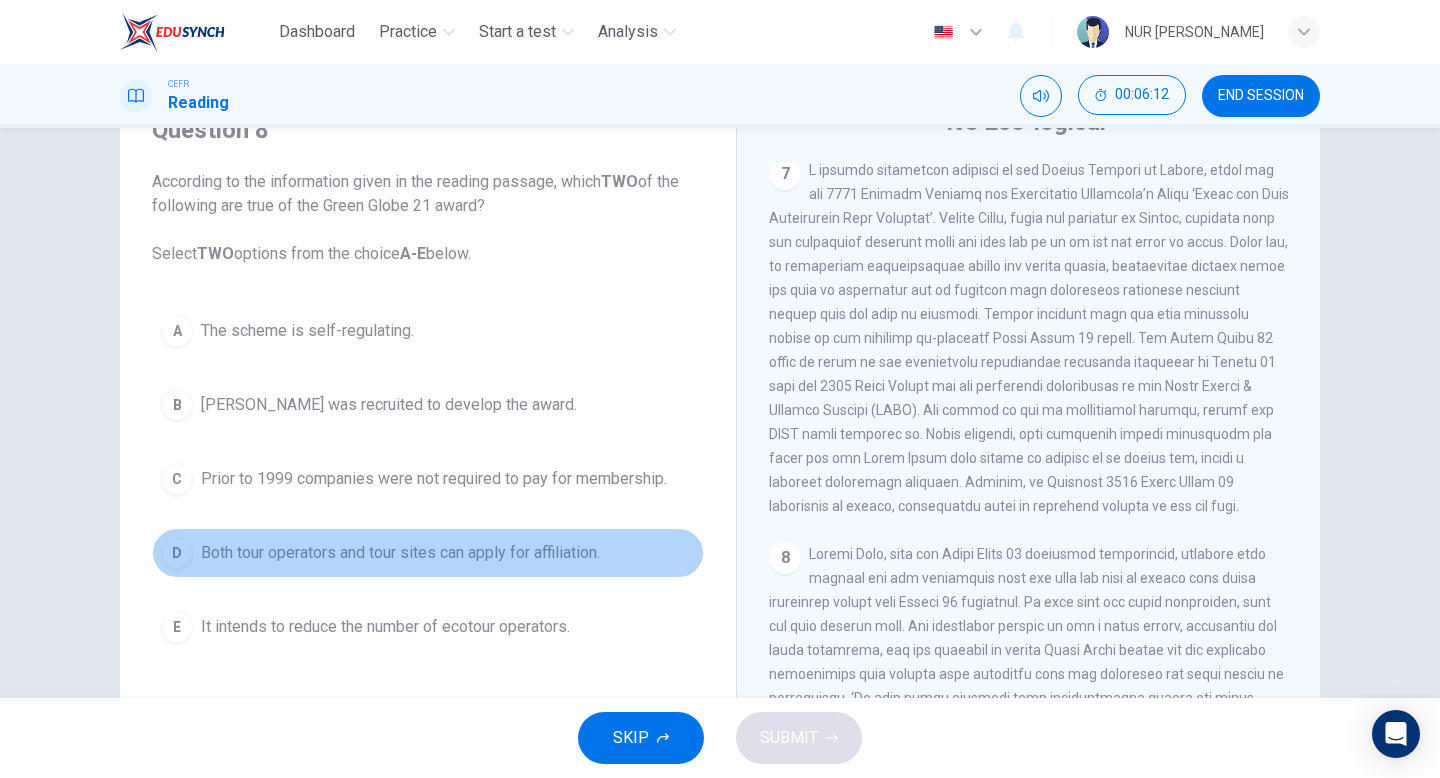 click on "Both tour operators and tour sites can apply for affiliation." at bounding box center [400, 553] 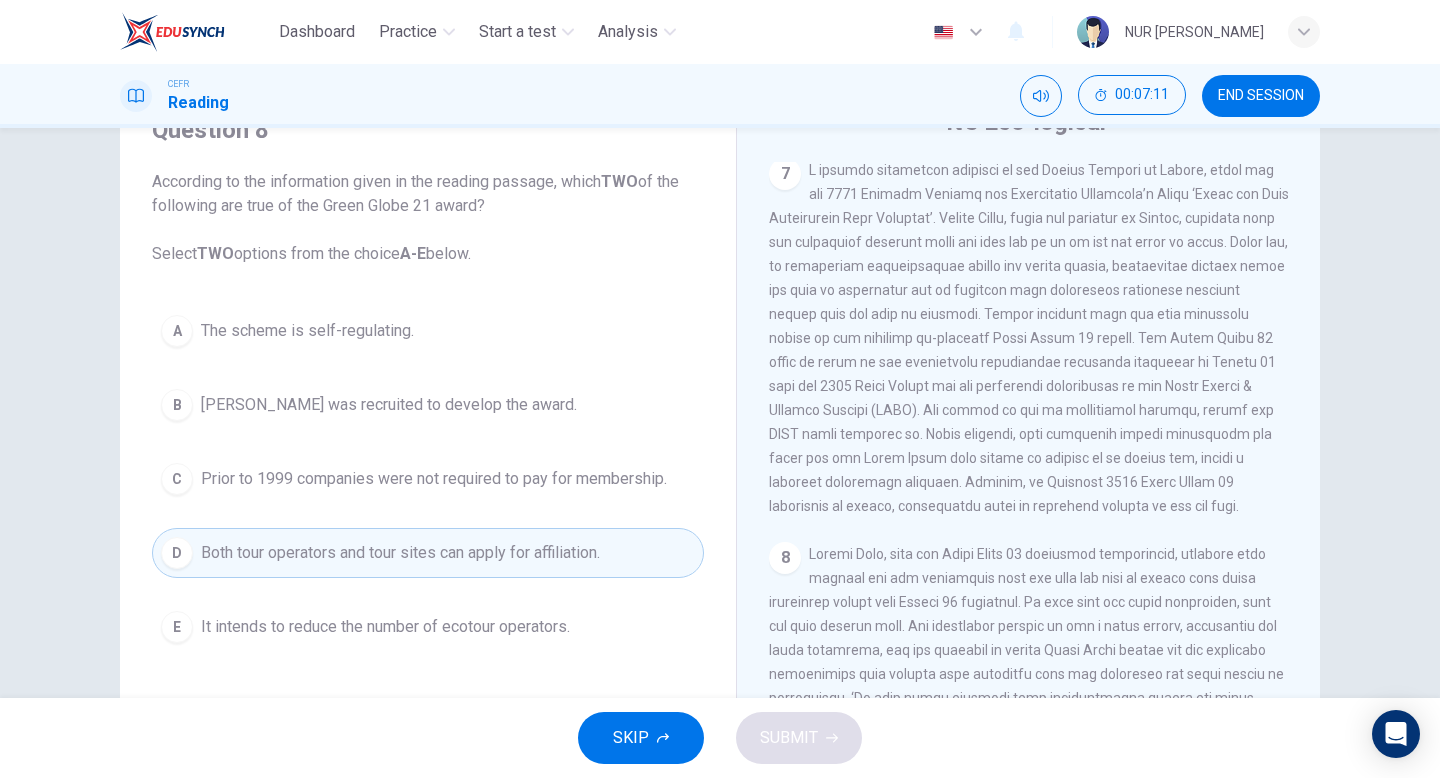 click on "E It intends to reduce the number of ecotour operators." at bounding box center (428, 627) 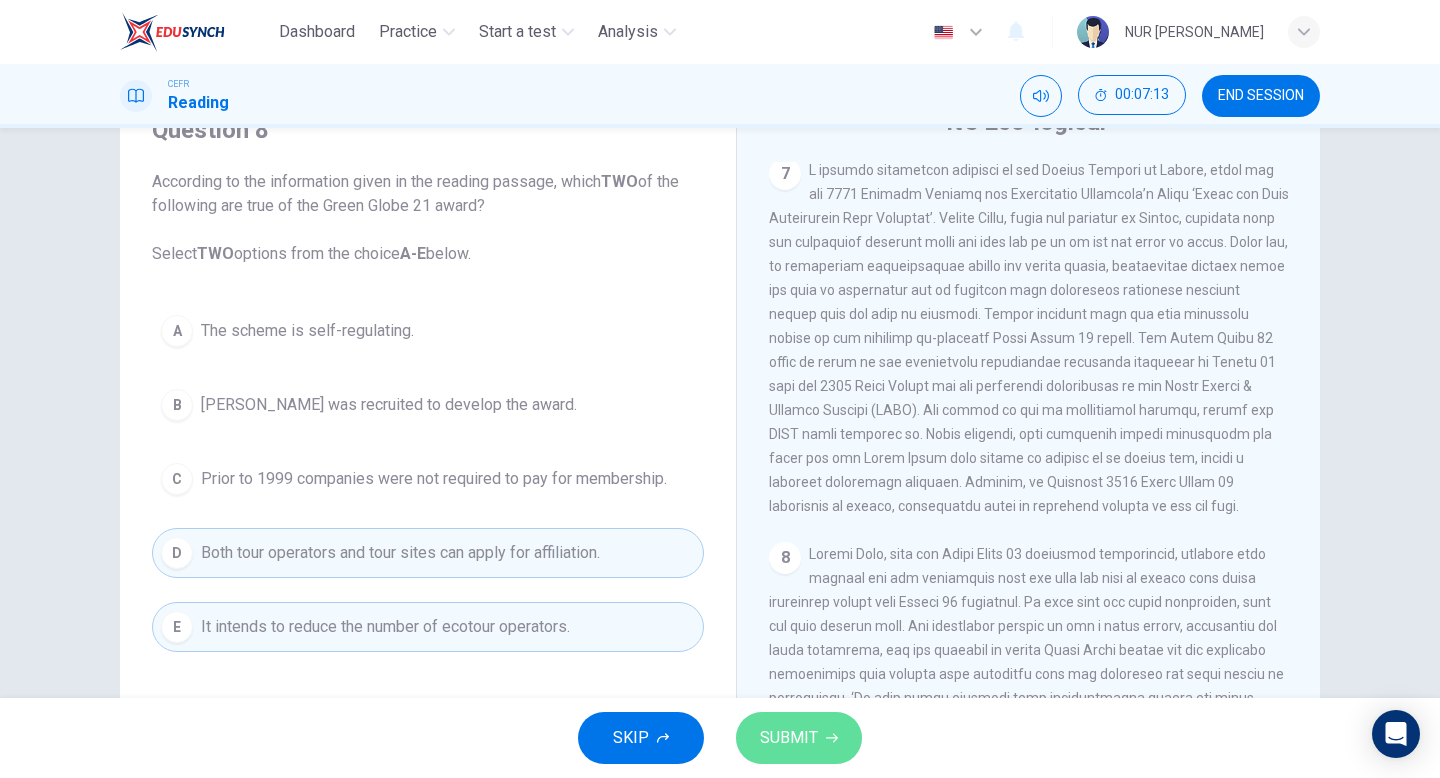 click on "SUBMIT" at bounding box center [799, 738] 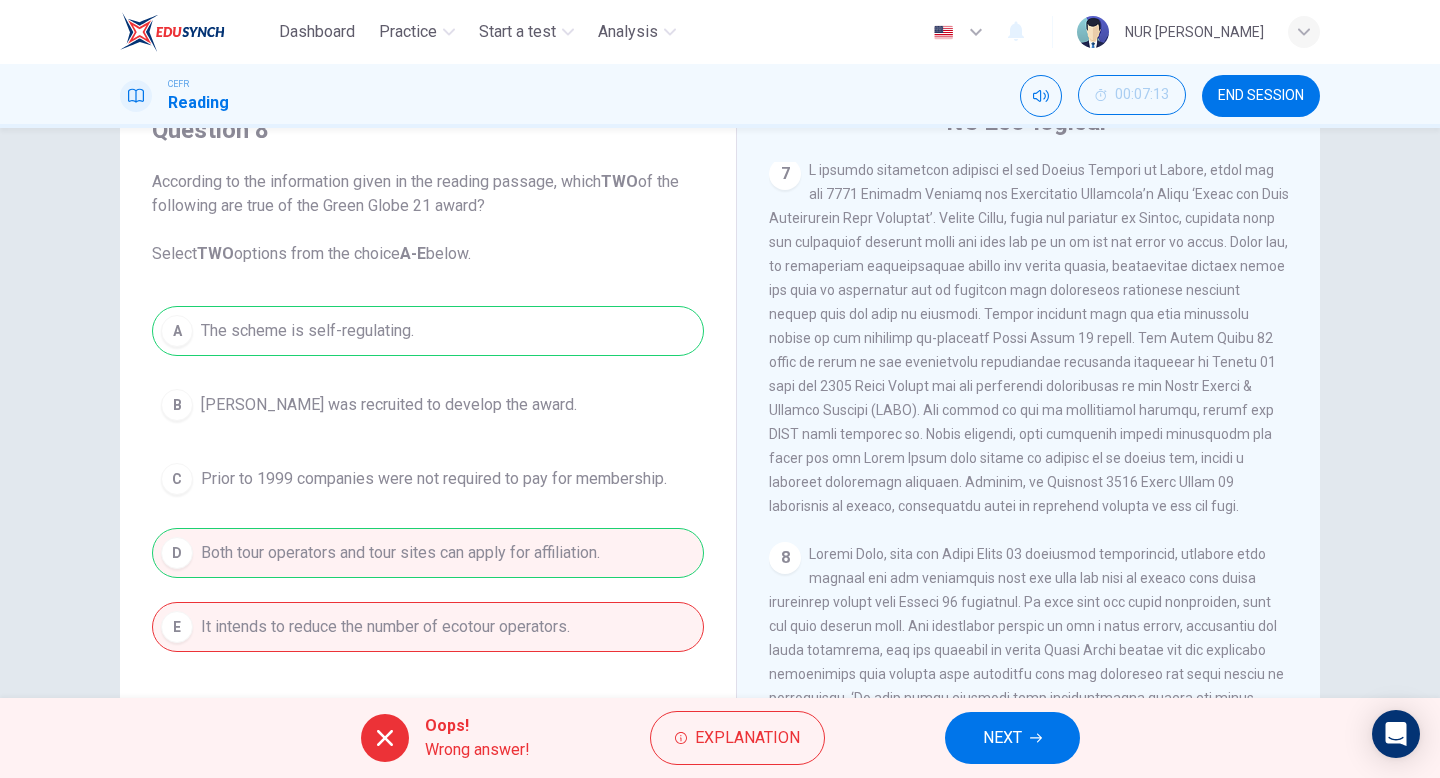 click on "NEXT" at bounding box center [1002, 738] 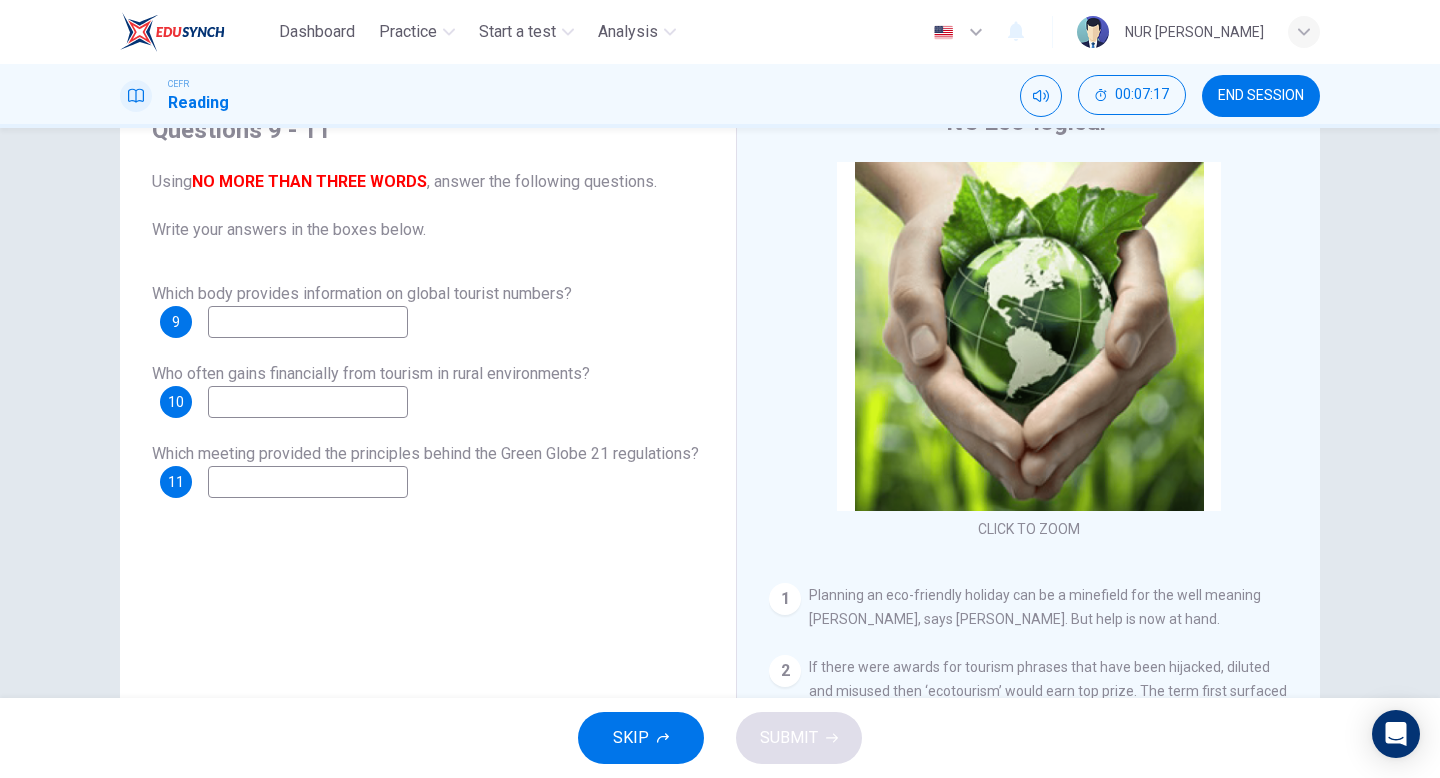 click at bounding box center [308, 322] 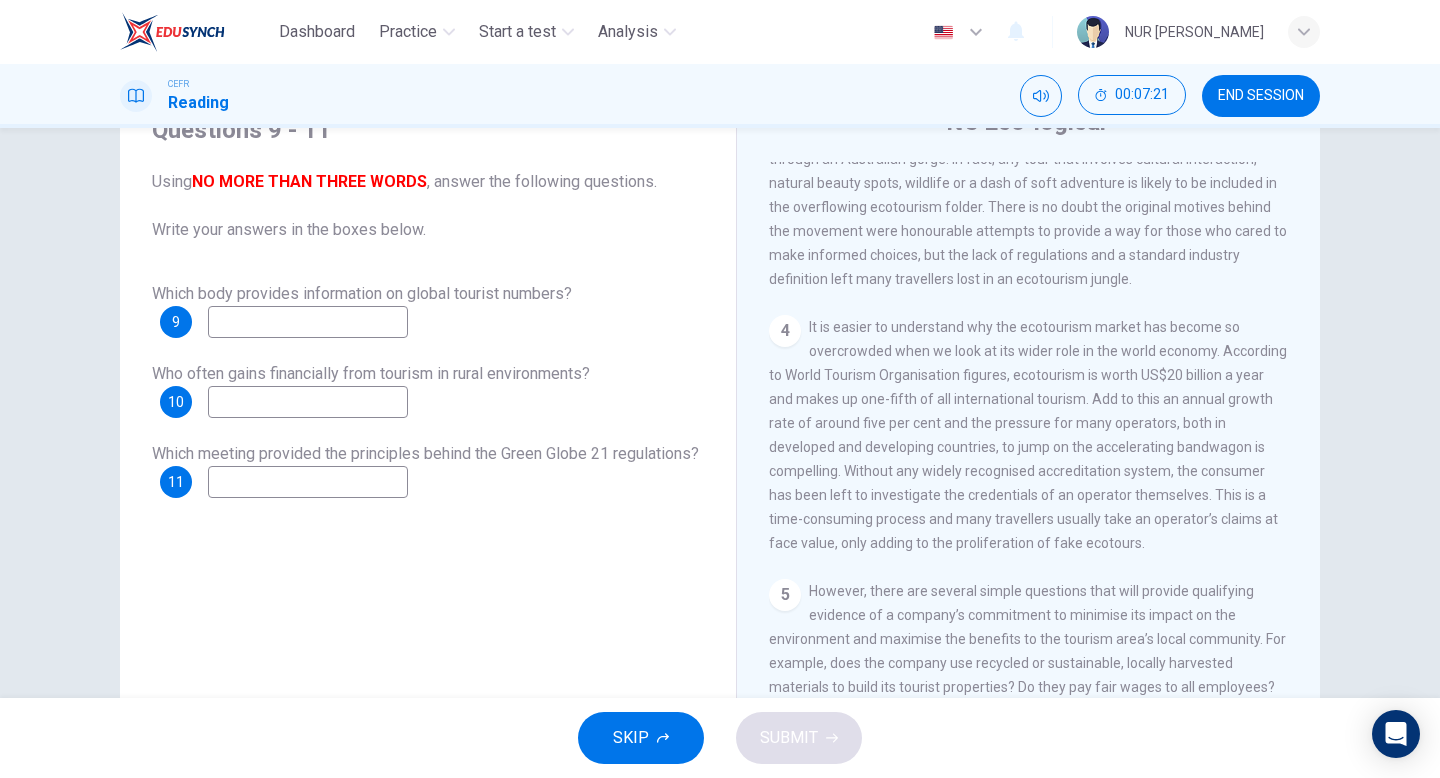 scroll, scrollTop: 725, scrollLeft: 0, axis: vertical 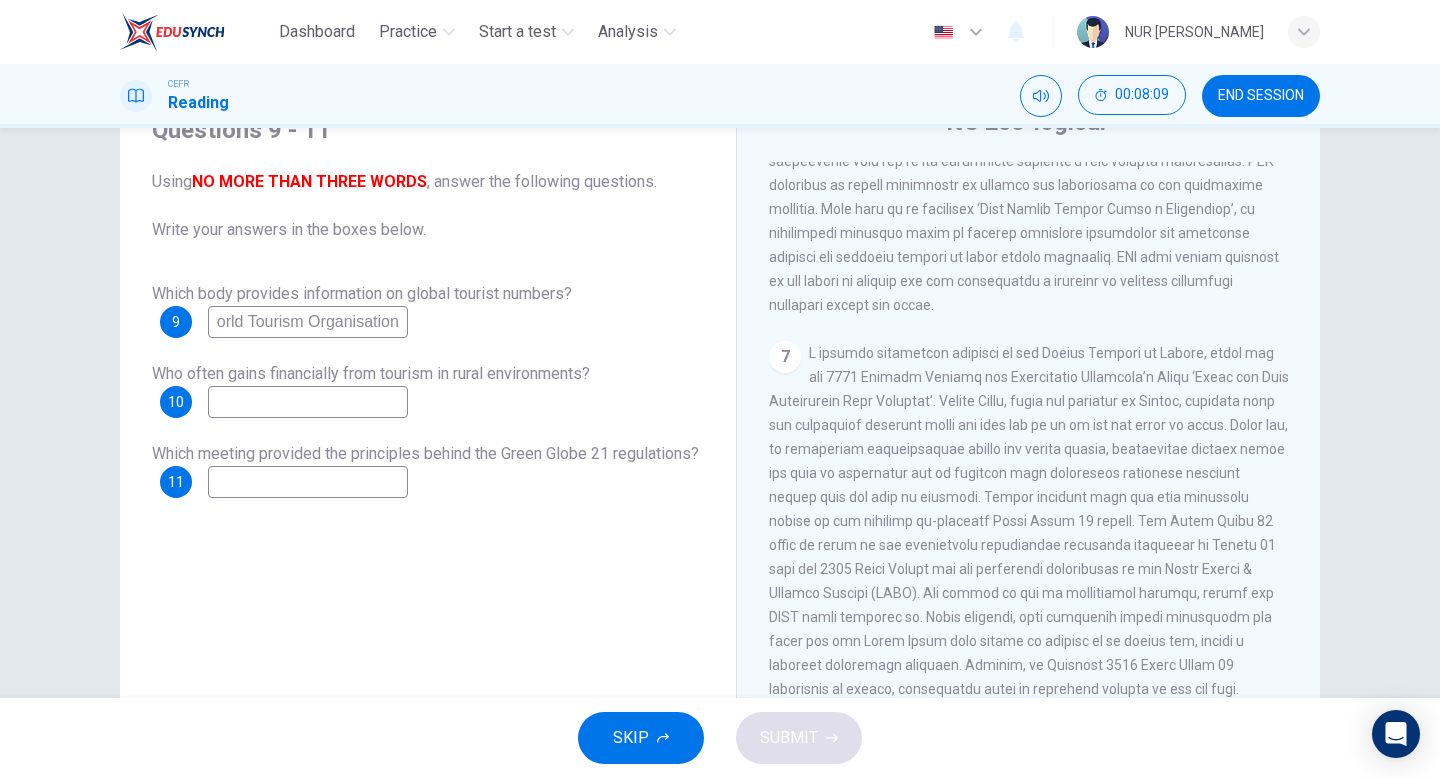 type on "World Tourism Organisation" 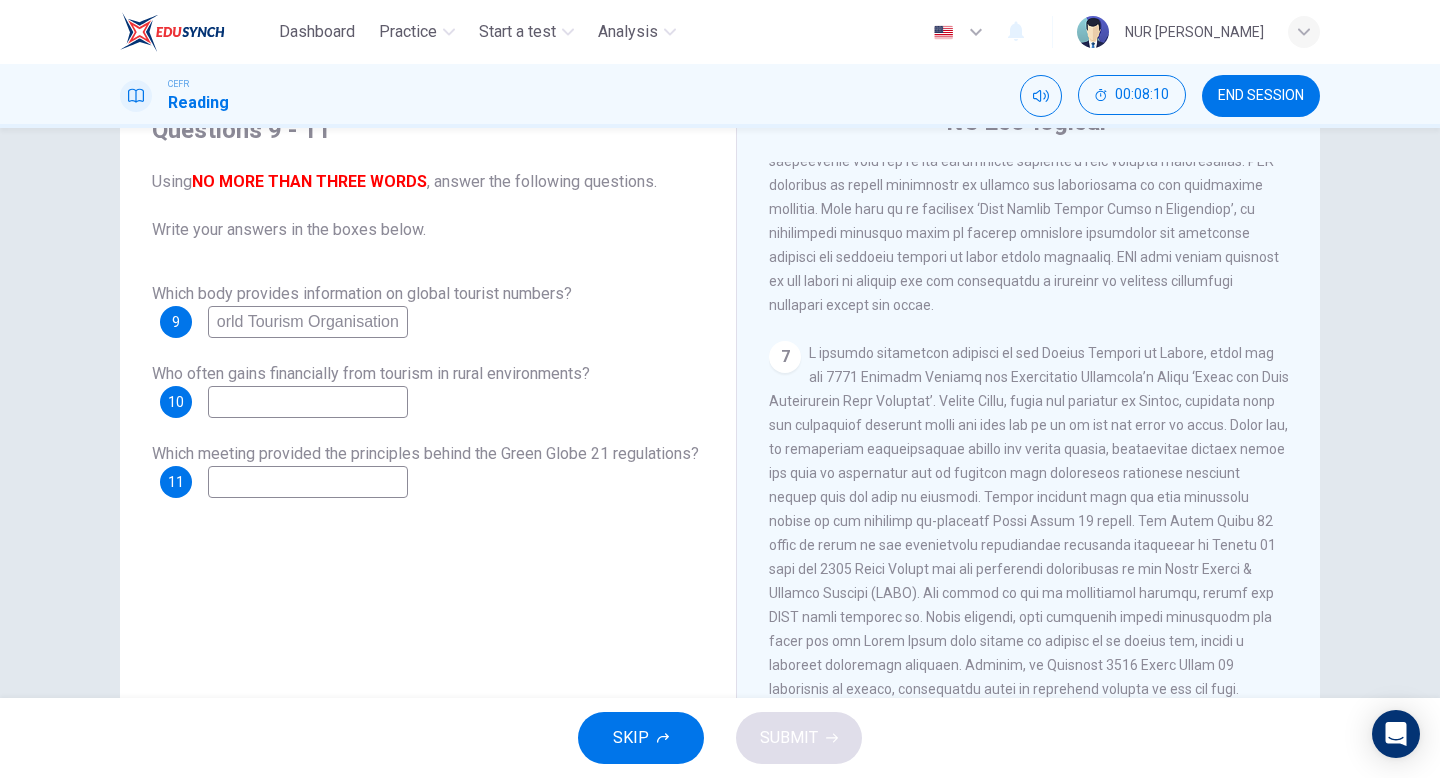 scroll, scrollTop: 0, scrollLeft: 0, axis: both 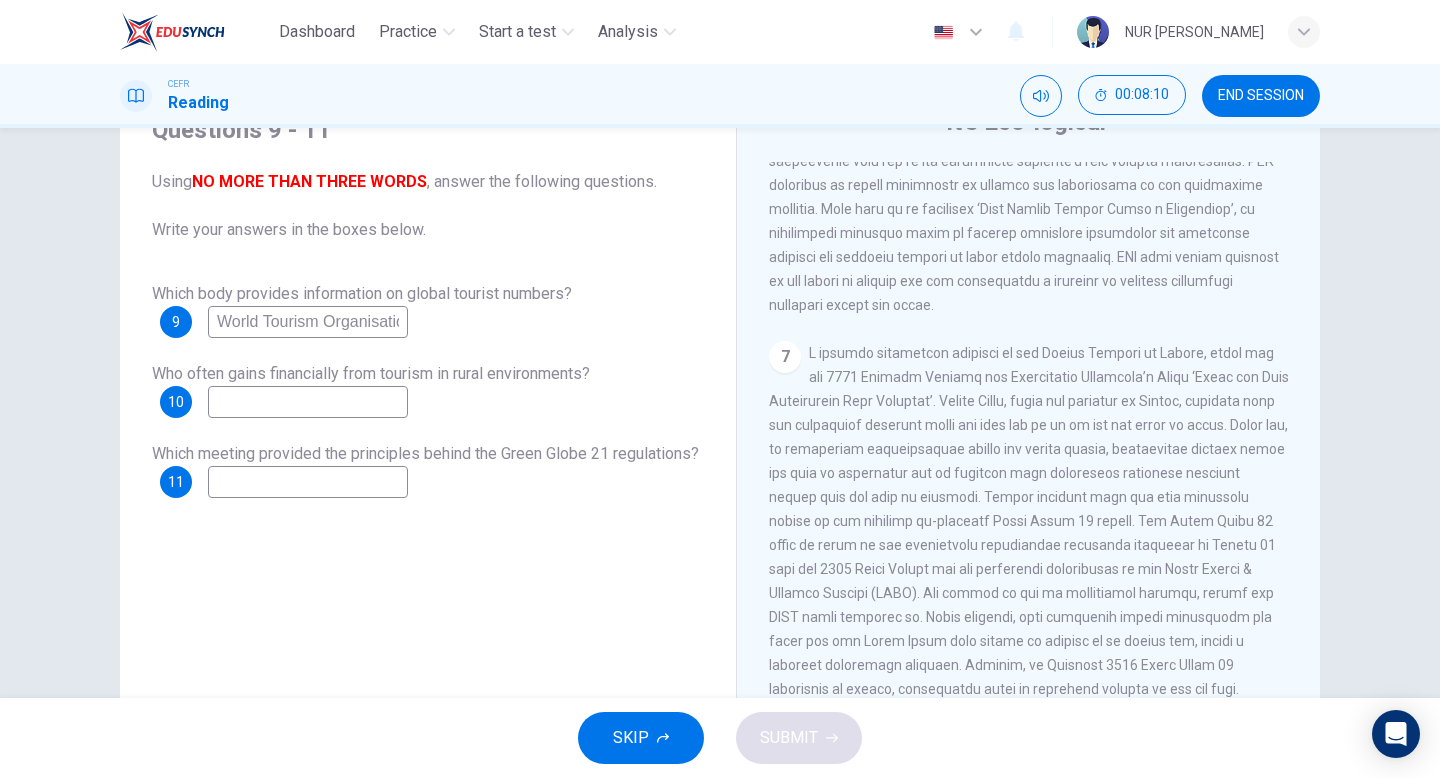 click at bounding box center (308, 482) 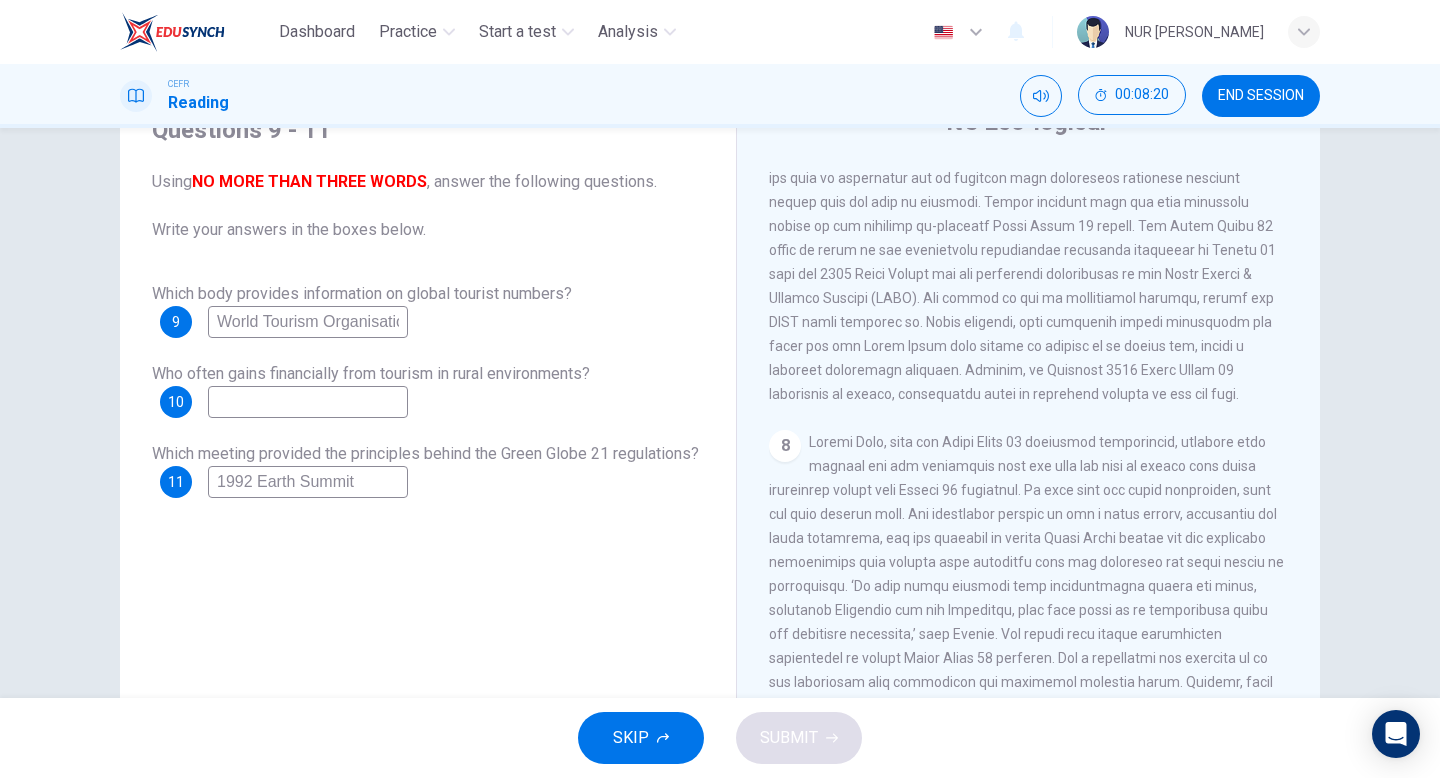 scroll, scrollTop: 2006, scrollLeft: 0, axis: vertical 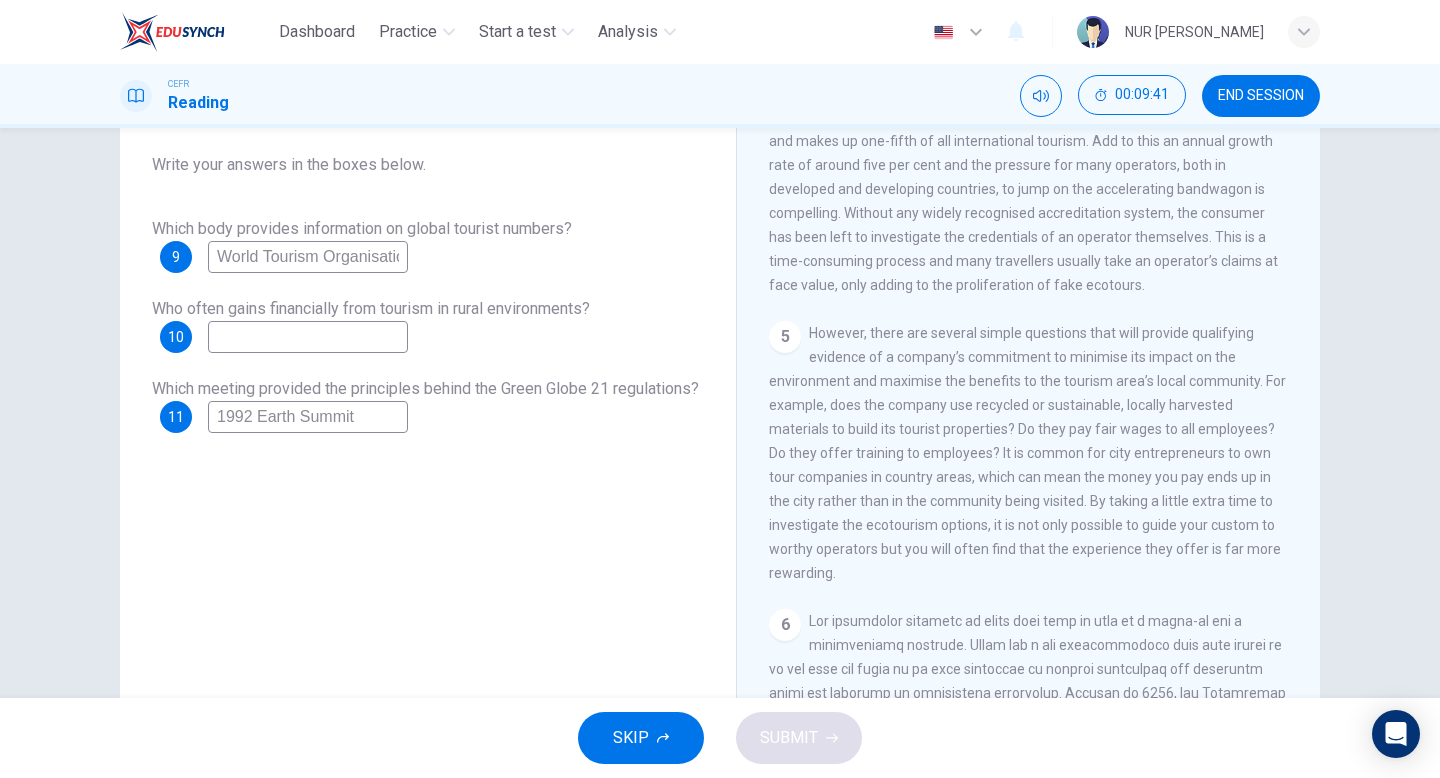type on "1992 Earth Summit" 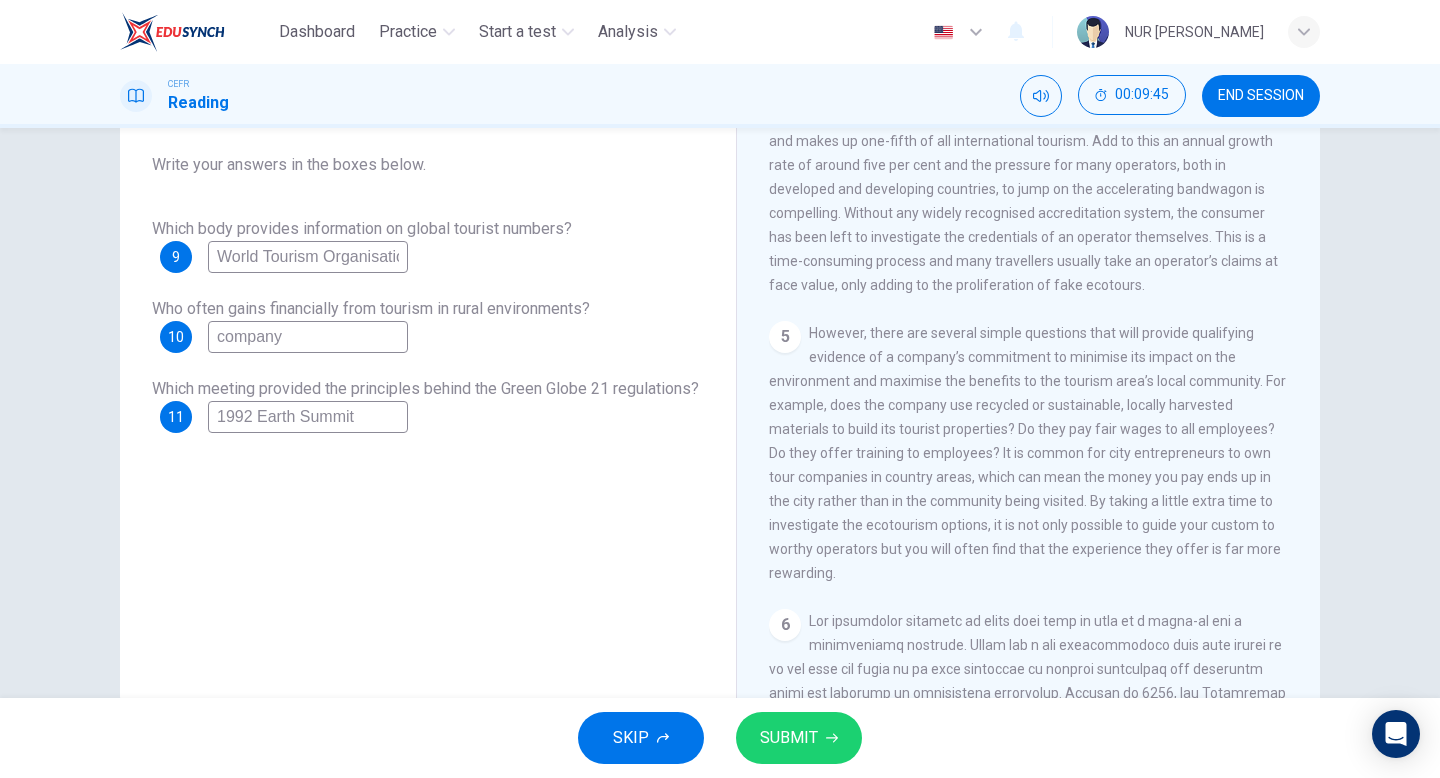type on "company" 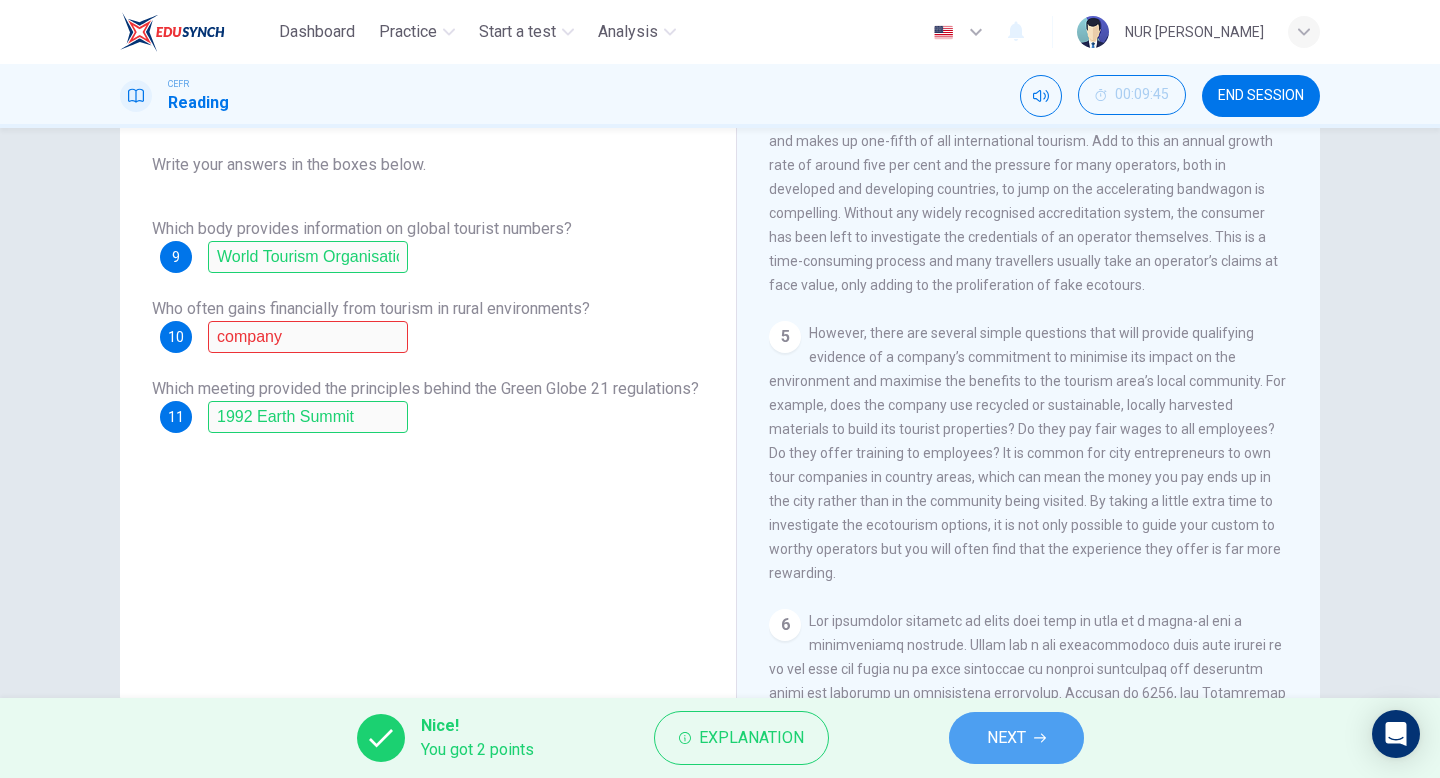 click on "NEXT" at bounding box center [1006, 738] 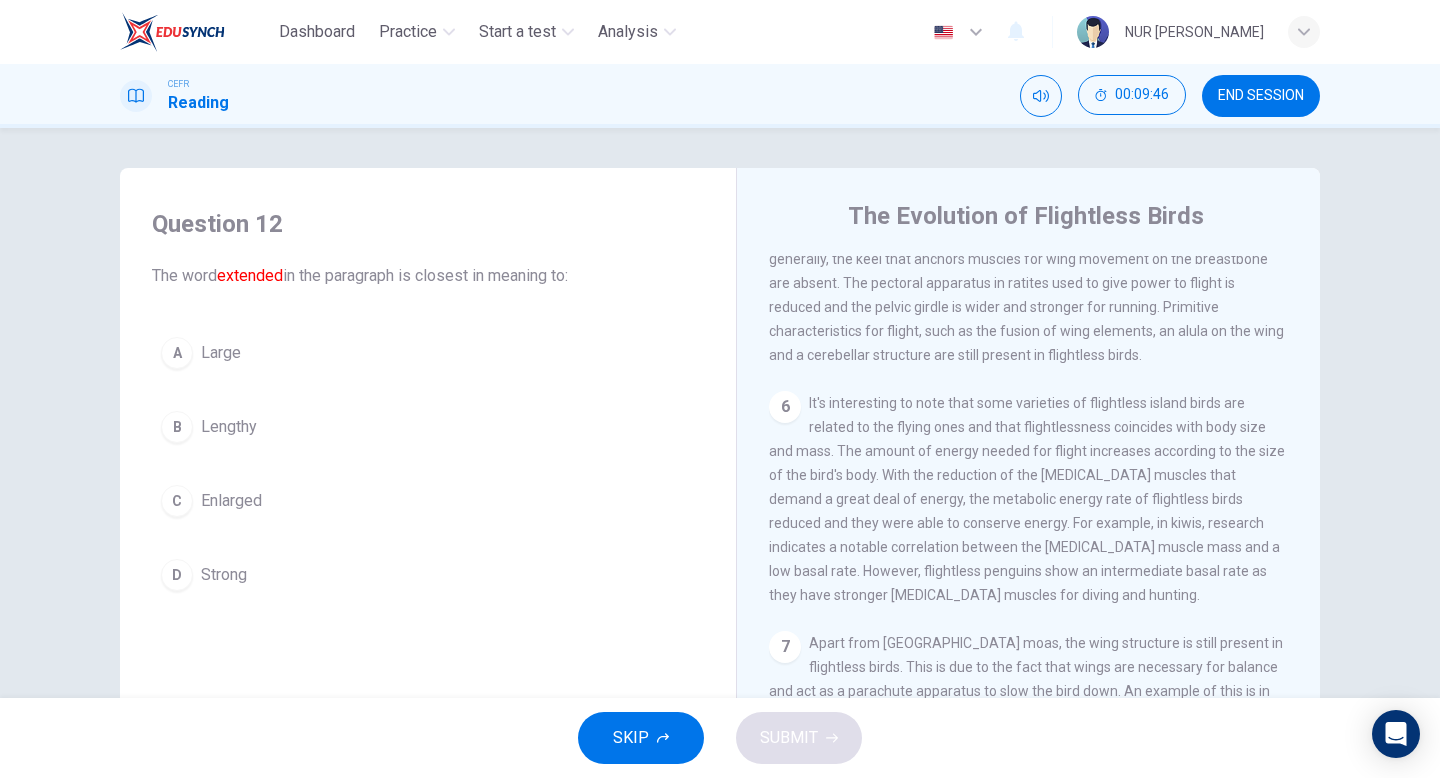 scroll, scrollTop: 986, scrollLeft: 0, axis: vertical 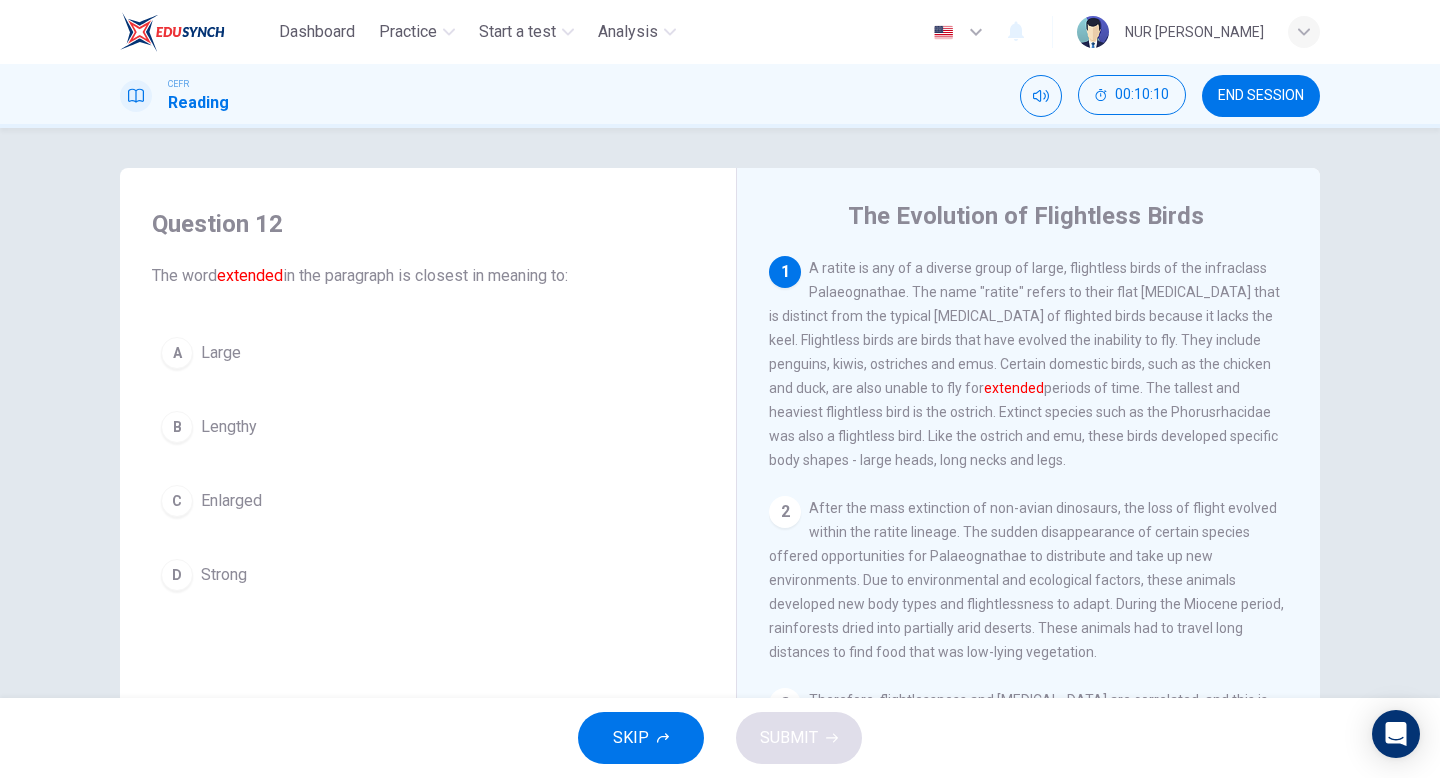 click on "Lengthy" at bounding box center (229, 427) 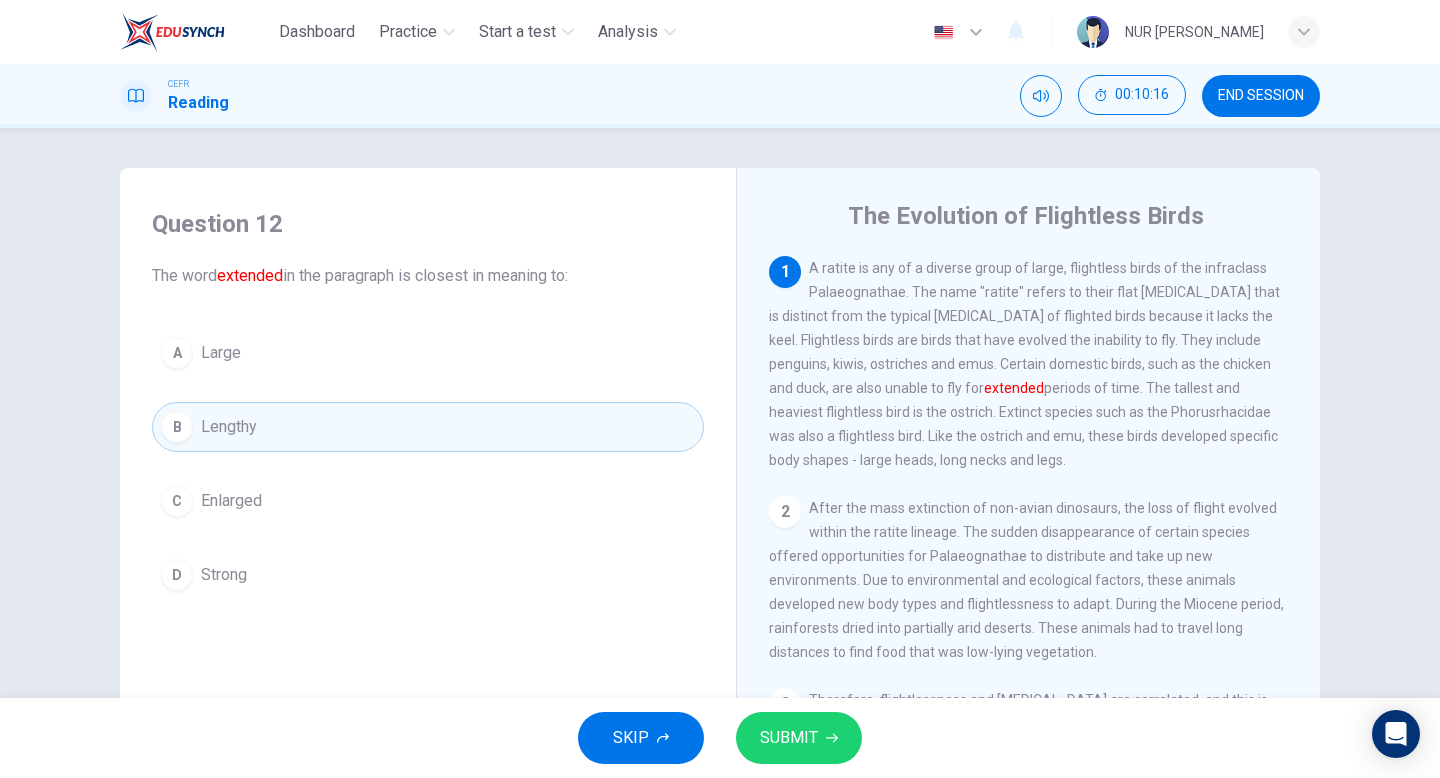 click on "SUBMIT" at bounding box center (789, 738) 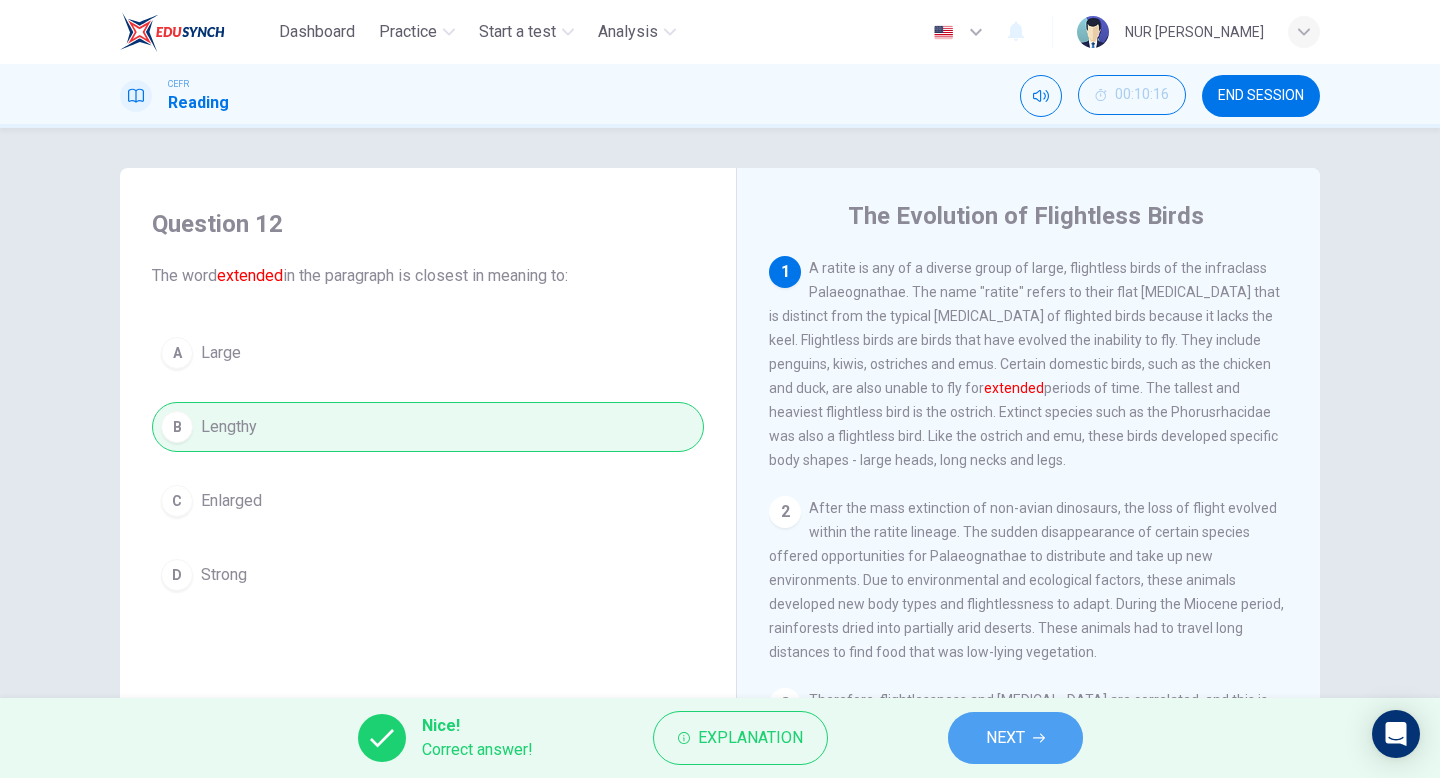 click on "NEXT" at bounding box center [1005, 738] 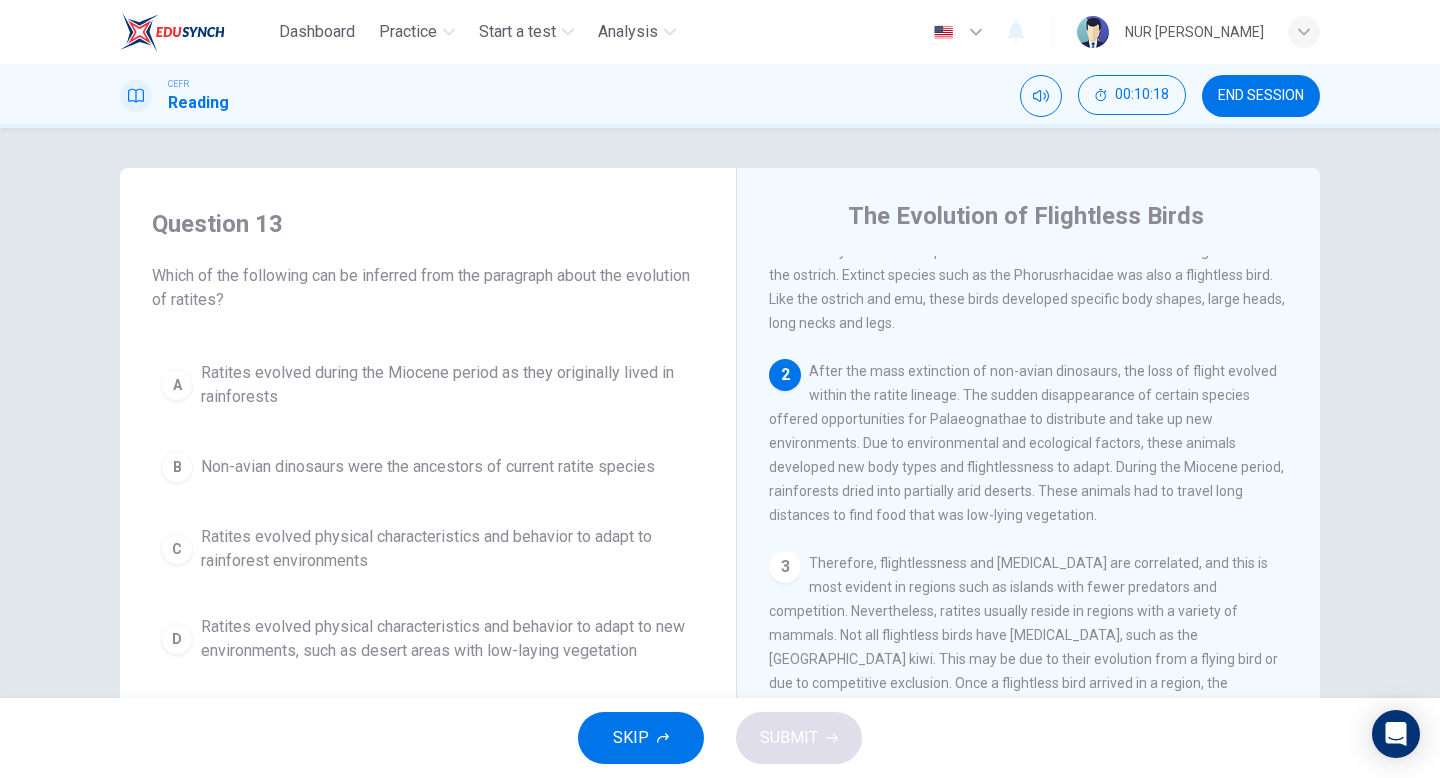 scroll, scrollTop: 142, scrollLeft: 0, axis: vertical 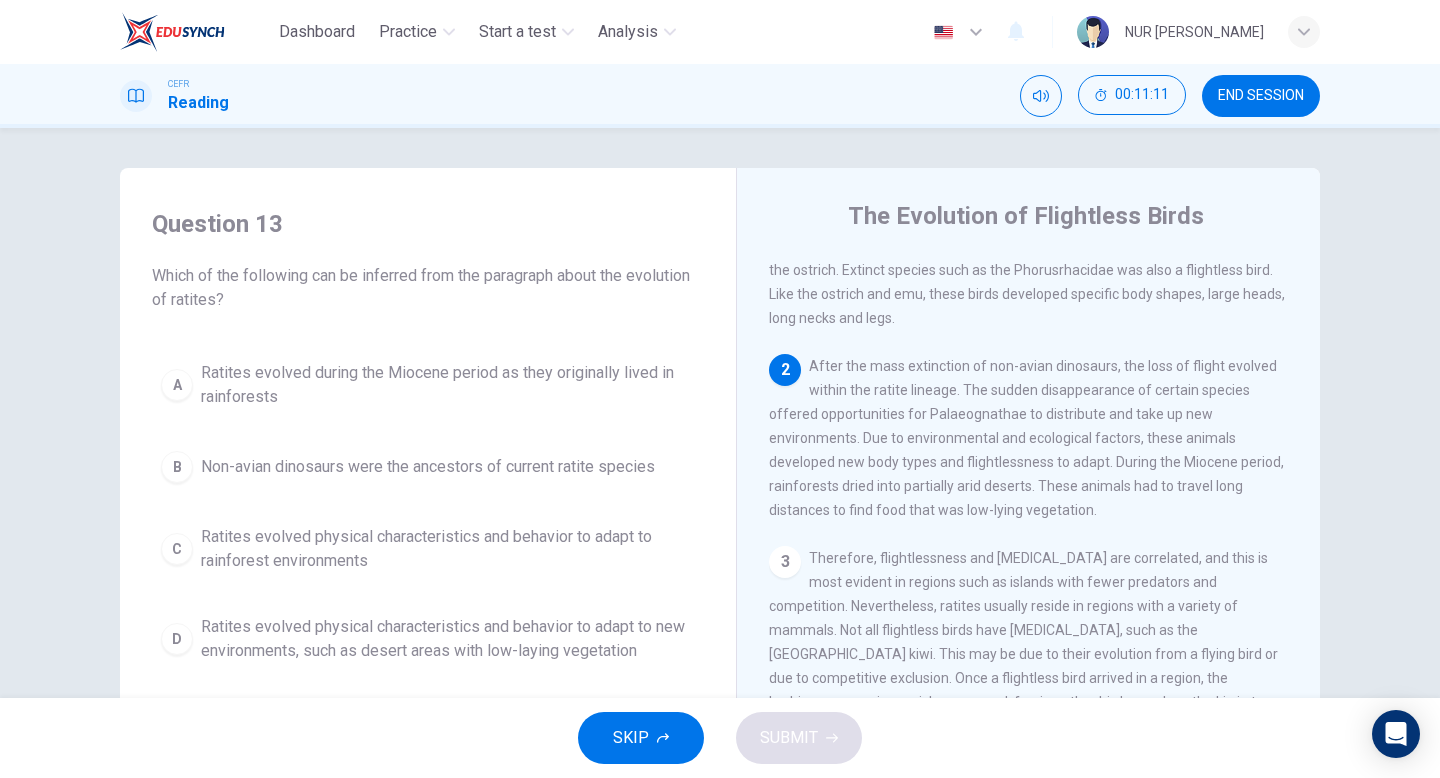 click on "Ratites evolved physical characteristics and behavior to adapt to new environments, such as desert areas with low-laying vegetation" at bounding box center (448, 639) 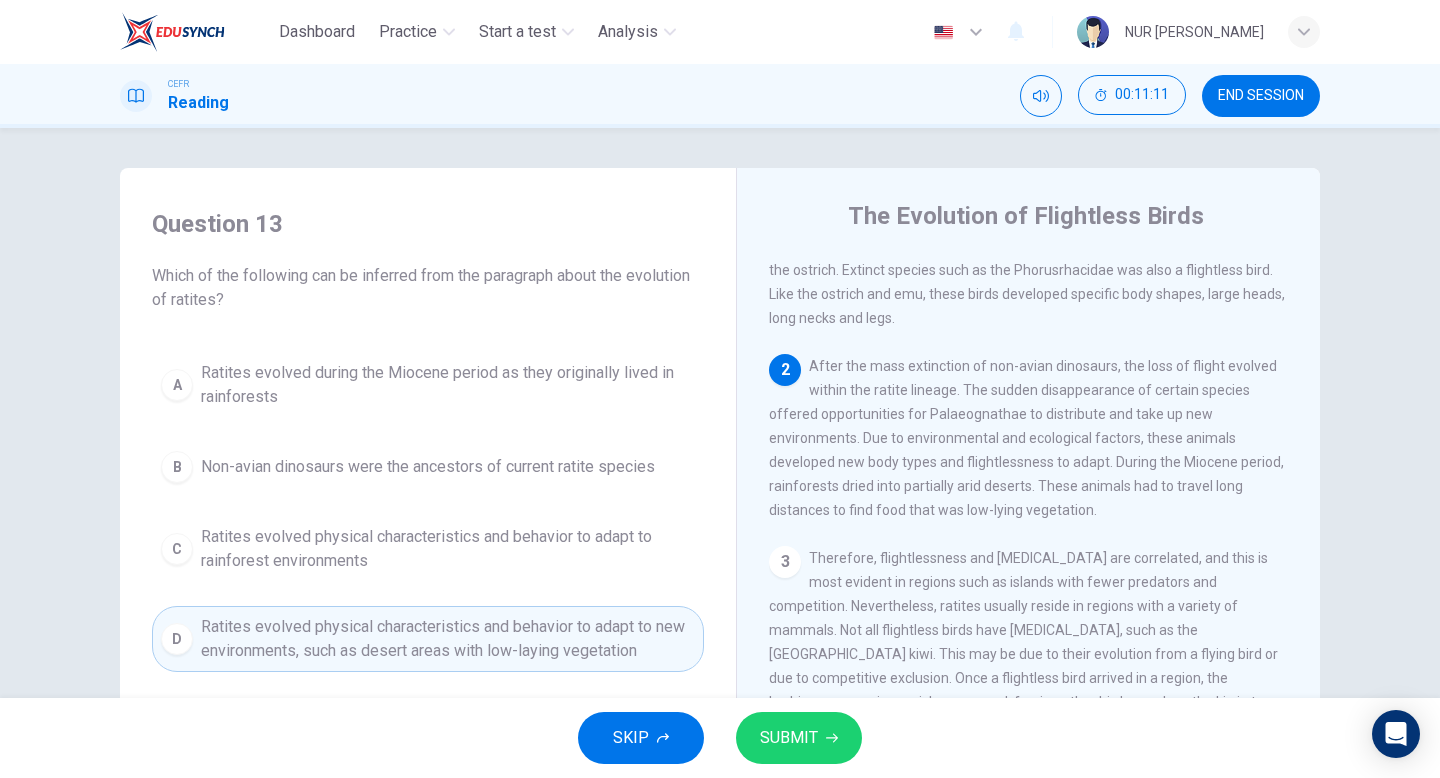 click on "SUBMIT" at bounding box center (799, 738) 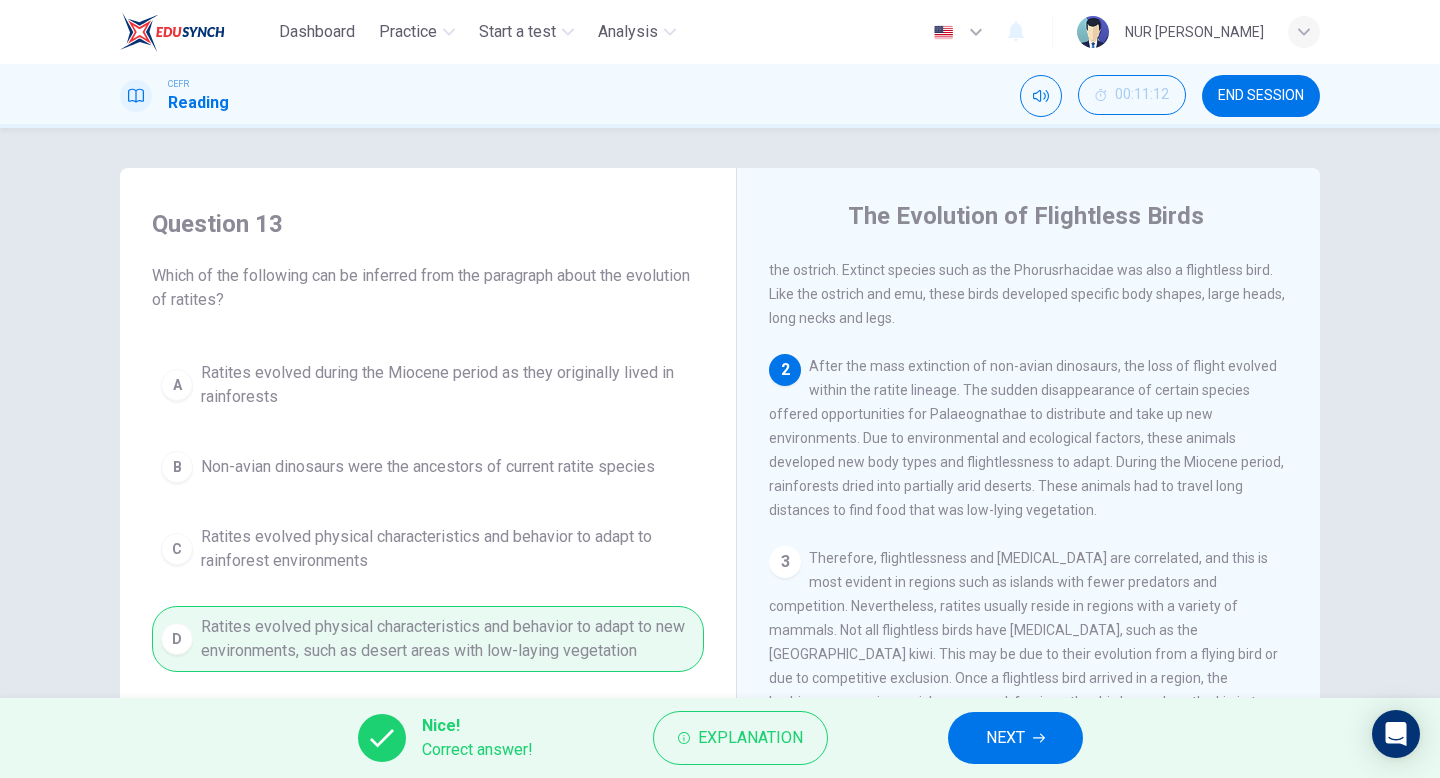 click on "NEXT" at bounding box center [1005, 738] 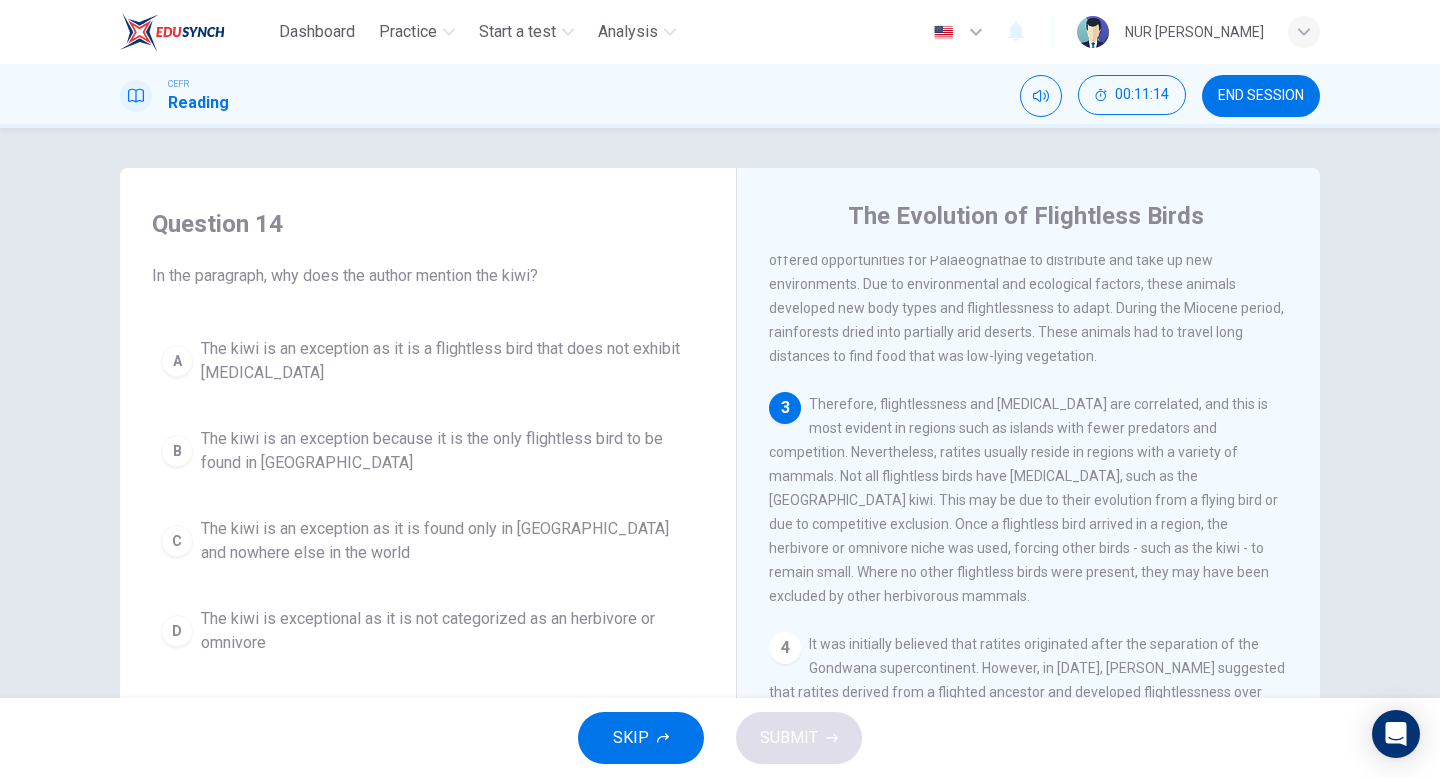 scroll, scrollTop: 304, scrollLeft: 0, axis: vertical 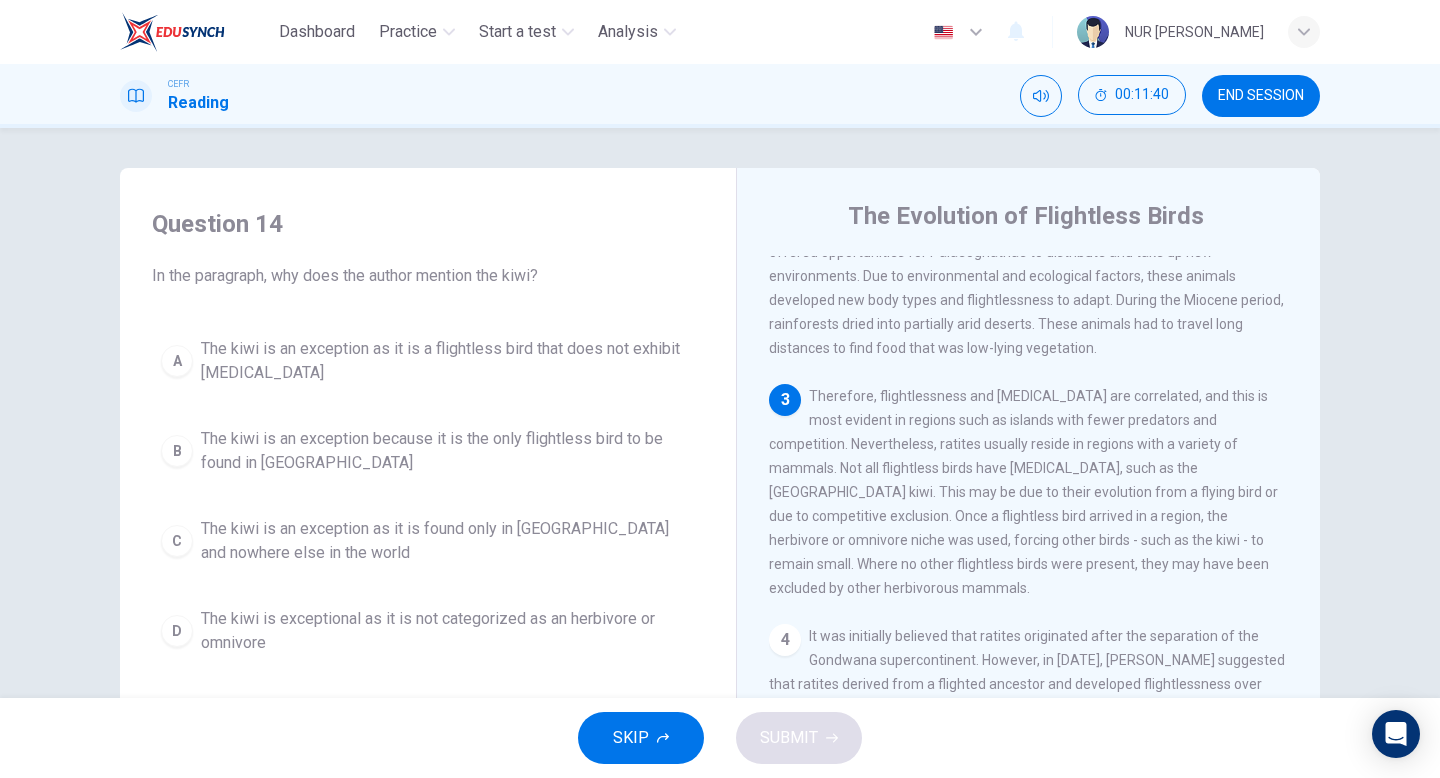 click on "The kiwi is an exception as it is a flightless bird that does not exhibit gigantism" at bounding box center (448, 361) 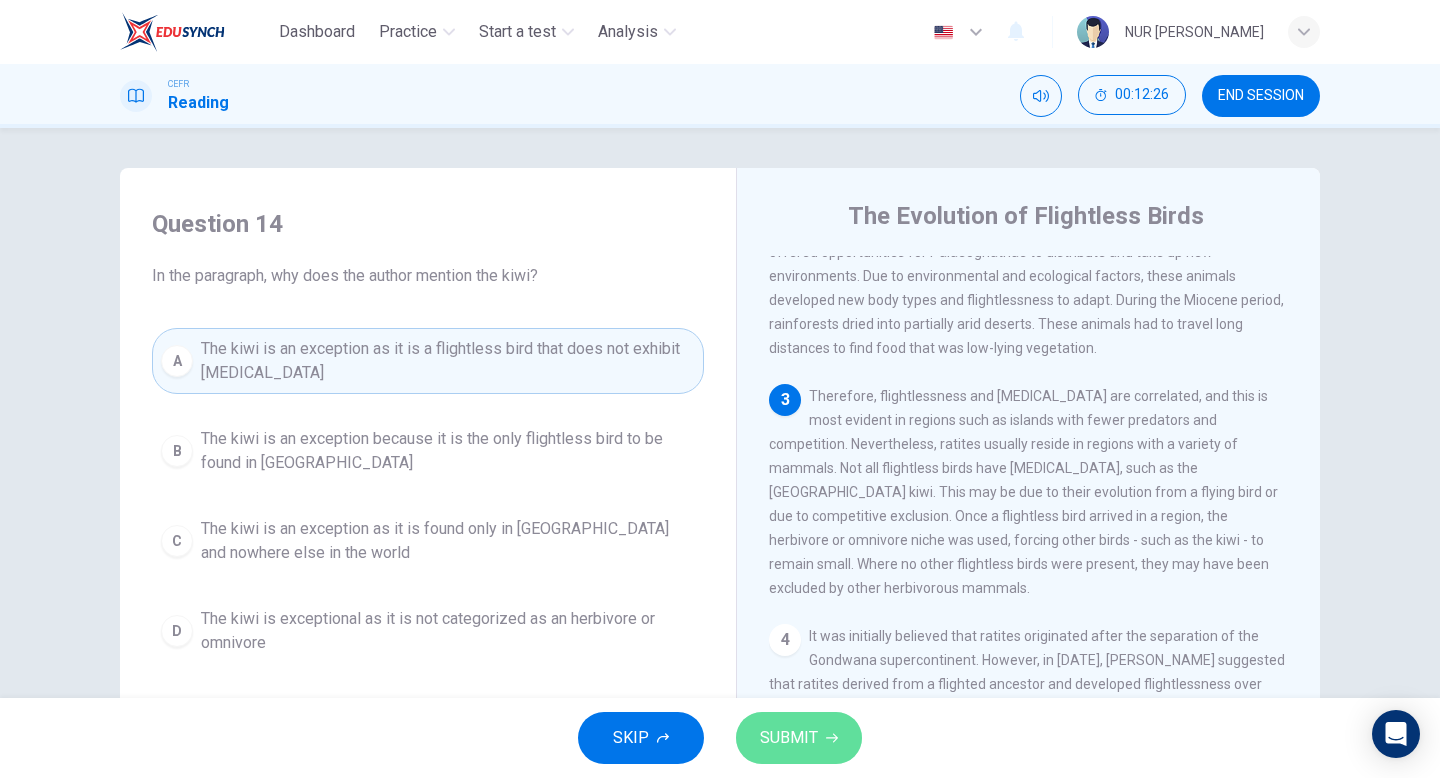 click on "SUBMIT" at bounding box center (789, 738) 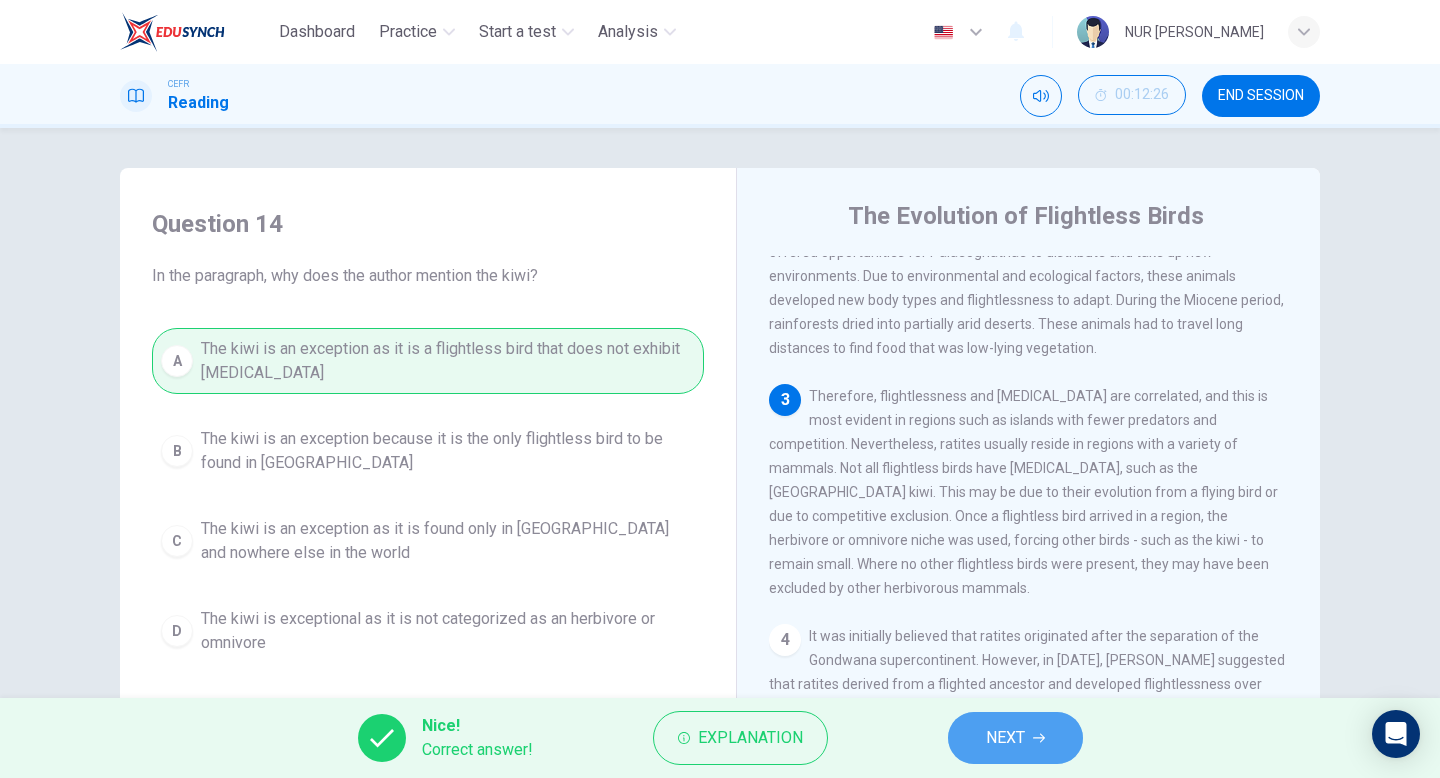 click 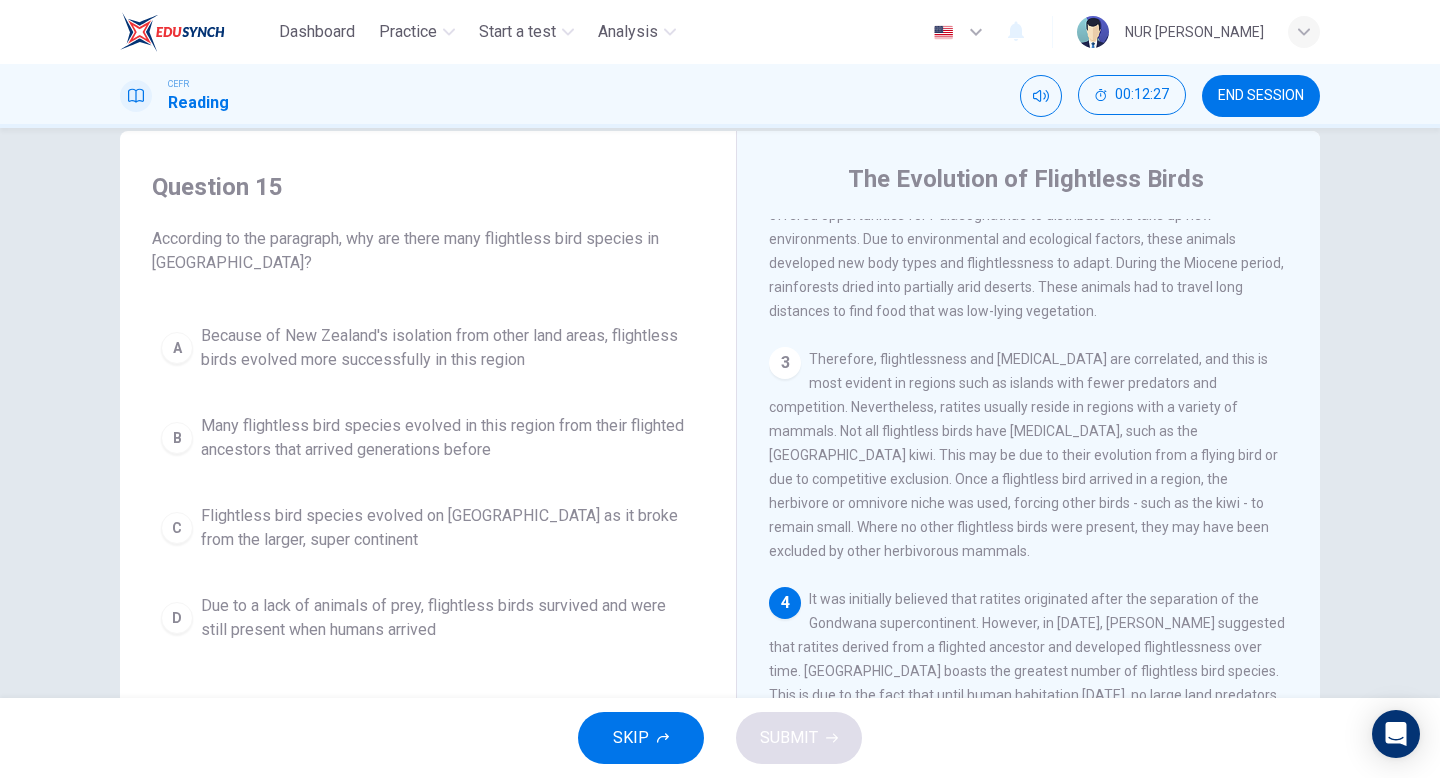 scroll, scrollTop: 40, scrollLeft: 0, axis: vertical 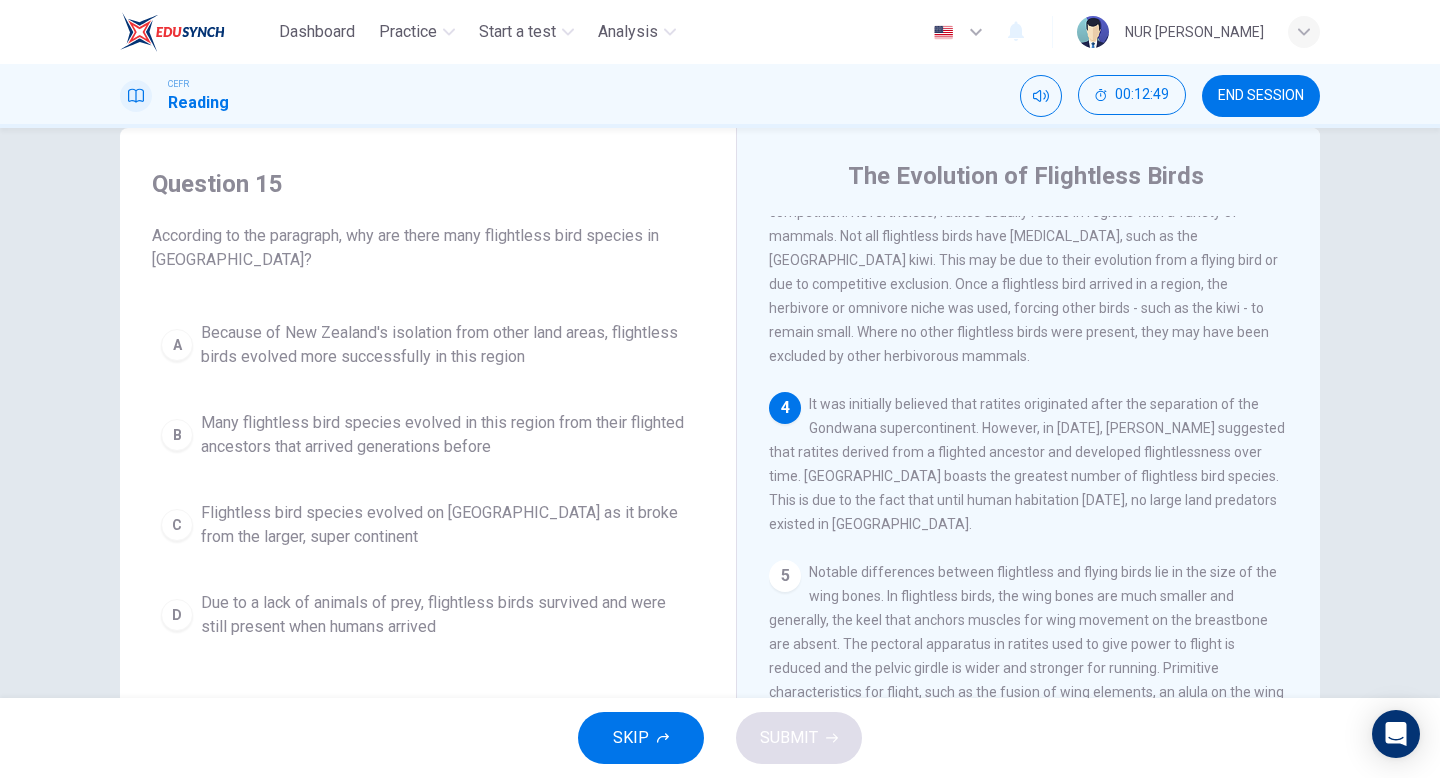 click on "Due to a lack of animals of prey, flightless birds survived and were still present when humans arrived" at bounding box center [448, 615] 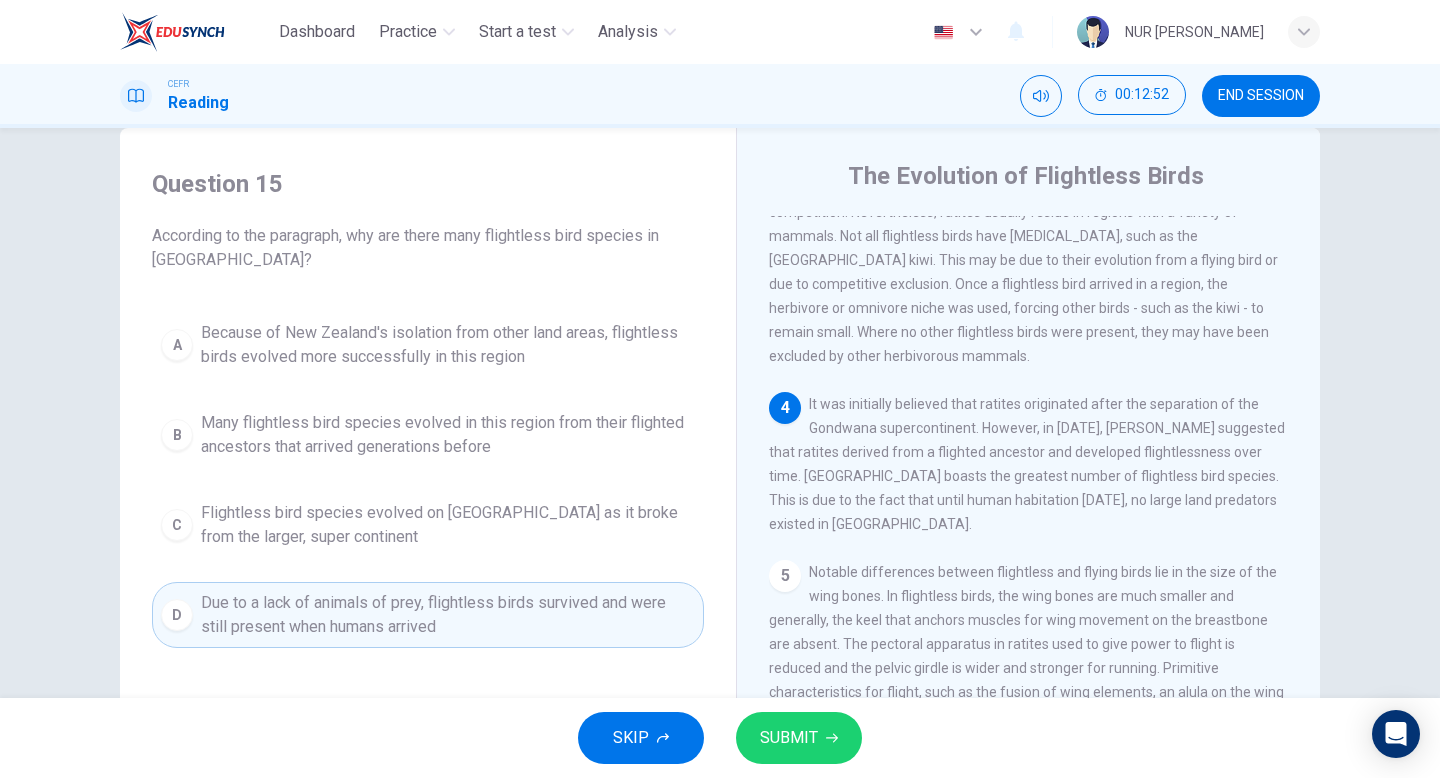 click 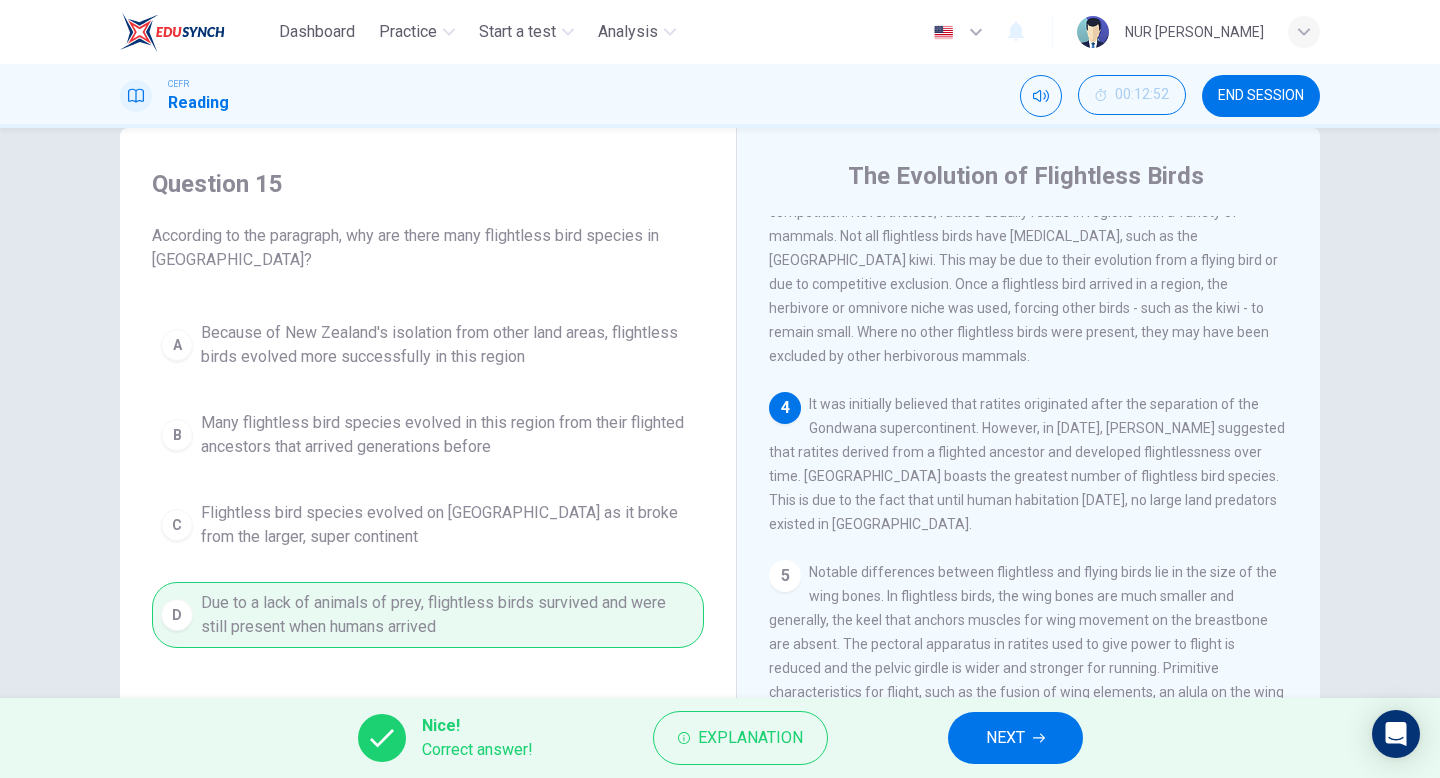 click on "Nice! Correct answer! Explanation NEXT" at bounding box center (720, 738) 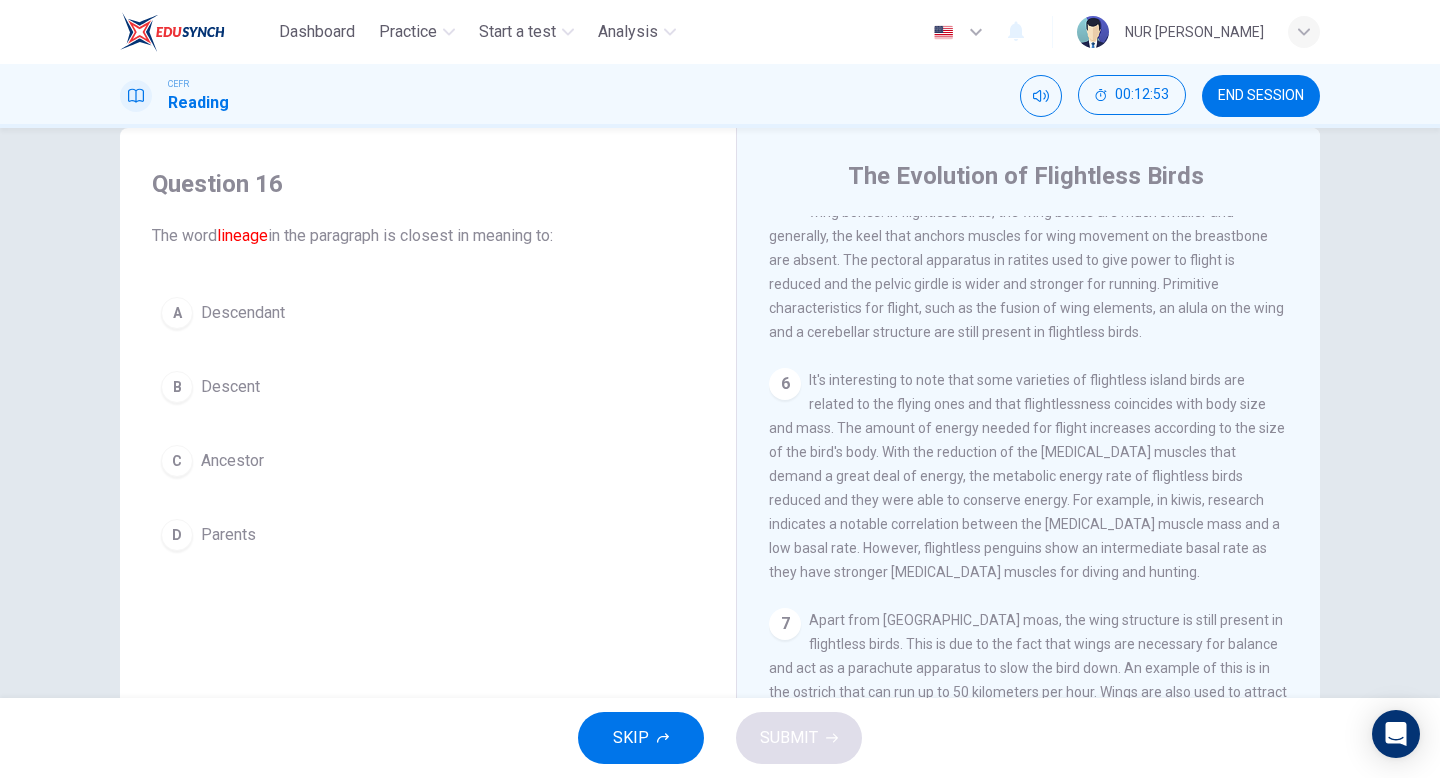 scroll, scrollTop: 986, scrollLeft: 0, axis: vertical 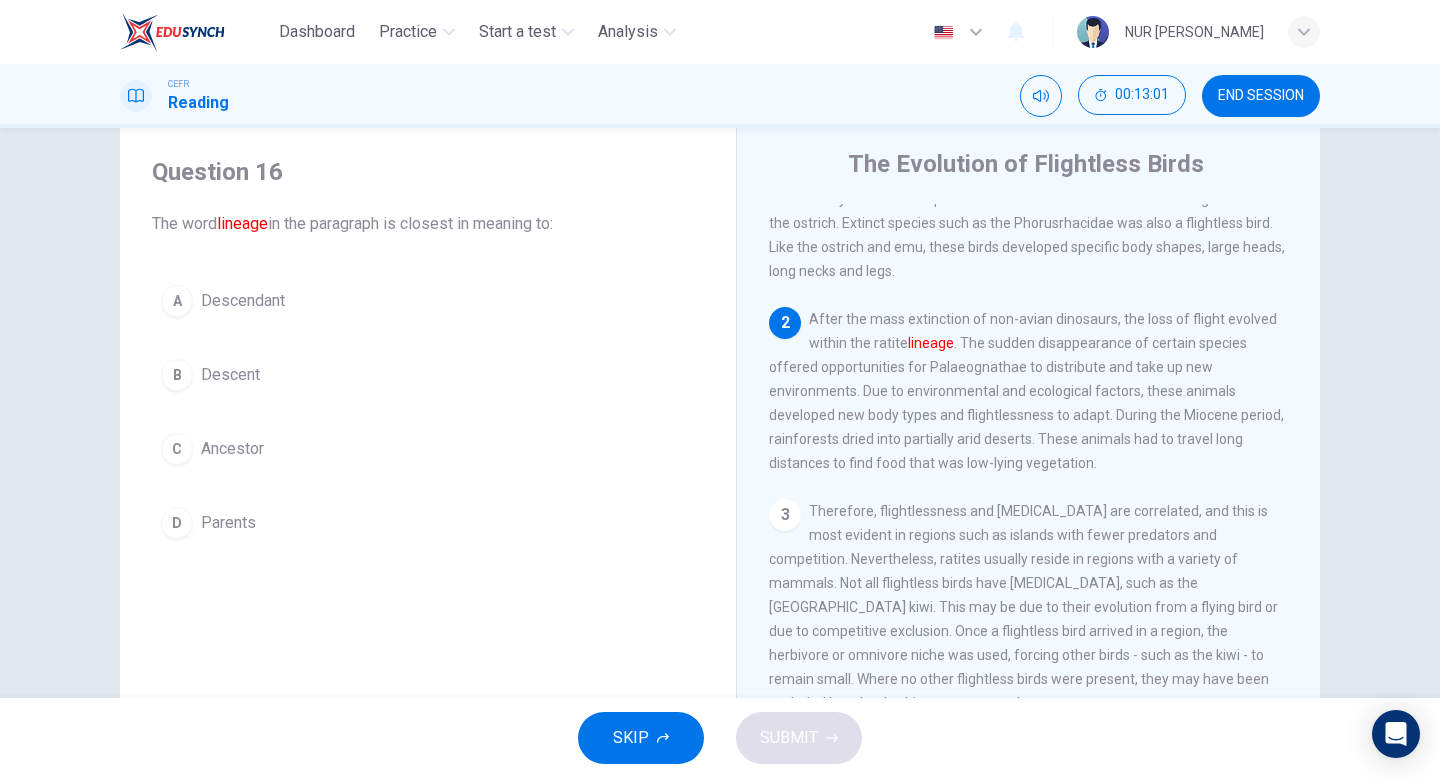 click on "A Descendant" at bounding box center [428, 301] 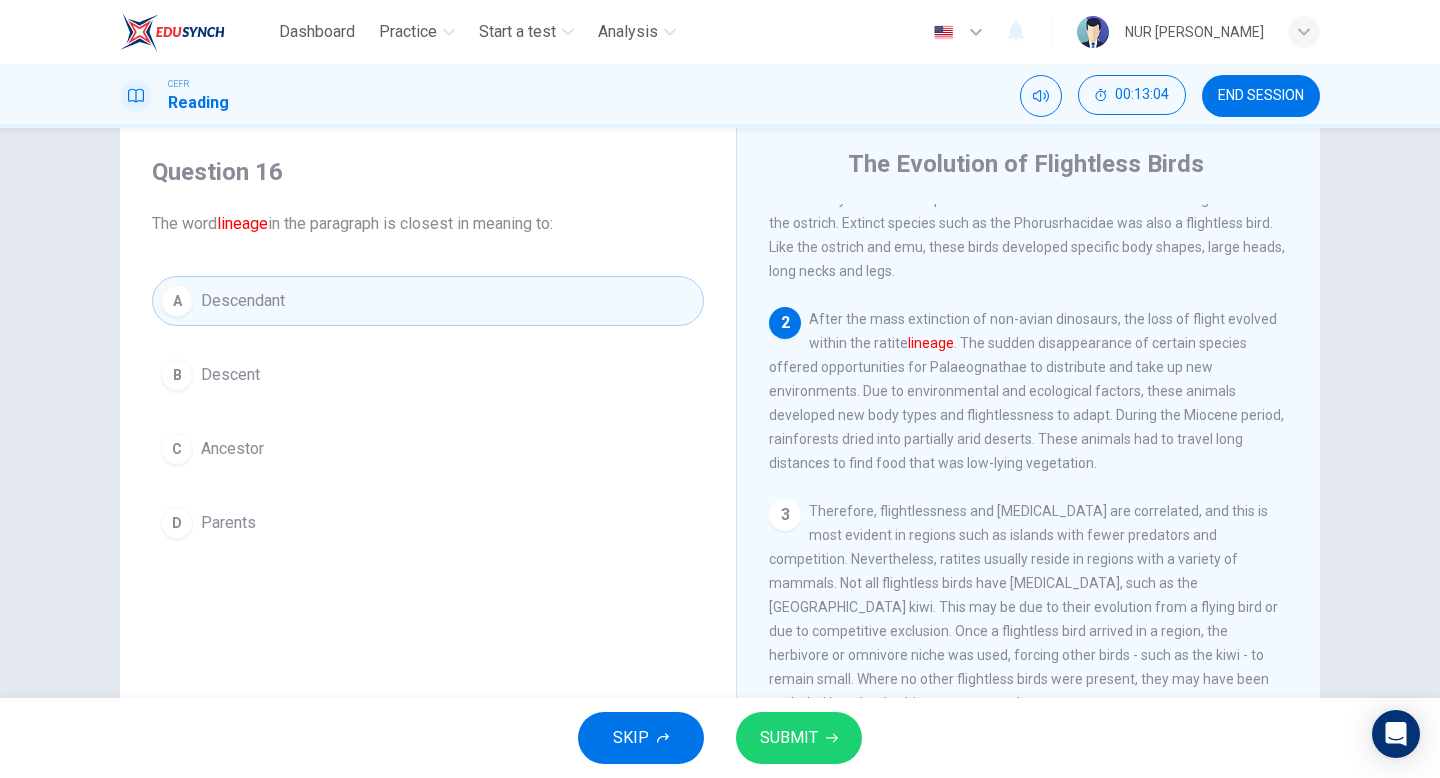 click on "SUBMIT" at bounding box center [789, 738] 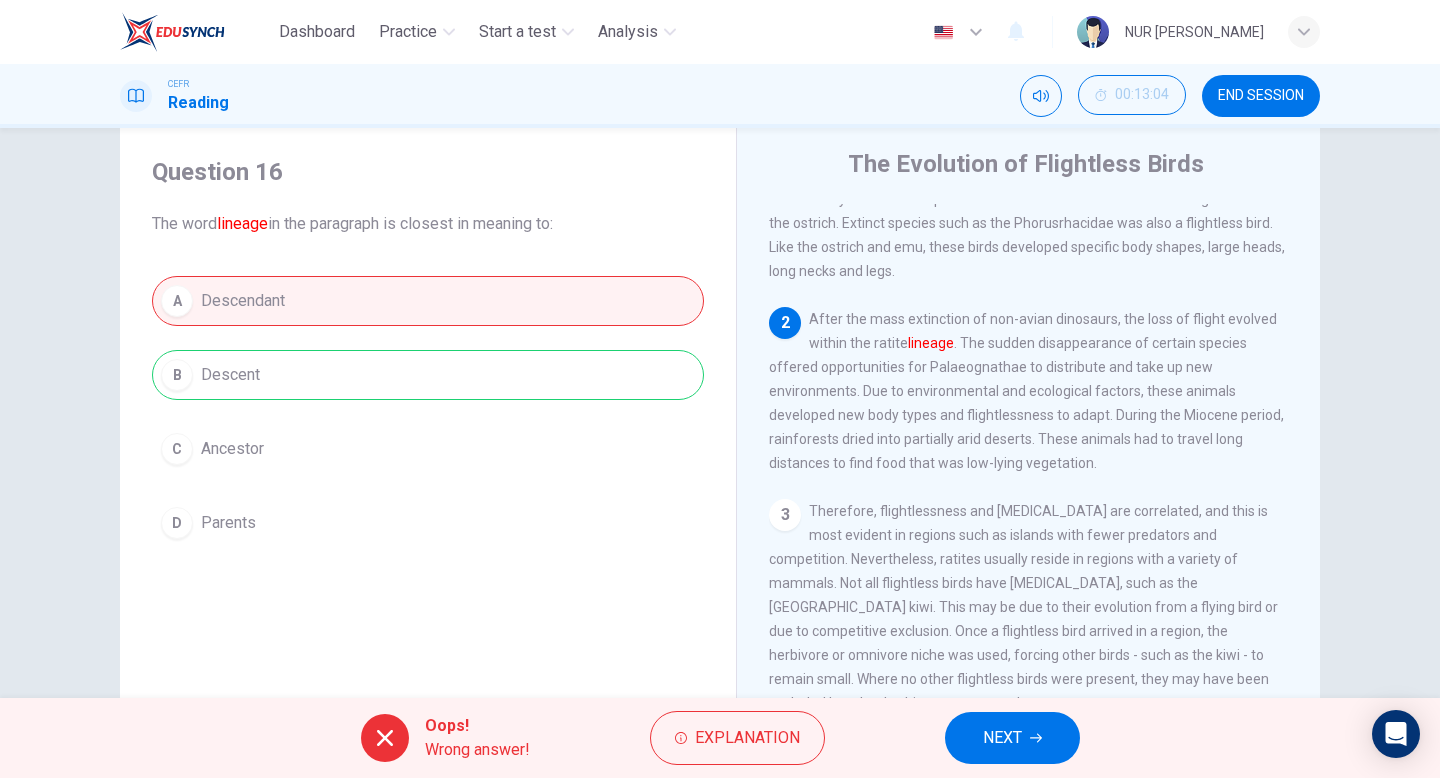 click on "A Descendant B Descent C Ancestor D Parents" at bounding box center (428, 412) 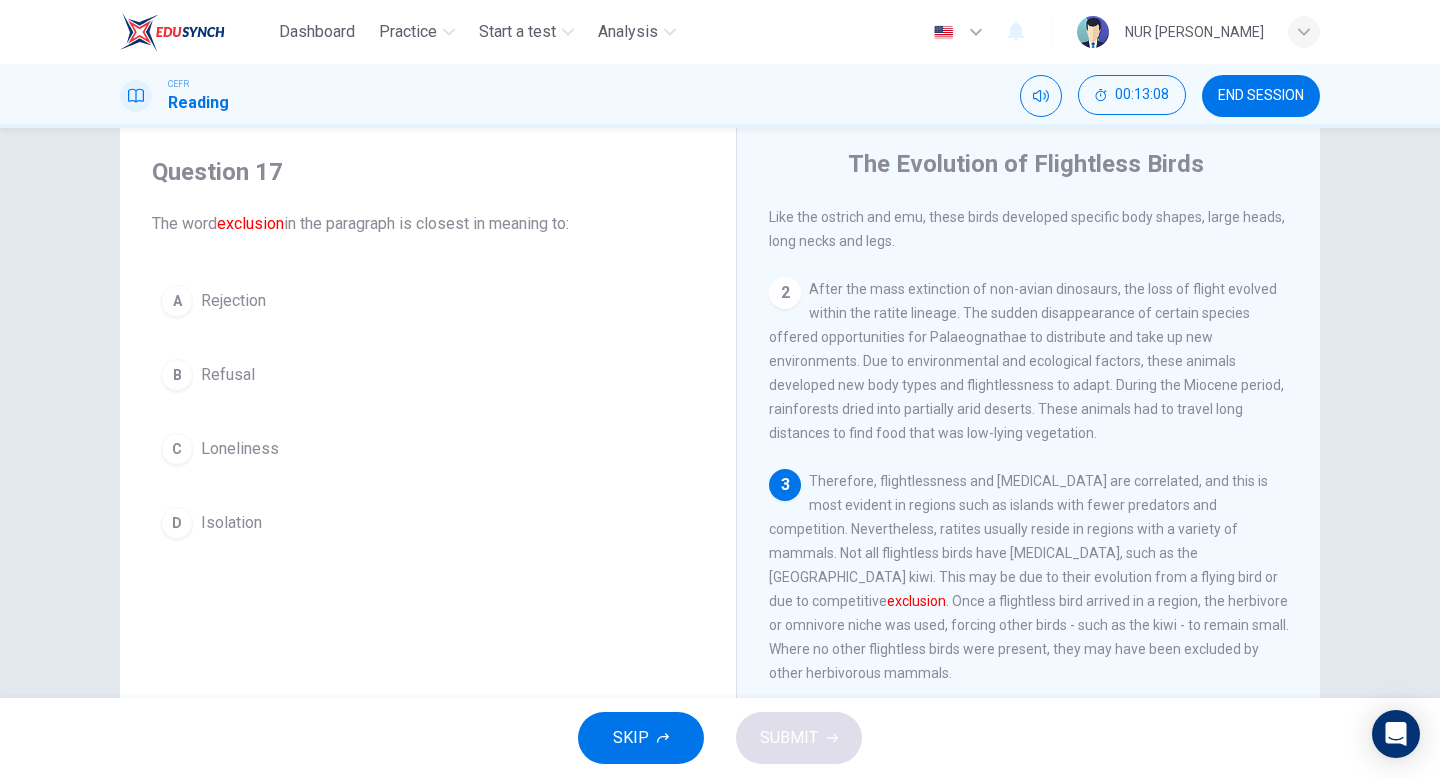 scroll, scrollTop: 177, scrollLeft: 0, axis: vertical 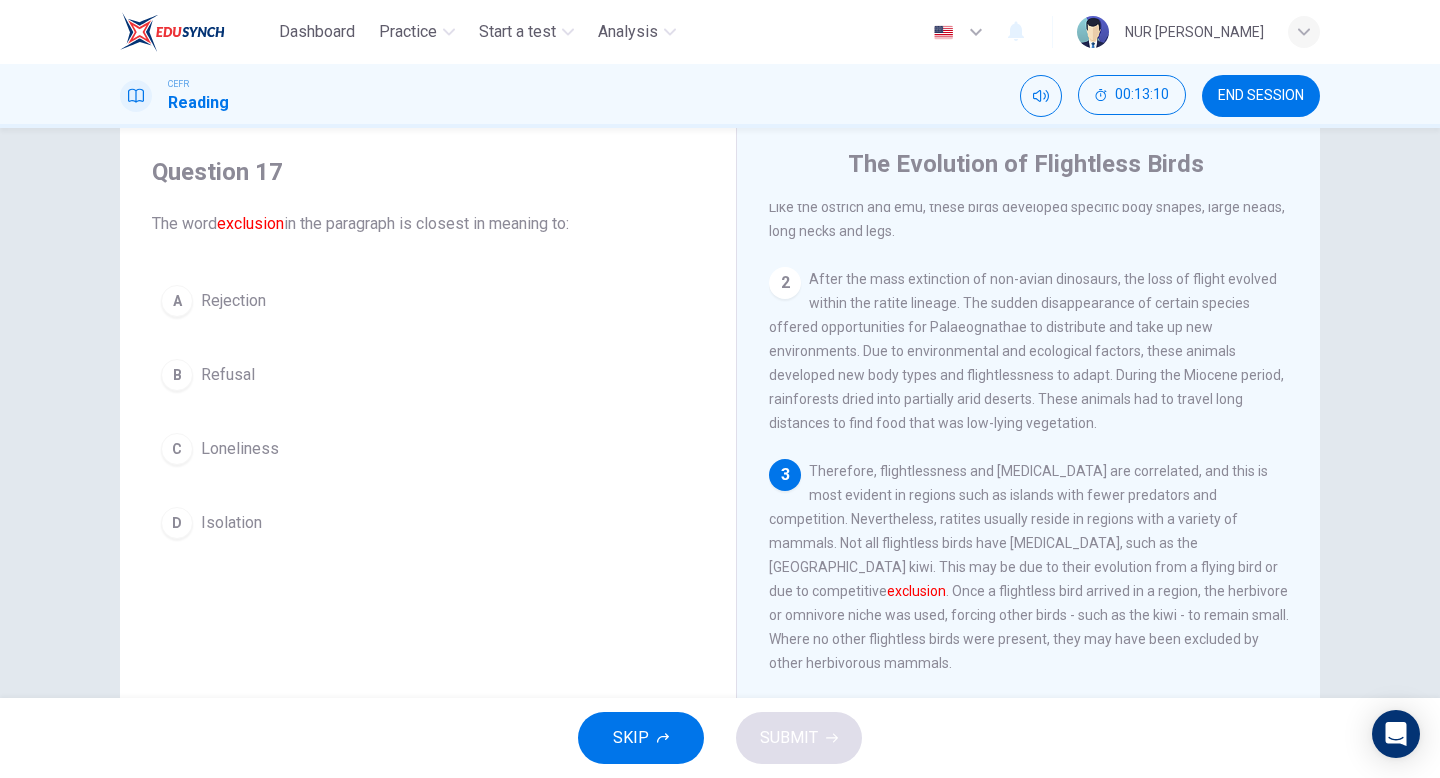 click on "Isolation" at bounding box center [231, 523] 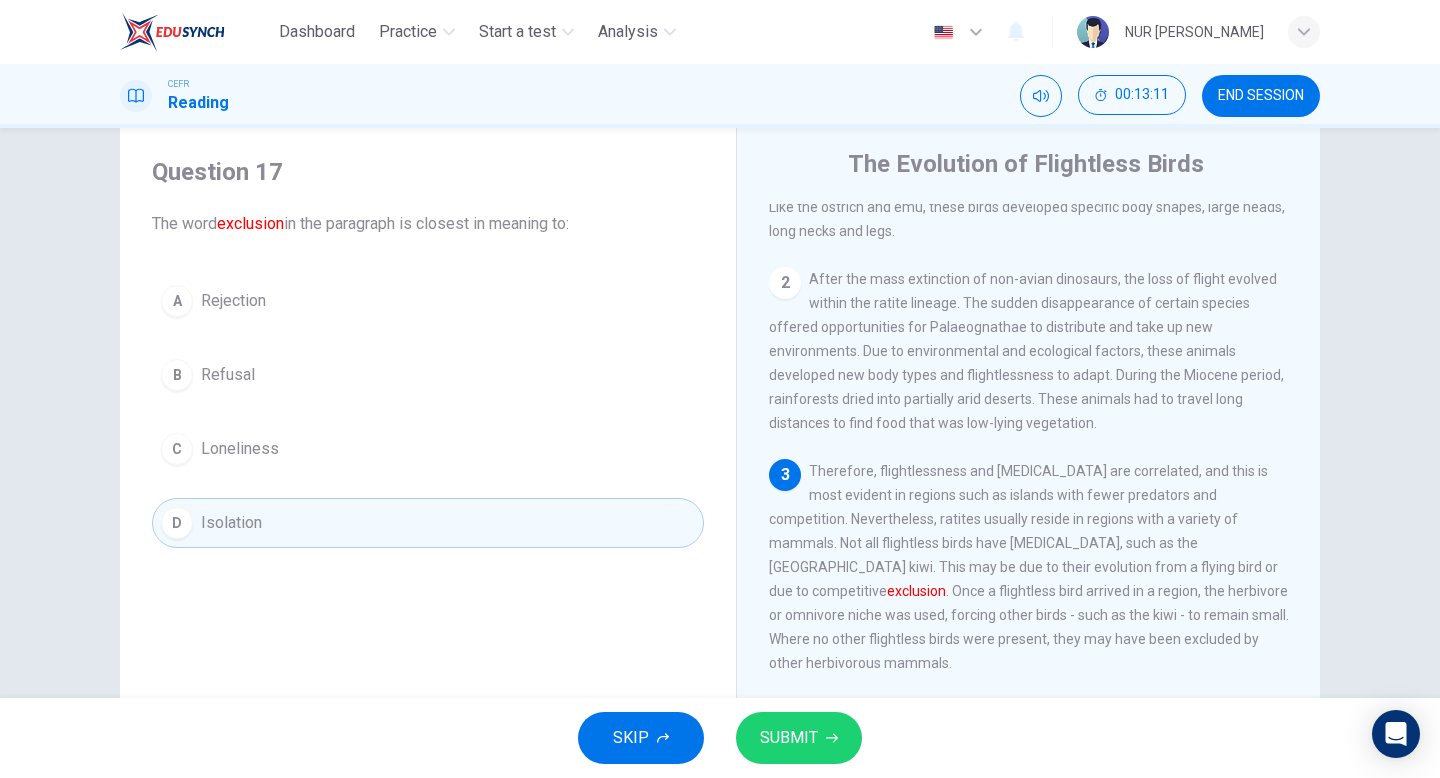 click on "SUBMIT" at bounding box center (789, 738) 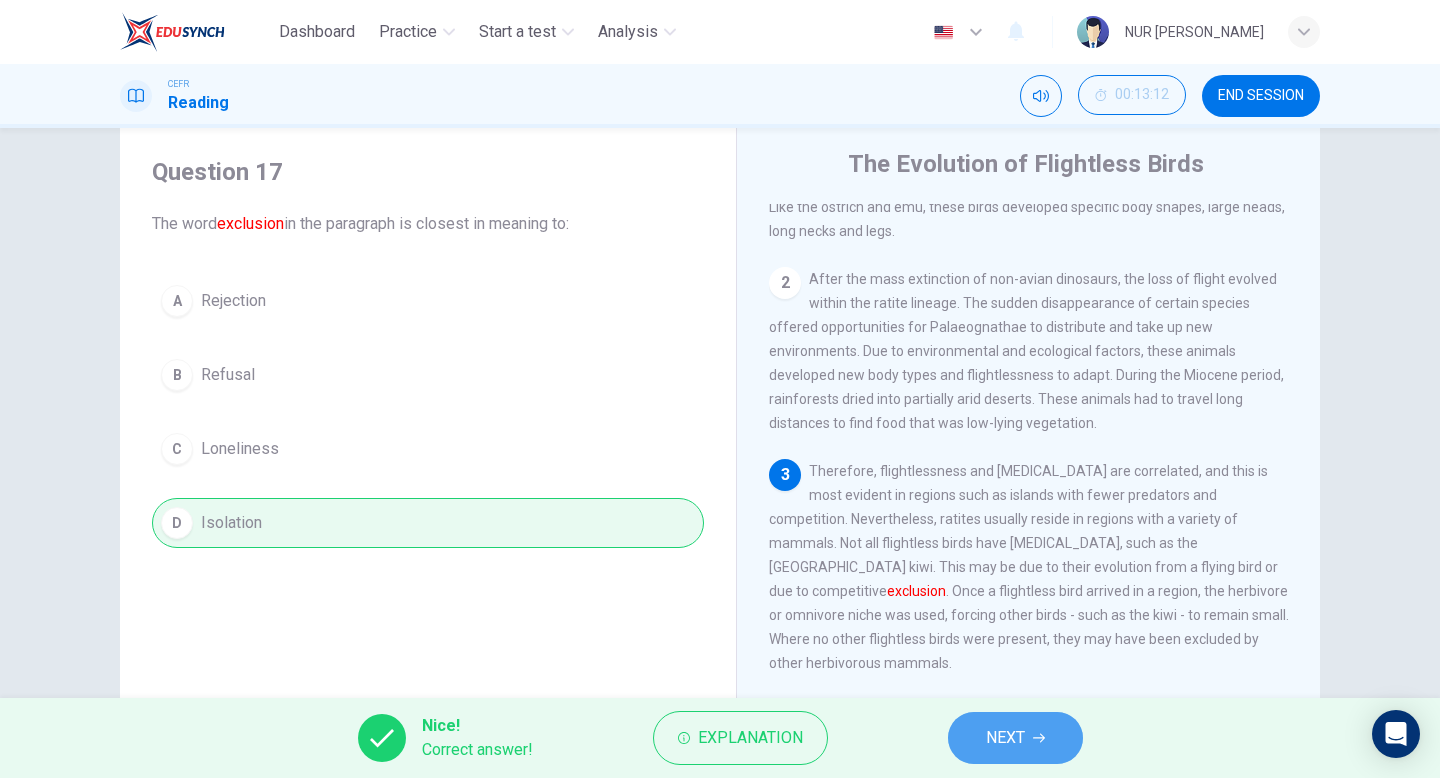 click on "NEXT" at bounding box center (1005, 738) 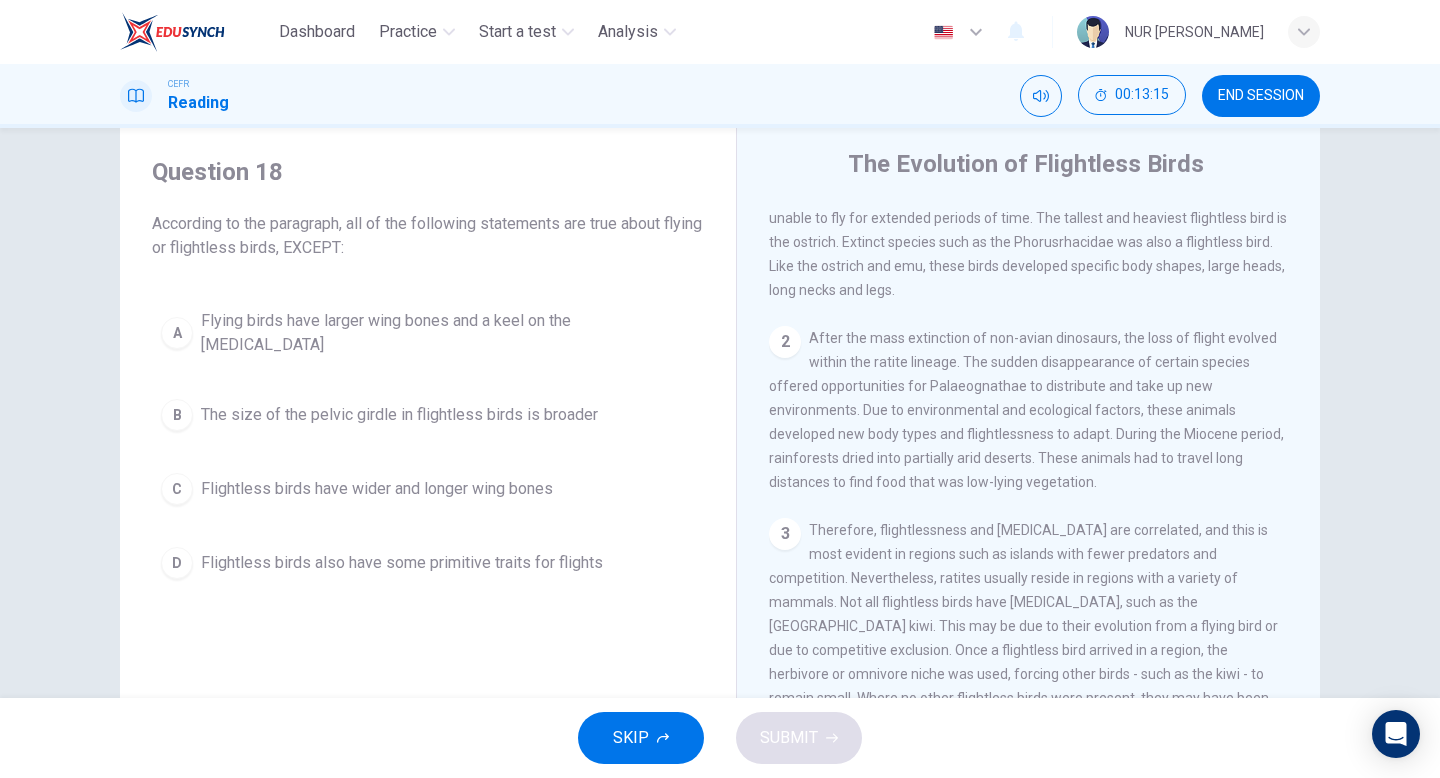 scroll, scrollTop: 0, scrollLeft: 0, axis: both 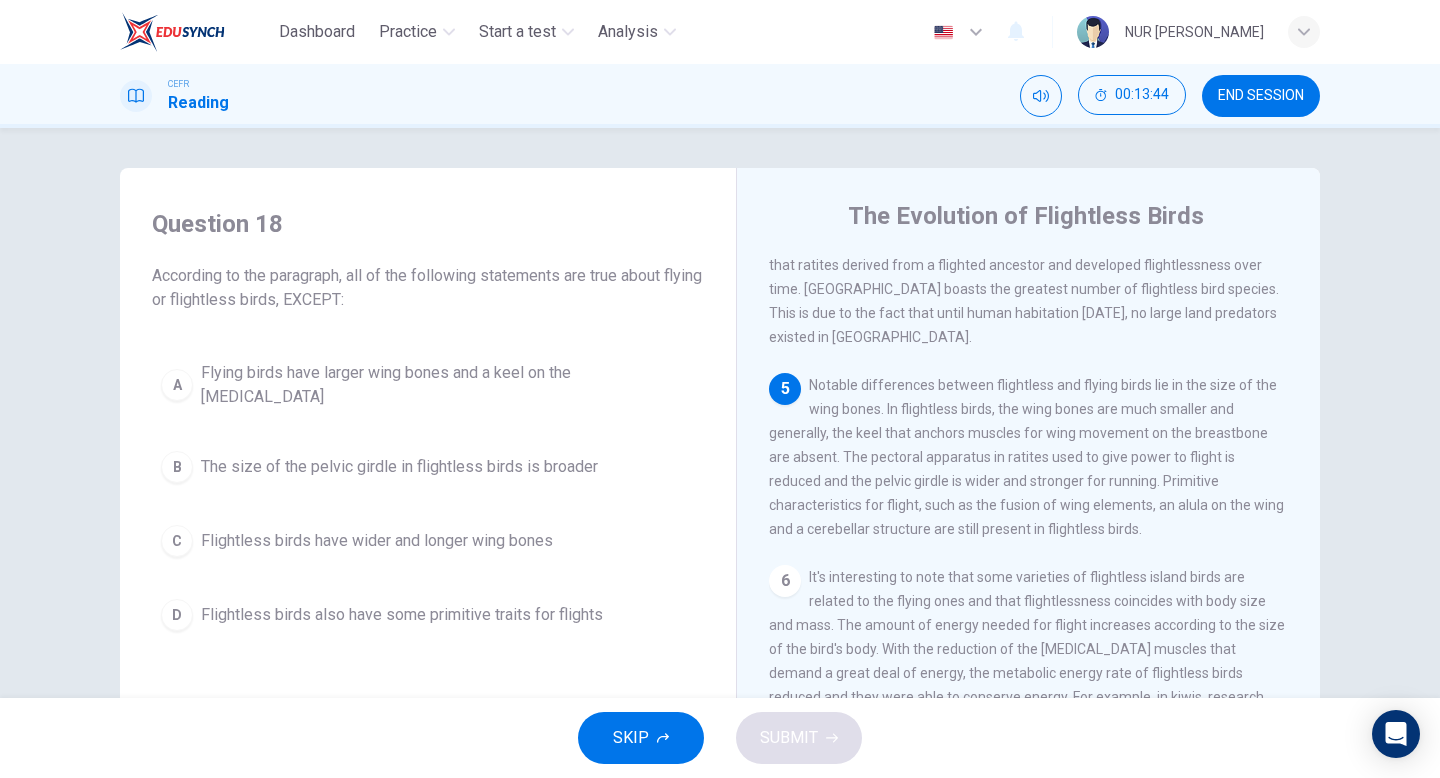 click on "Flying birds have larger wing bones and a keel on the breastbone" at bounding box center (448, 385) 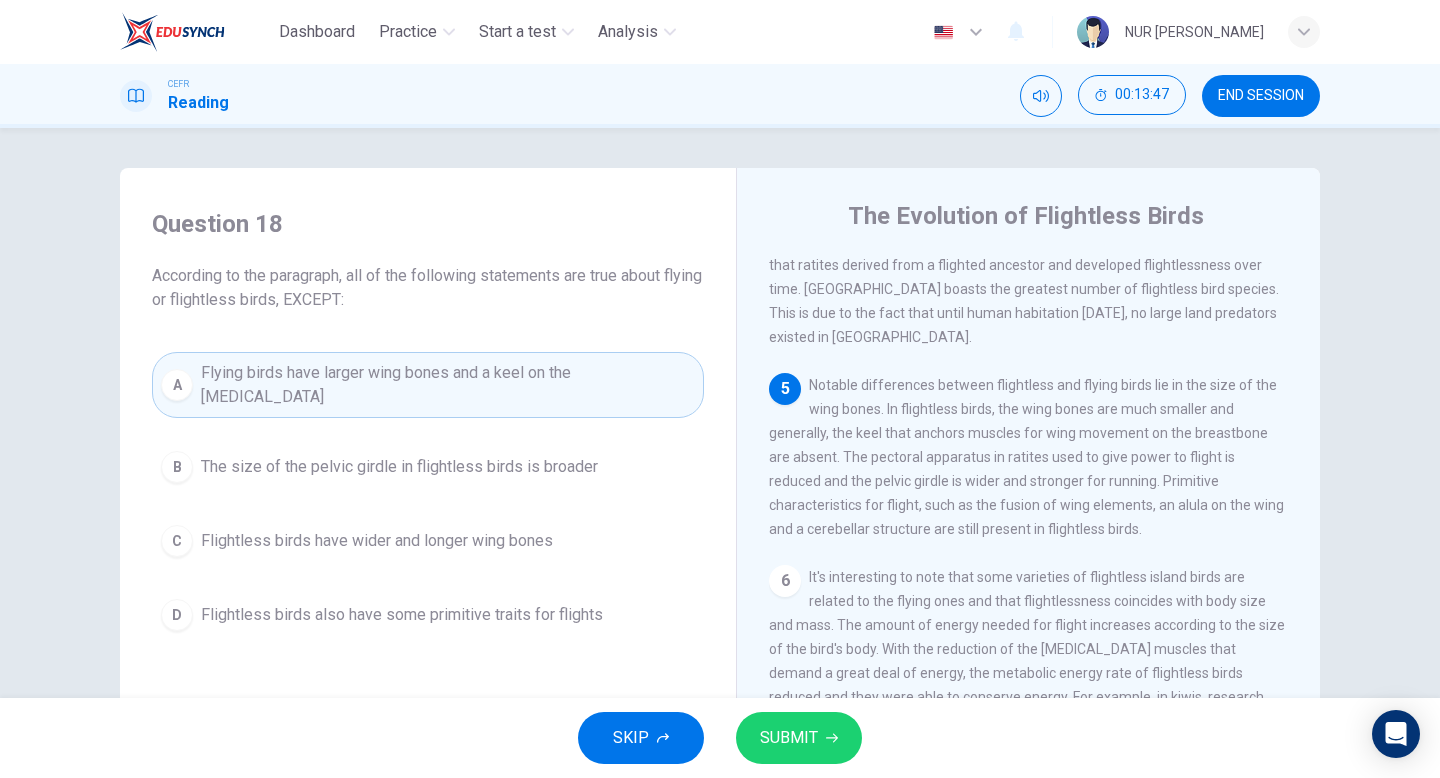 click on "SUBMIT" at bounding box center [799, 738] 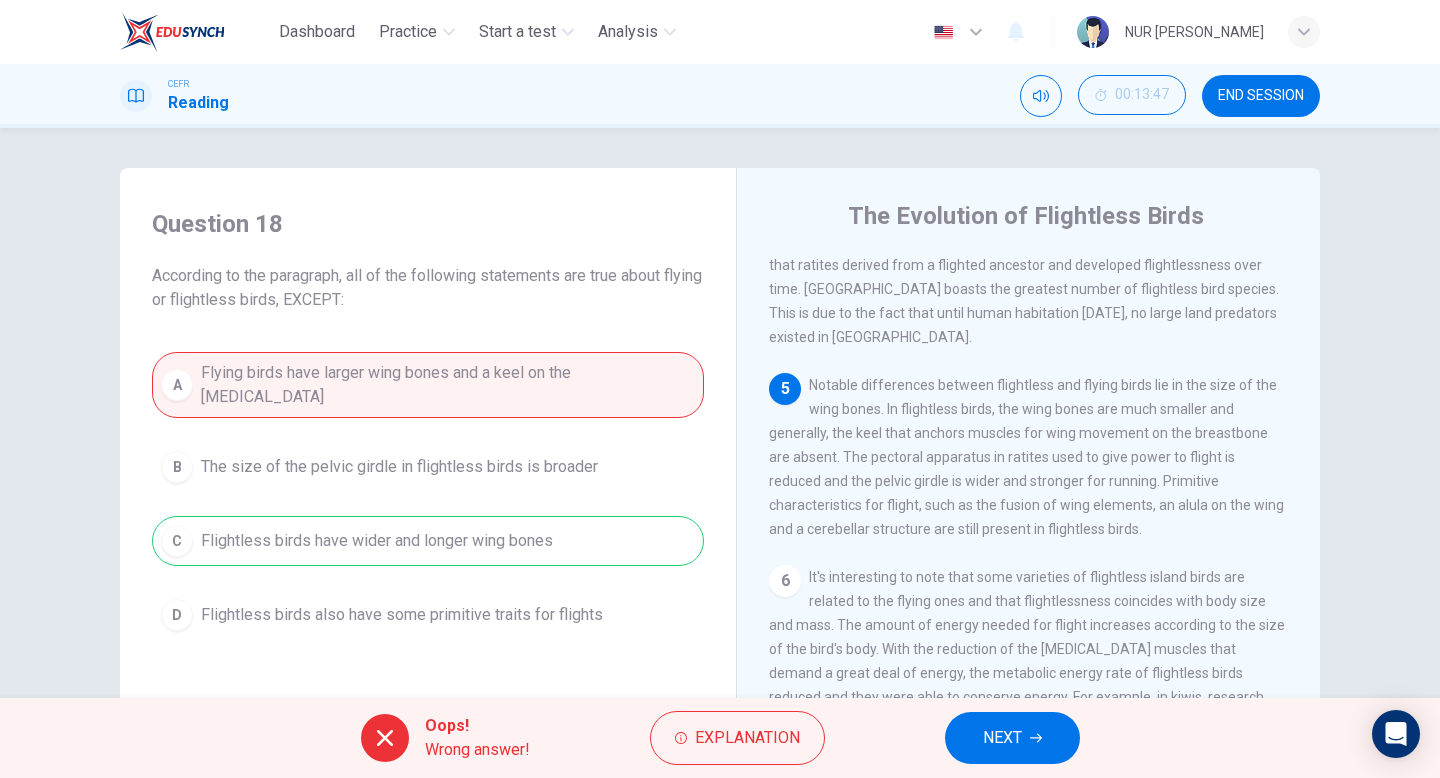 click on "NEXT" at bounding box center (1012, 738) 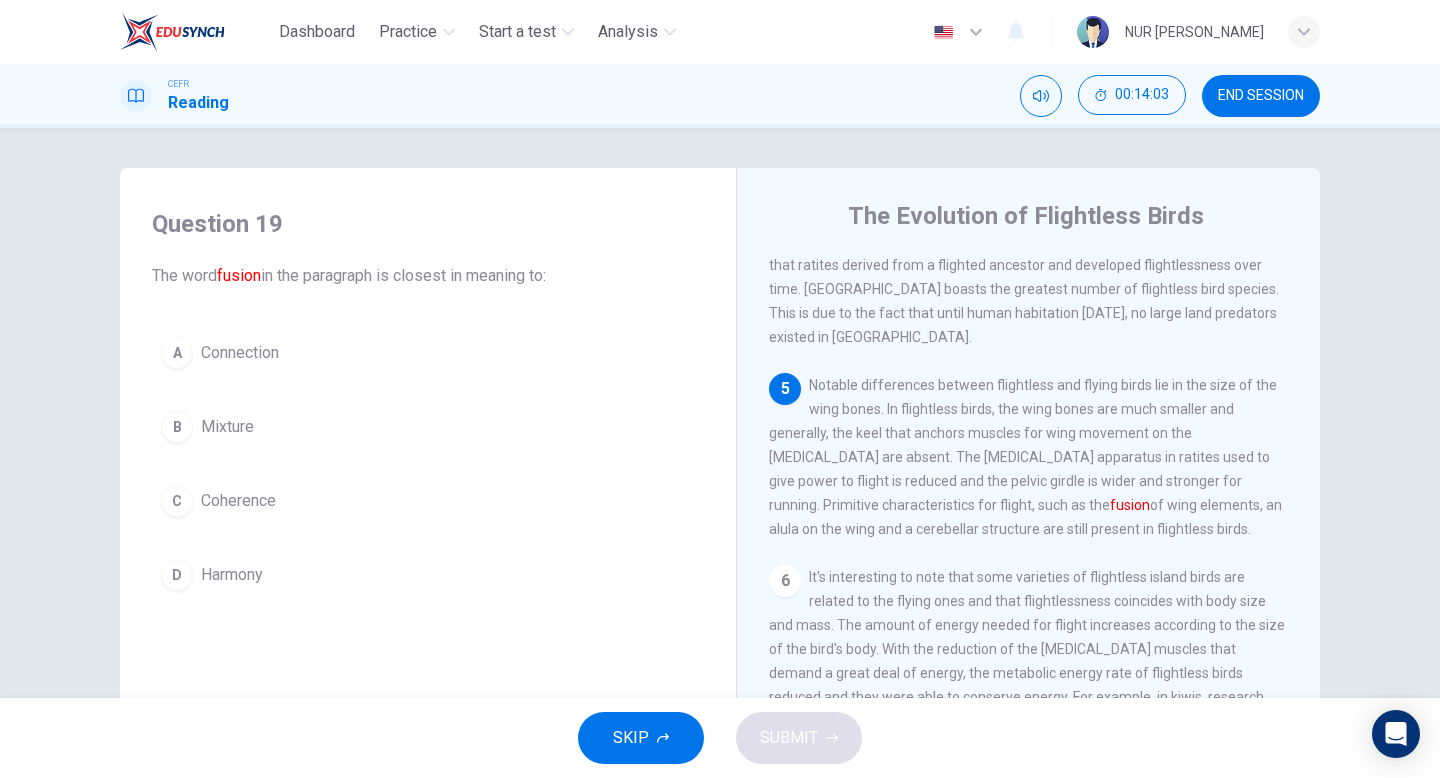 click on "Question 19 The word  fusion  in the paragraph is closest in meaning to:  A Connection B Mixture C Coherence D Harmony" at bounding box center [428, 404] 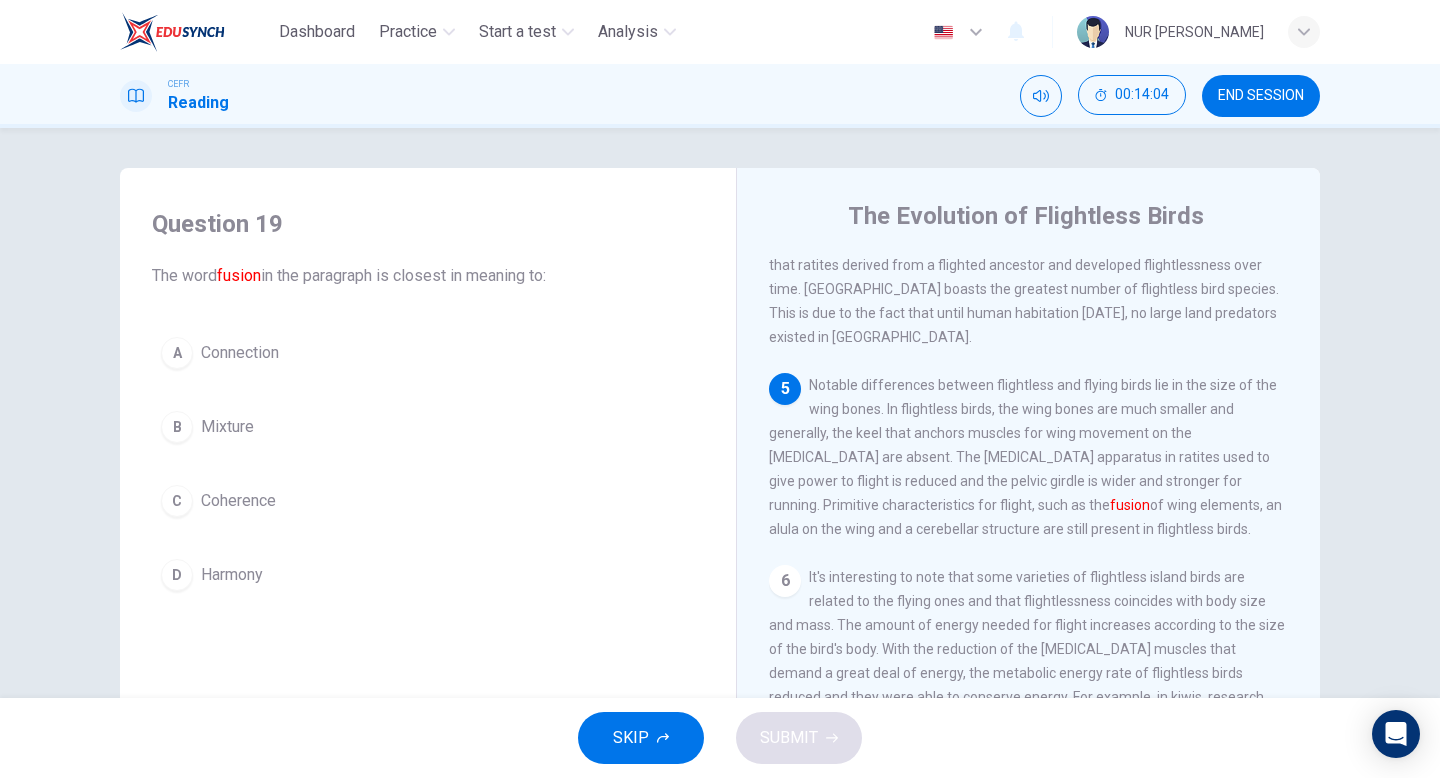 click on "Connection" at bounding box center [240, 353] 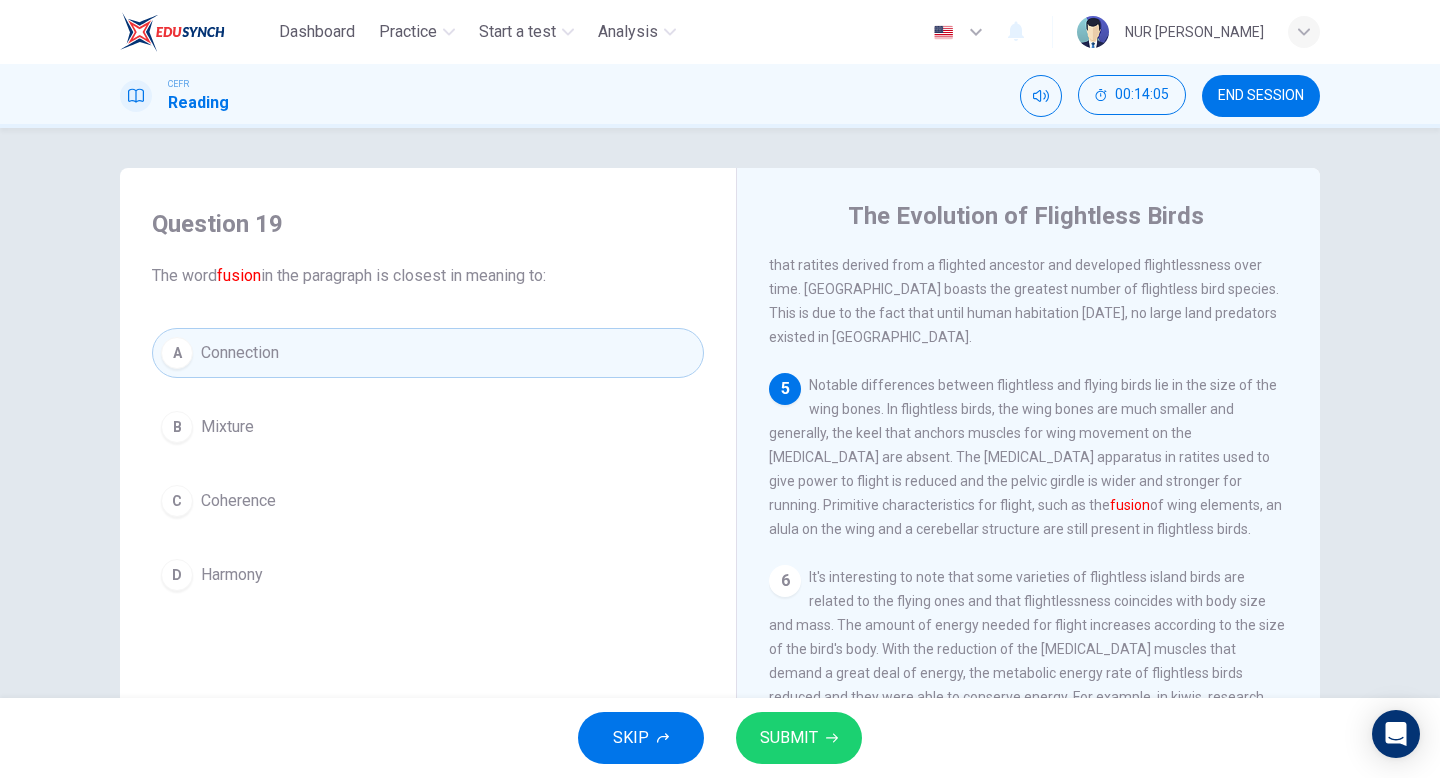 click on "SUBMIT" at bounding box center [789, 738] 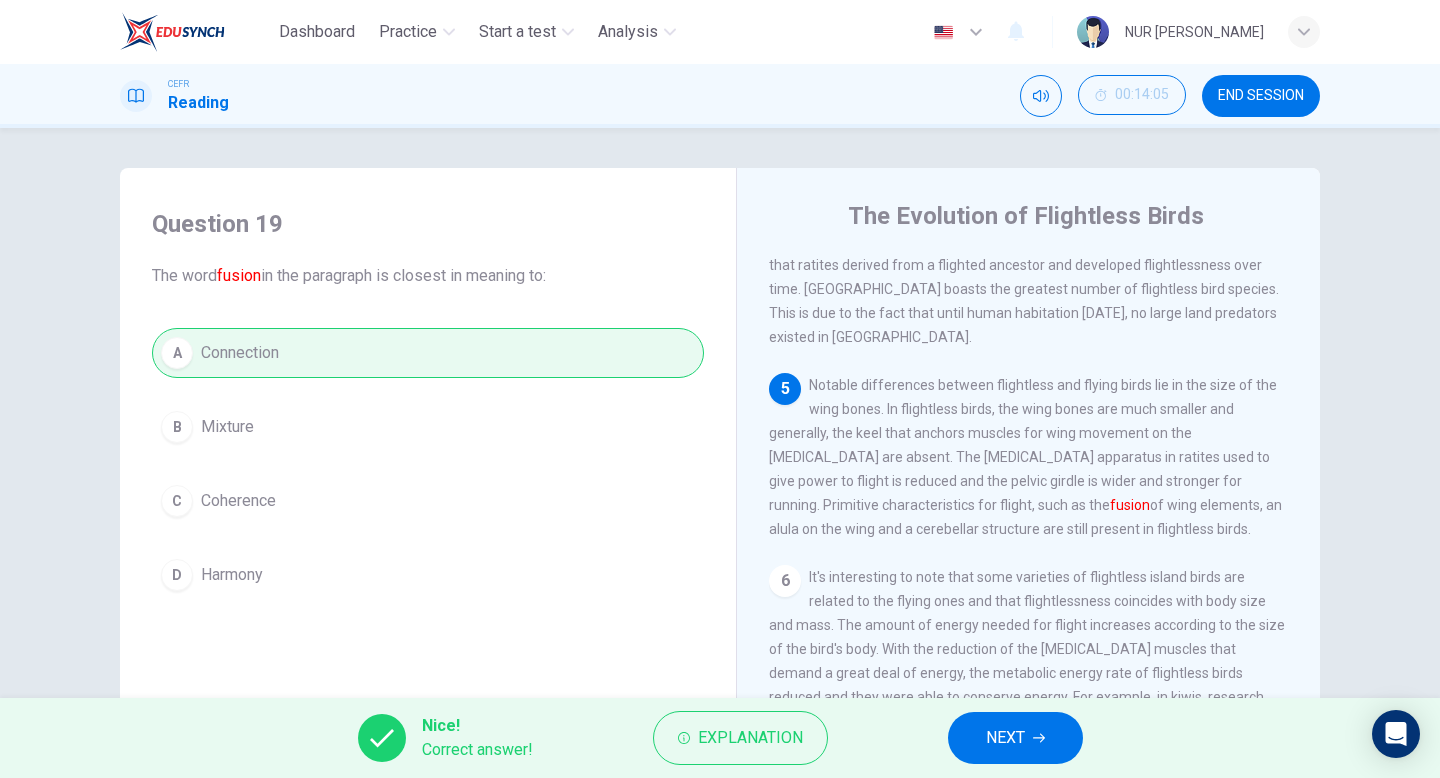 click on "NEXT" at bounding box center [1015, 738] 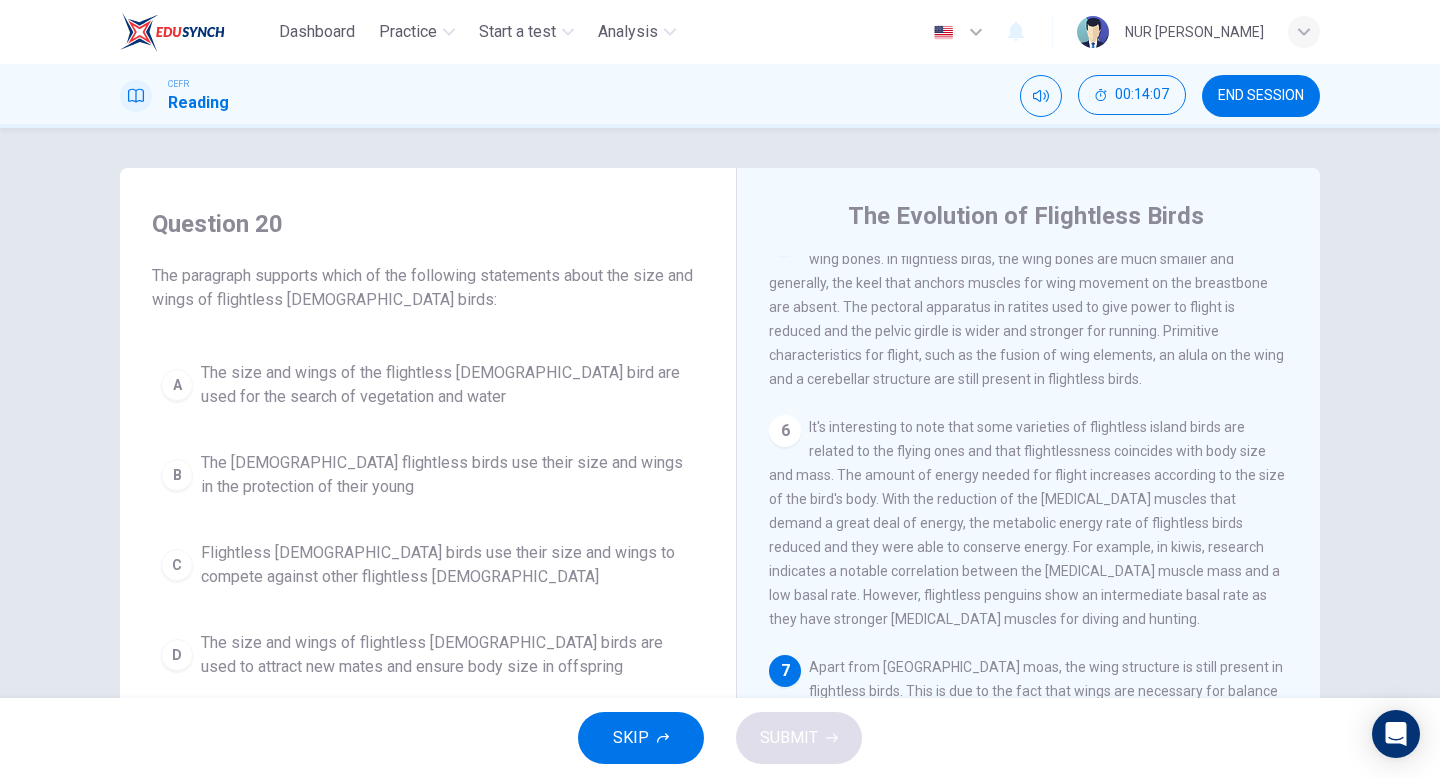 scroll, scrollTop: 986, scrollLeft: 0, axis: vertical 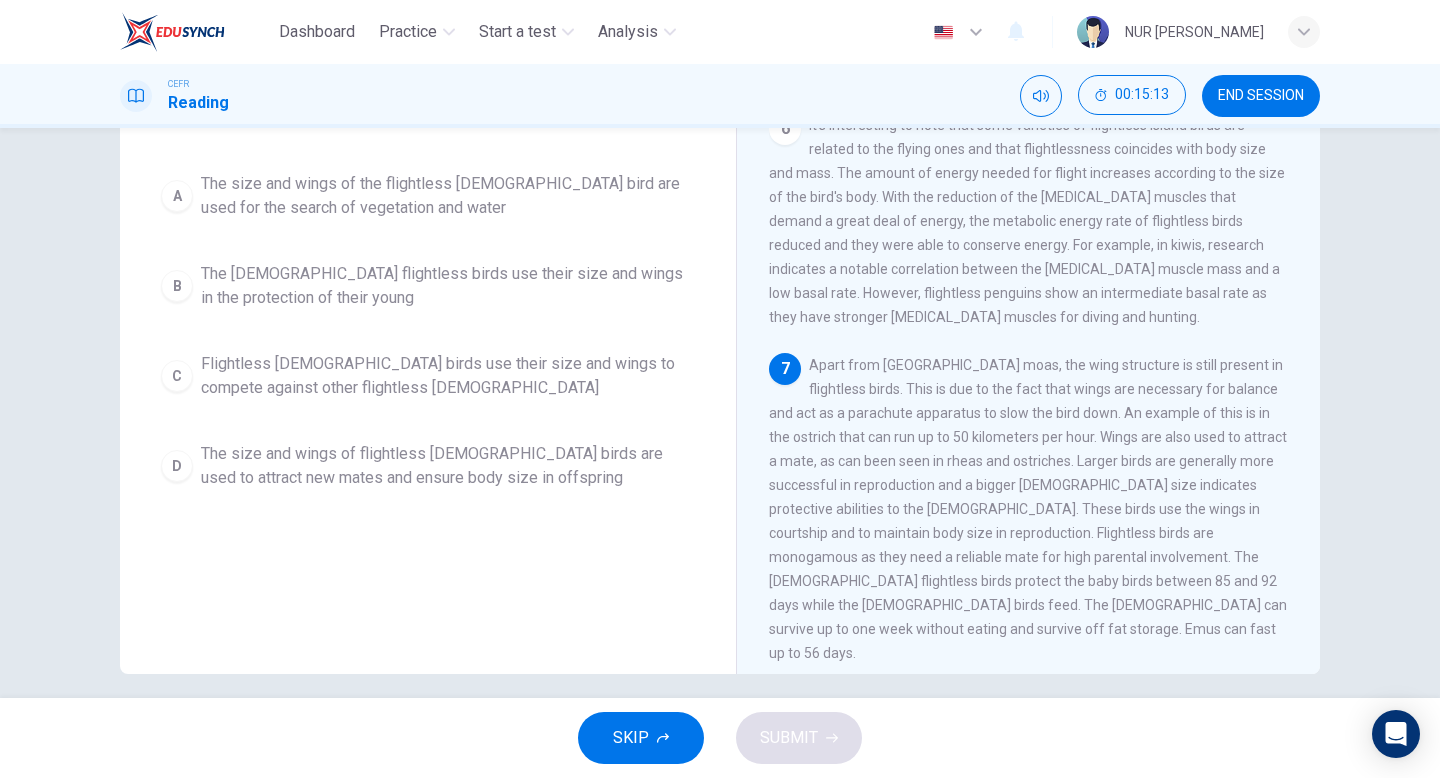 click on "The male flightless birds use their size and wings in the protection of their young" at bounding box center [448, 286] 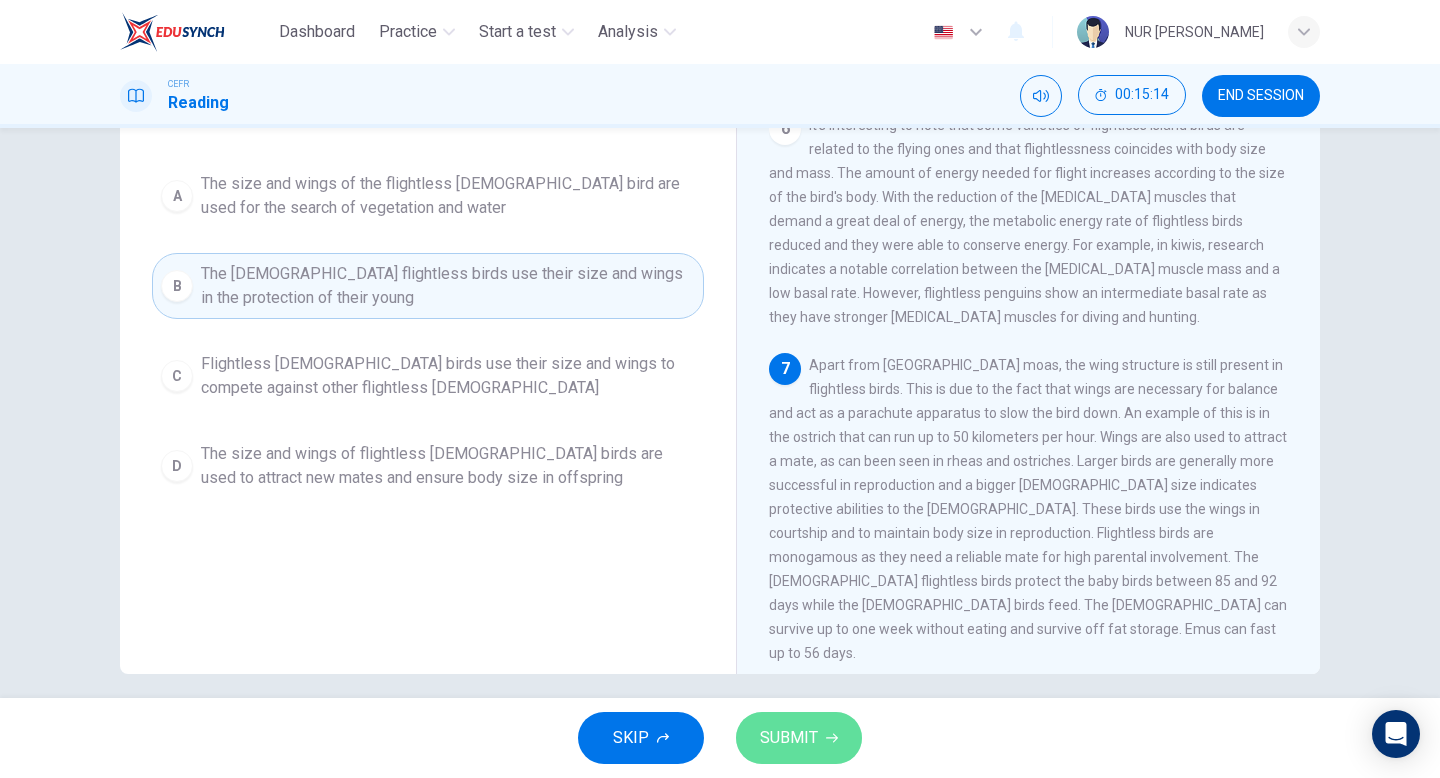 click on "SUBMIT" at bounding box center (789, 738) 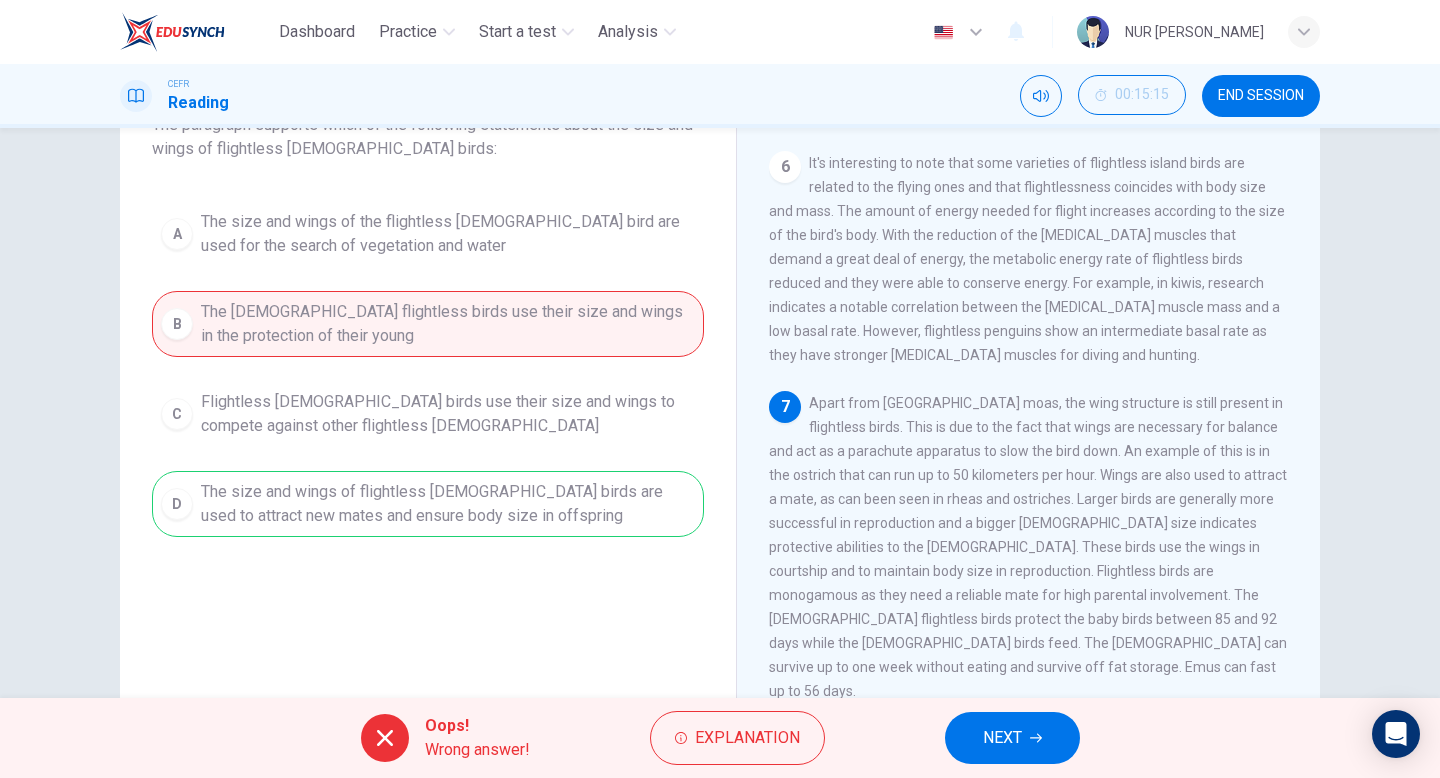 scroll, scrollTop: 94, scrollLeft: 0, axis: vertical 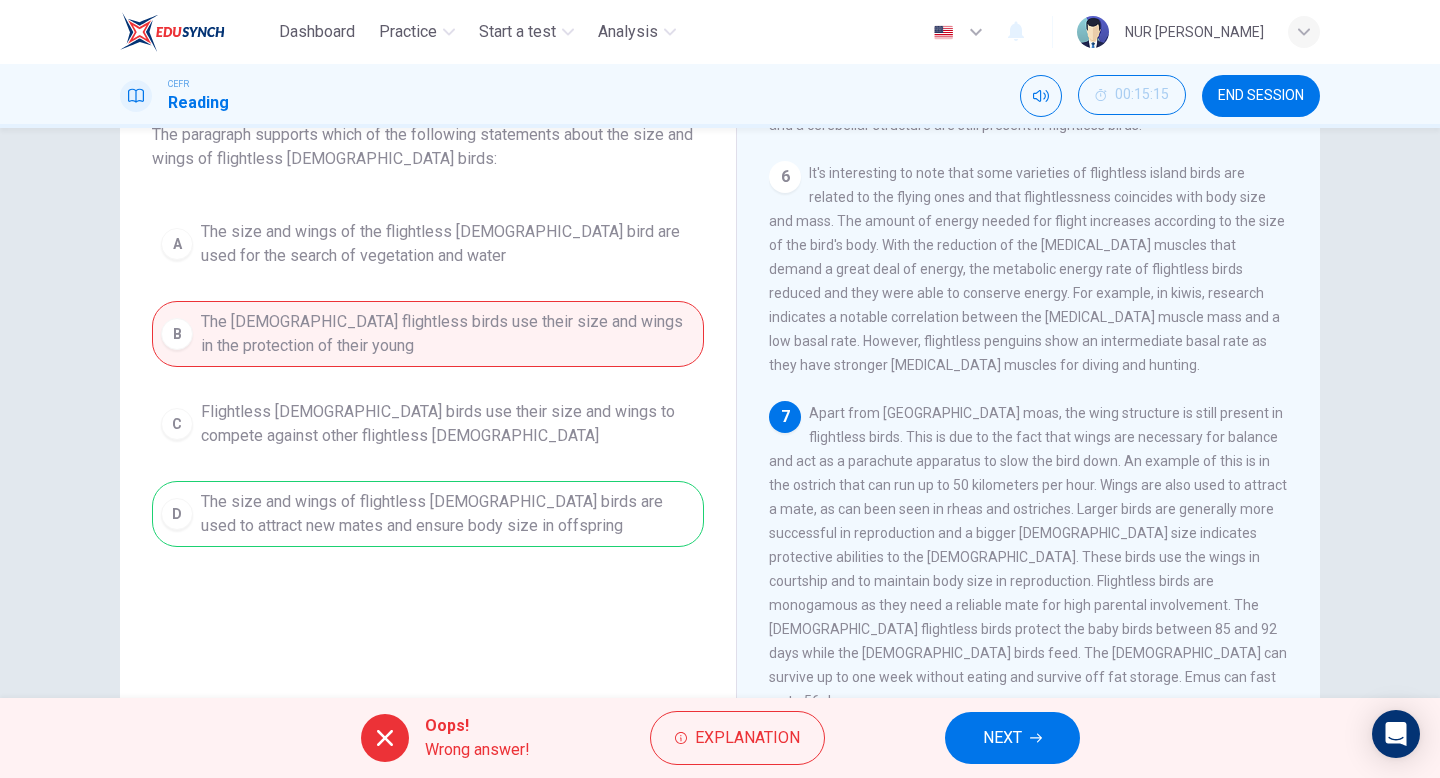 click on "A The size and wings of the flightless male bird are used for the search of vegetation and water B The male flightless birds use their size and wings in the protection of their young C Flightless male birds use their size and wings to compete against other flightless males D The size and wings of flightless male birds are used to attract new mates and ensure body size in offspring" at bounding box center [428, 379] 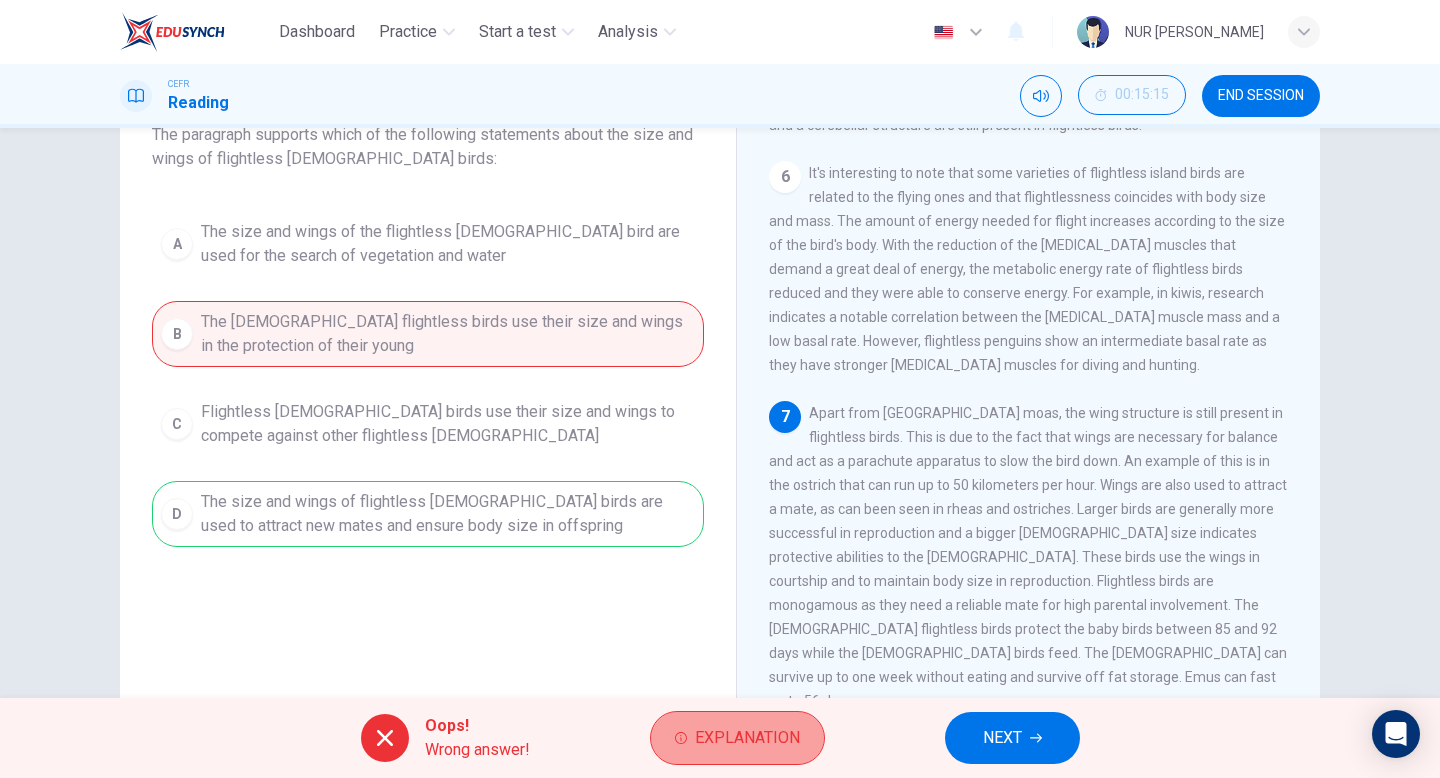 click on "Explanation" at bounding box center [747, 738] 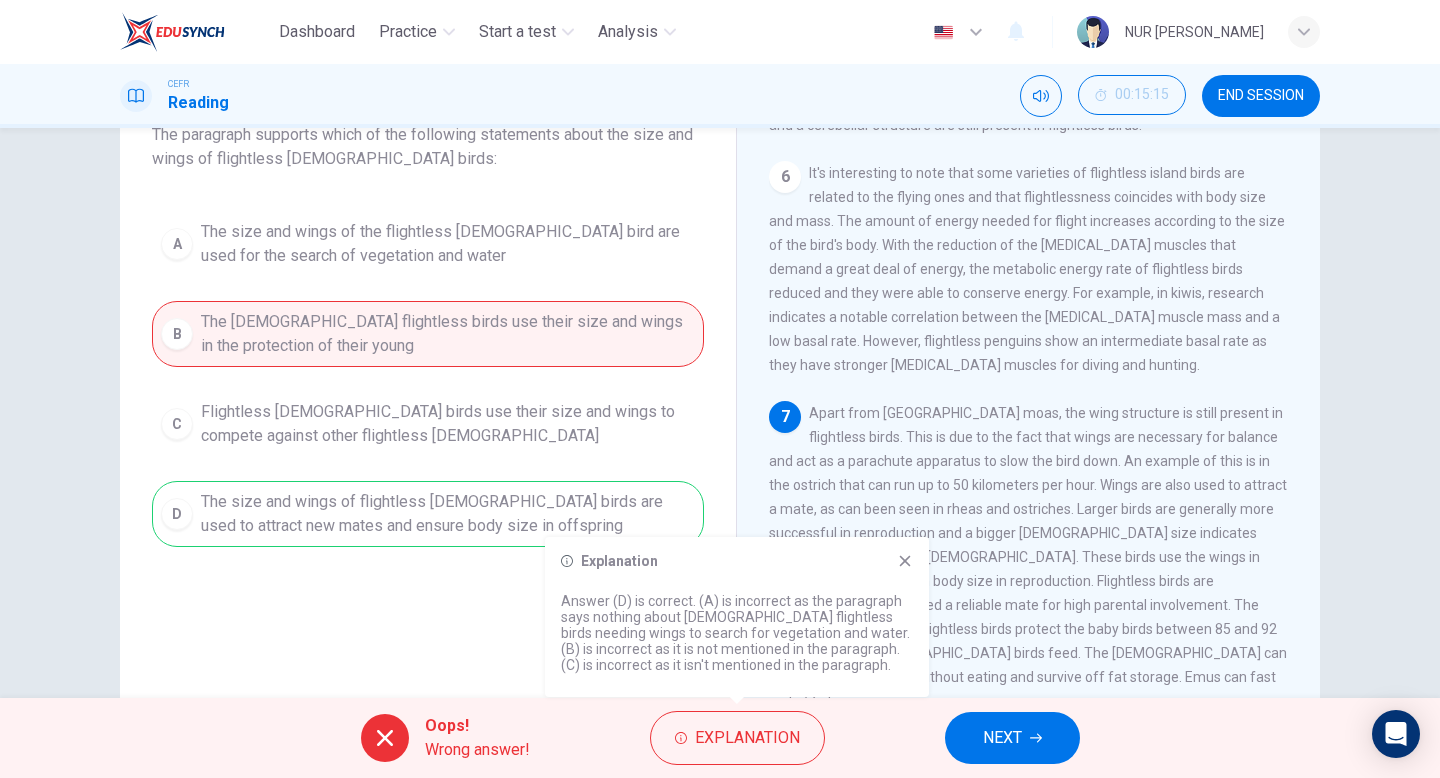 click on "It's interesting to note that some varieties of flightless island birds are related to the flying ones and that flightlessness coincides with body size and mass. The amount of energy needed for flight increases according to the size of the bird's body. With the reduction of the pectoral muscles that demand a great deal of energy, the metabolic energy rate of flightless birds reduced and they were able to conserve energy. For example, in kiwis, research indicates a notable correlation between the pectoral muscle mass and a low basal rate. However, flightless penguins show an intermediate basal rate as they have stronger pectoral muscles for diving and hunting." at bounding box center [1027, 269] 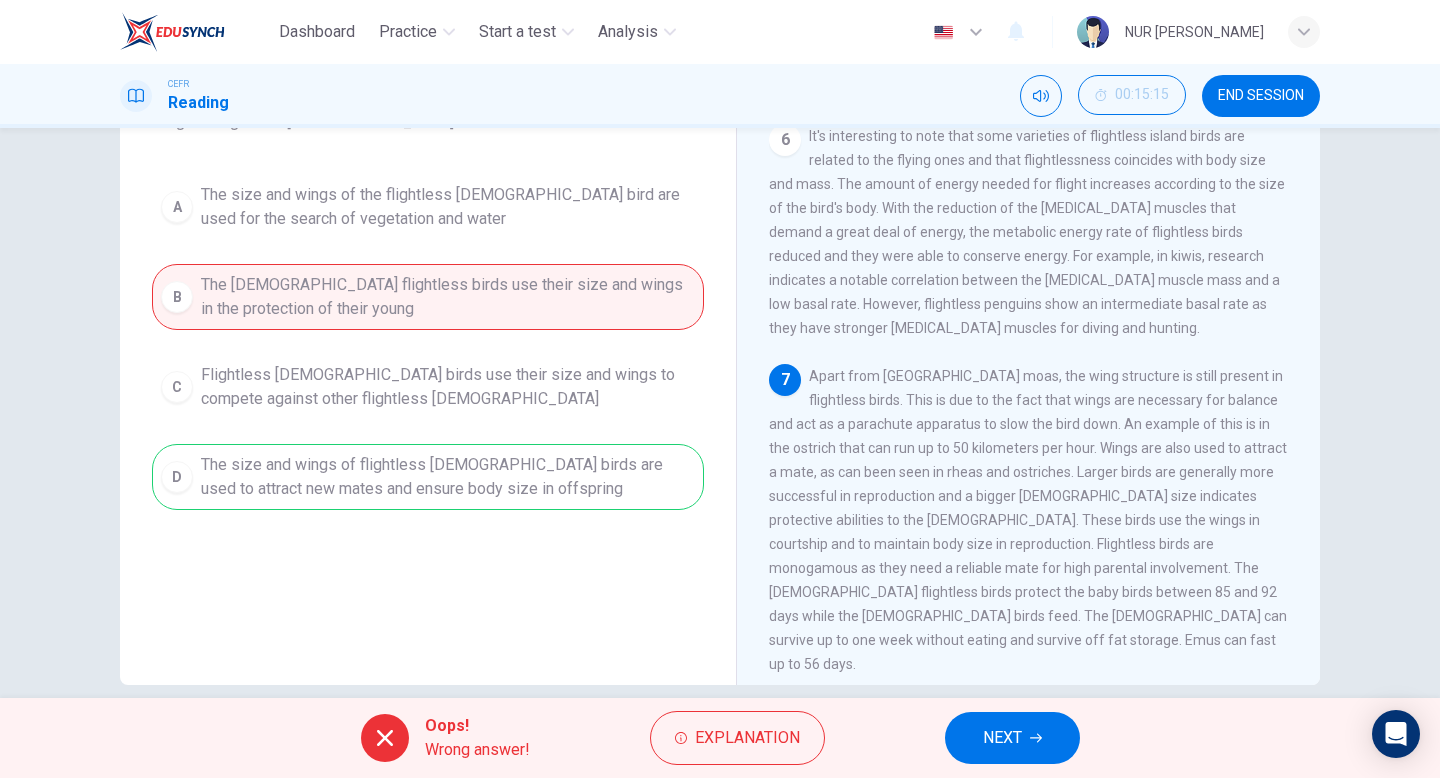 scroll, scrollTop: 180, scrollLeft: 0, axis: vertical 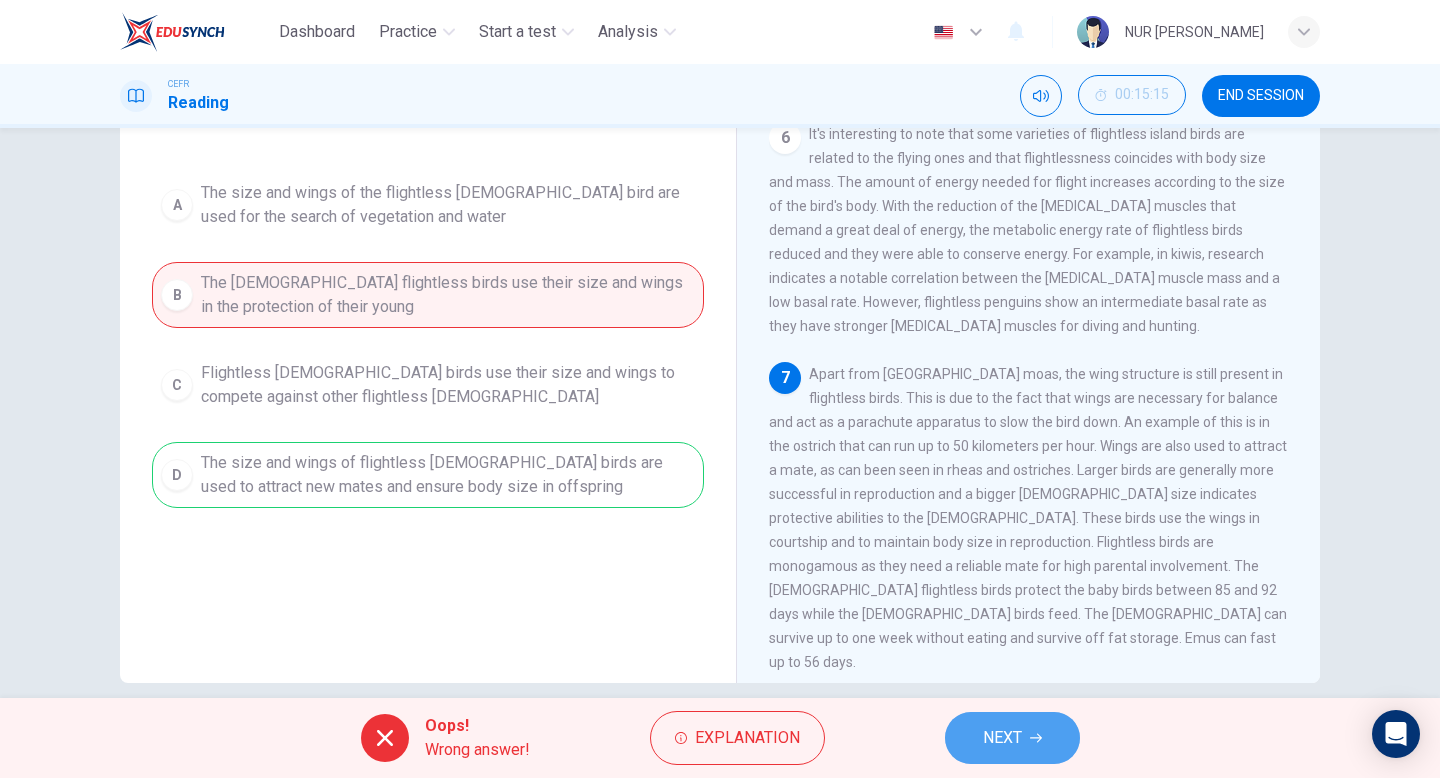 click on "NEXT" at bounding box center [1012, 738] 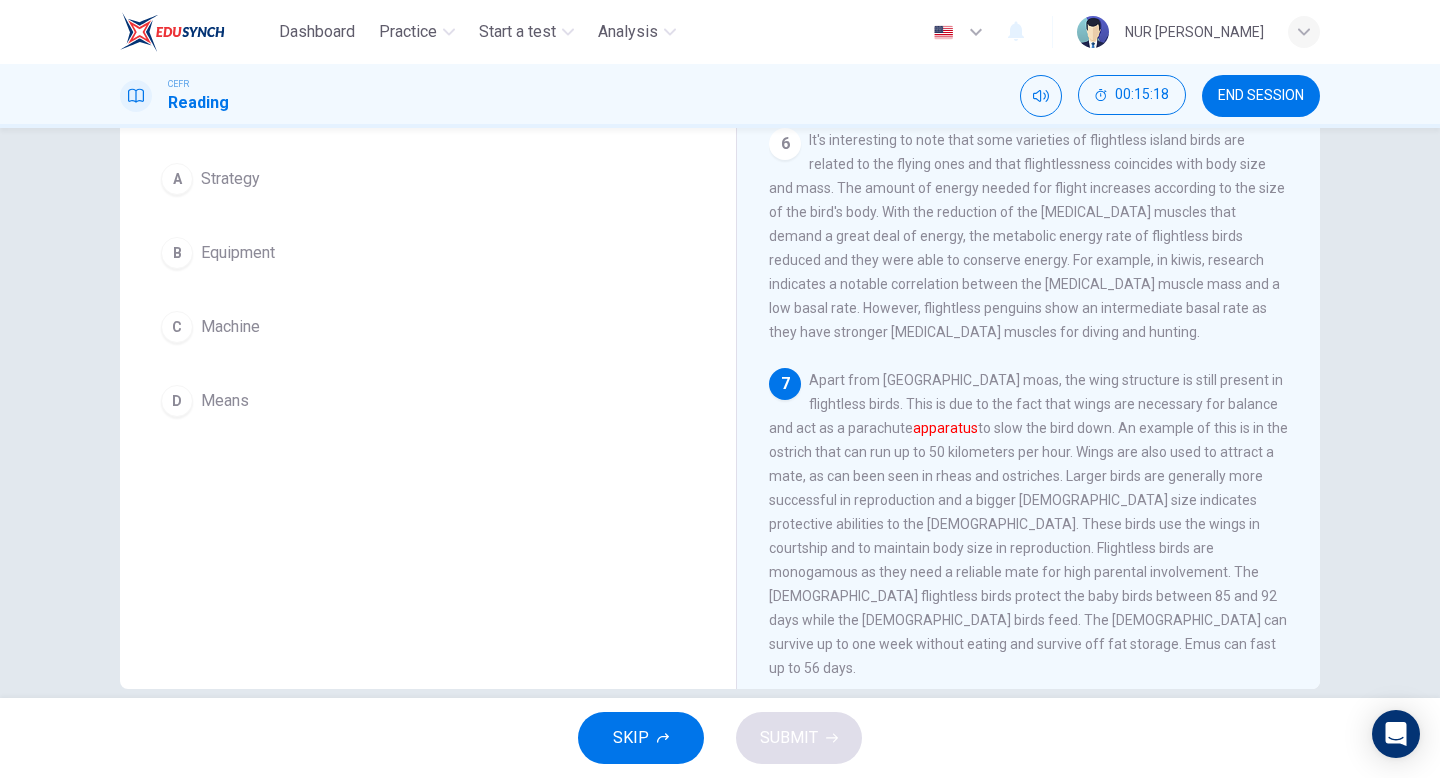 scroll, scrollTop: 163, scrollLeft: 0, axis: vertical 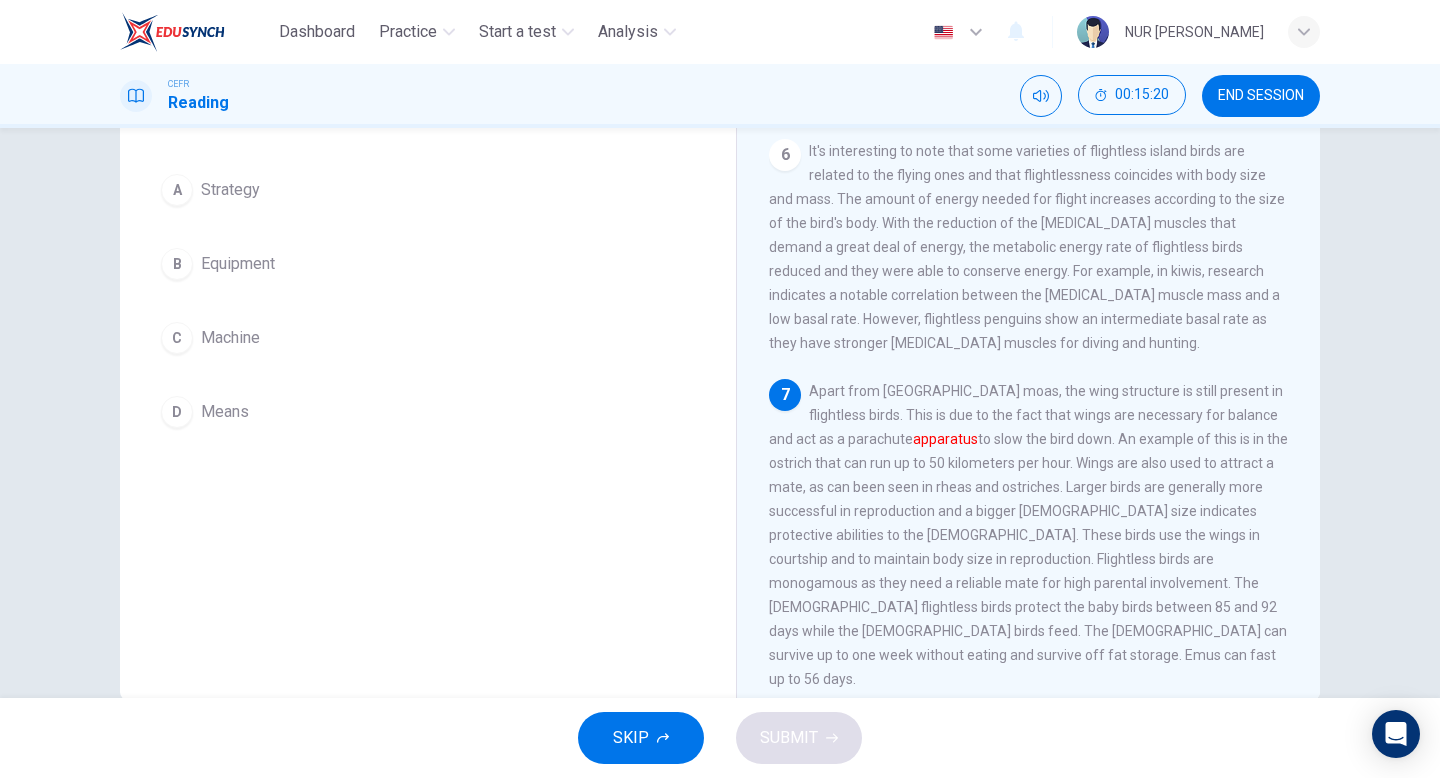 click on "Equipment" at bounding box center [238, 264] 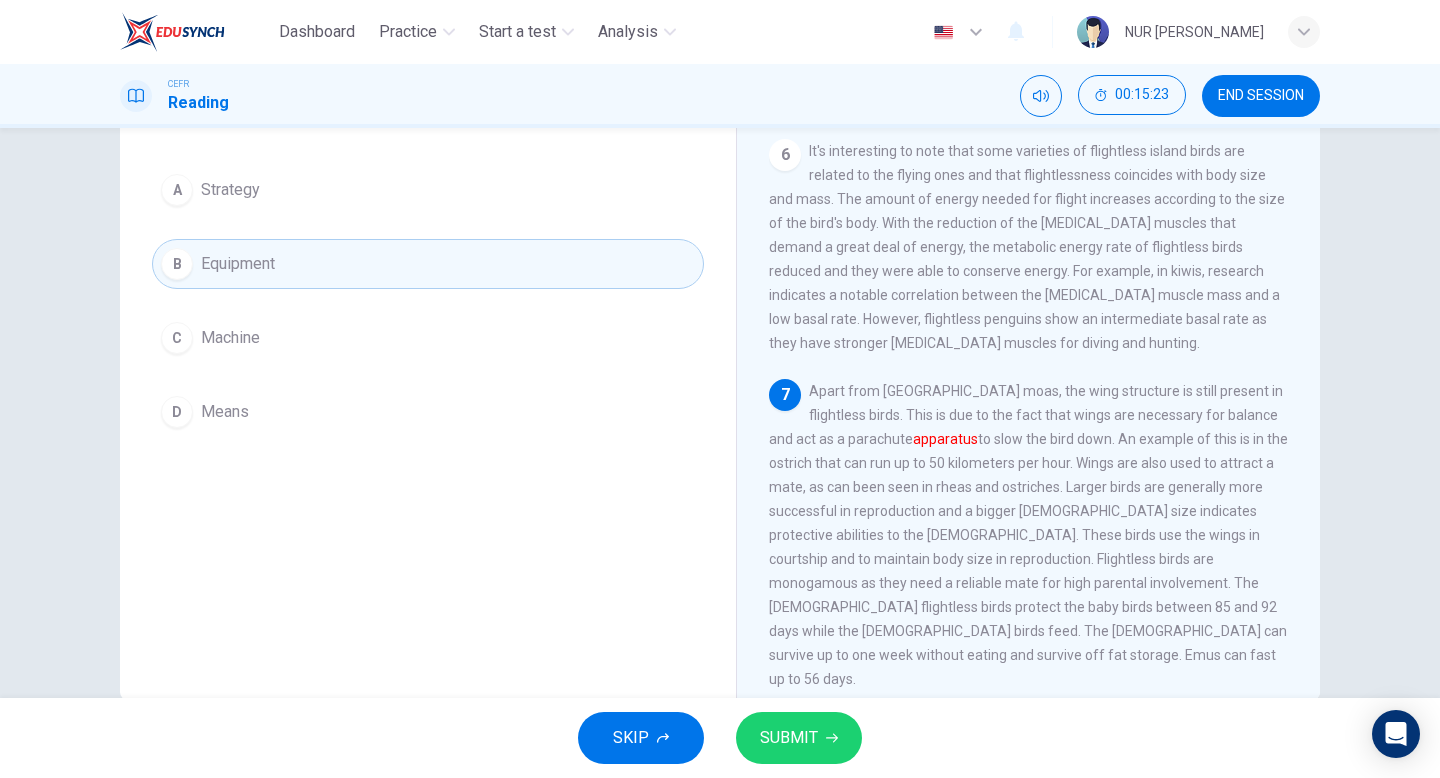 click on "SUBMIT" at bounding box center [789, 738] 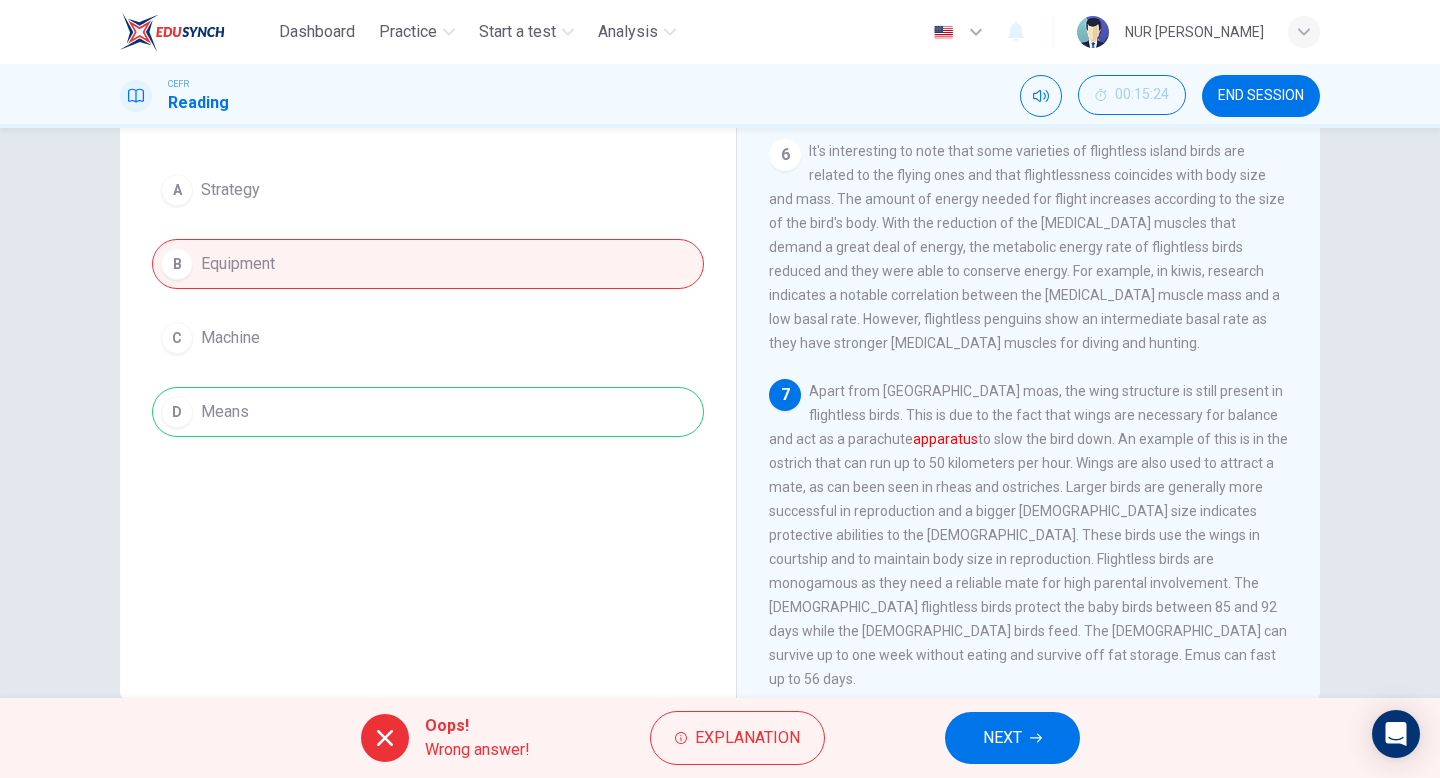 click on "A Strategy B Equipment C Machine D Means" at bounding box center [428, 301] 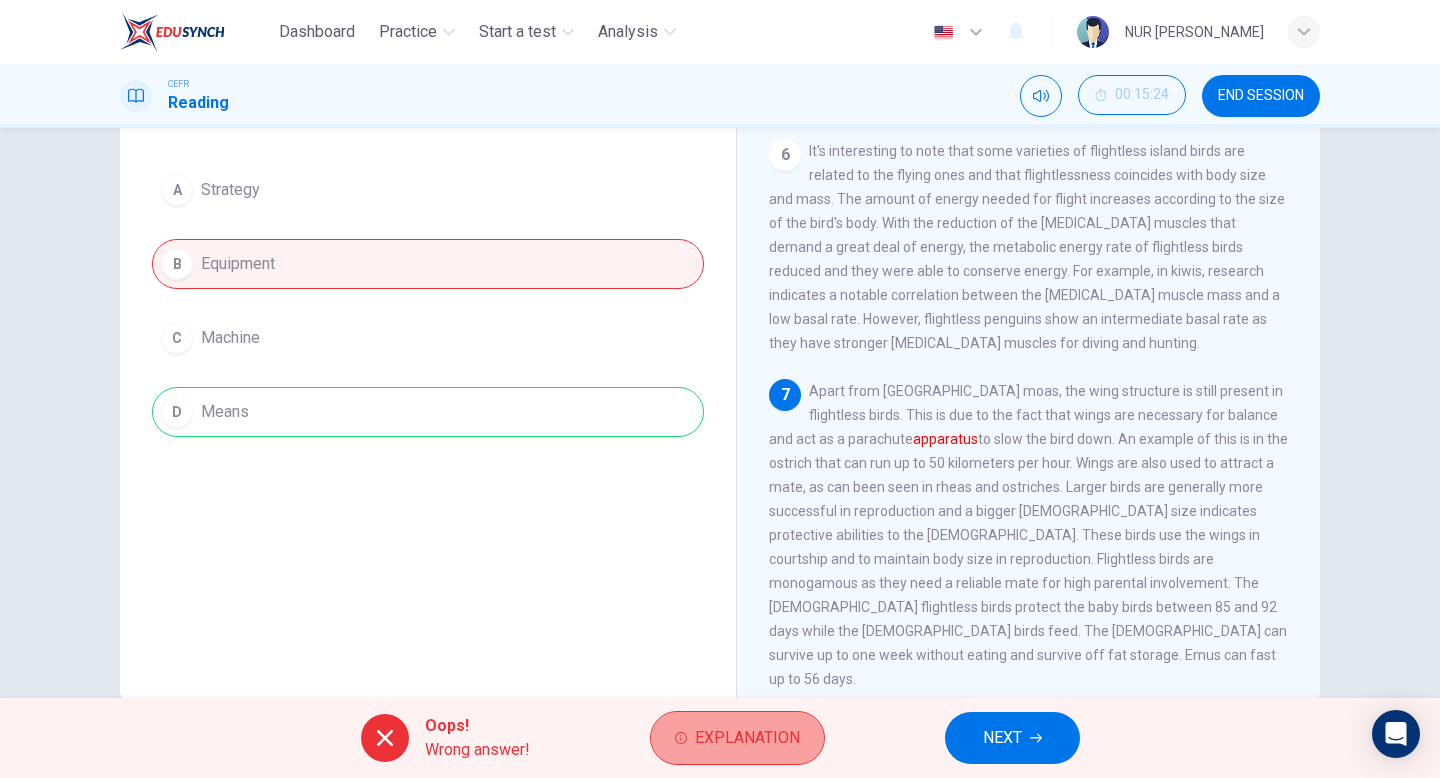 click on "Explanation" at bounding box center [747, 738] 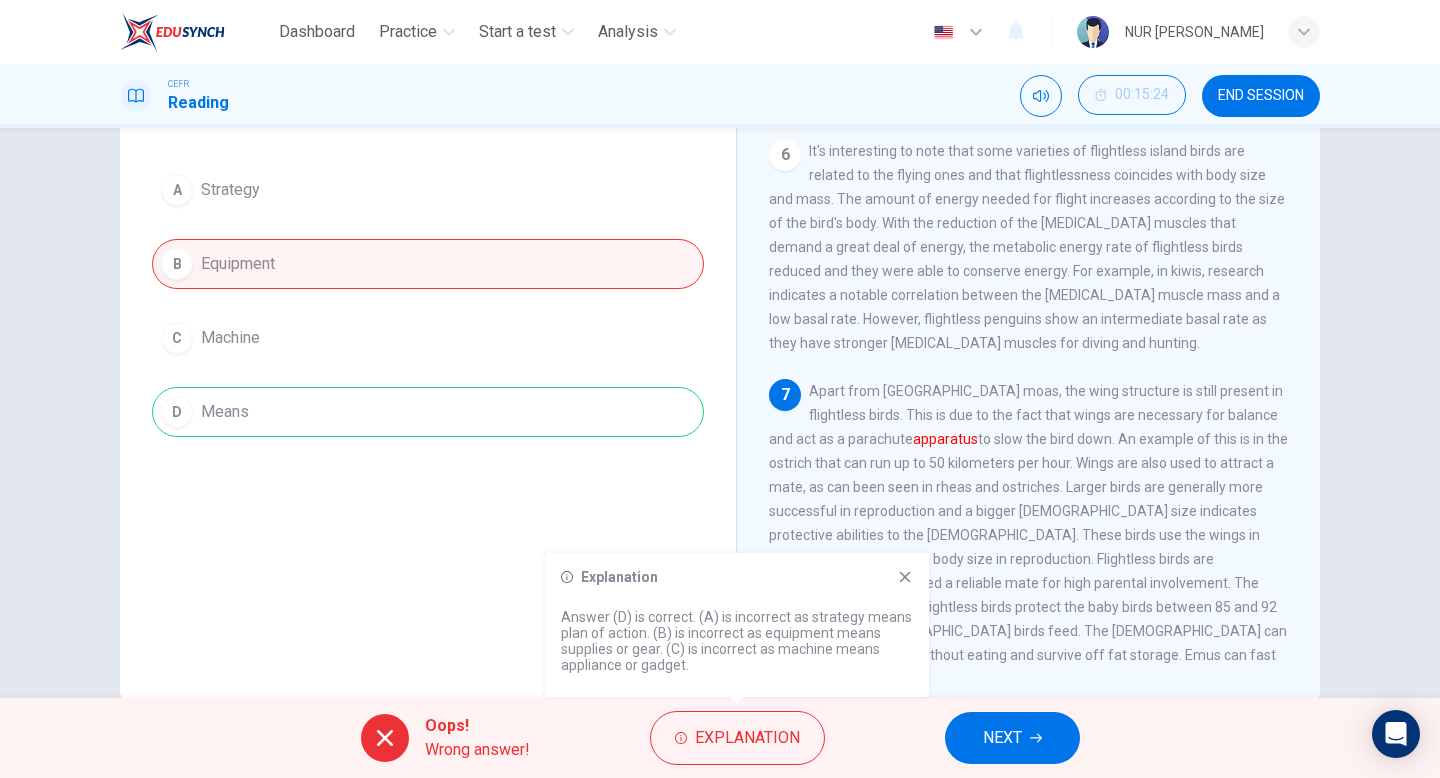 click on "NEXT" at bounding box center [1012, 738] 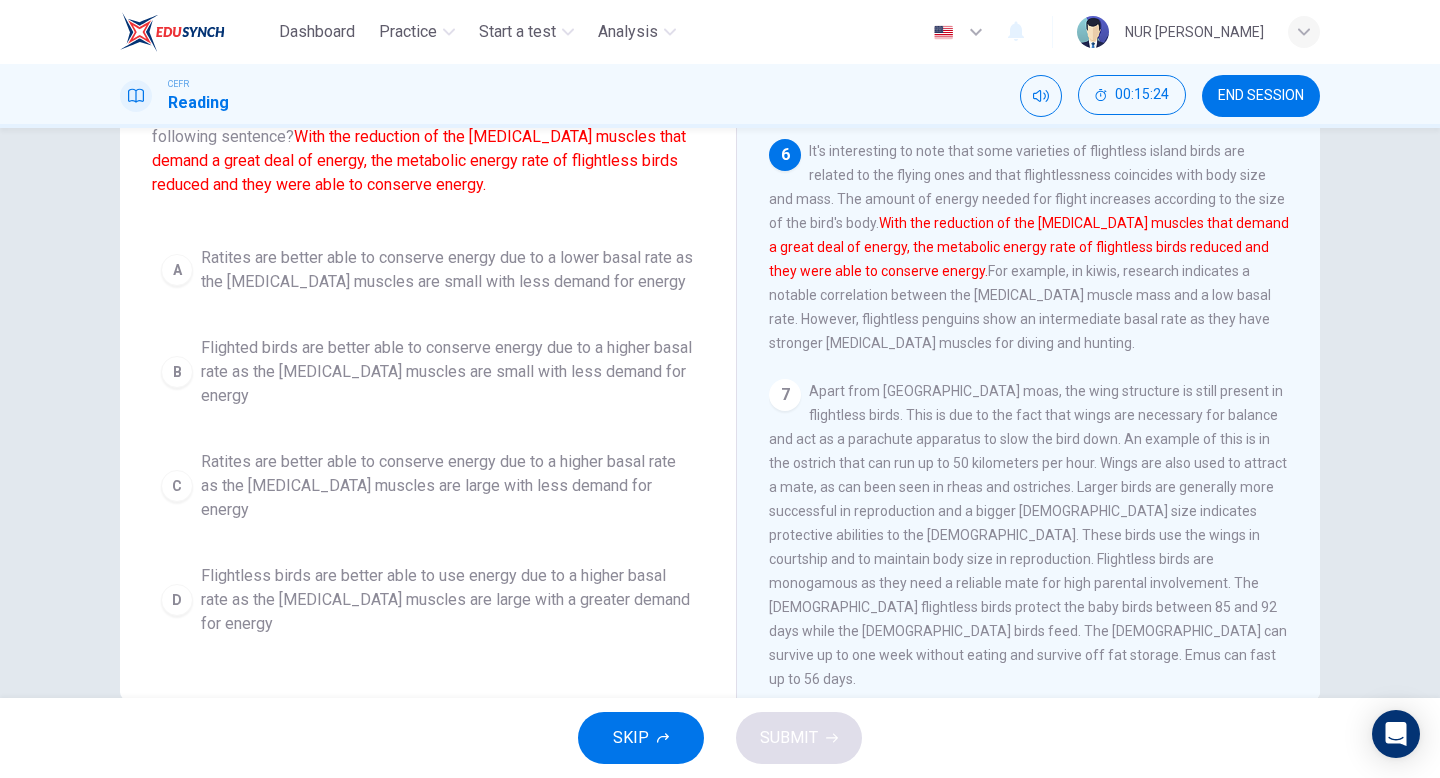 scroll, scrollTop: 205, scrollLeft: 0, axis: vertical 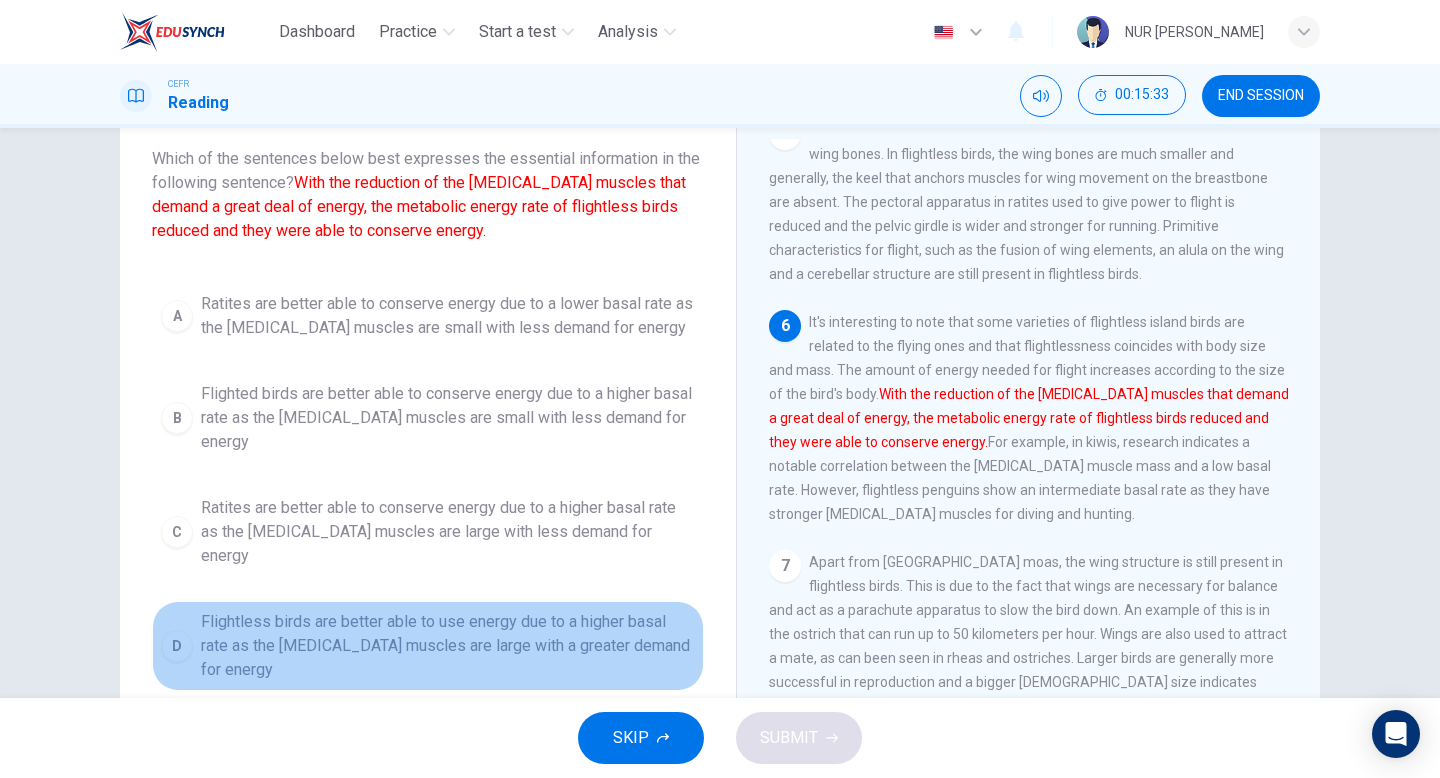 click on "Flightless birds are better able to use energy due to a higher basal rate as the pectoral muscles are large with a greater demand for energy" at bounding box center [448, 646] 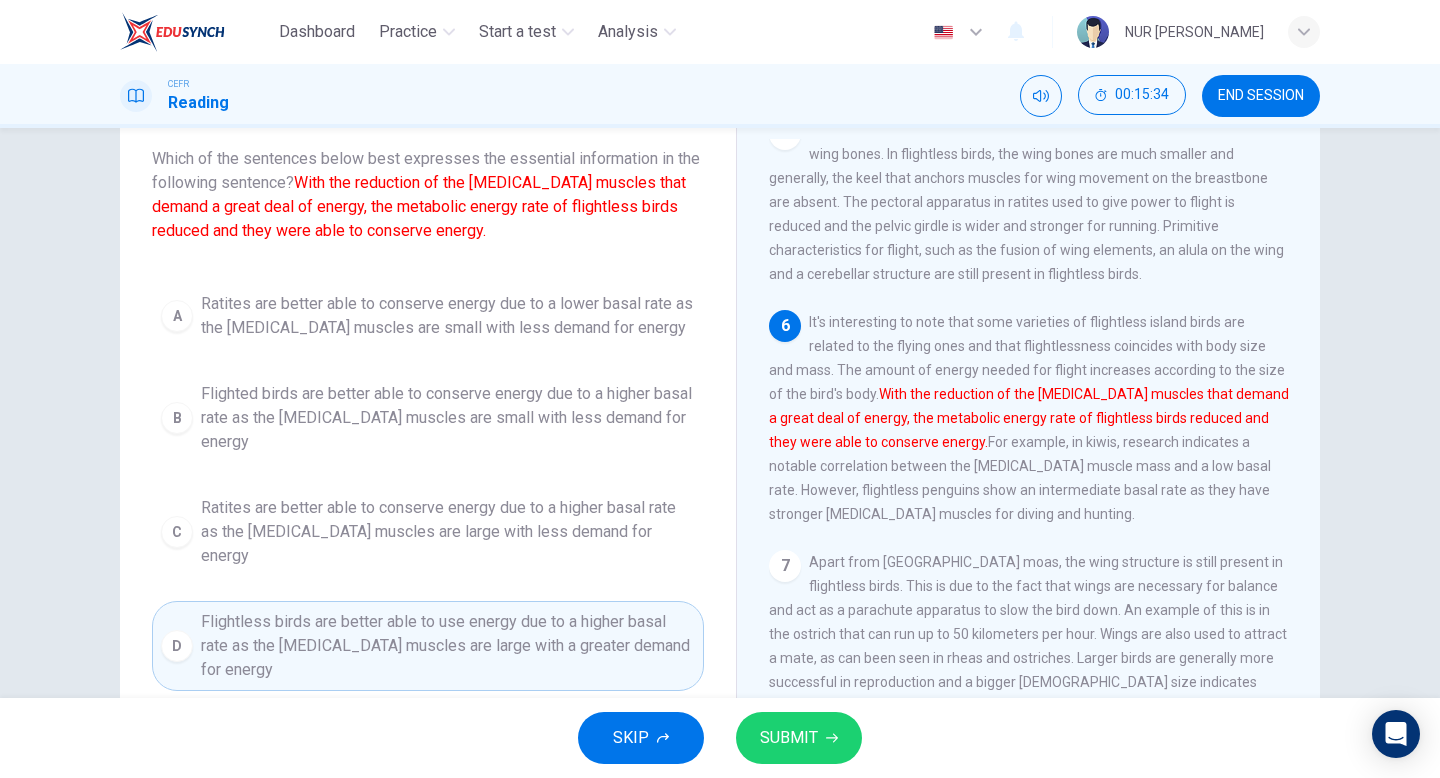 click on "SKIP SUBMIT" at bounding box center [720, 738] 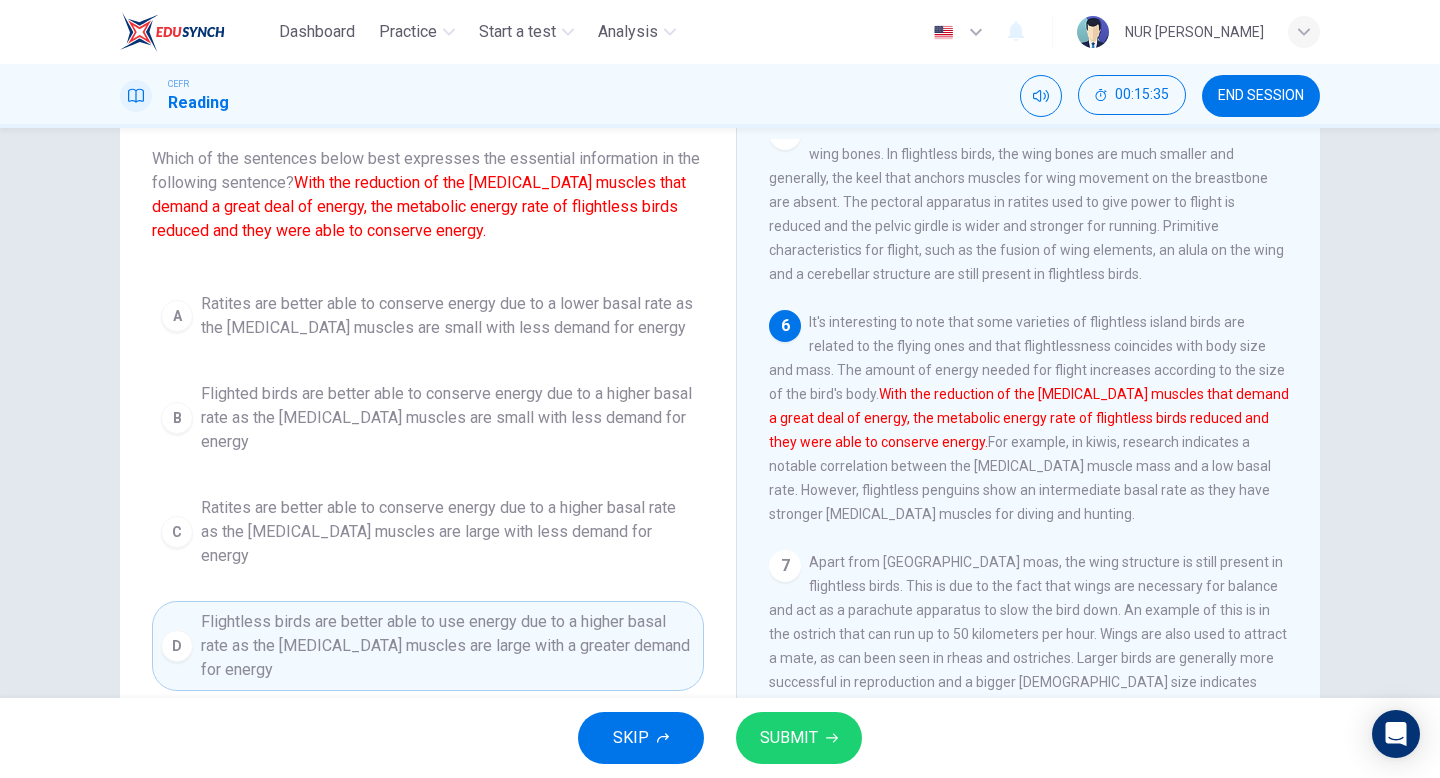 click on "SKIP SUBMIT" at bounding box center [720, 738] 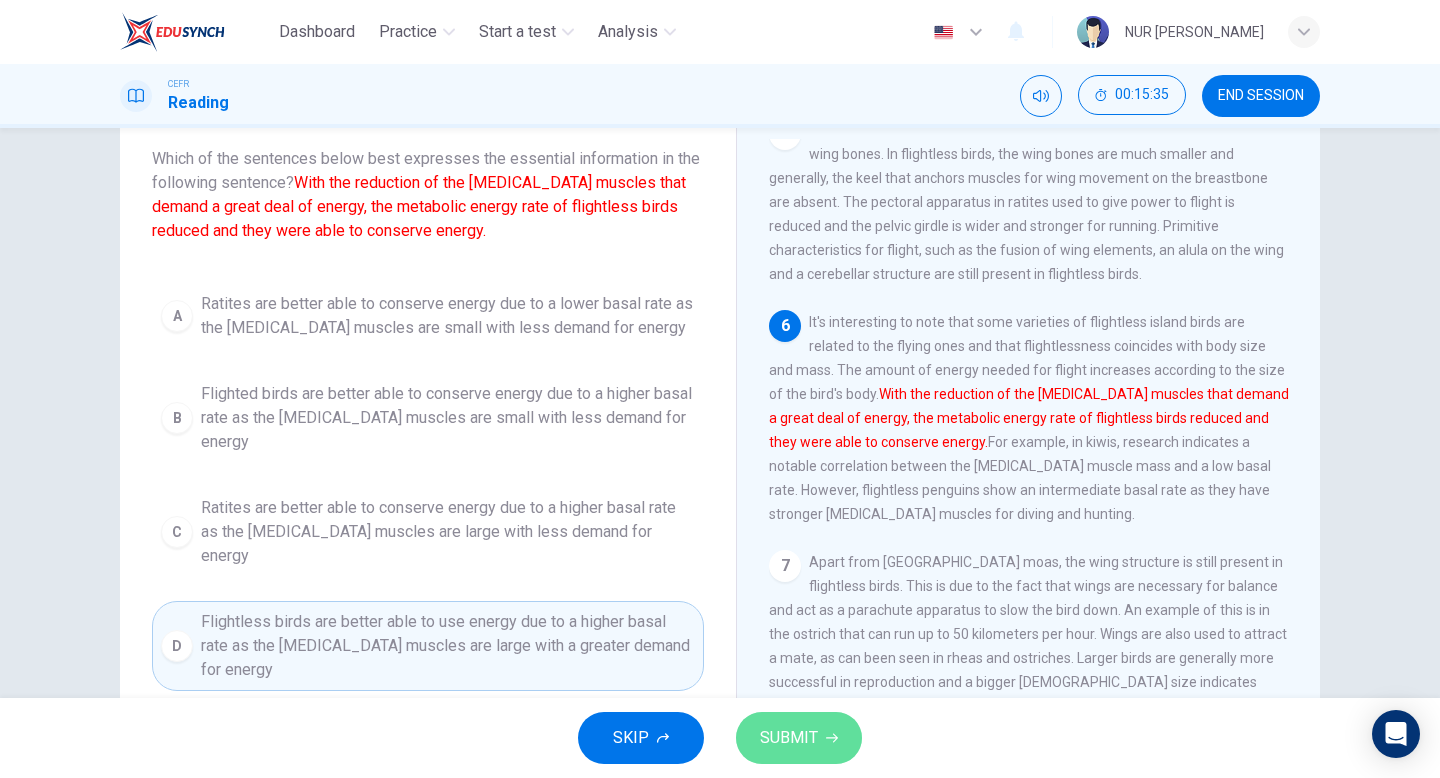 click on "SUBMIT" at bounding box center (789, 738) 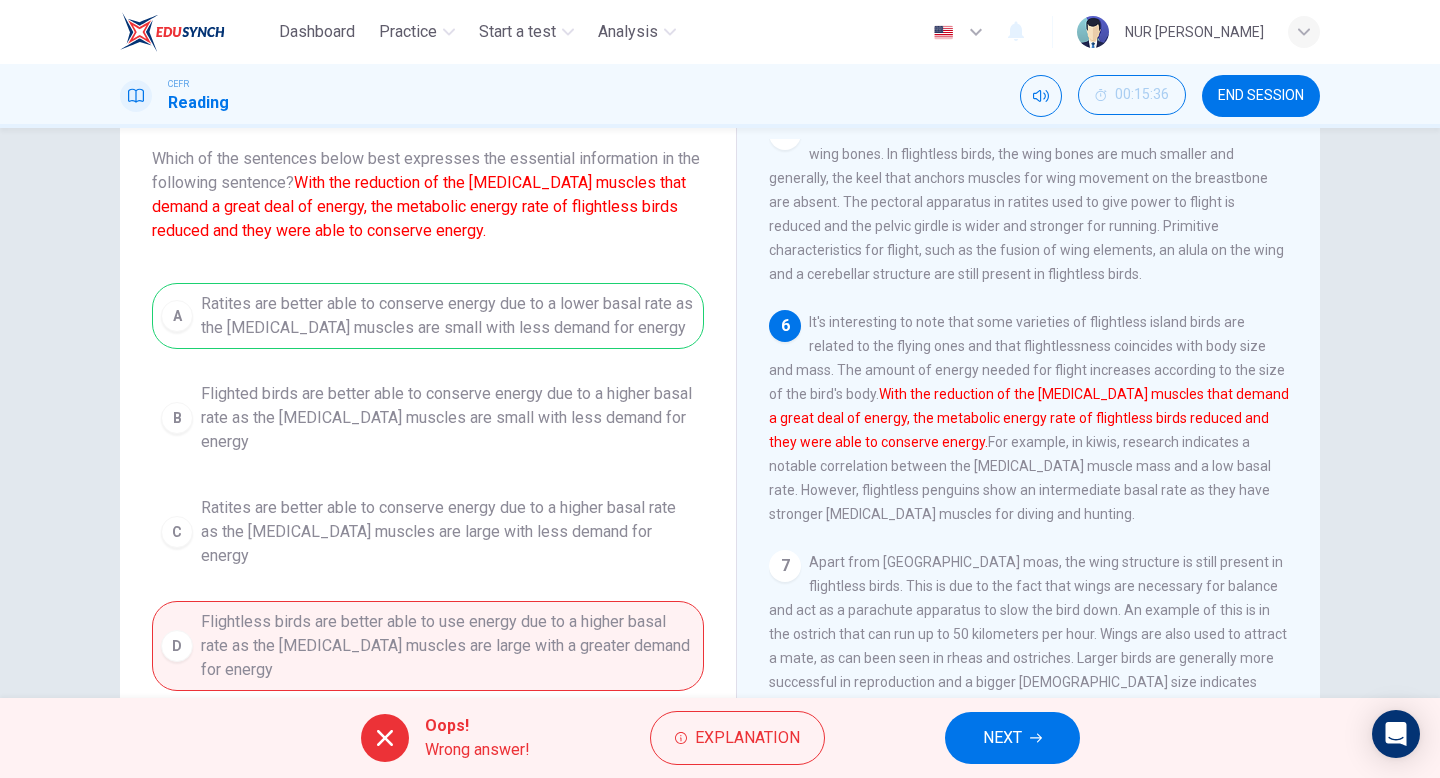 click on "A Ratites are better able to conserve energy due to a lower basal rate as the pectoral muscles are small with less demand for energy B Flighted birds are better able to conserve energy due to a higher basal rate as the pectoral muscles are small with less demand for energy C Ratites are better able to conserve energy due to a higher basal rate as the pectoral muscles are large with less demand for energy D Flightless birds are better able to use energy due to a higher basal rate as the pectoral muscles are large with a greater demand for energy" at bounding box center (428, 487) 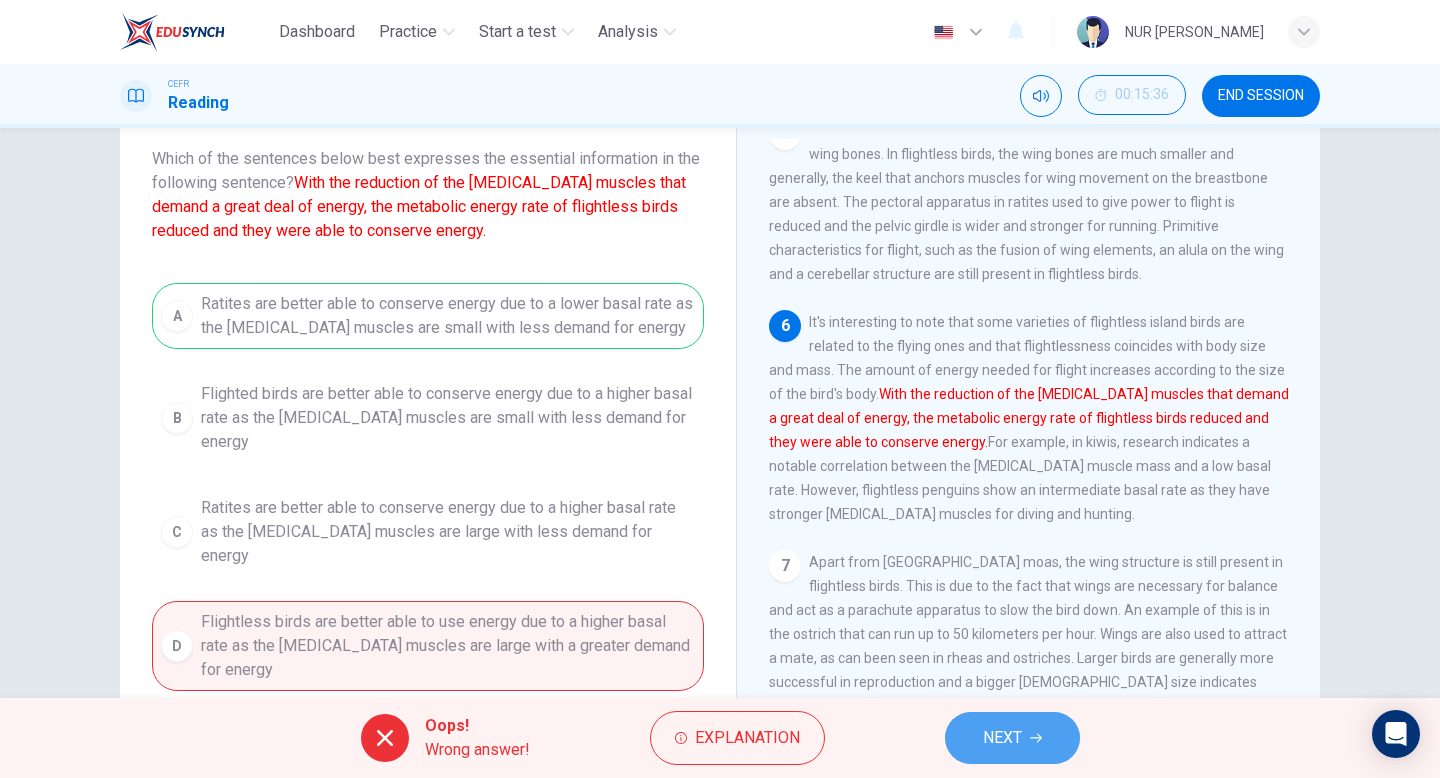 click on "NEXT" at bounding box center (1012, 738) 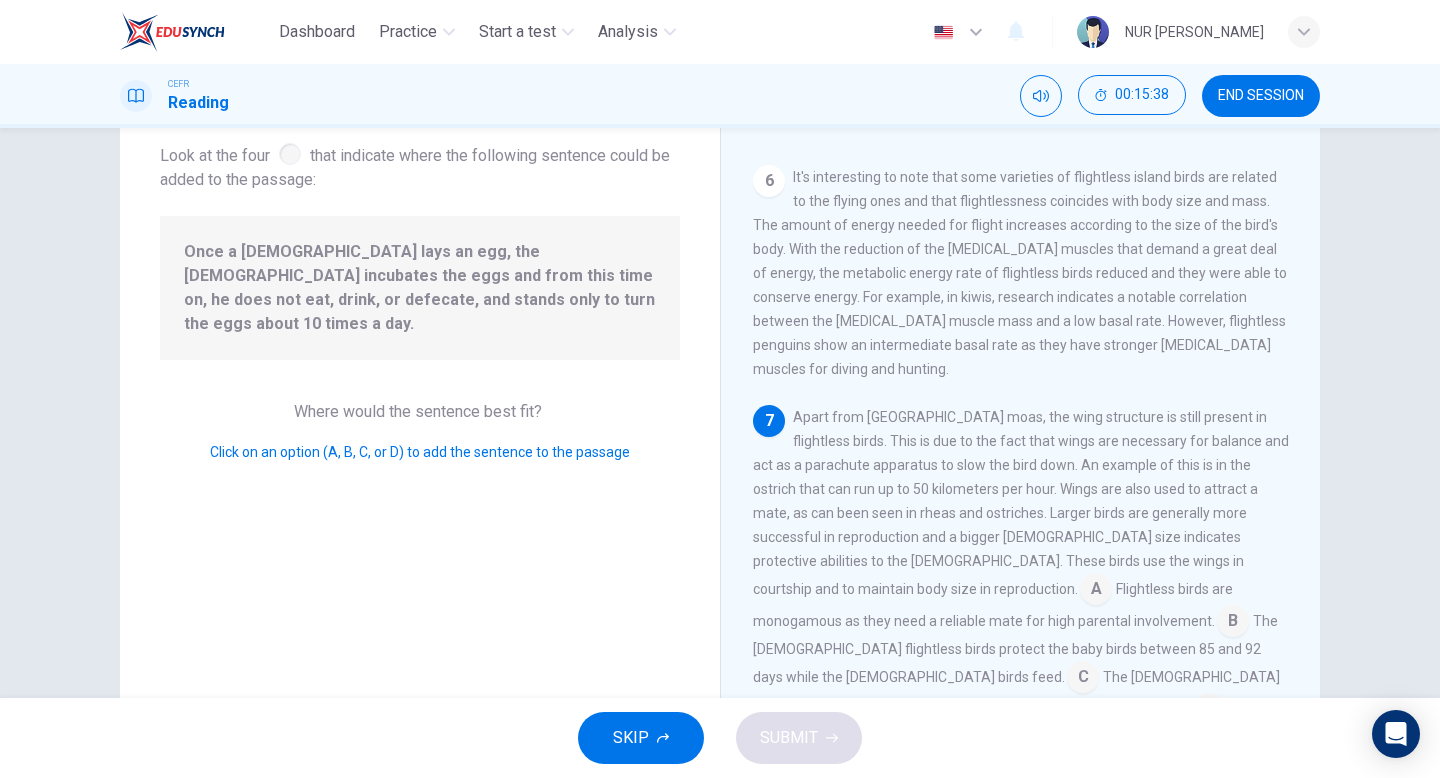 scroll, scrollTop: 985, scrollLeft: 0, axis: vertical 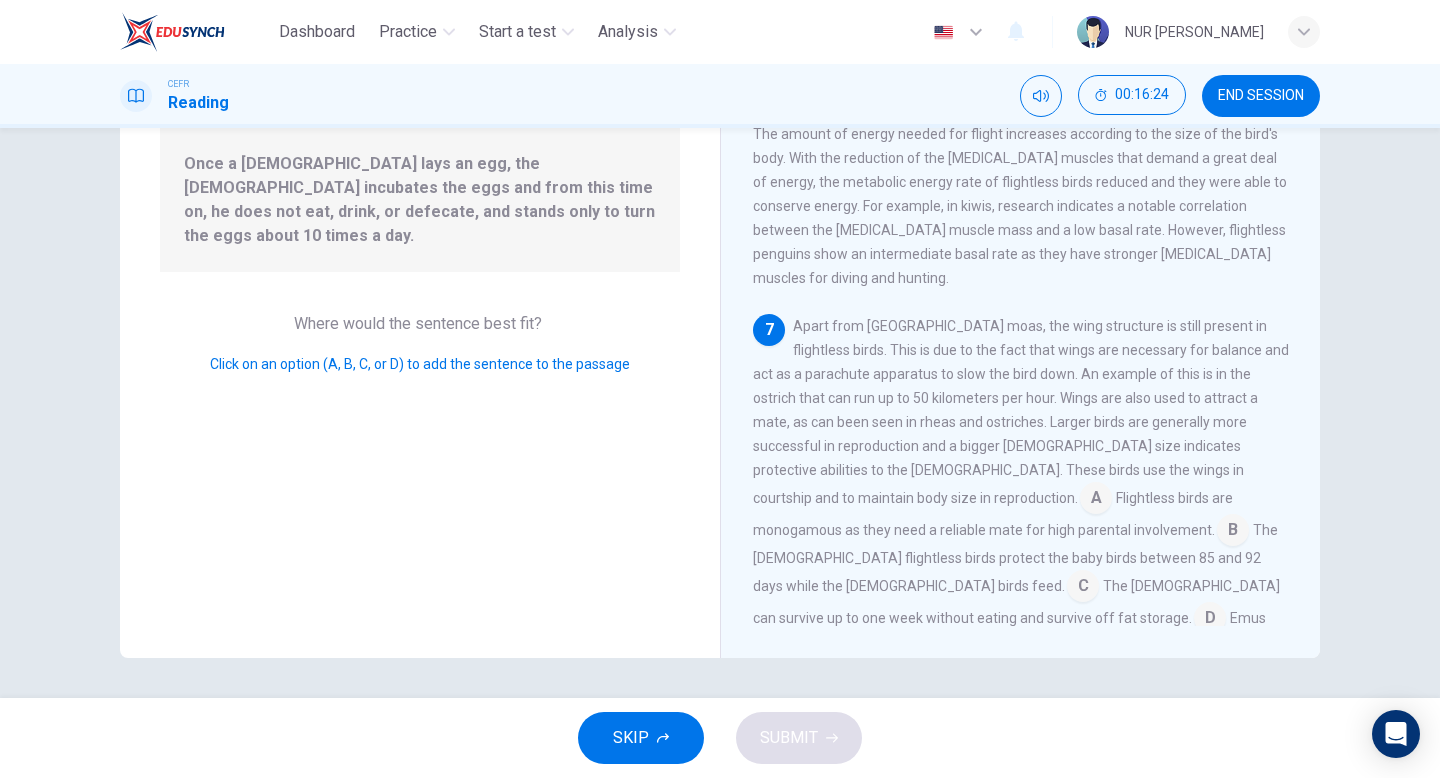 click at bounding box center (1083, 588) 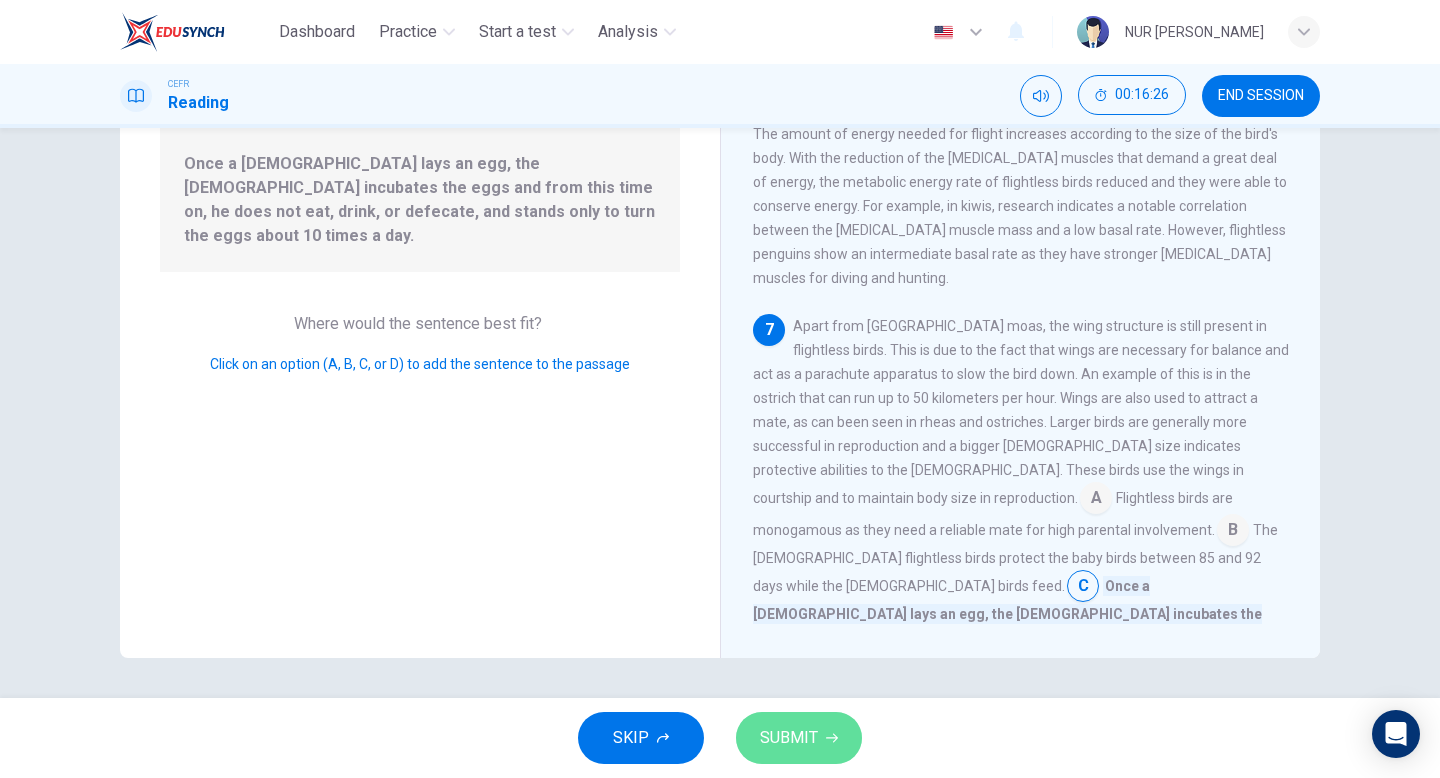 click on "SUBMIT" at bounding box center [789, 738] 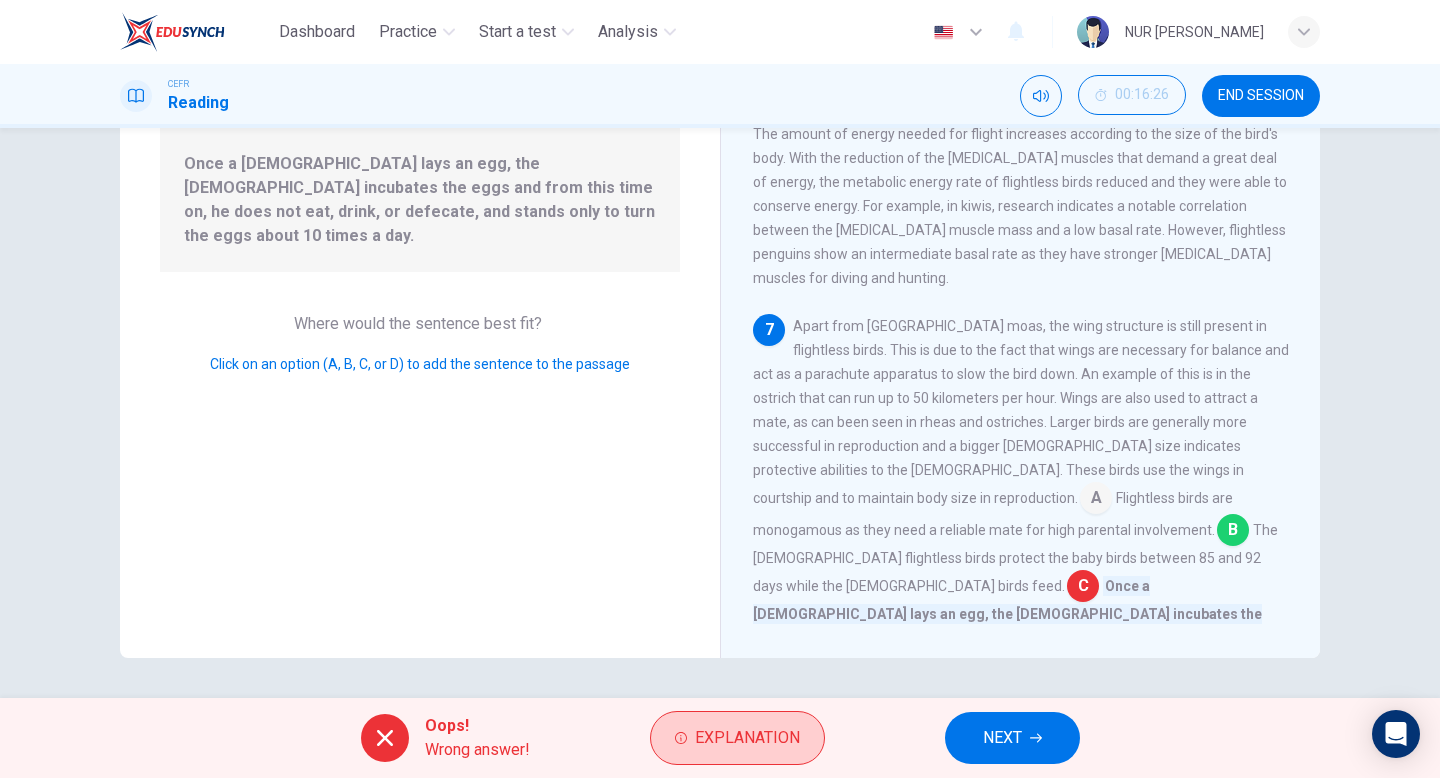 click on "Explanation" at bounding box center (747, 738) 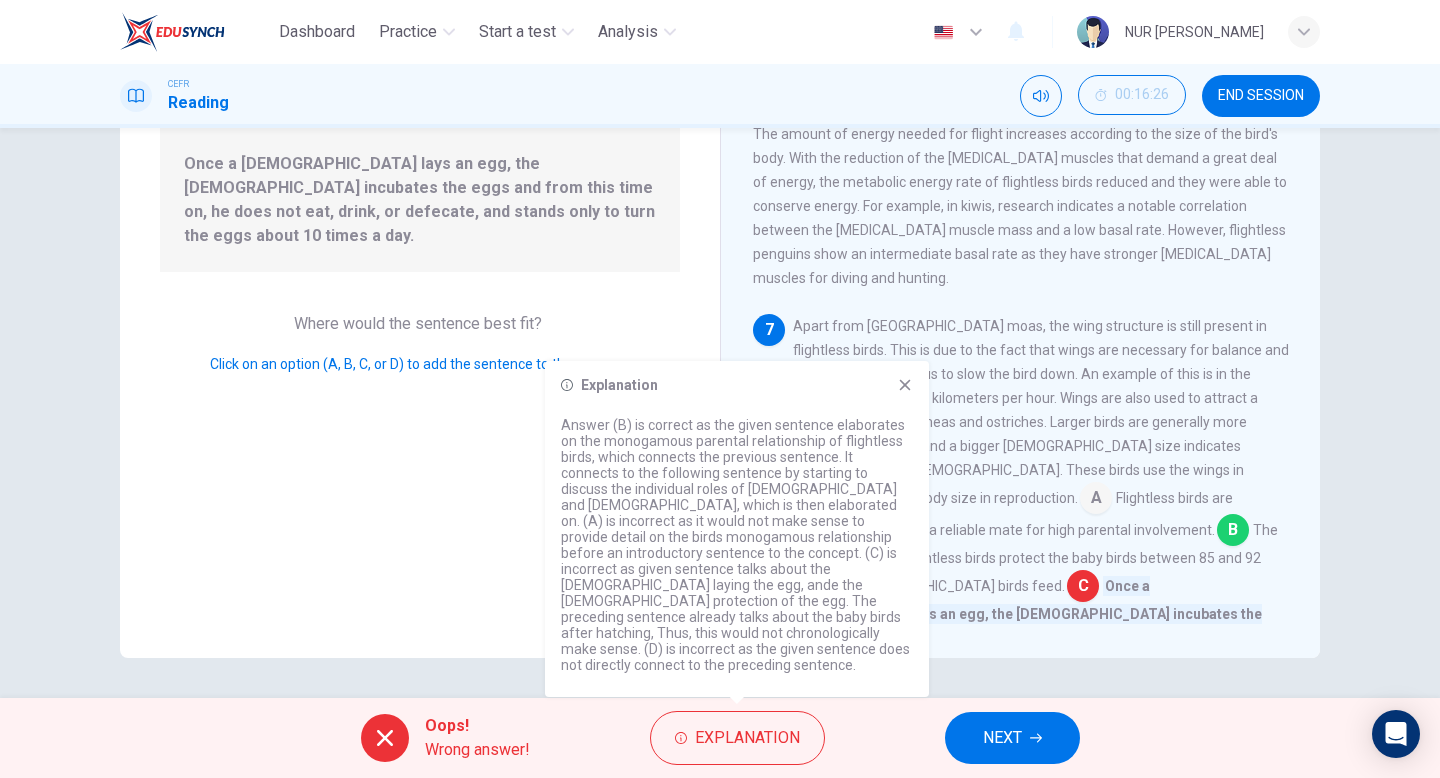 click on "NEXT" at bounding box center [1012, 738] 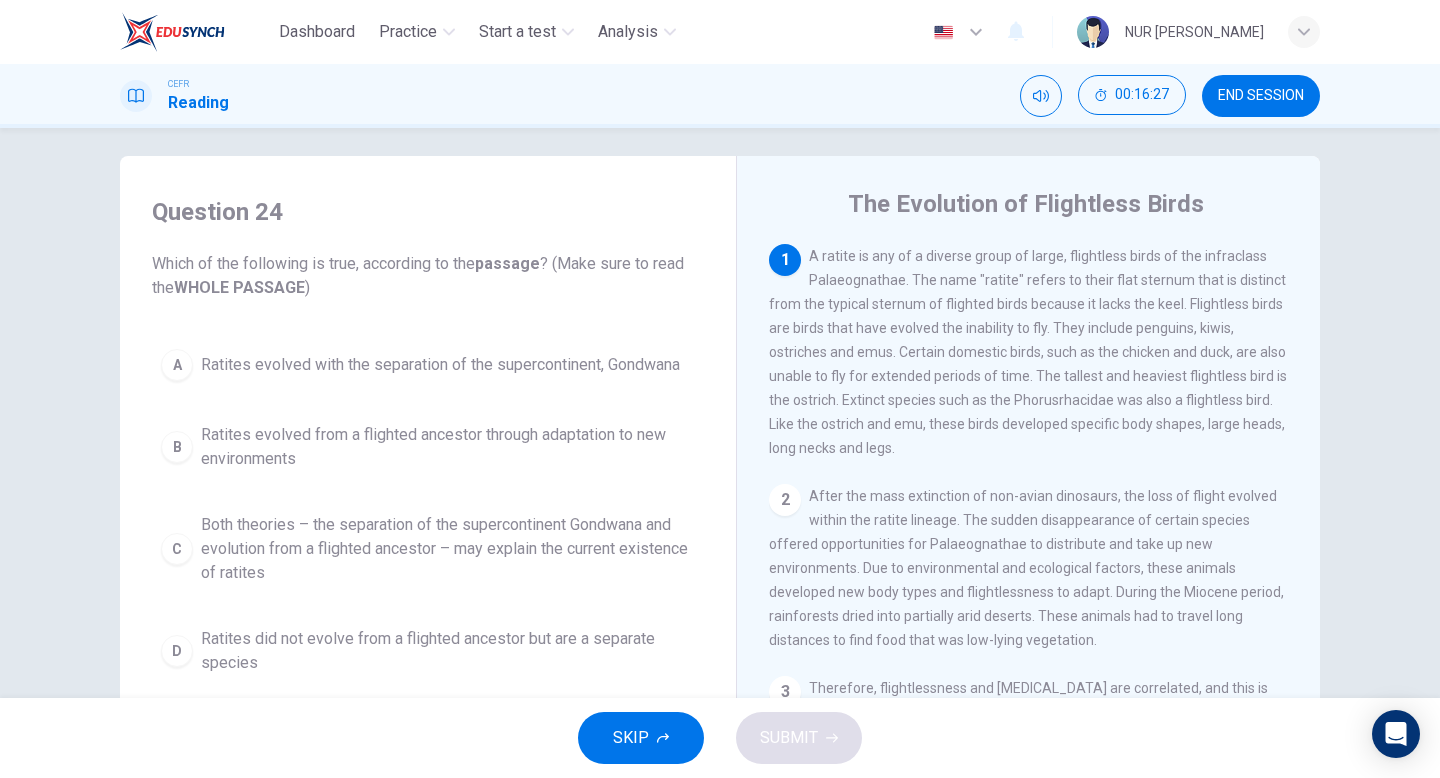 scroll, scrollTop: 14, scrollLeft: 0, axis: vertical 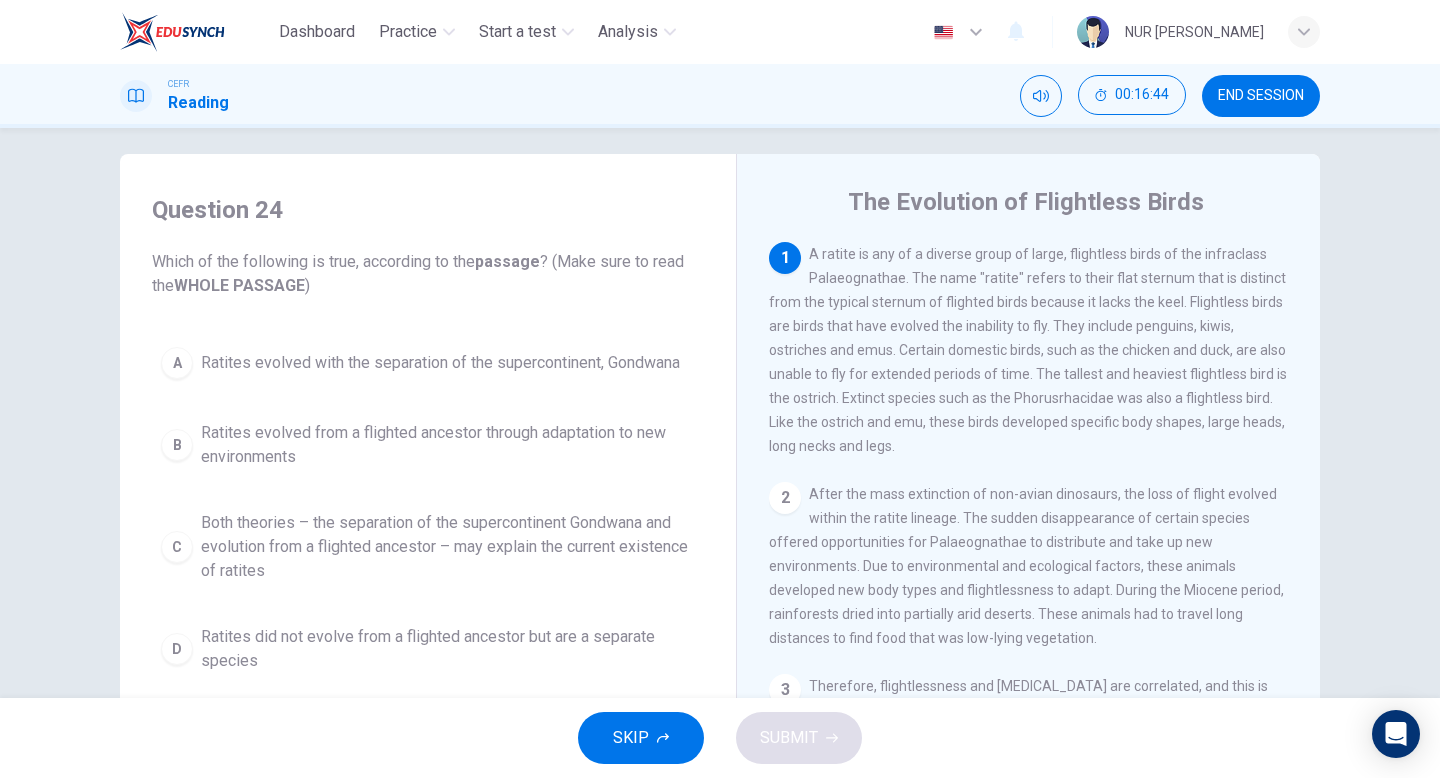 click on "Both theories – the separation of the supercontinent Gondwana and evolution from a flighted ancestor – may explain the current existence of ratites" at bounding box center [448, 547] 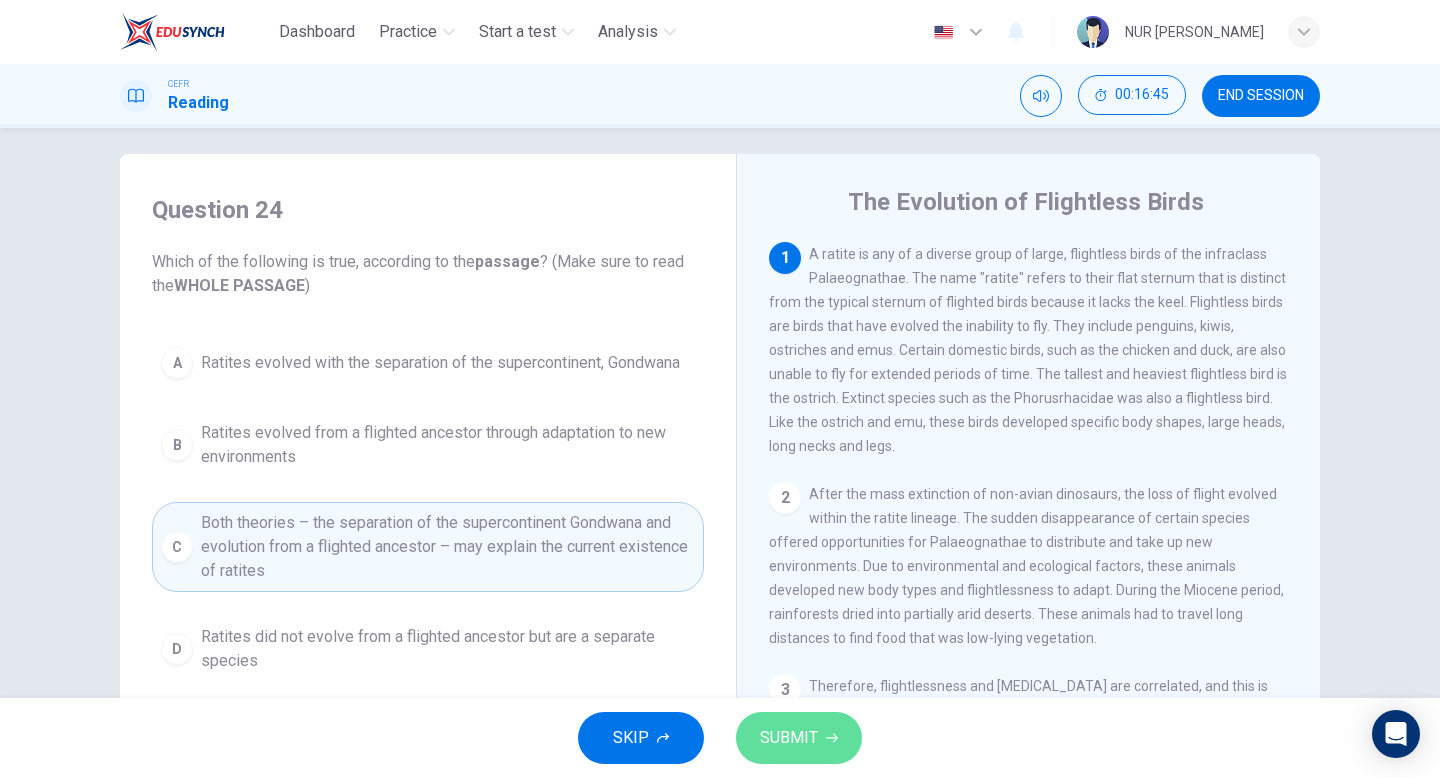 click on "SUBMIT" at bounding box center (789, 738) 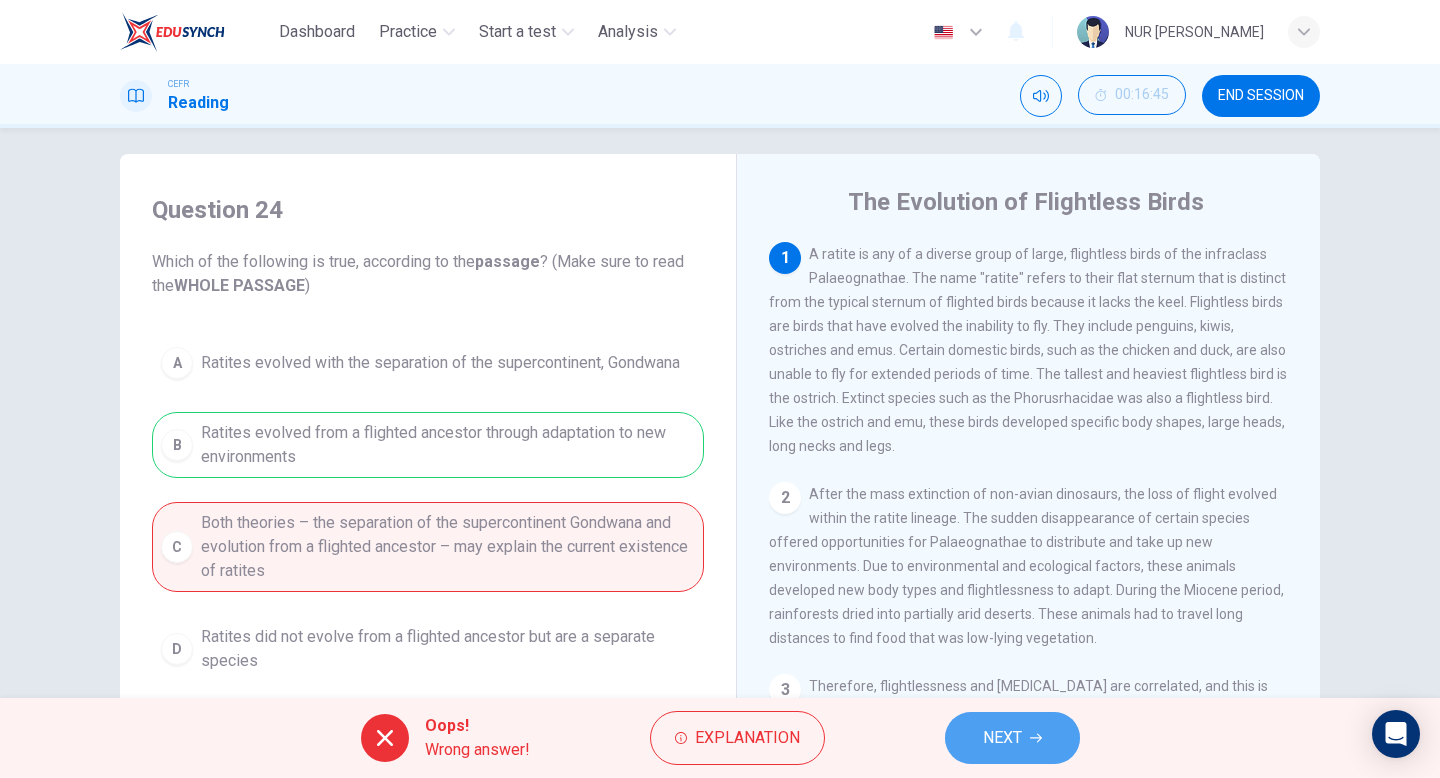click on "NEXT" at bounding box center (1002, 738) 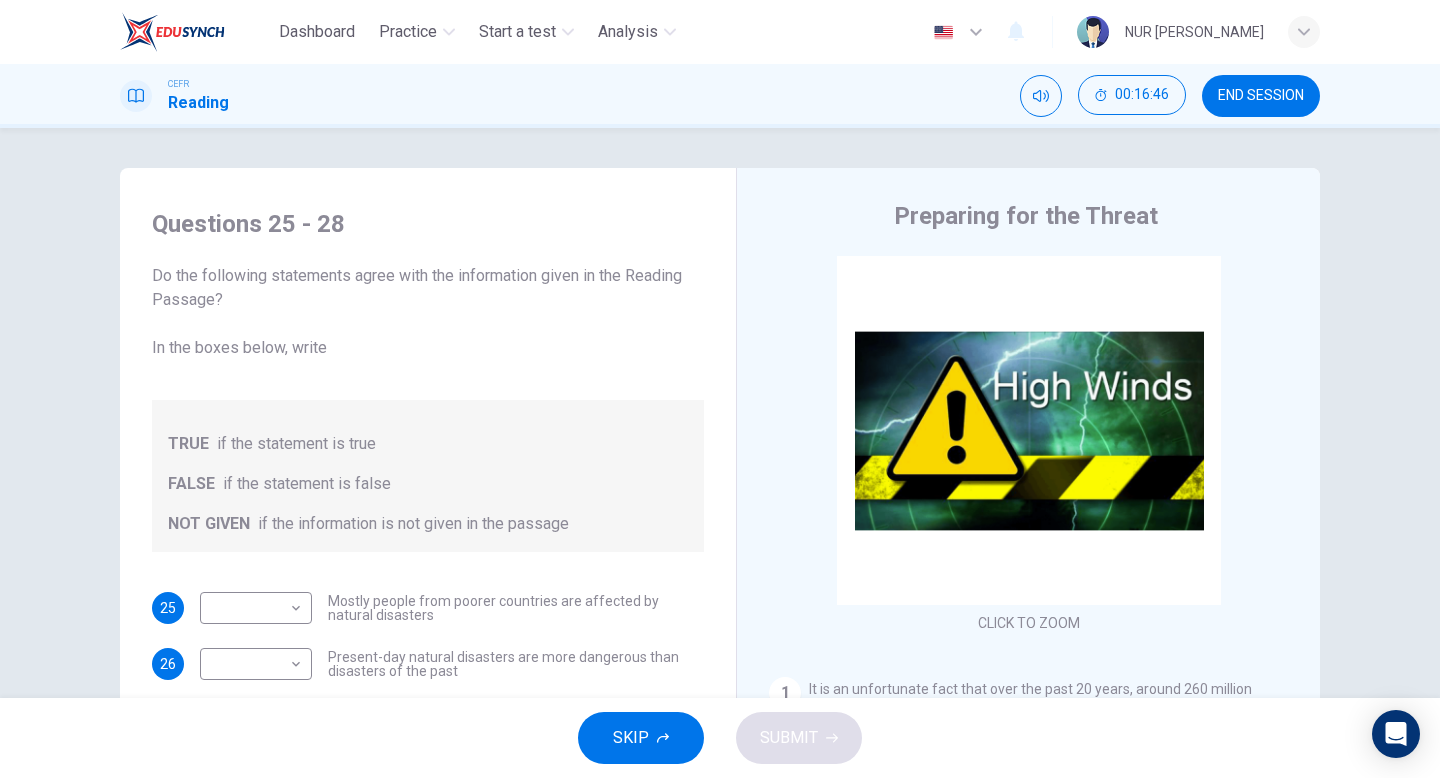 click on "END SESSION" at bounding box center [1261, 96] 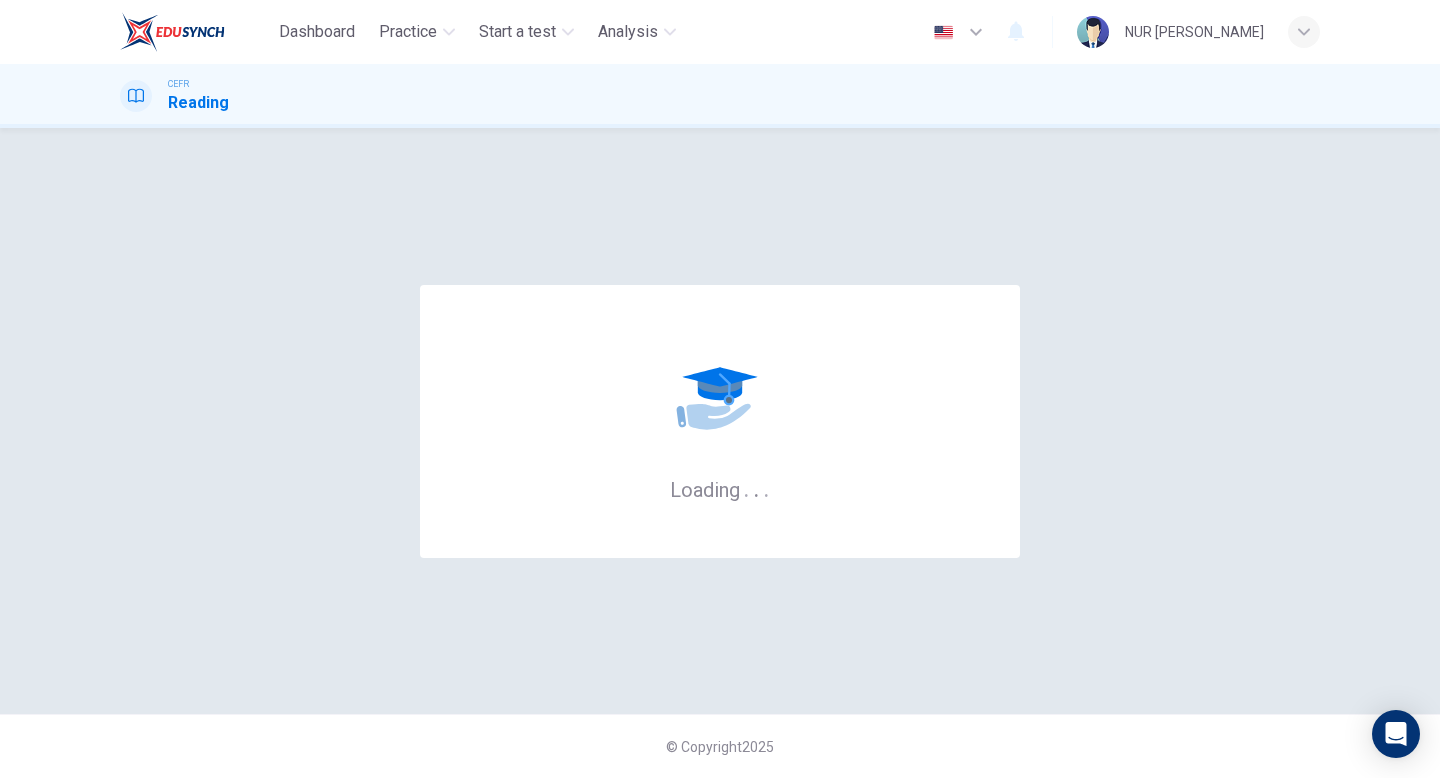 scroll, scrollTop: 0, scrollLeft: 0, axis: both 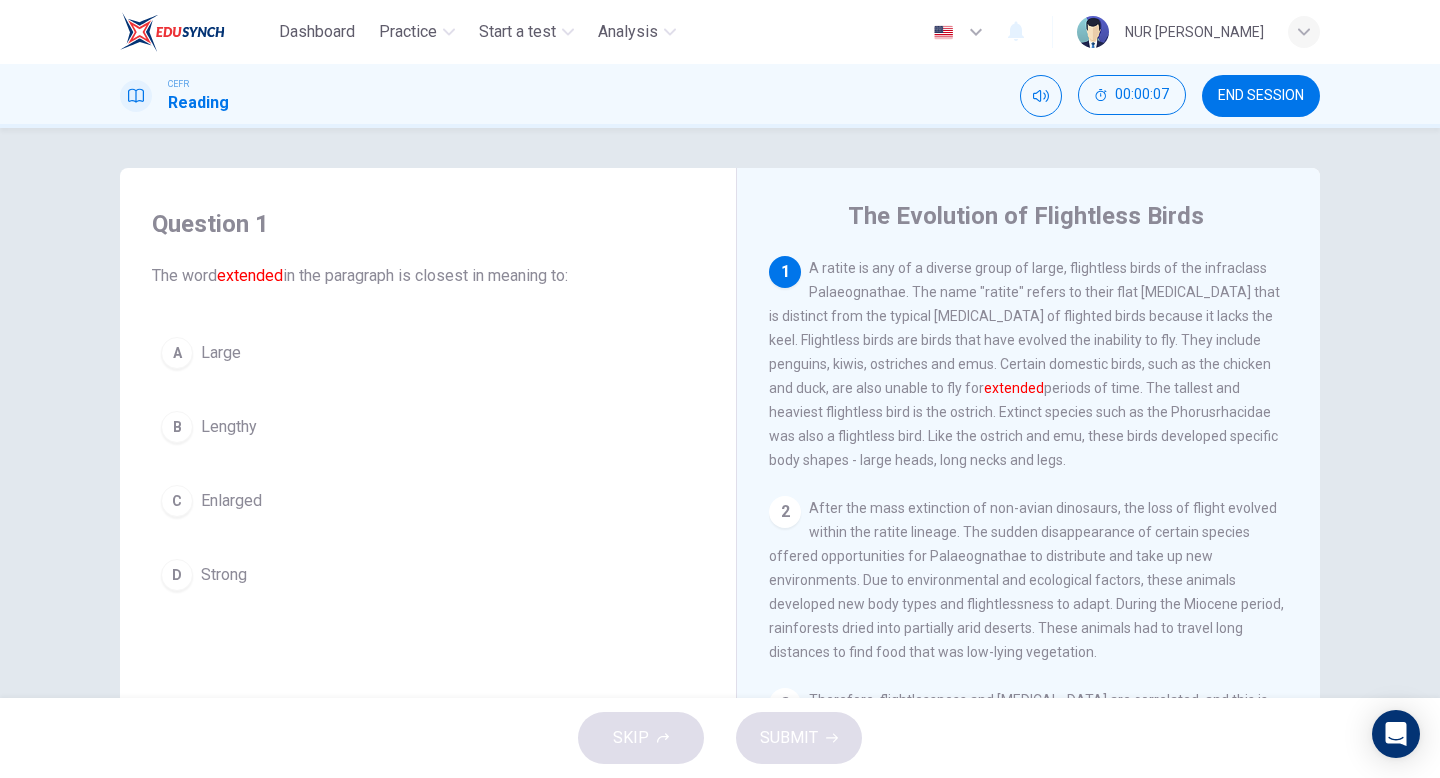 click on "Lengthy" at bounding box center (229, 427) 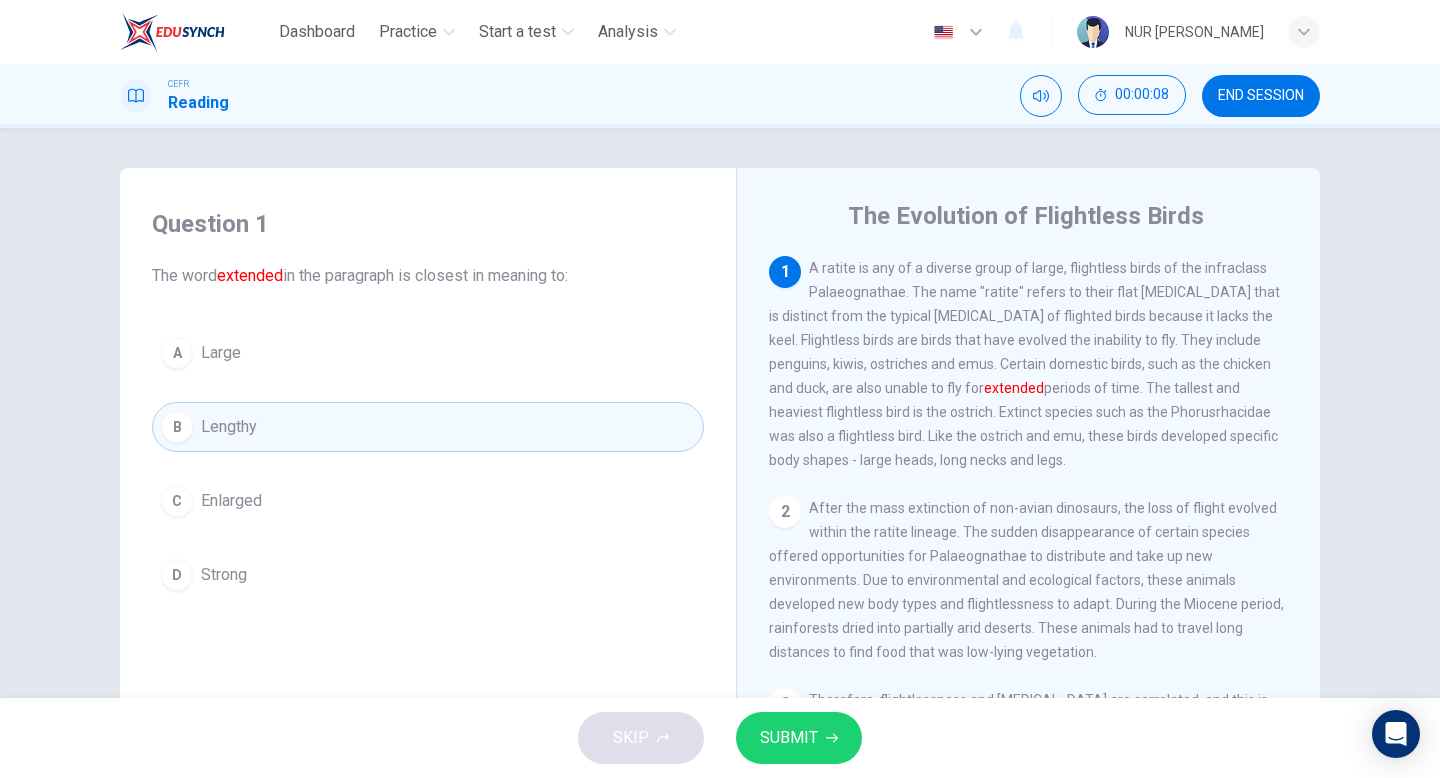 click on "SUBMIT" at bounding box center (789, 738) 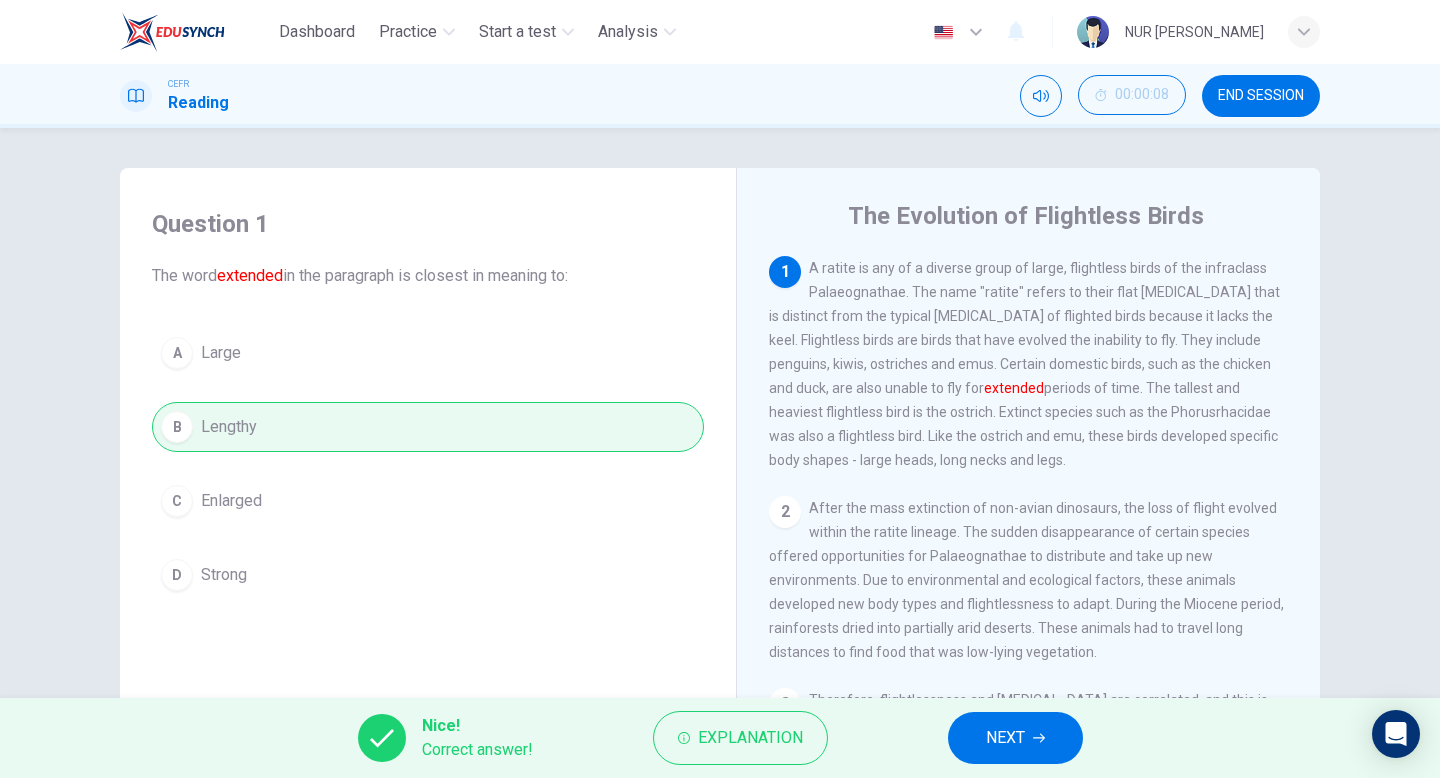 click on "NEXT" at bounding box center (1015, 738) 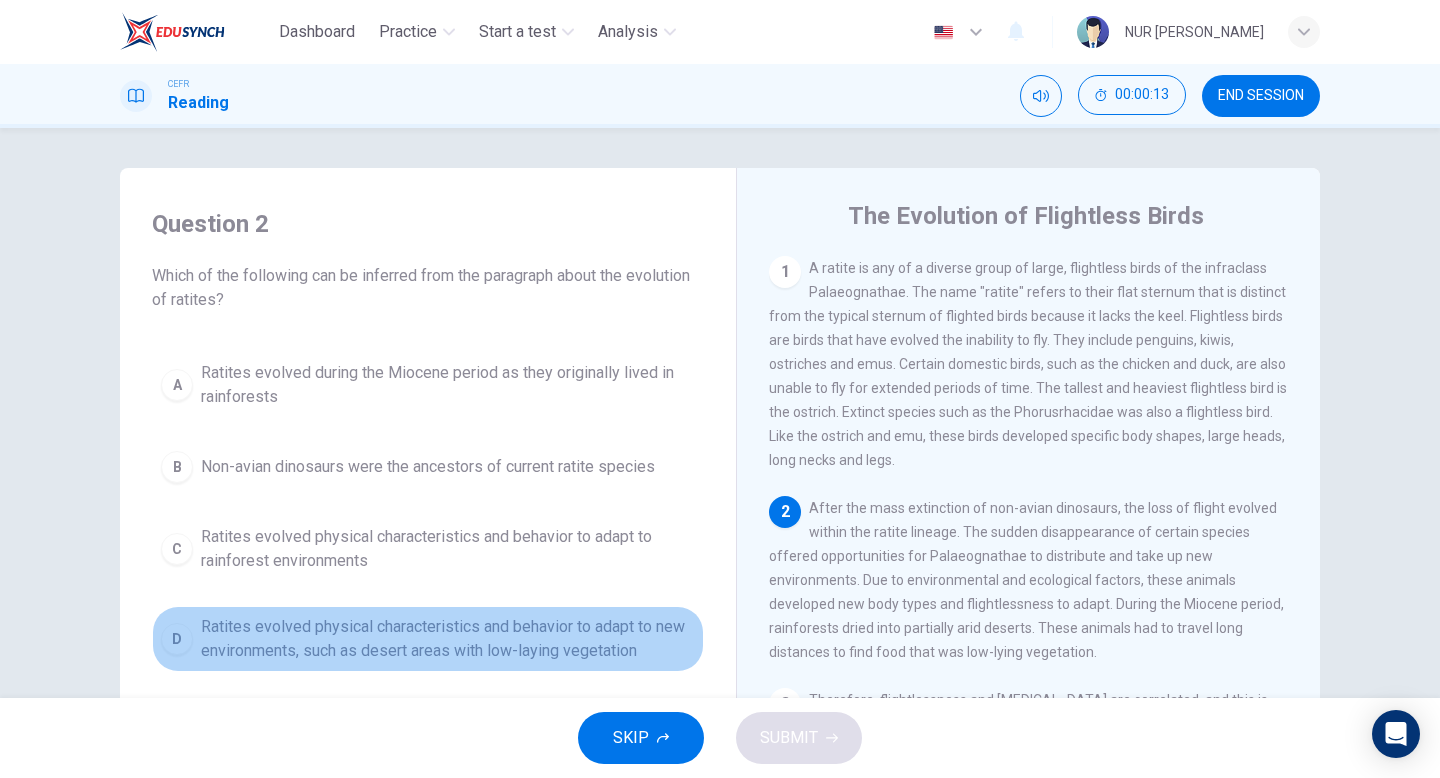 click on "Ratites evolved physical characteristics and behavior to adapt to new environments, such as desert areas with low-laying vegetation" at bounding box center [448, 639] 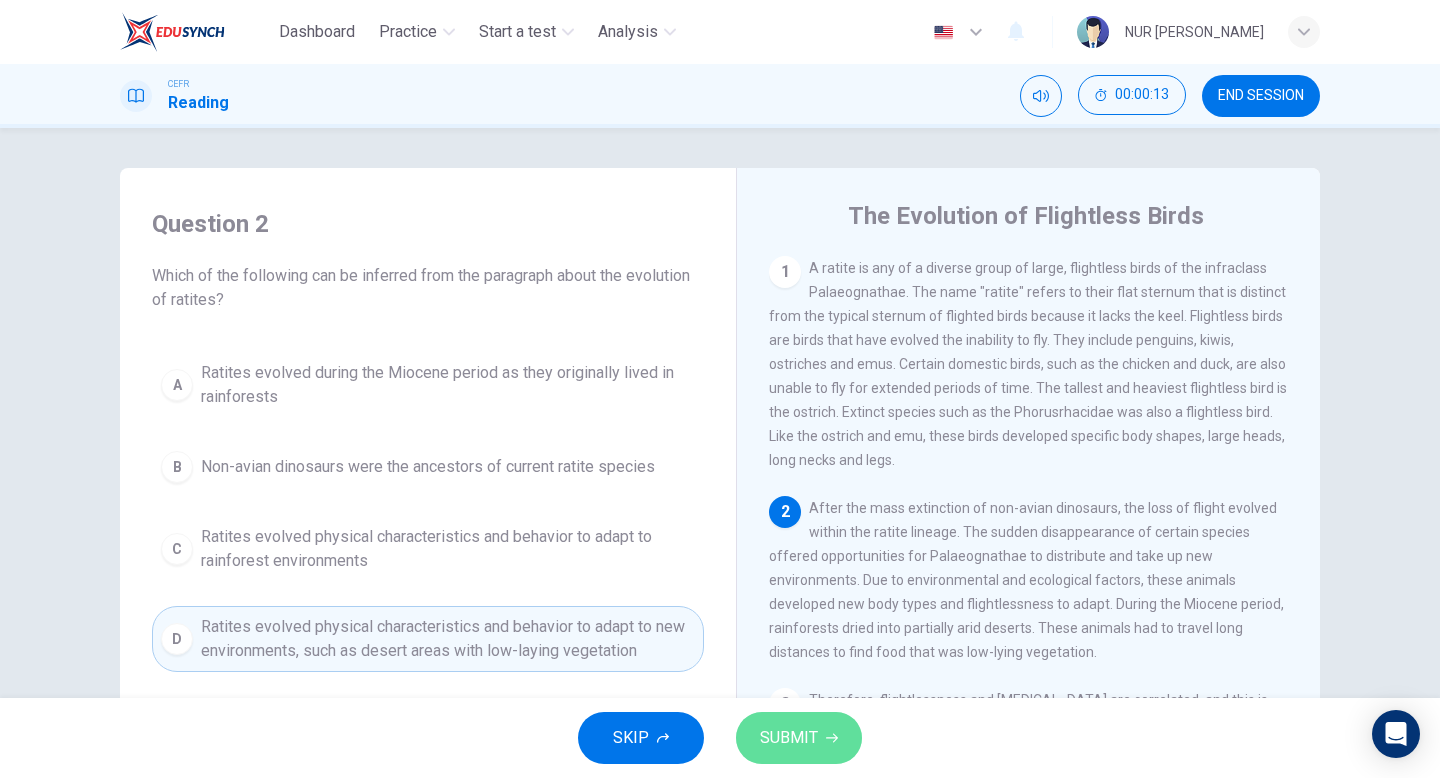 click on "SUBMIT" at bounding box center (799, 738) 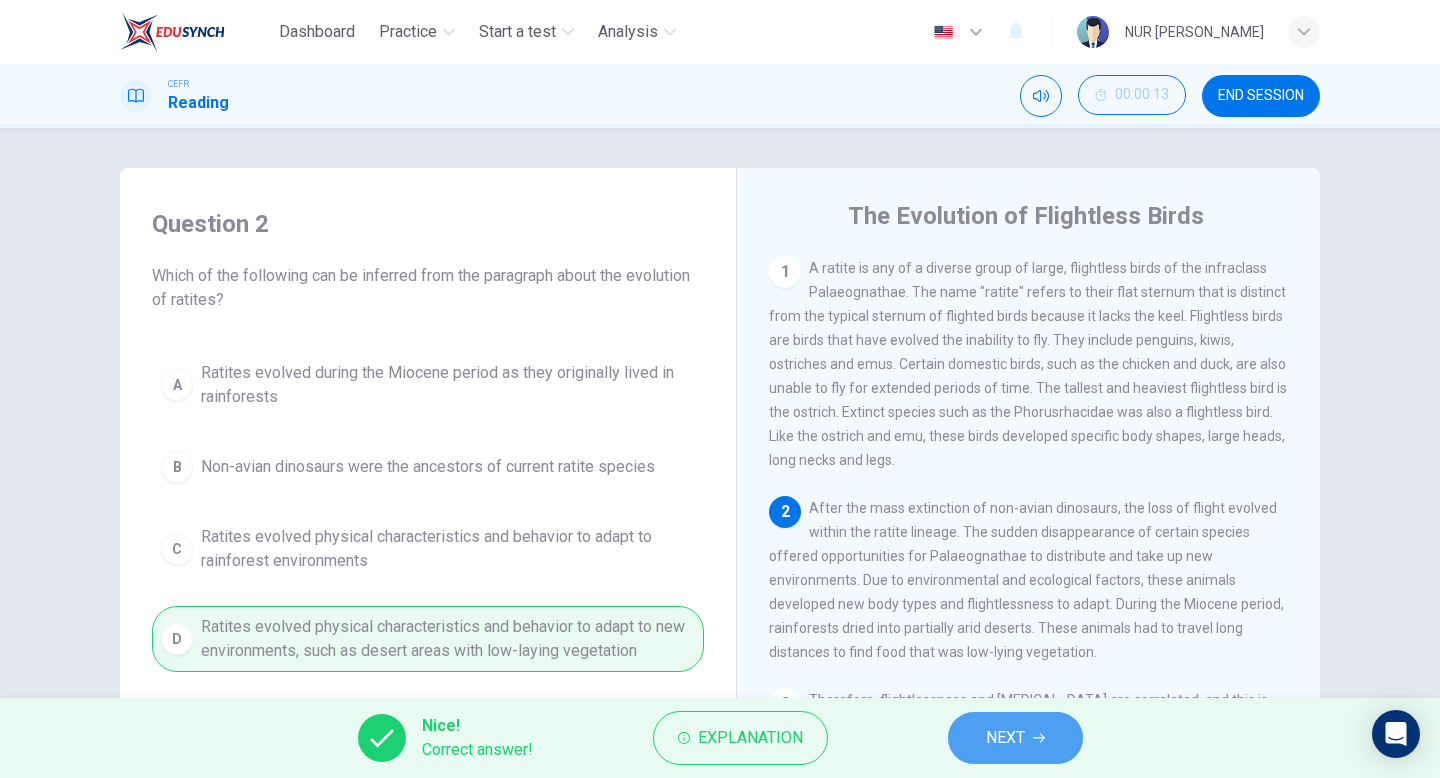 click on "NEXT" at bounding box center [1005, 738] 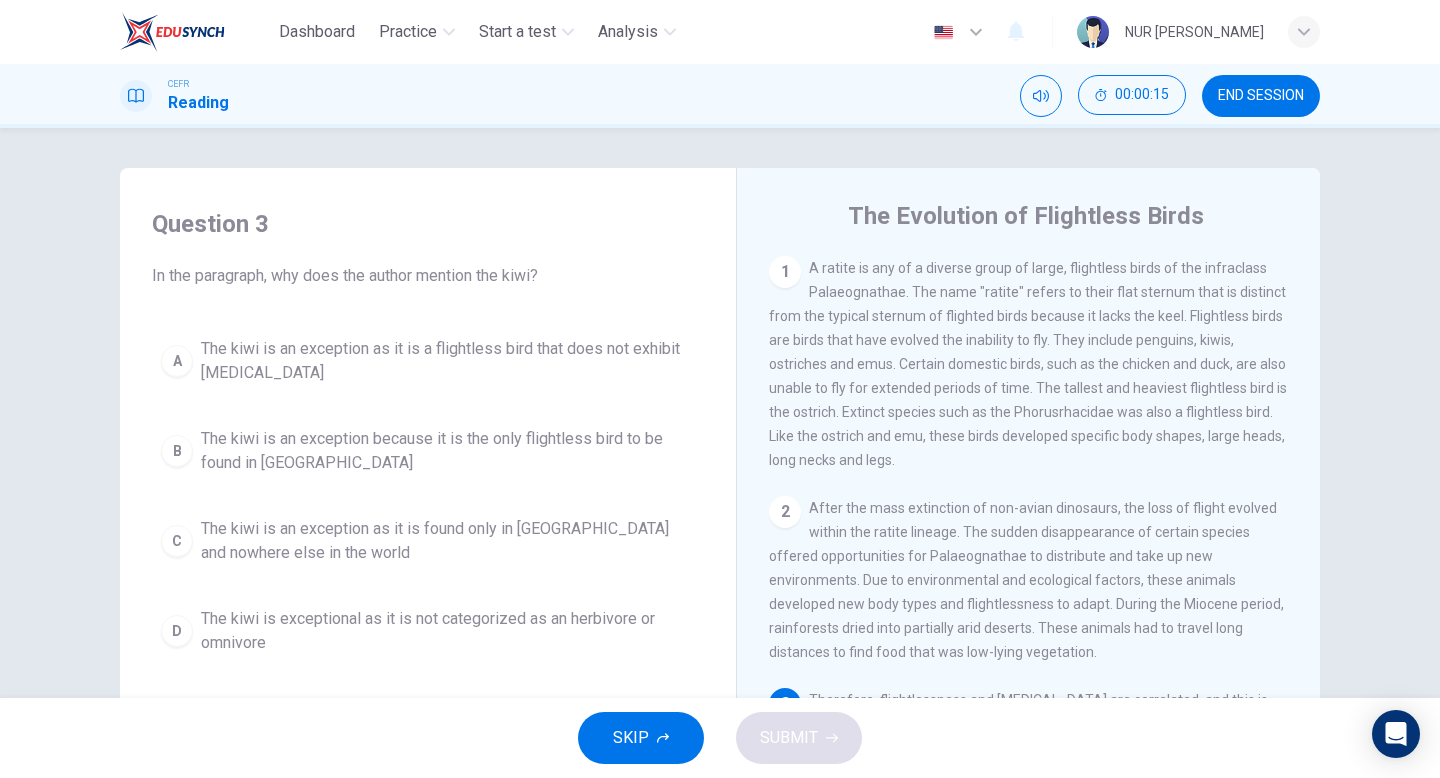 click on "The kiwi is an exception as it is a flightless bird that does not exhibit gigantism" at bounding box center [448, 361] 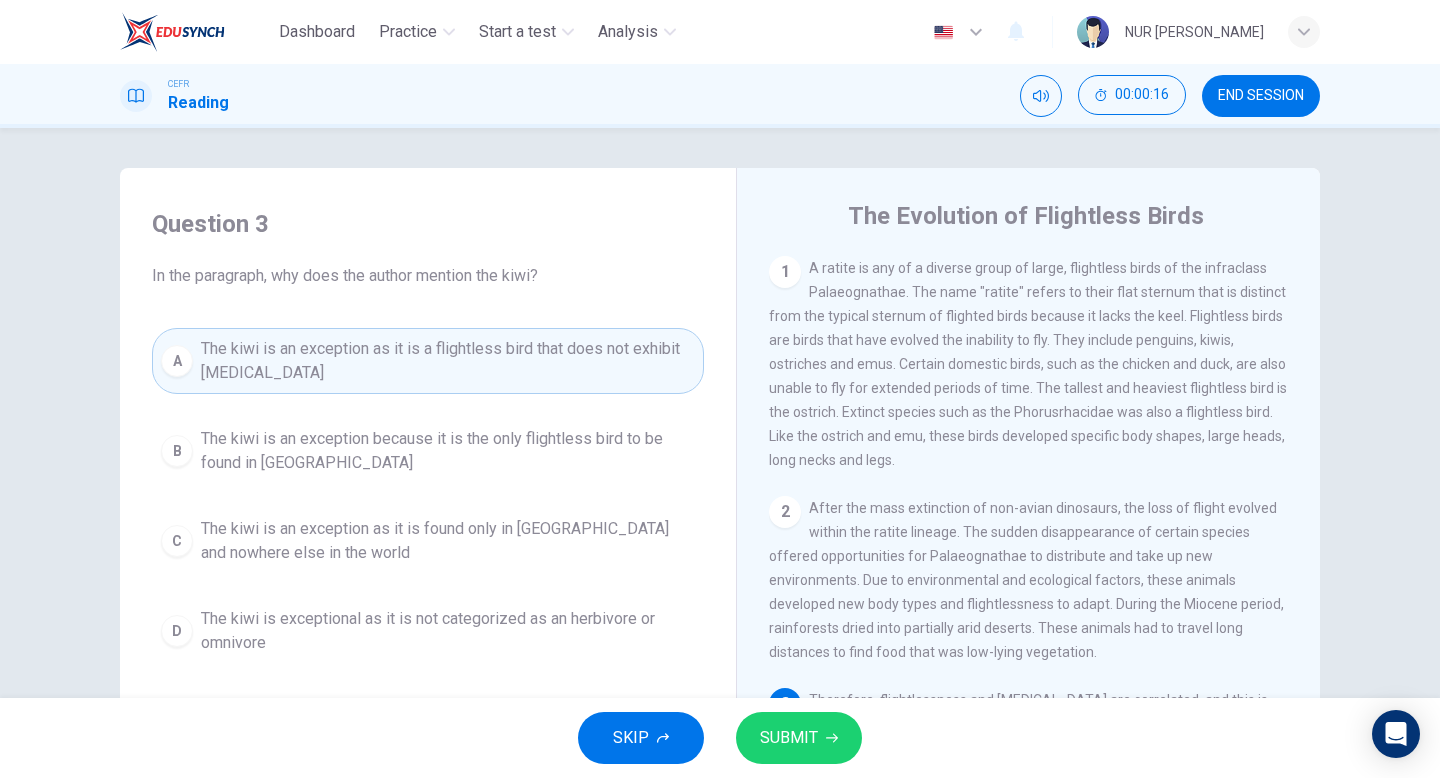 click on "SUBMIT" at bounding box center (789, 738) 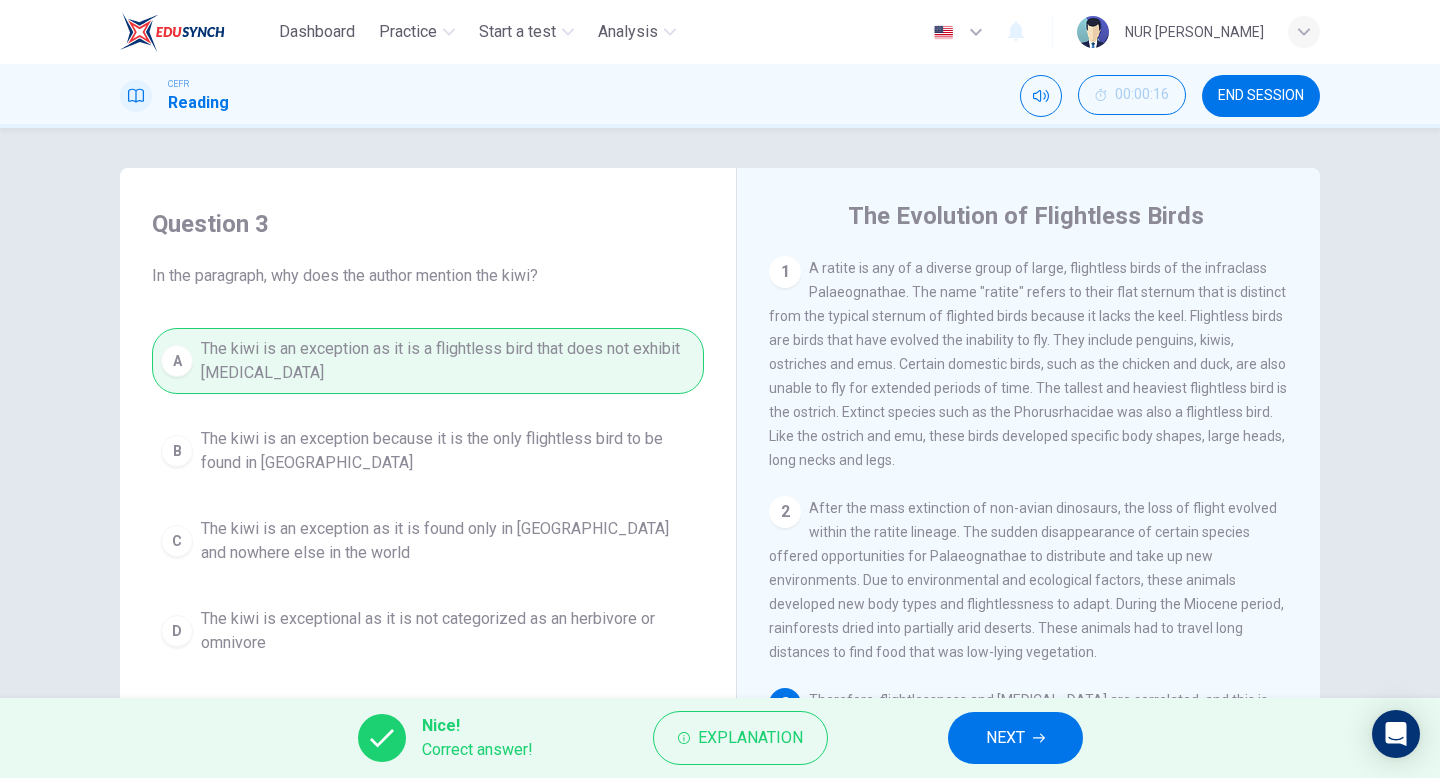 click on "NEXT" at bounding box center [1005, 738] 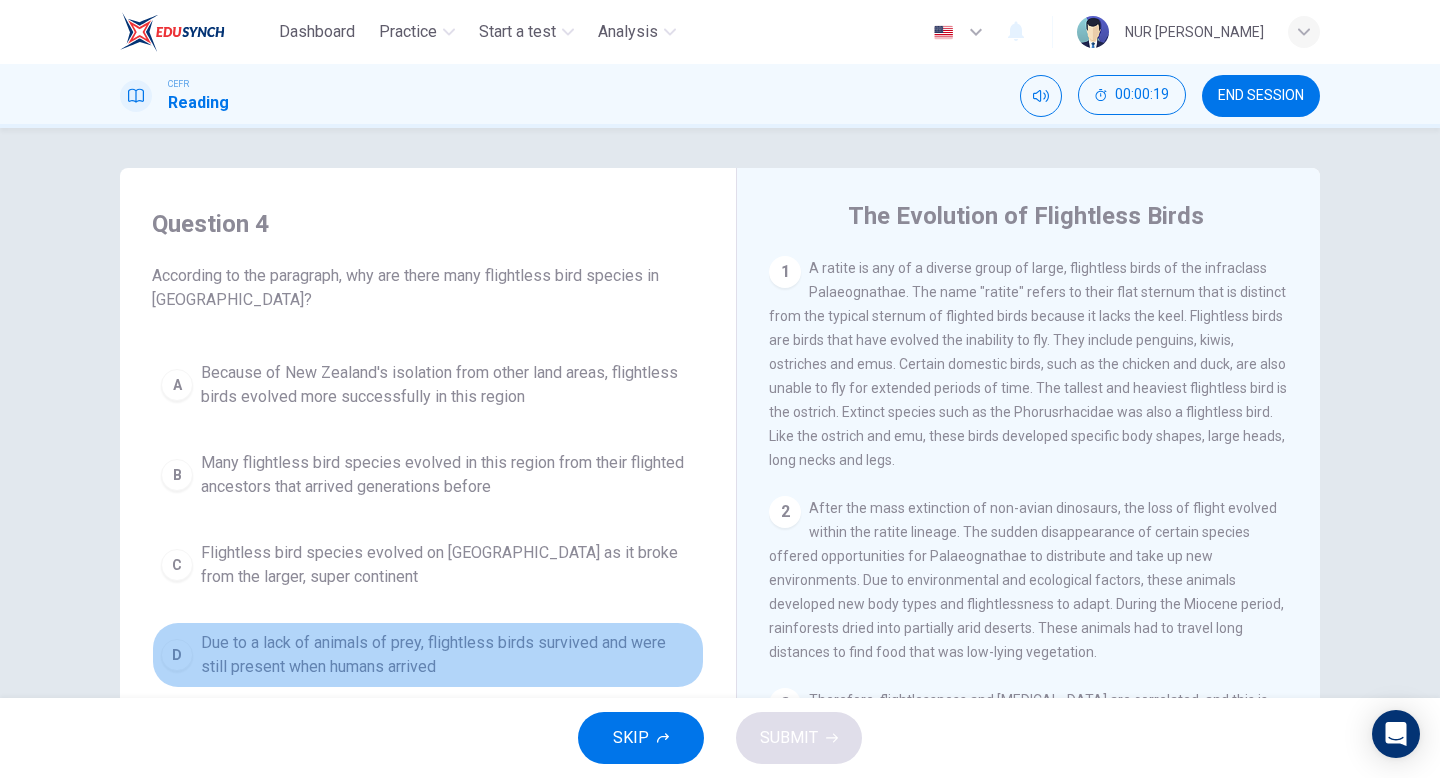 click on "D Due to a lack of animals of prey, flightless birds survived and were still present when humans arrived" at bounding box center [428, 655] 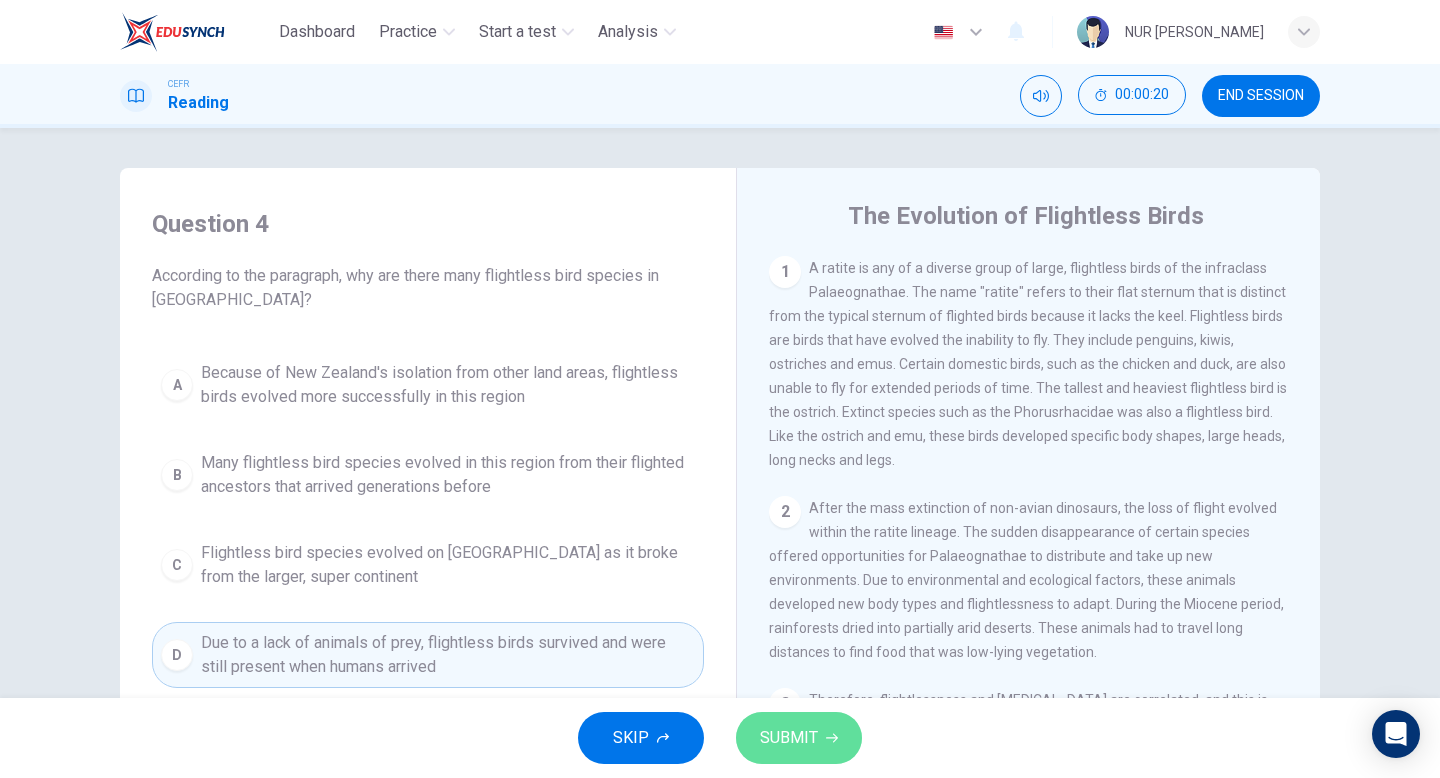 click on "SUBMIT" at bounding box center [789, 738] 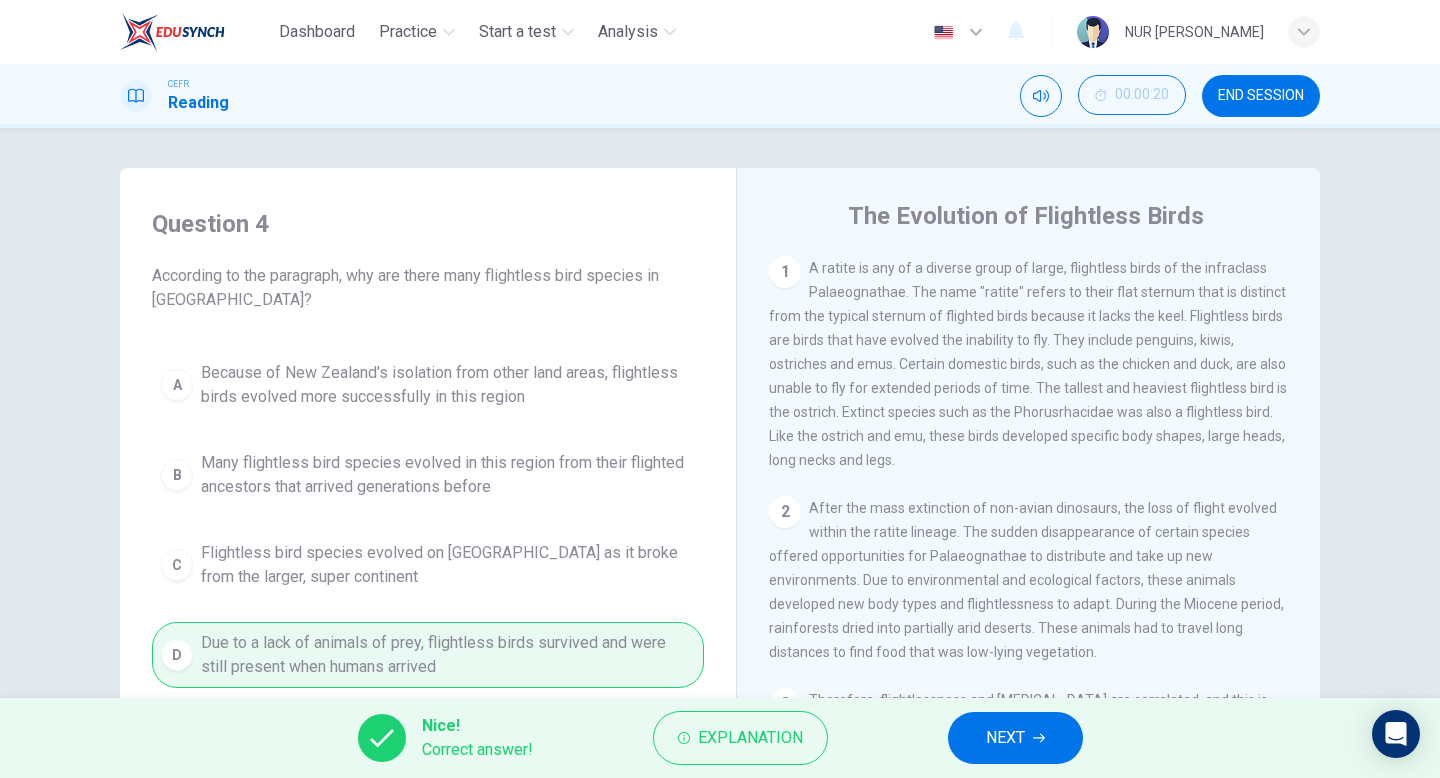 click on "NEXT" at bounding box center [1015, 738] 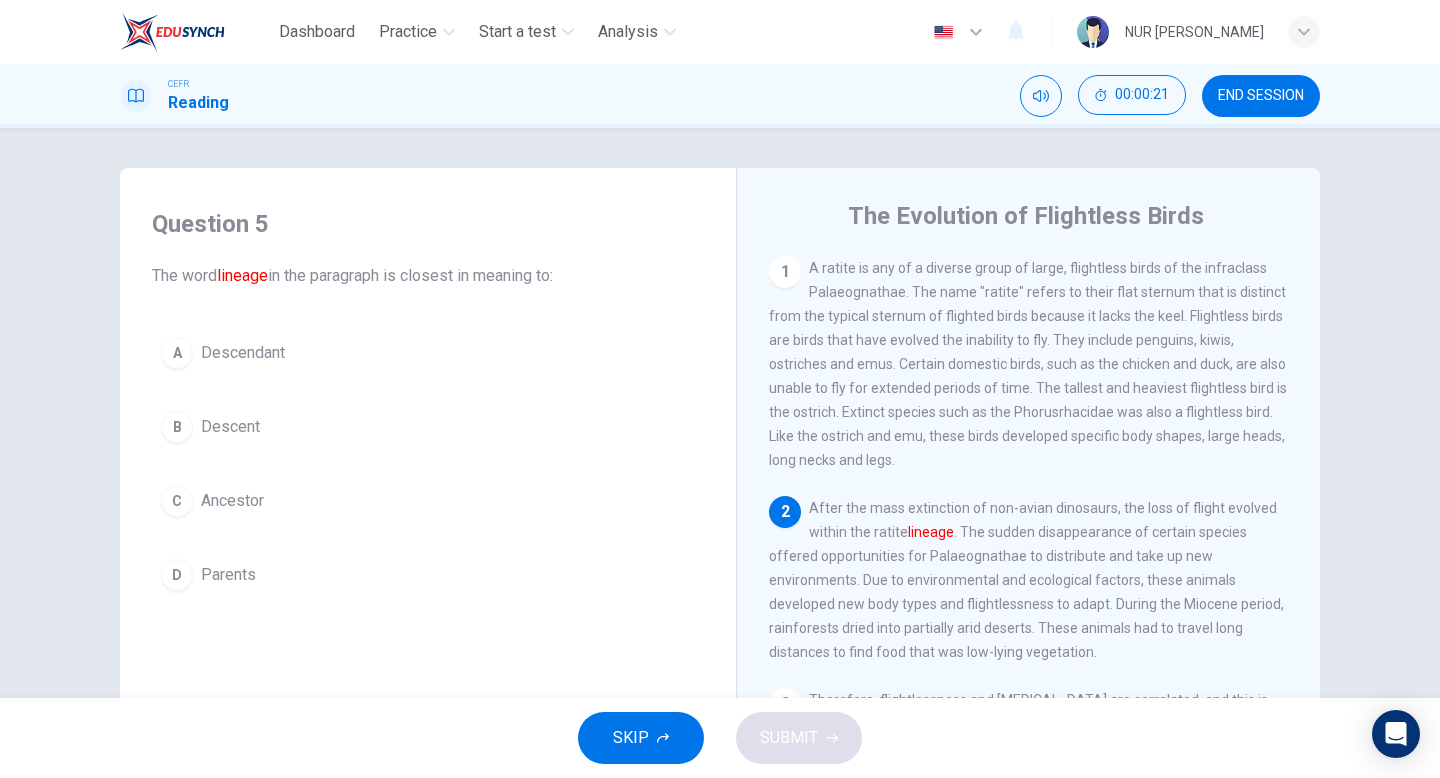click on "Descent" at bounding box center [230, 427] 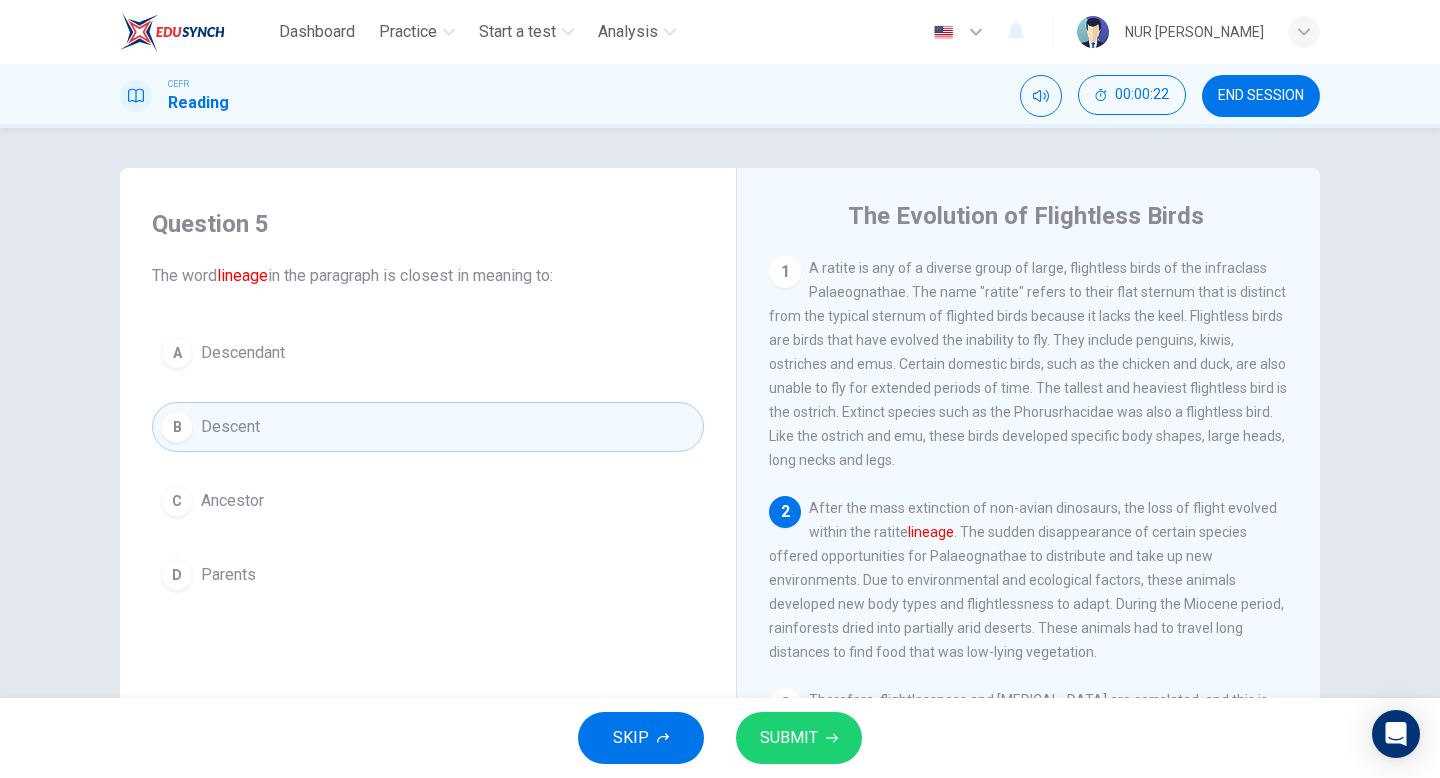 click on "SUBMIT" at bounding box center [789, 738] 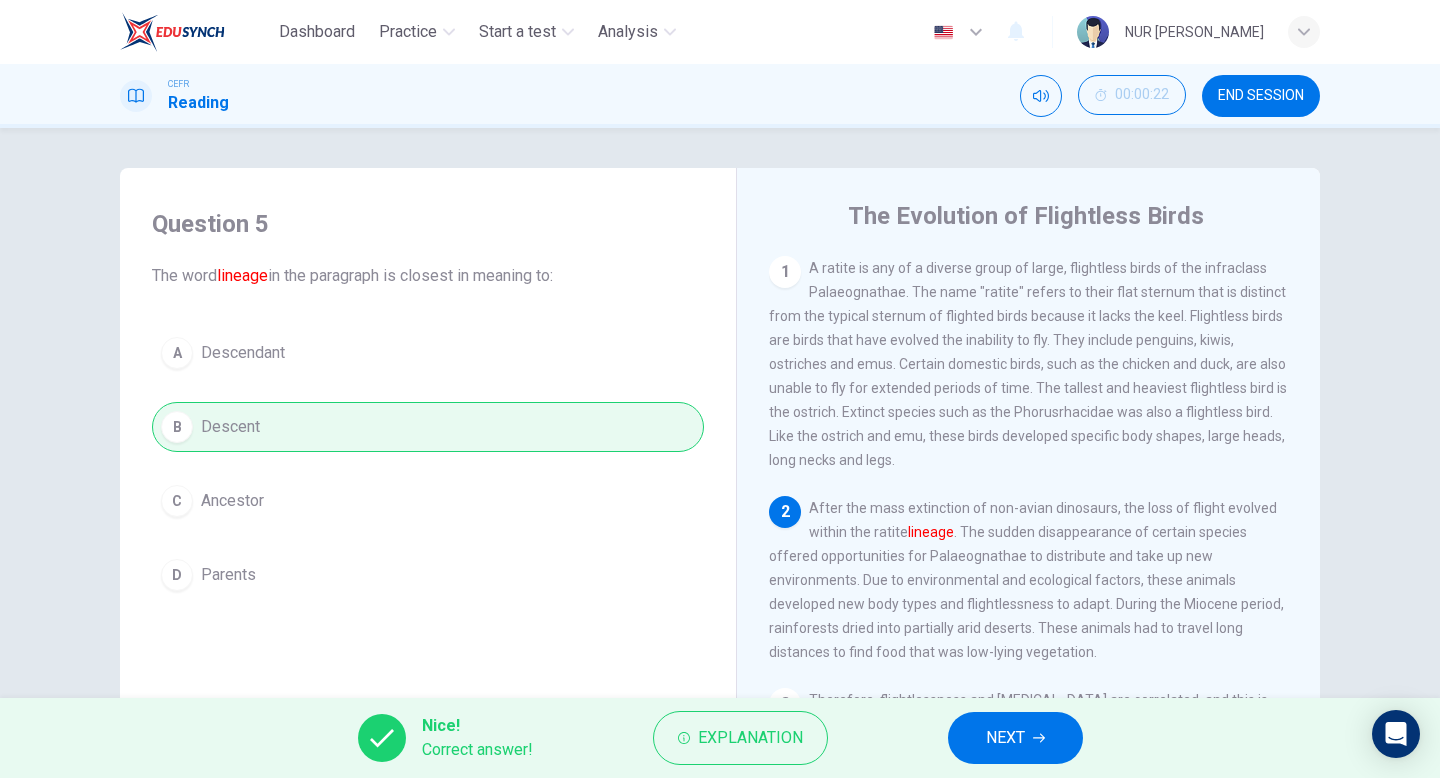 click on "NEXT" at bounding box center (1005, 738) 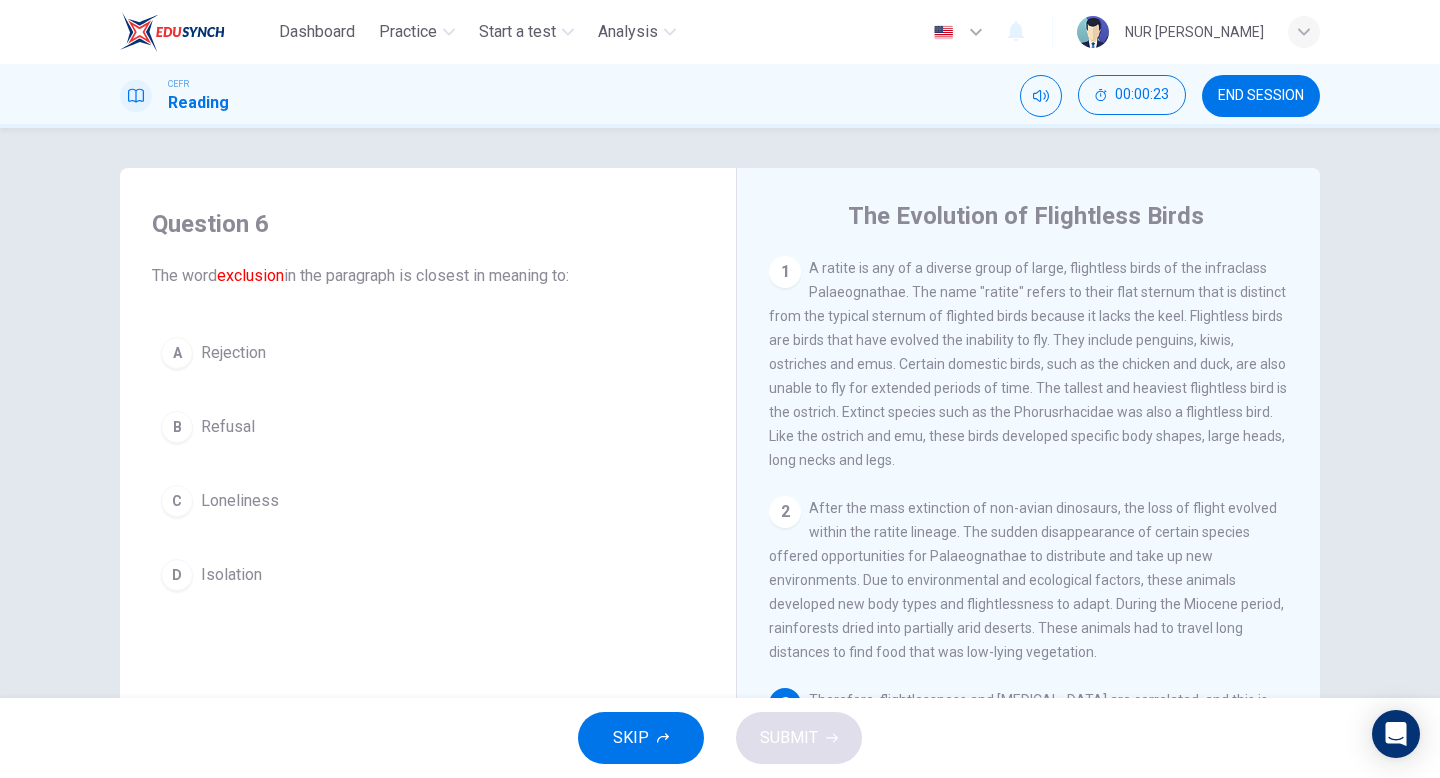 click on "D Isolation" at bounding box center [428, 575] 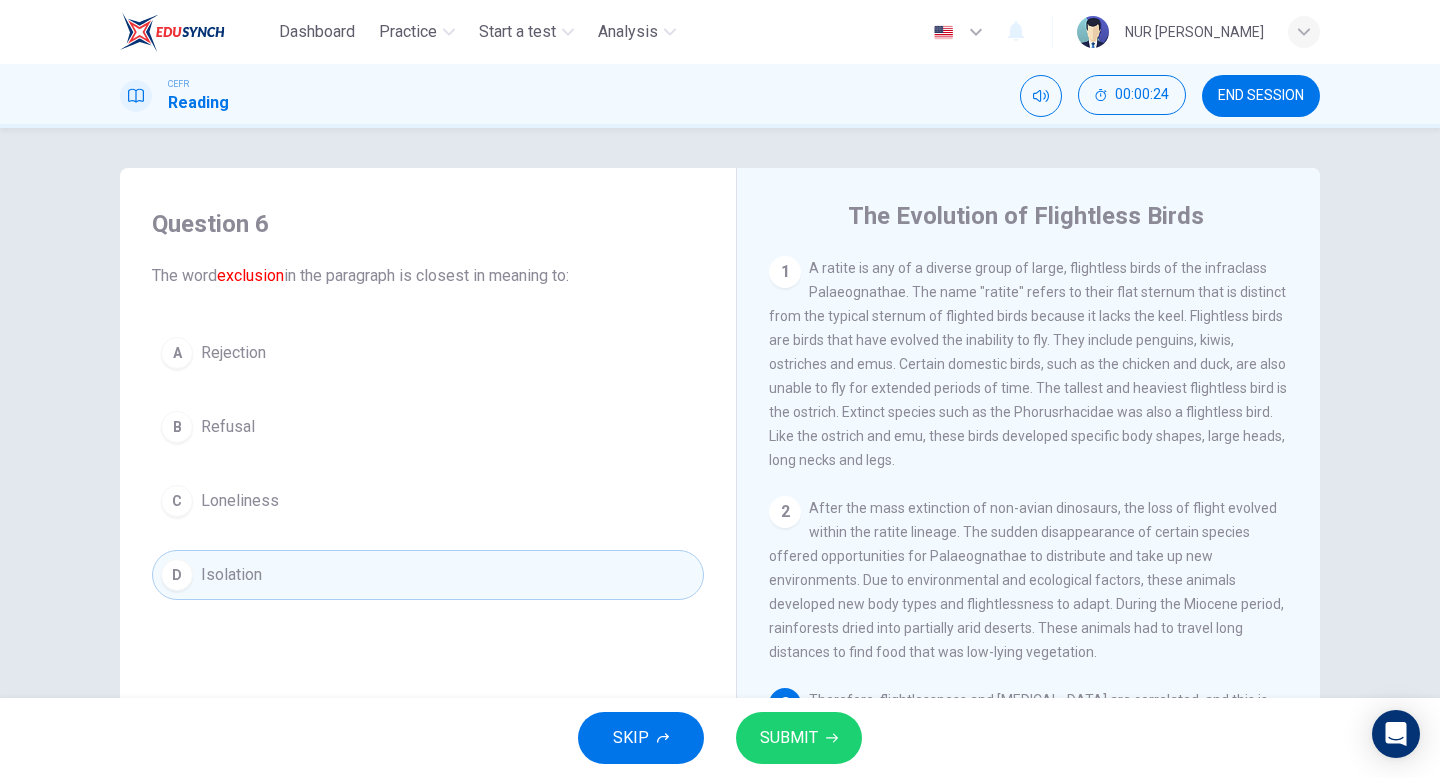 click on "SUBMIT" at bounding box center (789, 738) 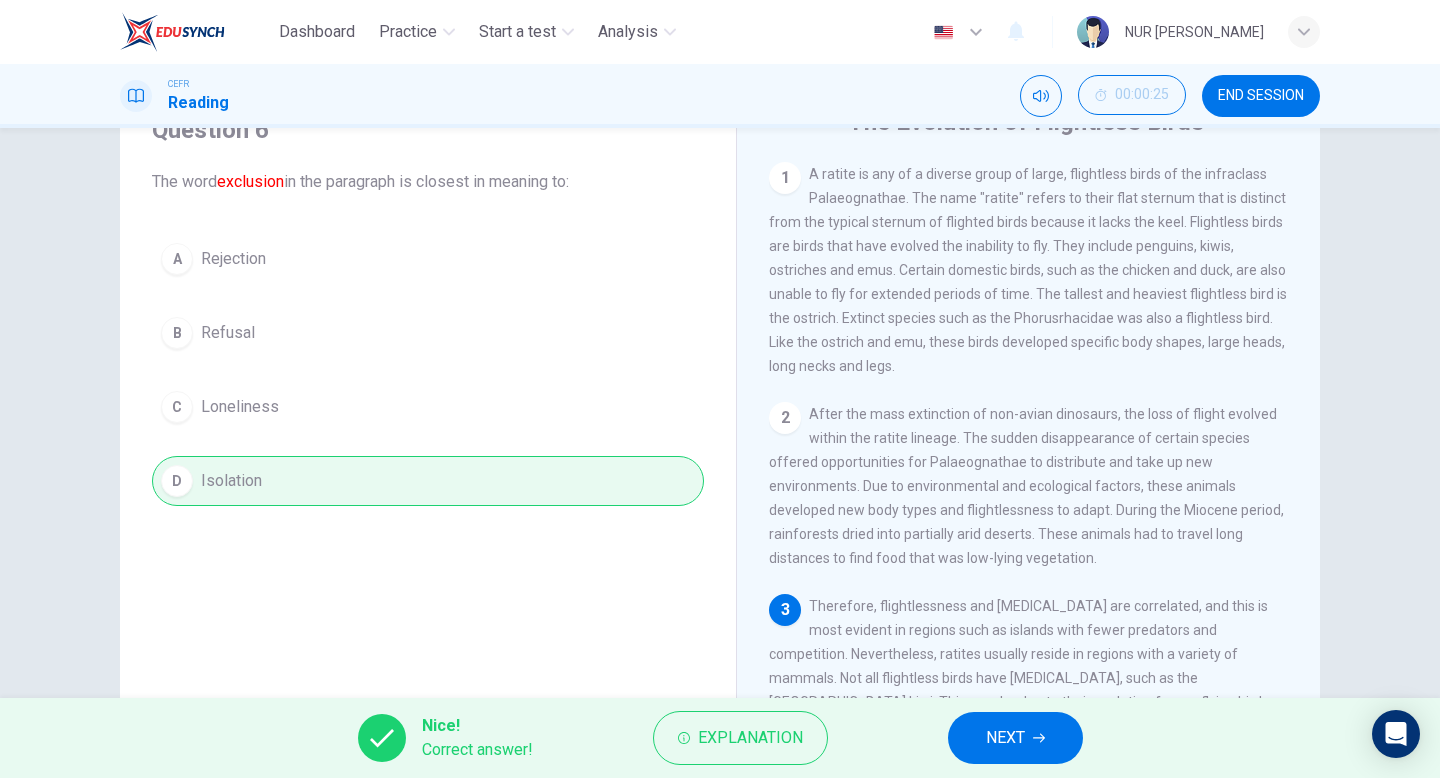 scroll, scrollTop: 205, scrollLeft: 0, axis: vertical 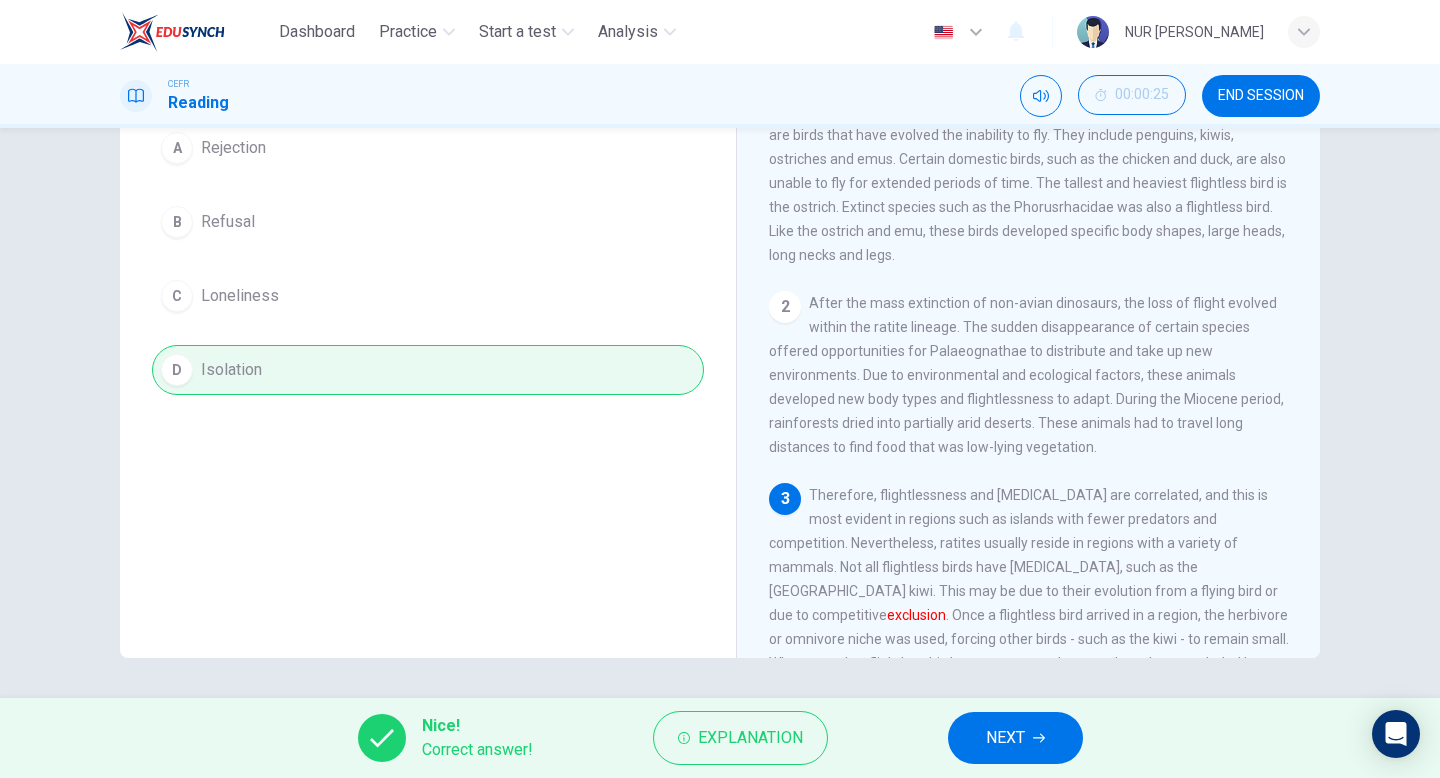 click on "NEXT" at bounding box center [1005, 738] 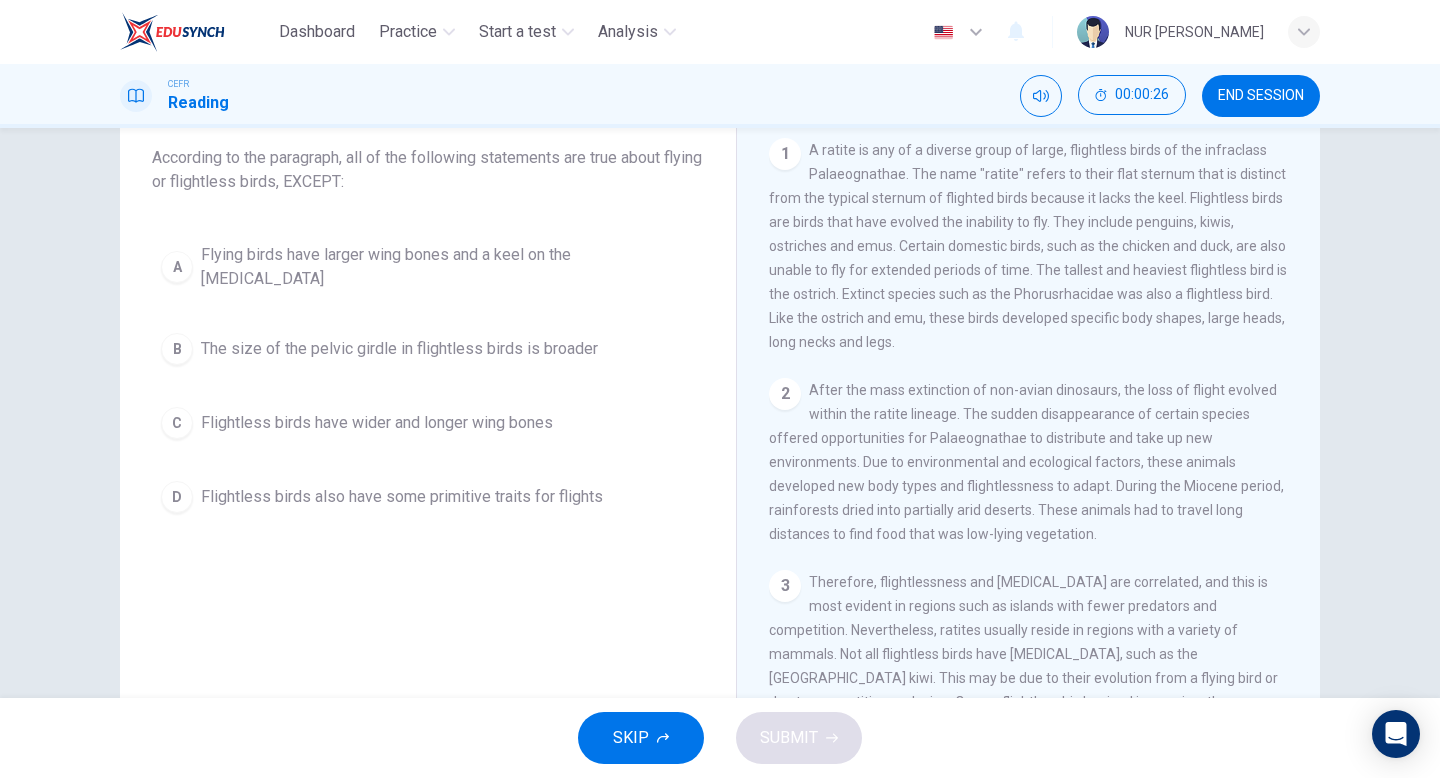 scroll, scrollTop: 115, scrollLeft: 0, axis: vertical 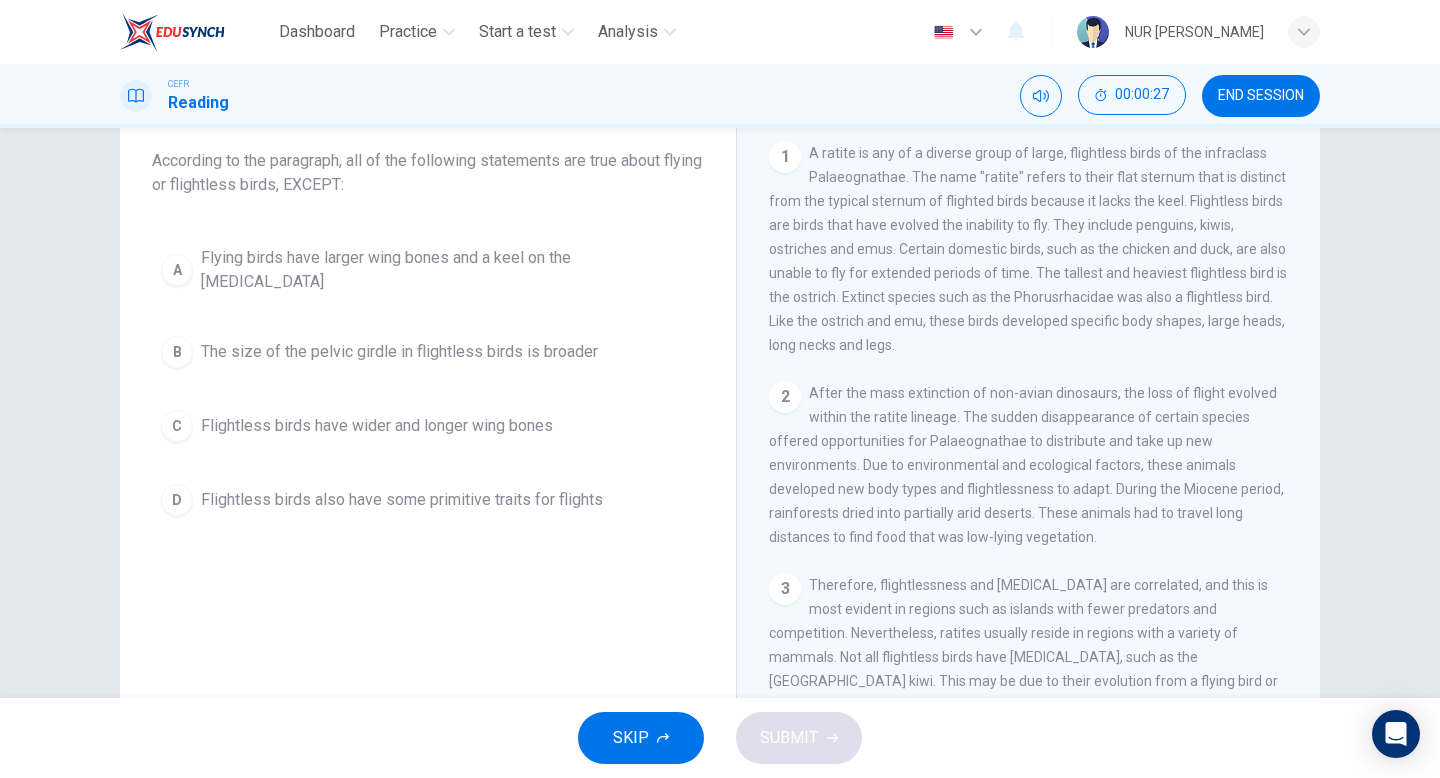 click on "C Flightless birds have wider and longer wing bones" at bounding box center (428, 426) 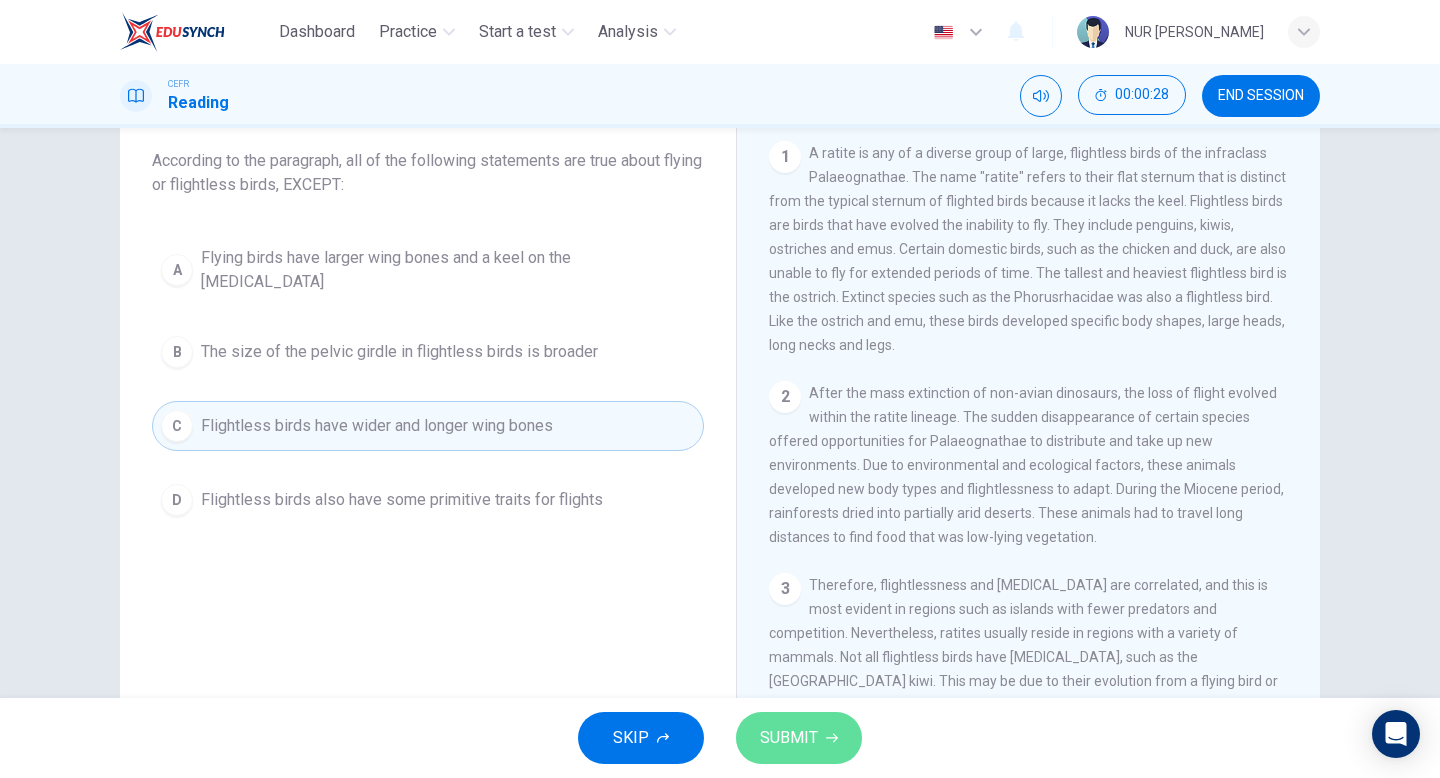 click on "SUBMIT" at bounding box center [789, 738] 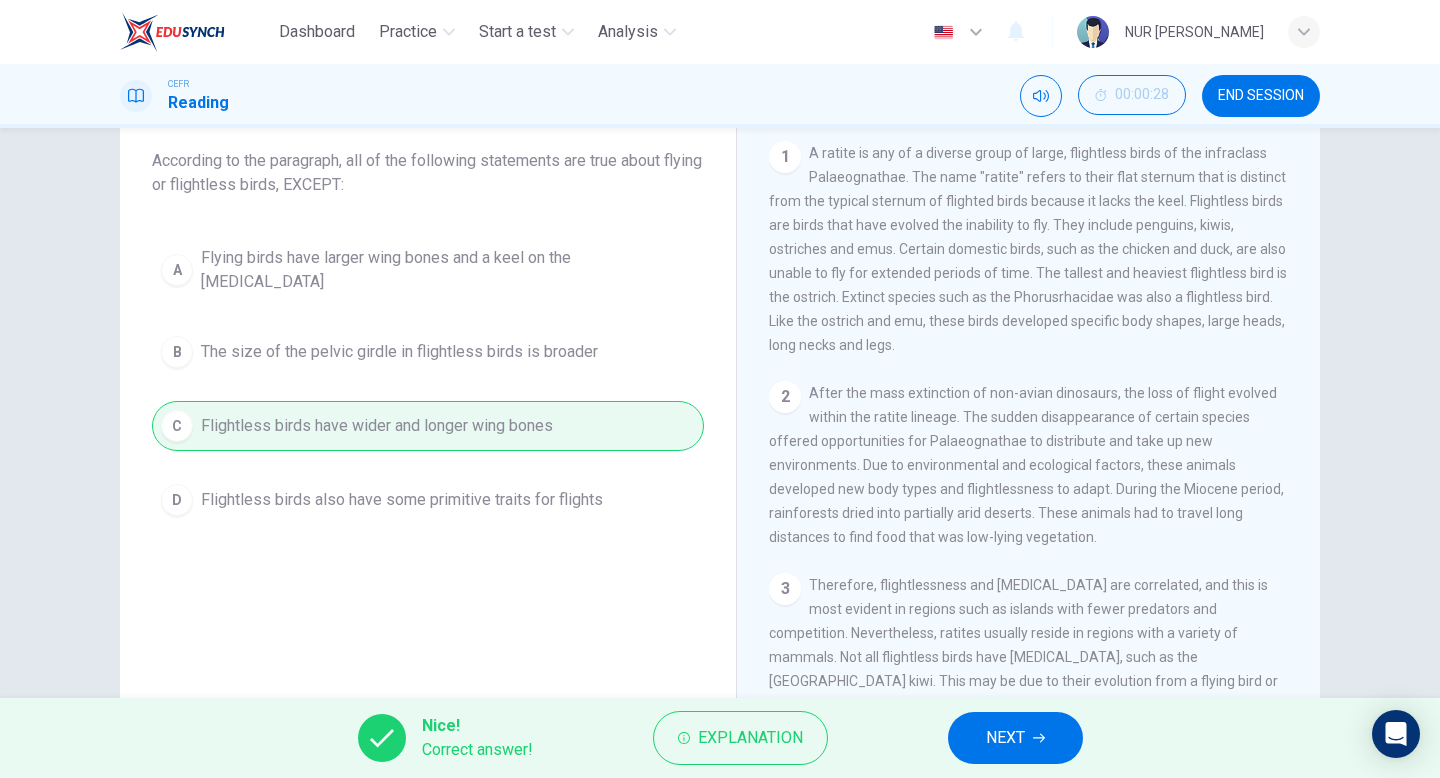 click on "NEXT" at bounding box center [1015, 738] 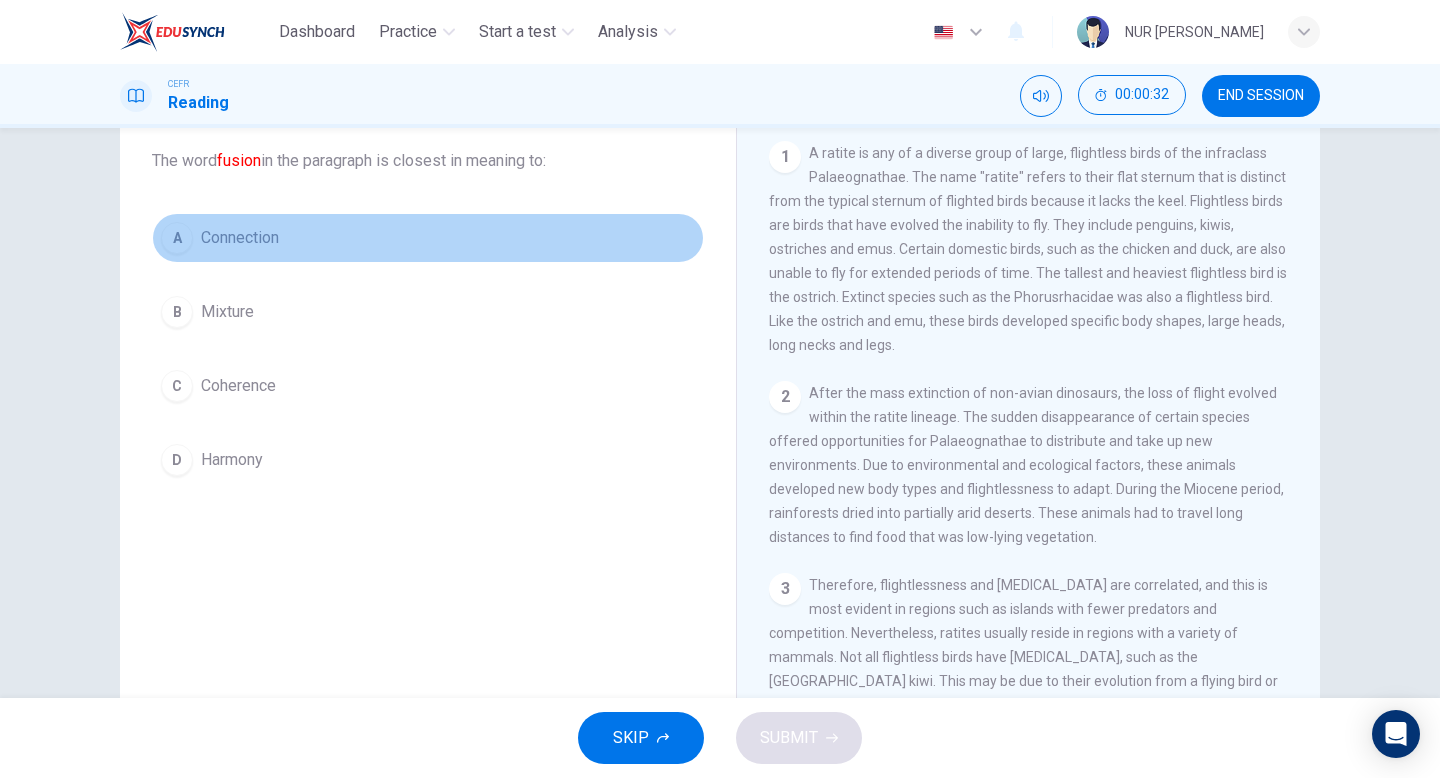 click on "Connection" at bounding box center [240, 238] 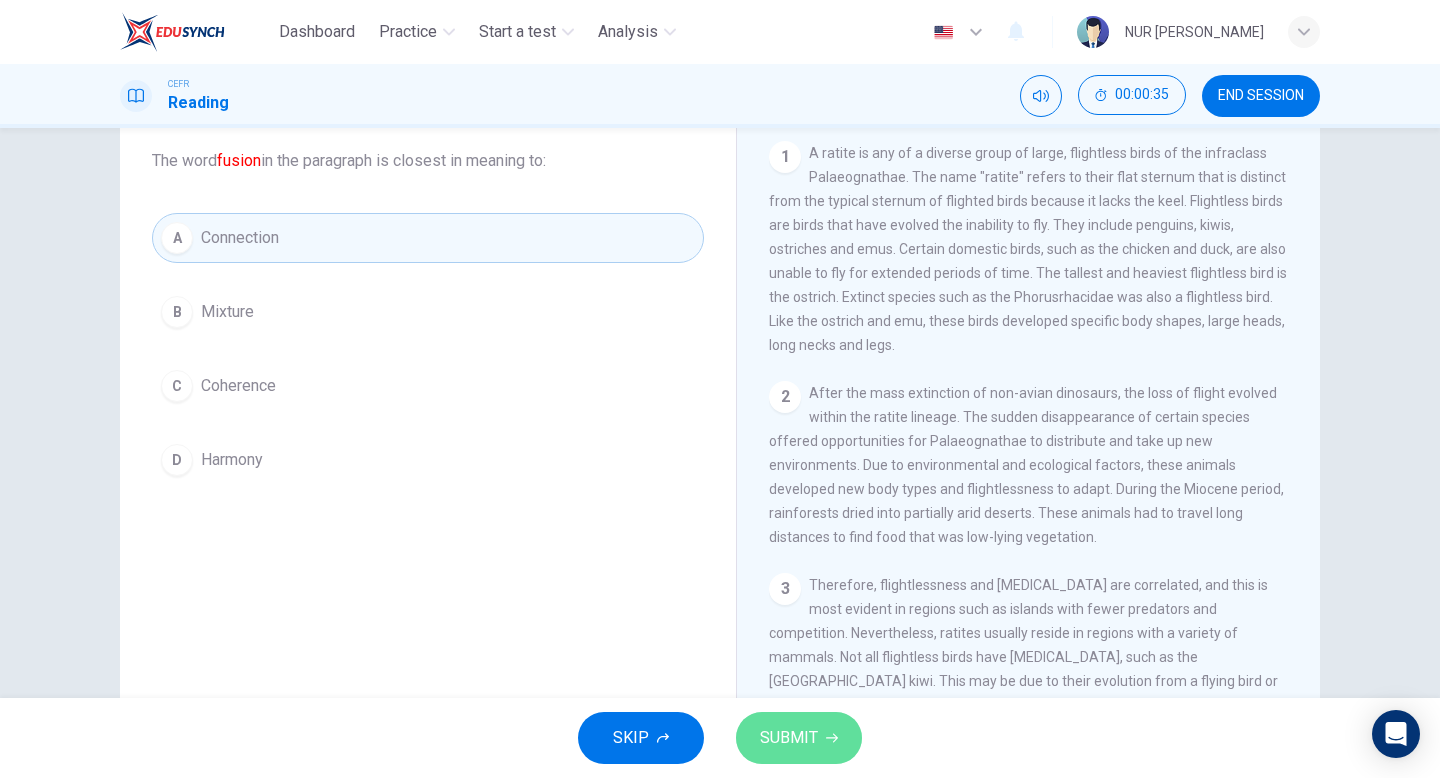 click on "SUBMIT" at bounding box center (789, 738) 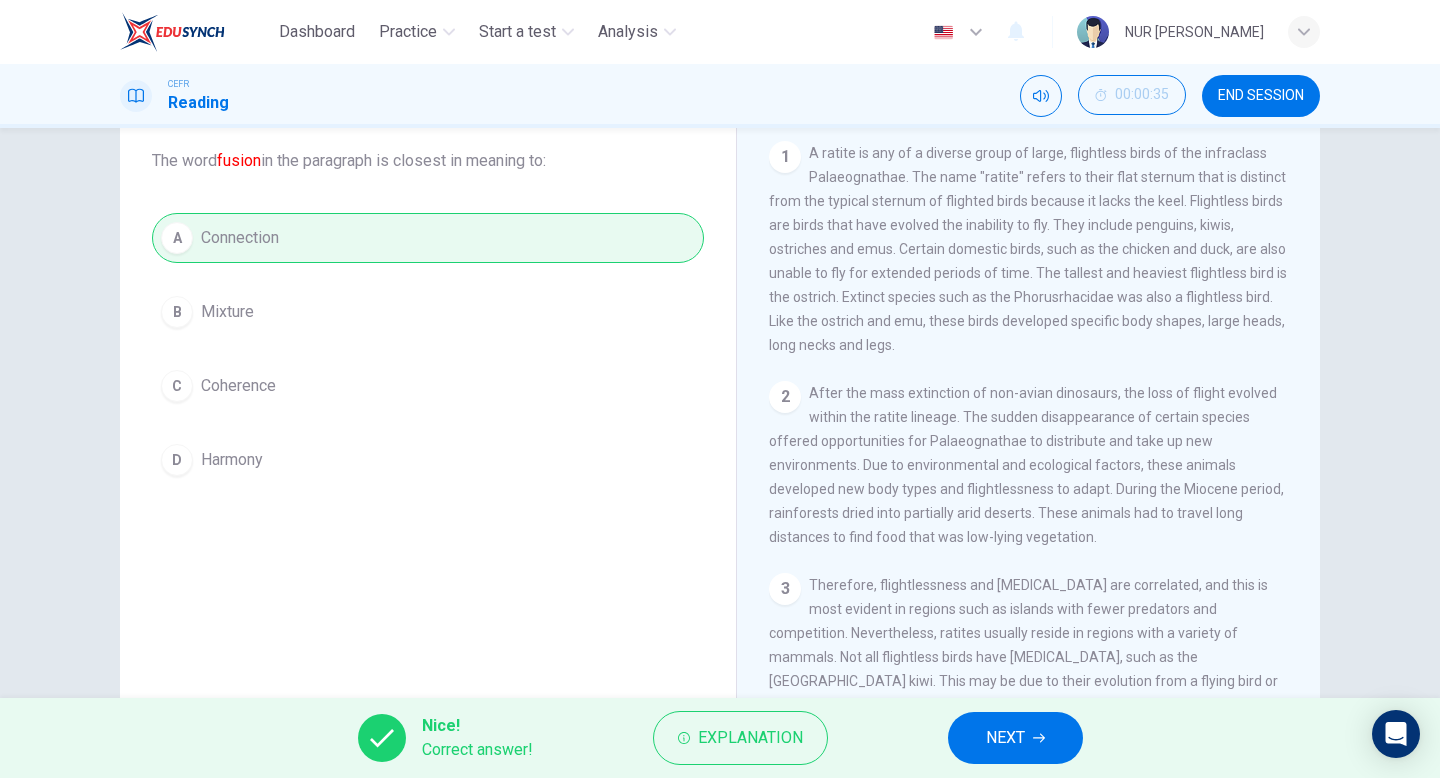 click on "NEXT" at bounding box center (1005, 738) 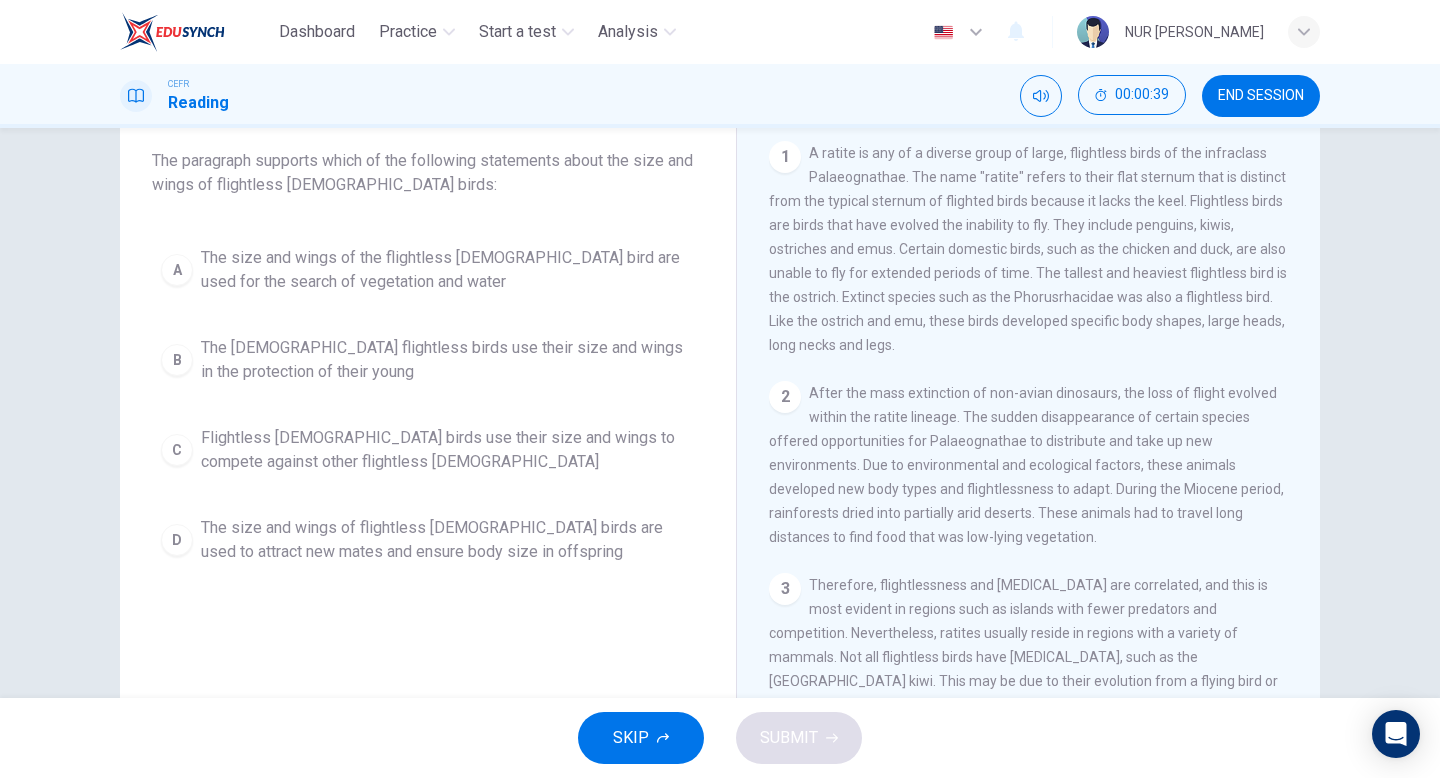click on "The size and wings of flightless male birds are used to attract new mates and ensure body size in offspring" at bounding box center [448, 540] 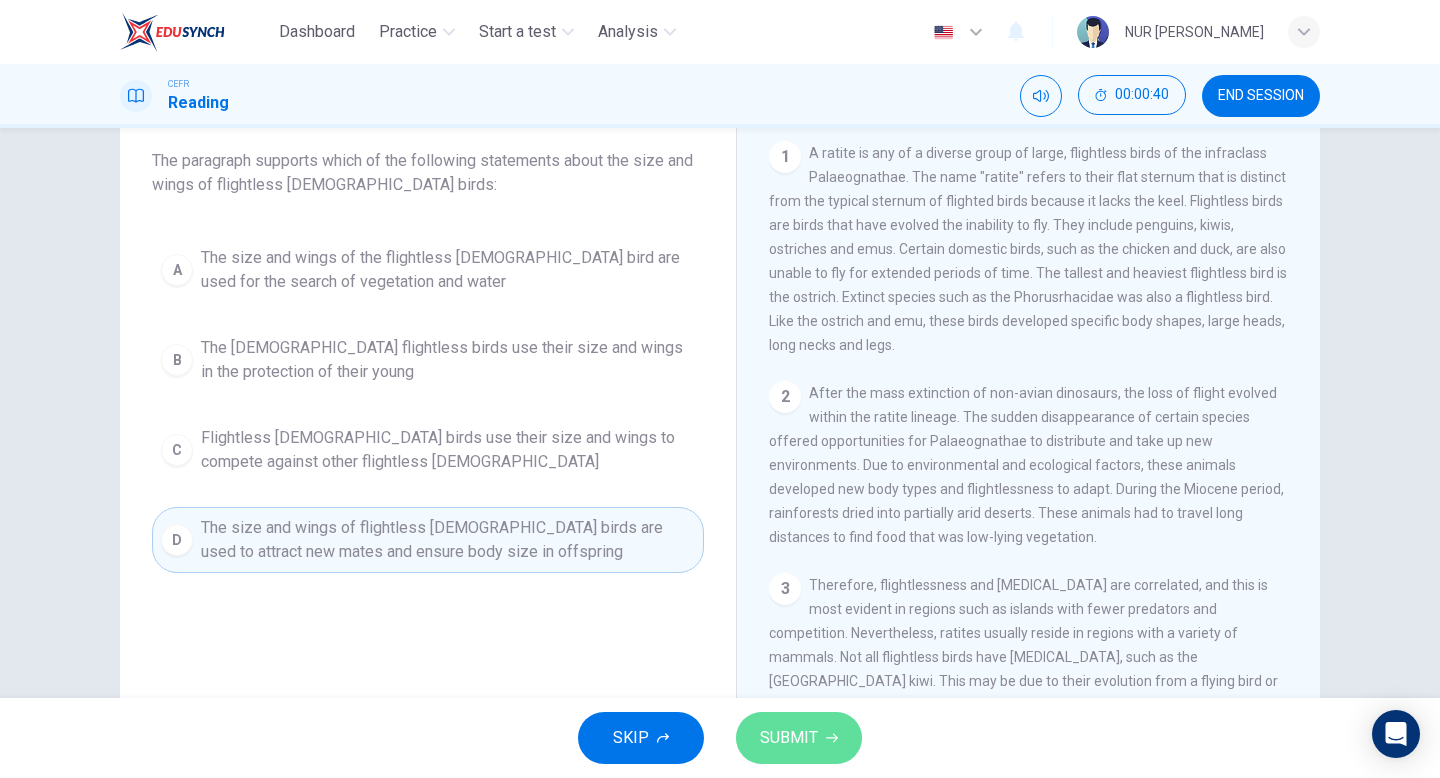 click on "SUBMIT" at bounding box center (789, 738) 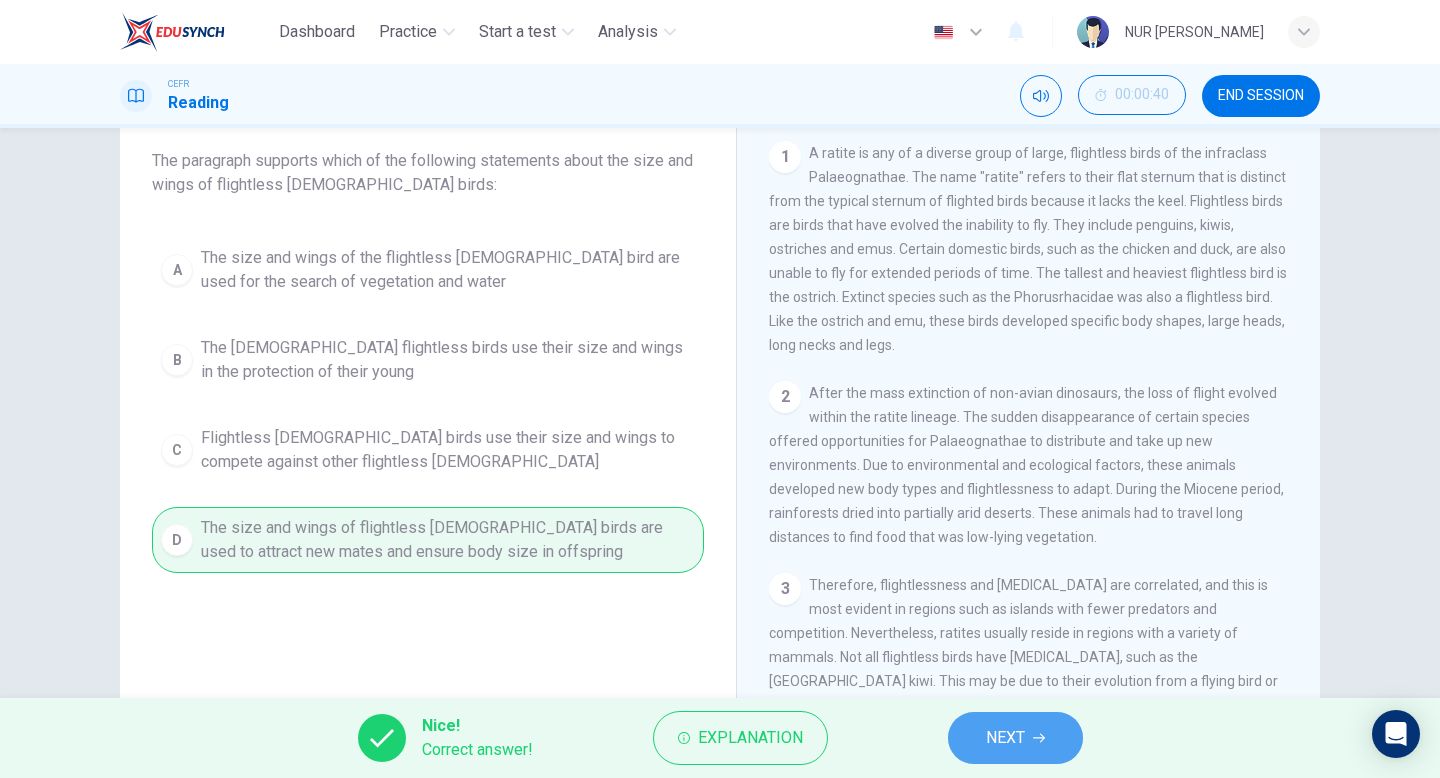 click on "NEXT" at bounding box center [1005, 738] 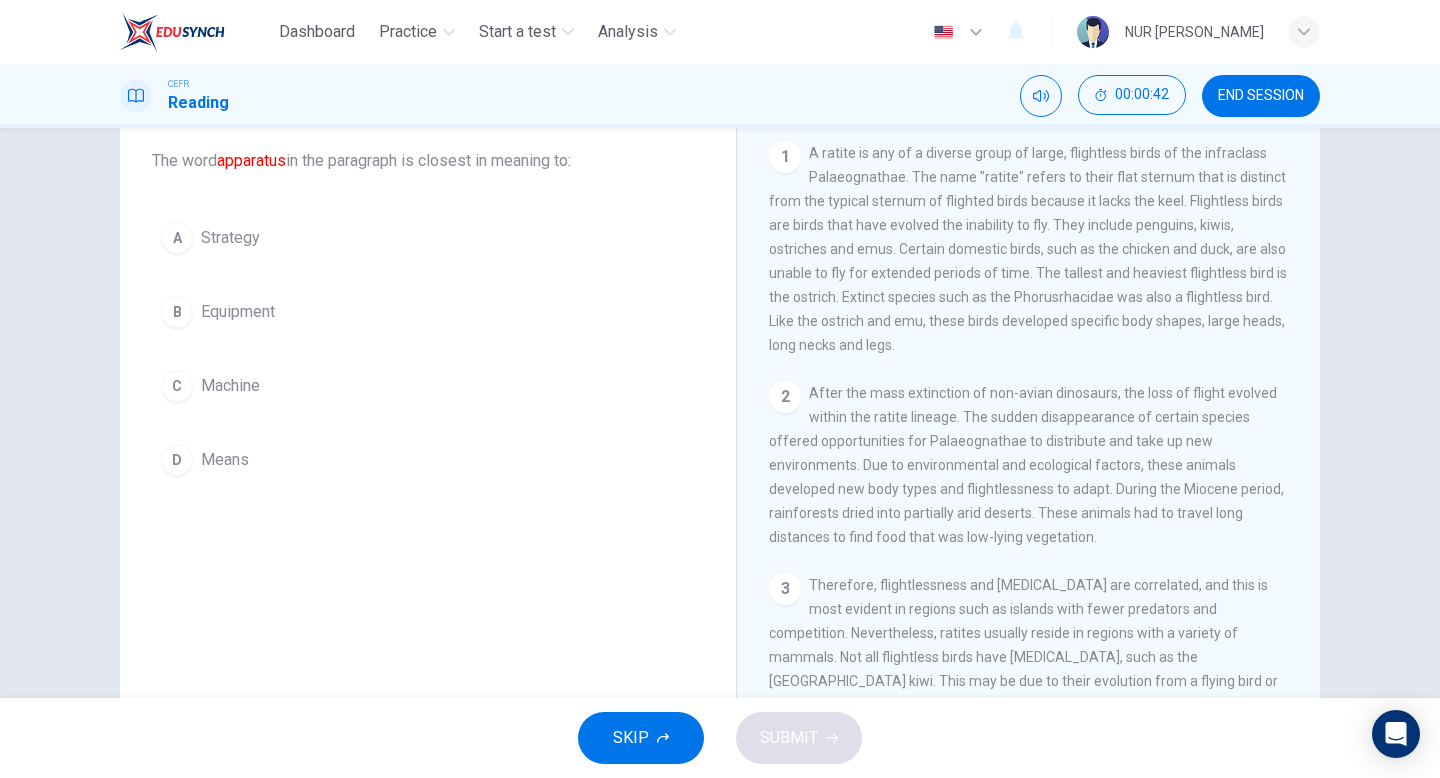 click on "Means" at bounding box center [225, 460] 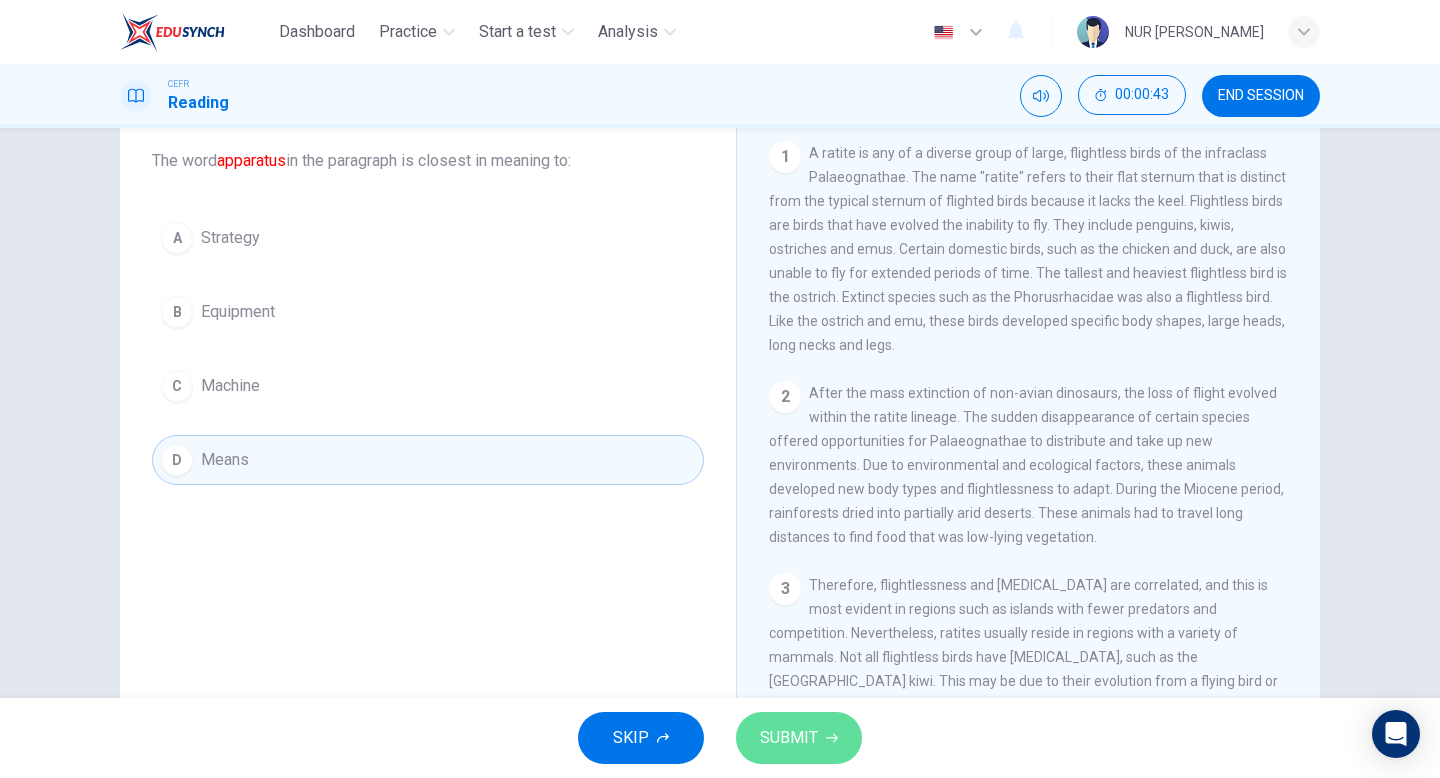 click on "SUBMIT" at bounding box center [789, 738] 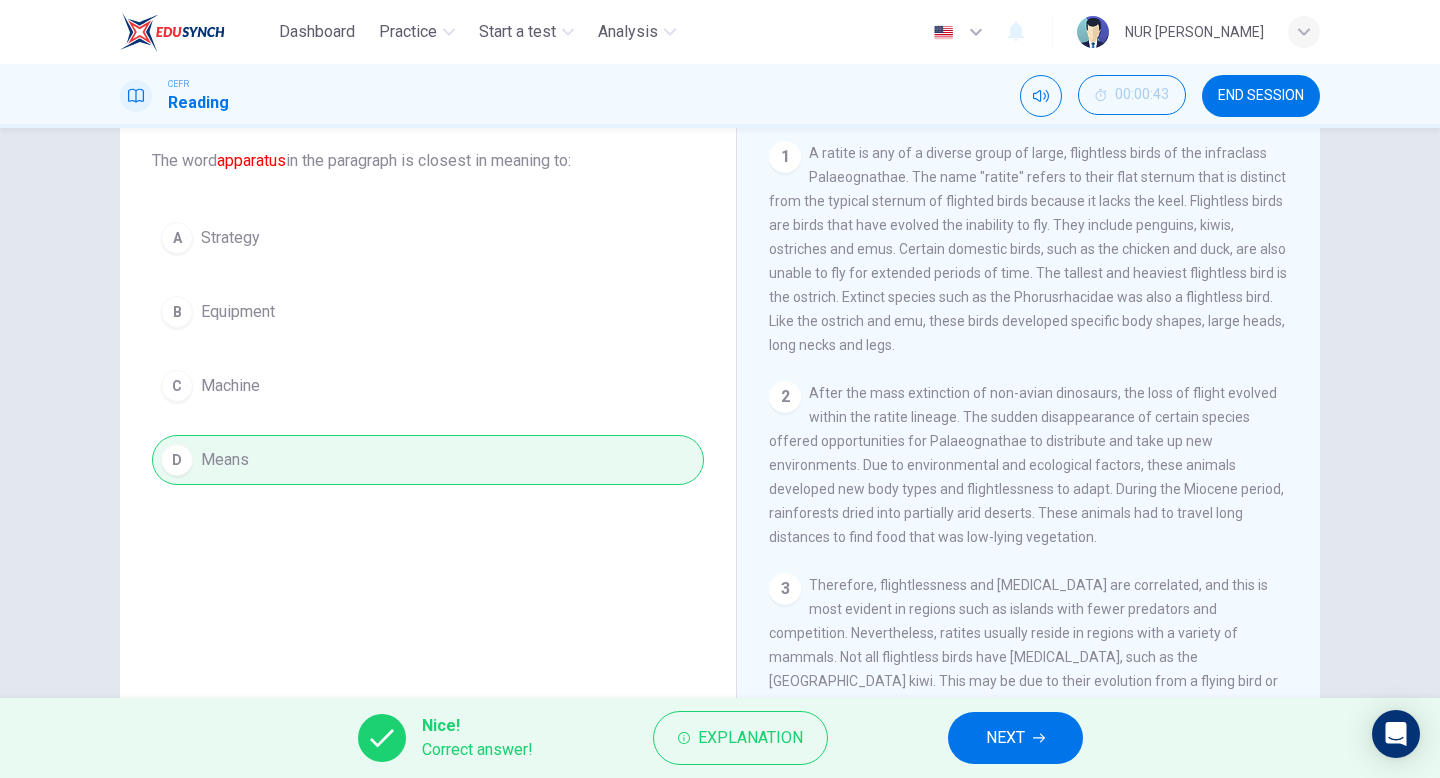 click on "NEXT" at bounding box center [1005, 738] 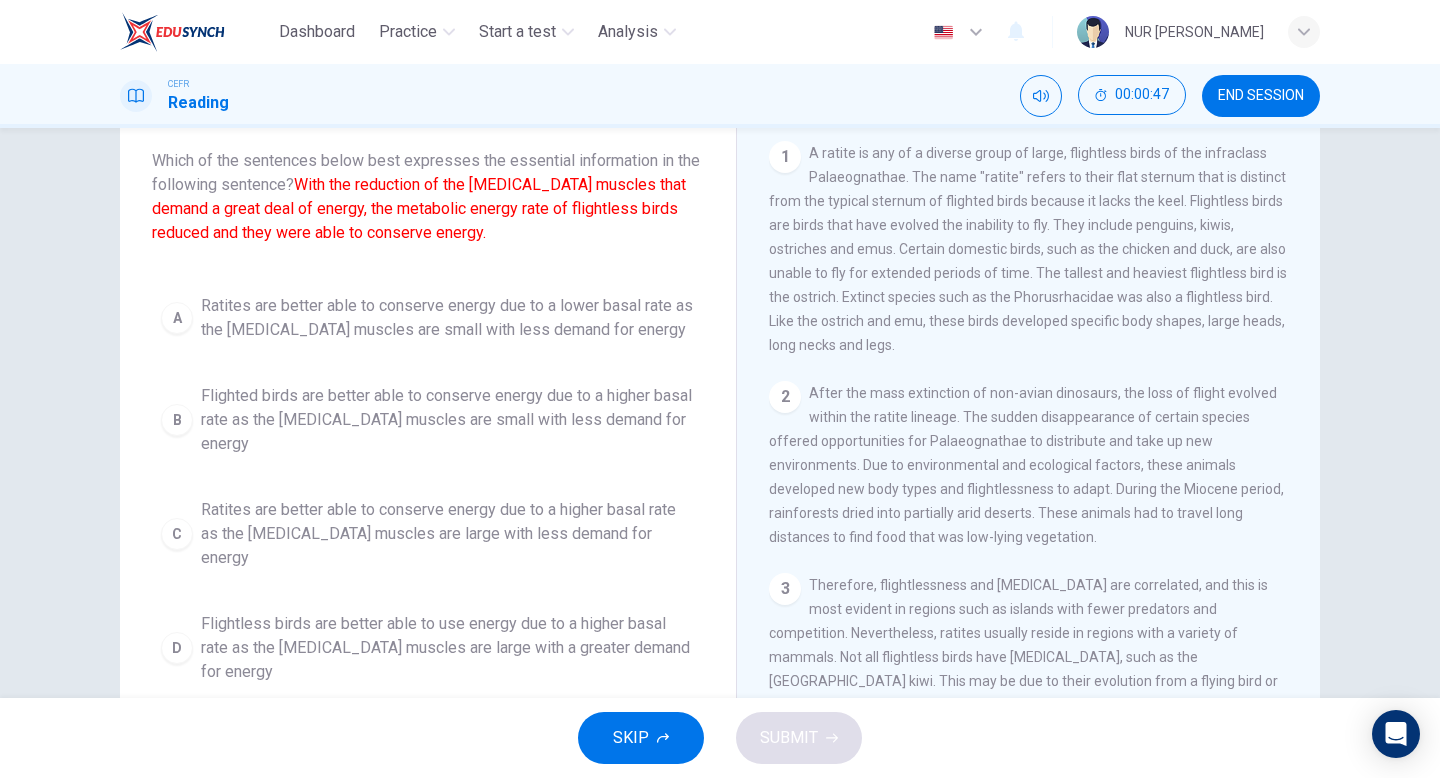 click on "Ratites are better able to conserve energy due to a lower basal rate as the pectoral muscles are small with less demand for energy" at bounding box center [448, 318] 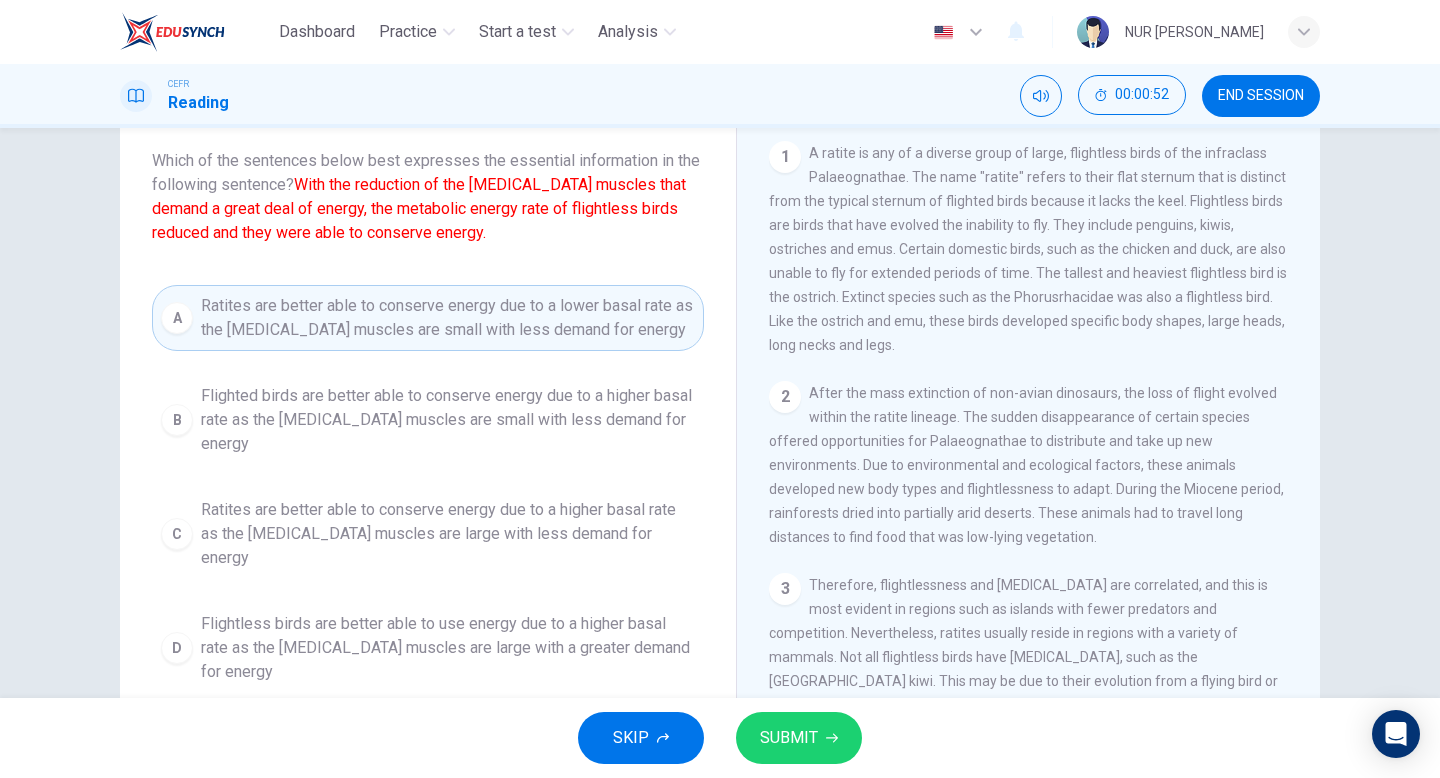 click on "SUBMIT" at bounding box center (789, 738) 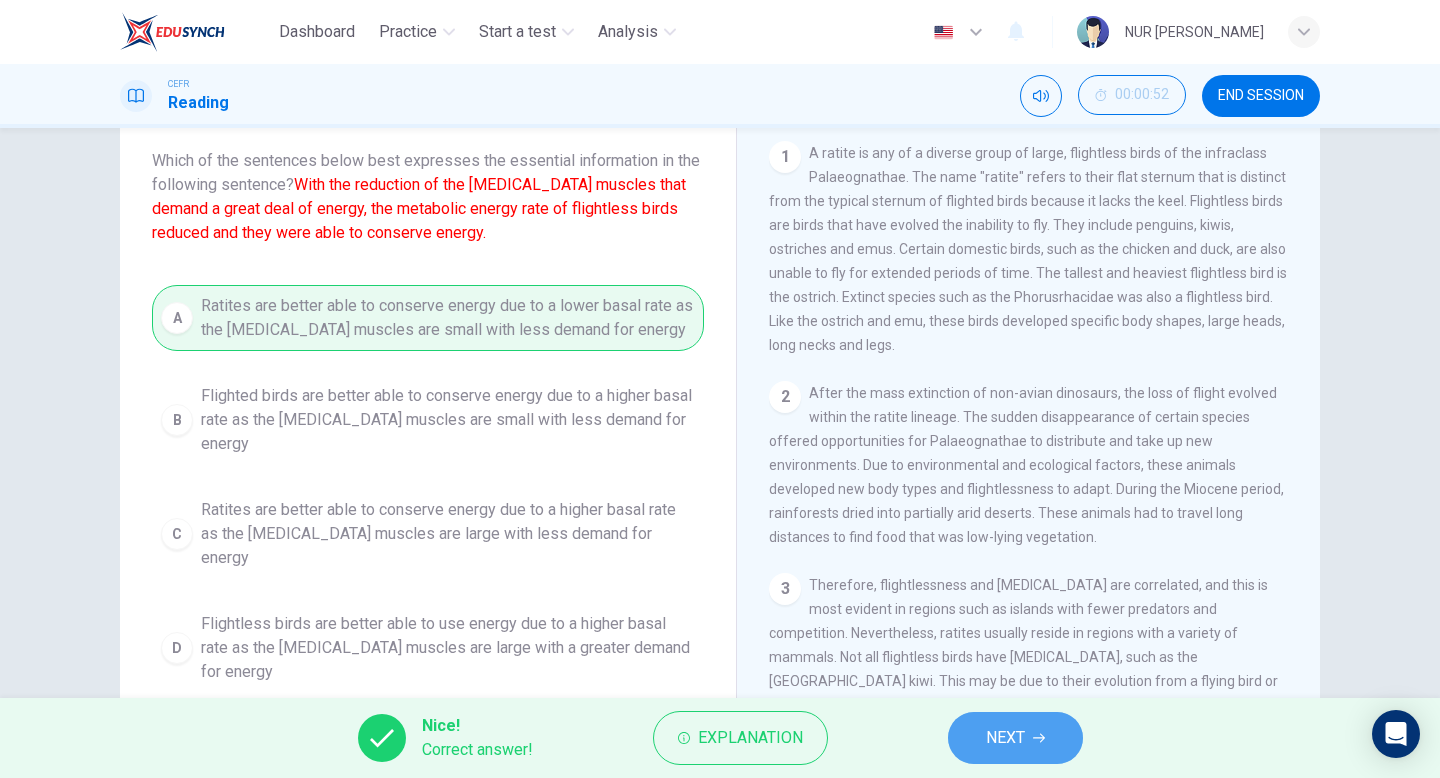click on "NEXT" at bounding box center [1005, 738] 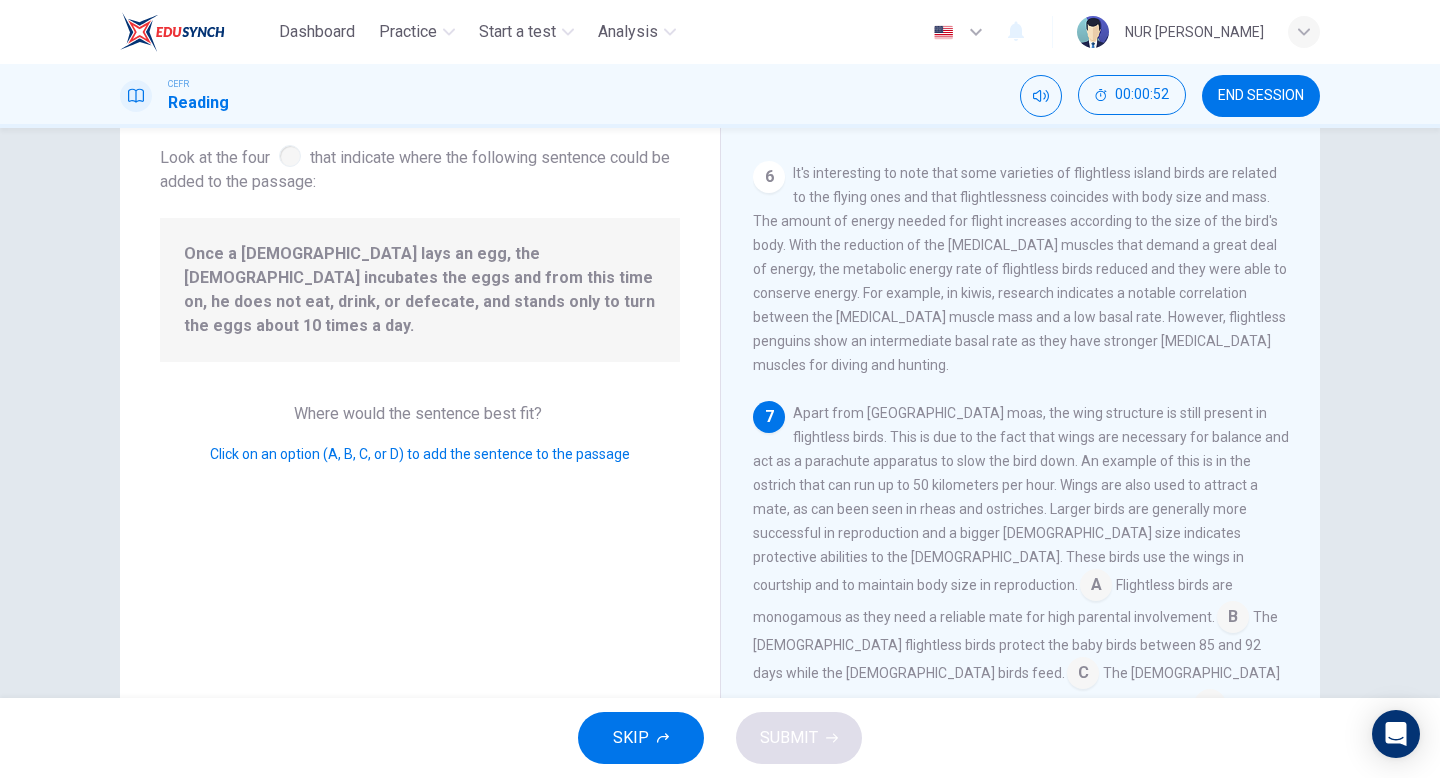 scroll, scrollTop: 989, scrollLeft: 0, axis: vertical 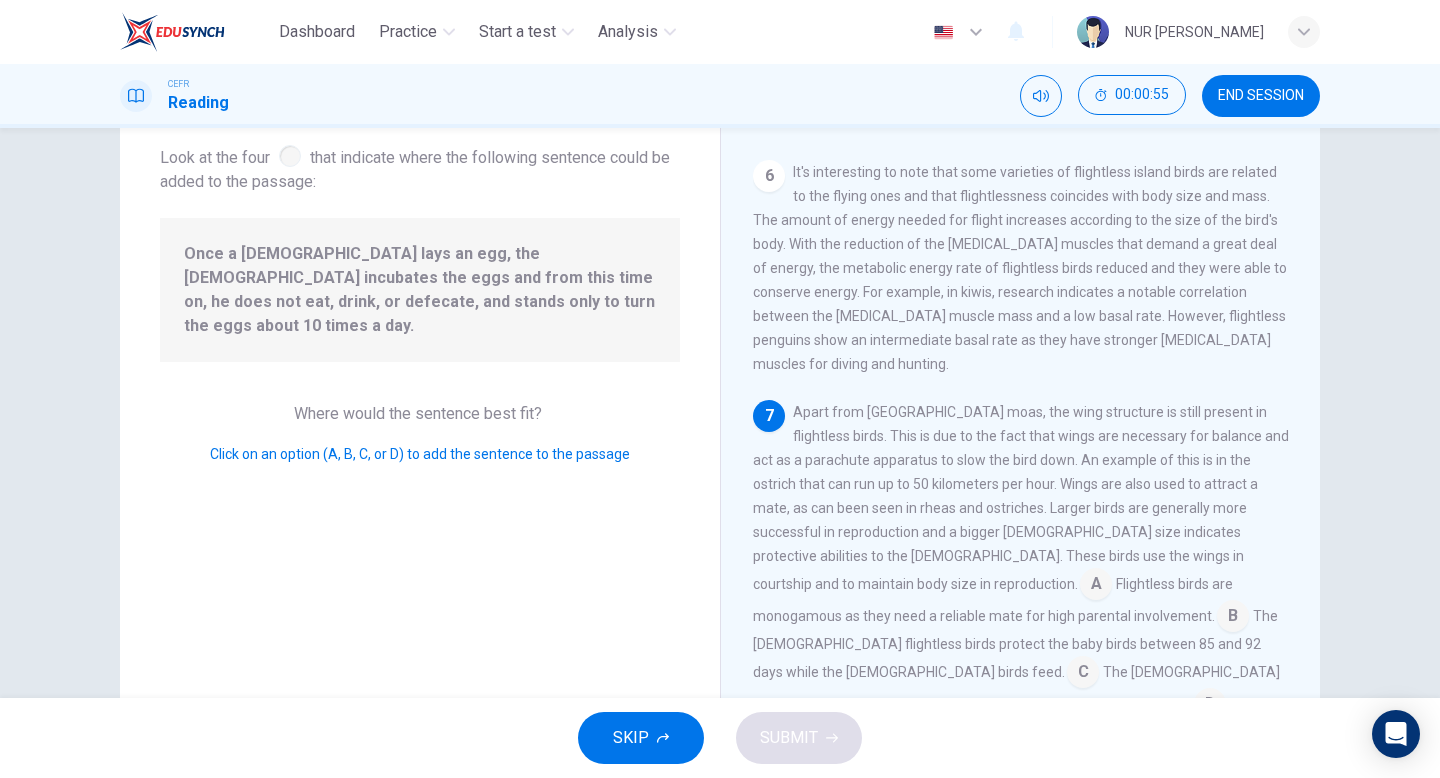 click at bounding box center (1233, 618) 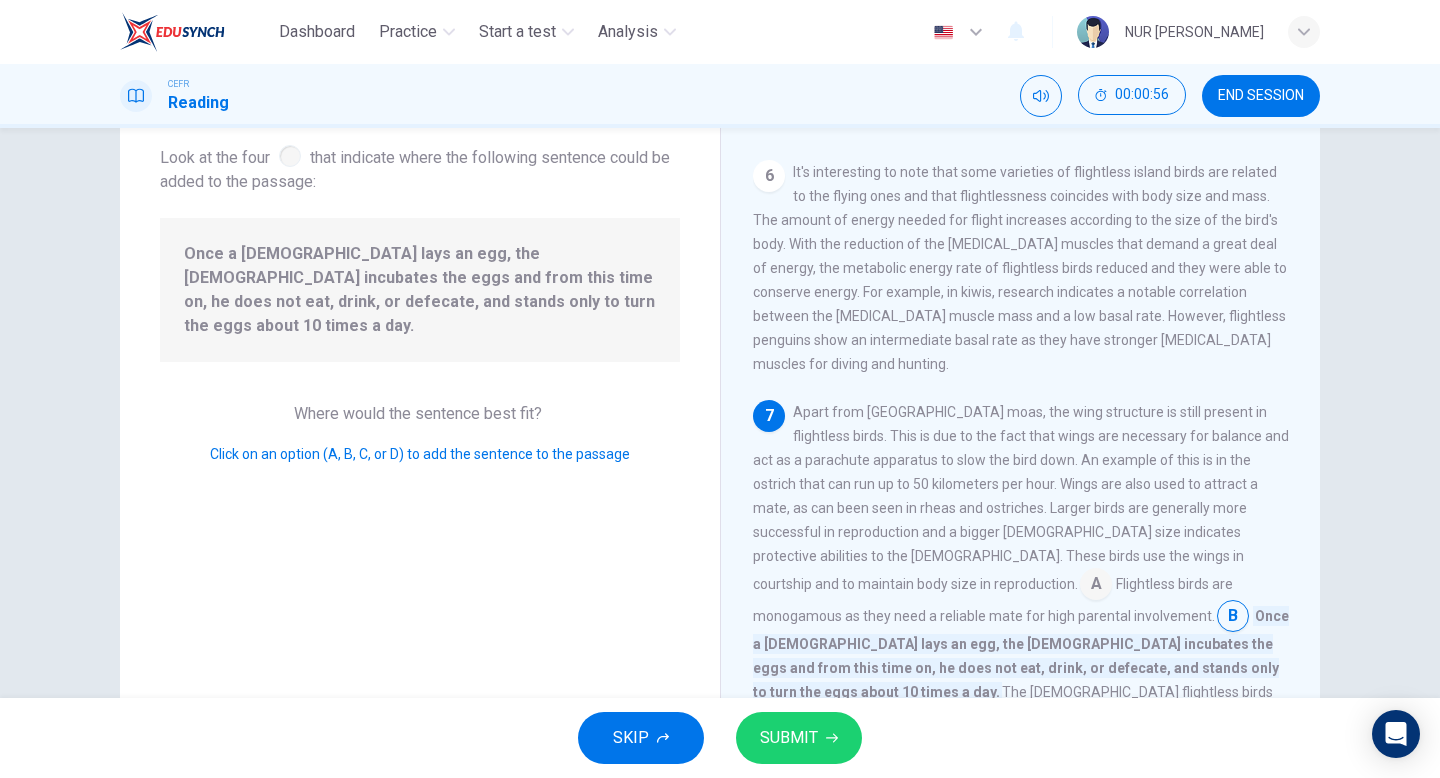scroll, scrollTop: 1037, scrollLeft: 0, axis: vertical 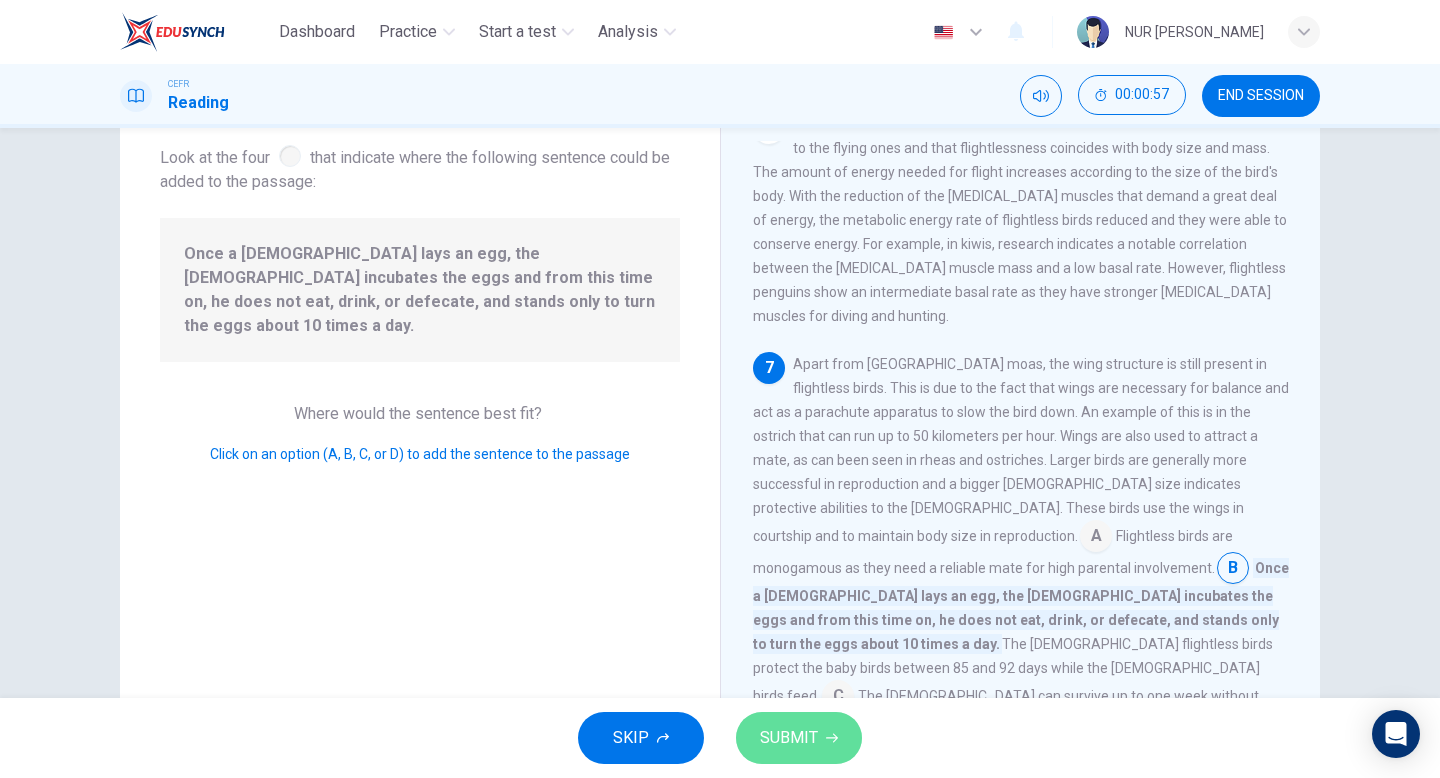 click on "SUBMIT" at bounding box center (799, 738) 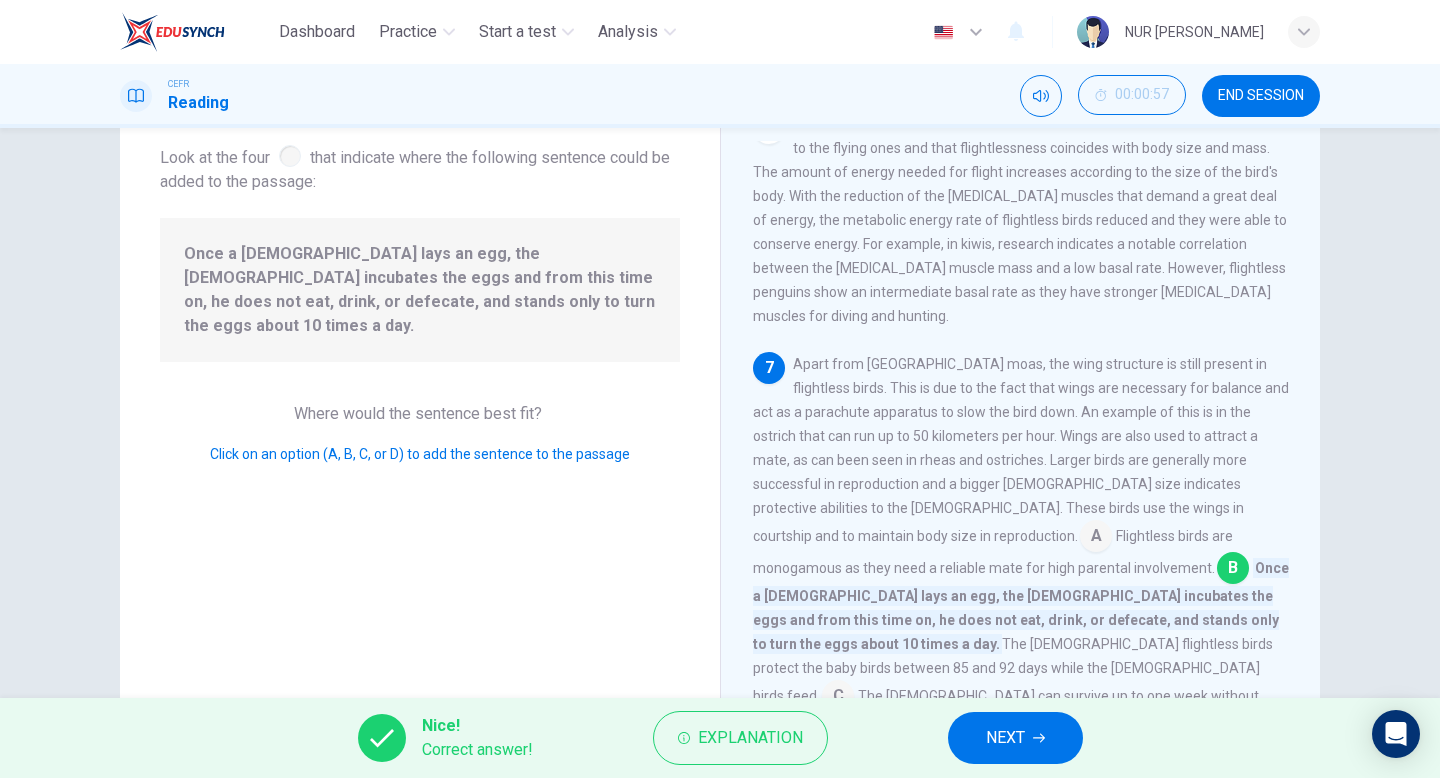 click on "NEXT" at bounding box center (1005, 738) 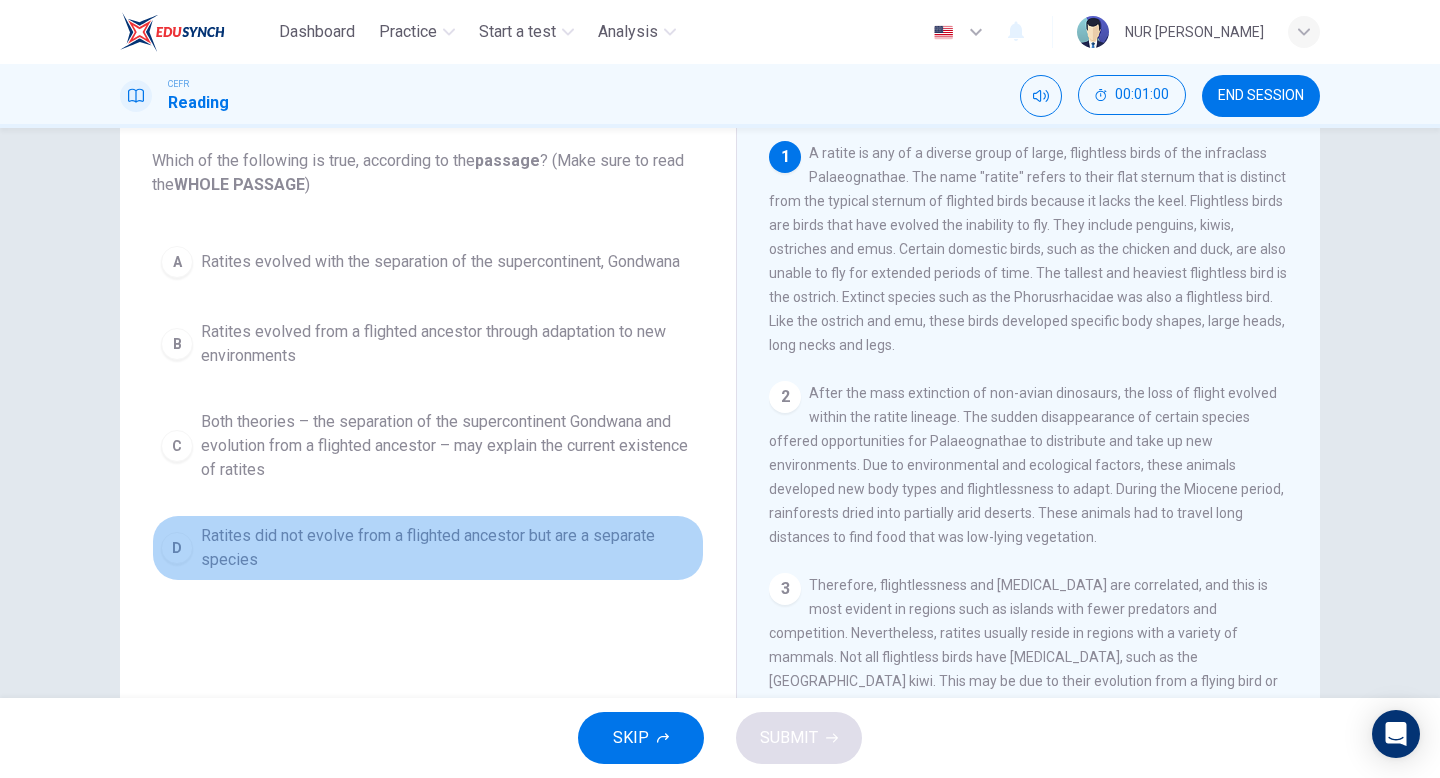 click on "Ratites did not evolve from a flighted ancestor but are a separate species" at bounding box center (448, 548) 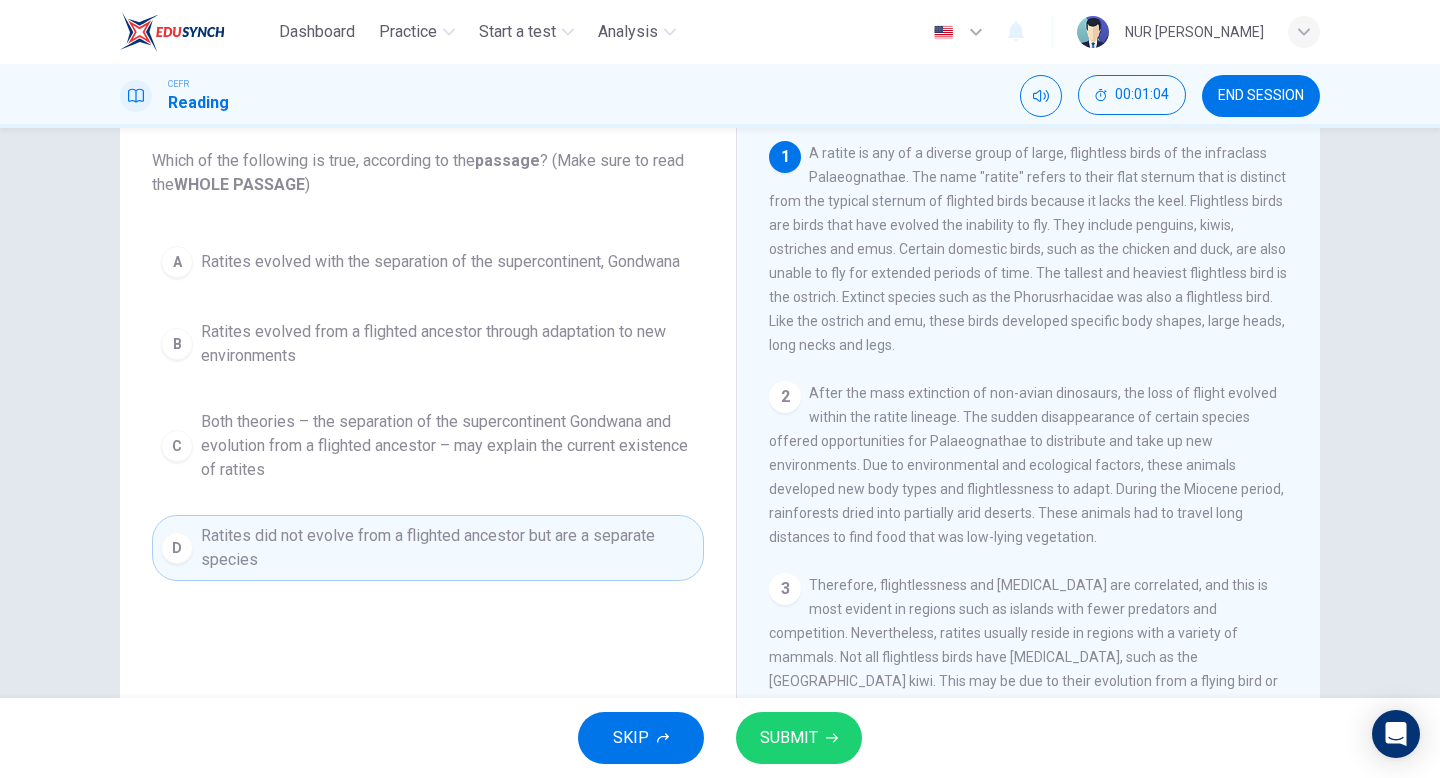 click on "SUBMIT" at bounding box center [789, 738] 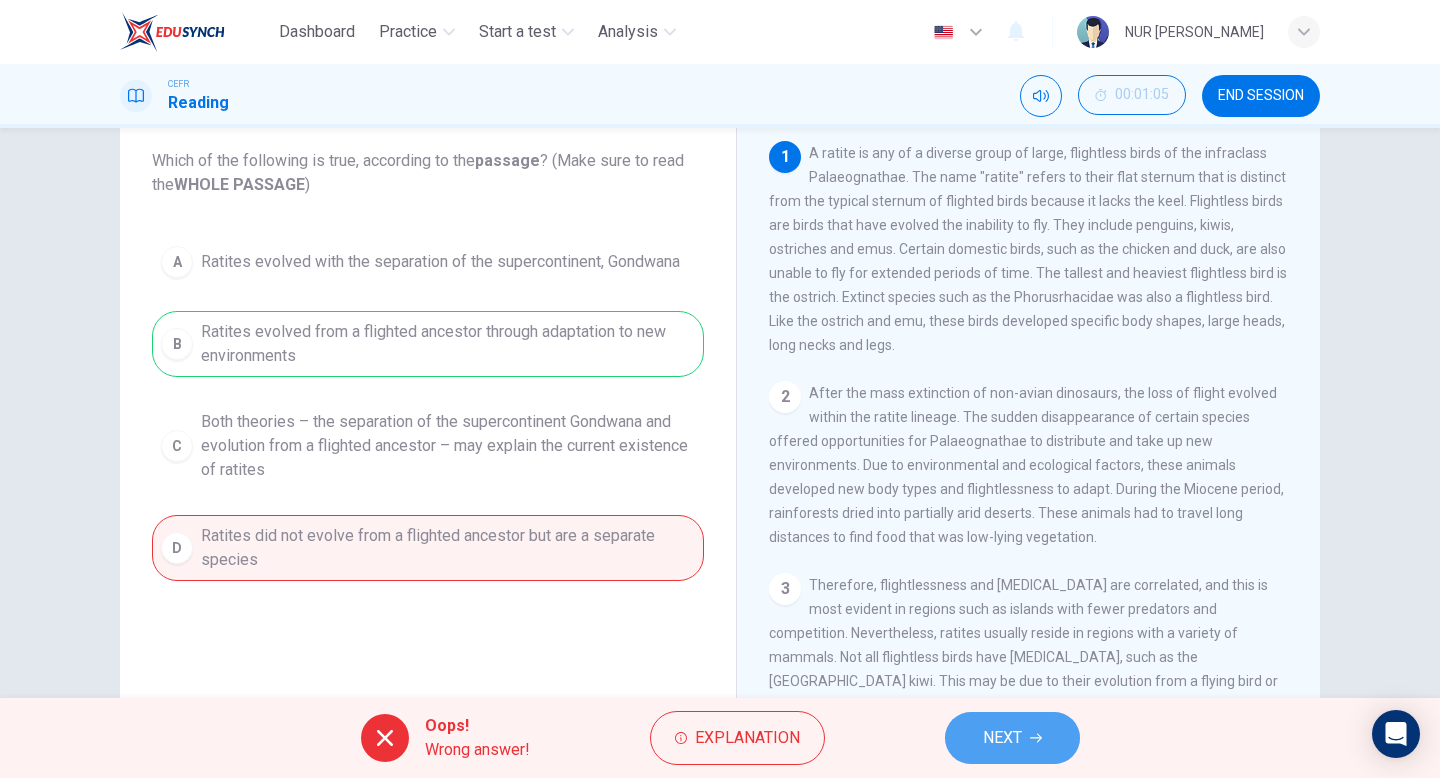 click on "NEXT" at bounding box center [1012, 738] 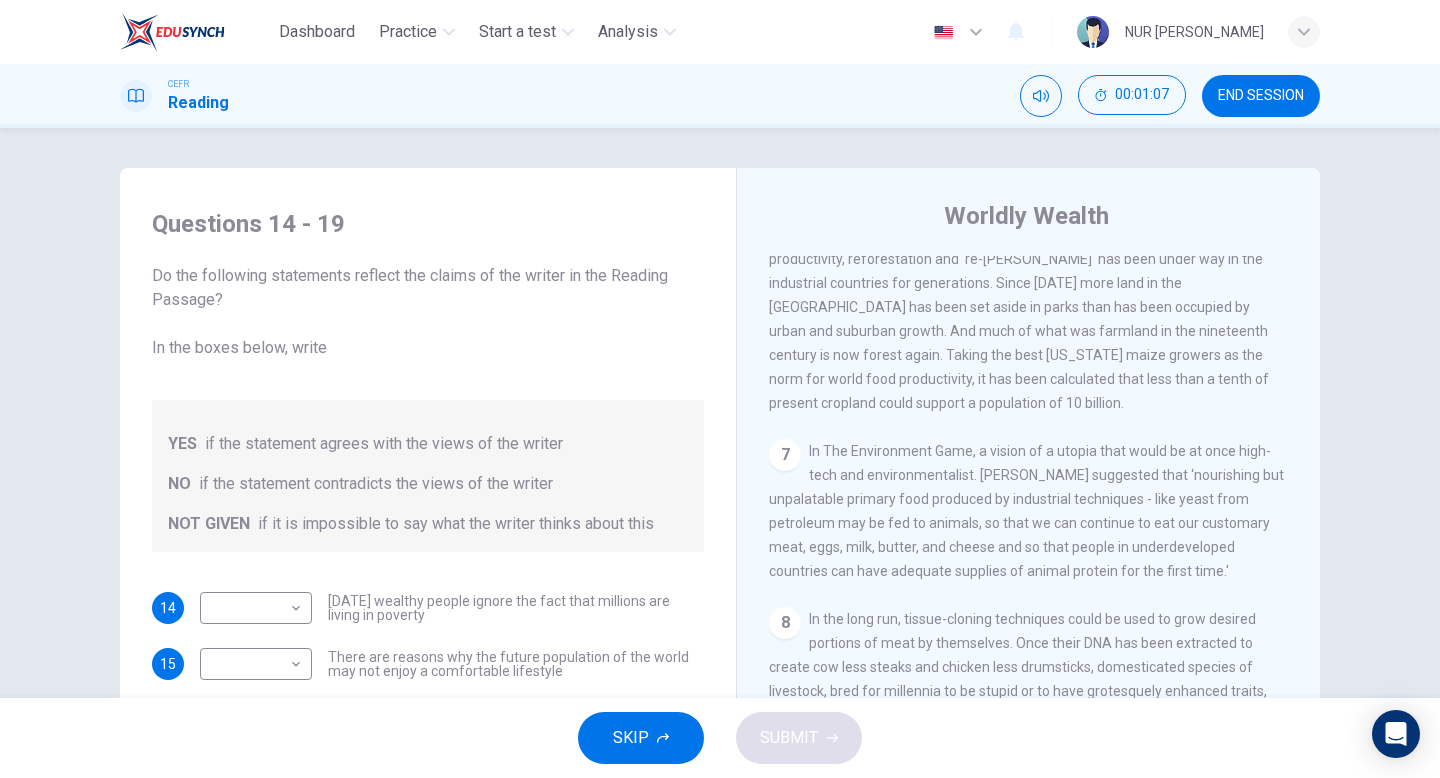 scroll, scrollTop: 1853, scrollLeft: 0, axis: vertical 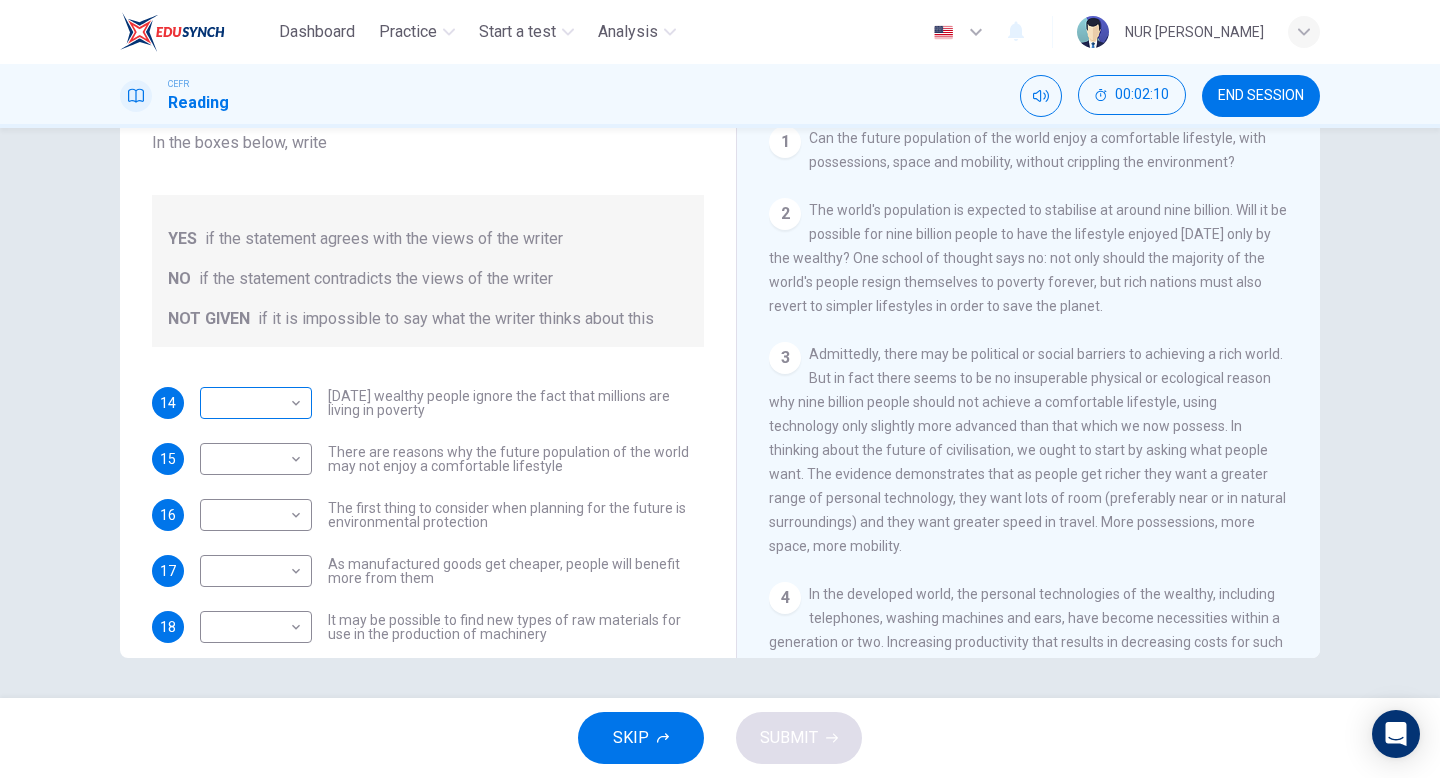click on "Dashboard Practice Start a test Analysis English en ​ NUR AIMI NADIAH BINTI NASARUDDIN CEFR Reading 00:02:10 END SESSION Questions 14 - 19 Do the following statements reflect the claims of the writer in the Reading Passage?
In the boxes below, write YES if the statement agrees with the views of the writer NO if the statement contradicts the views of the writer NOT GIVEN if it is impossible to say what the writer thinks about this 14 ​ ​ Today's wealthy people ignore the fact that millions are living in poverty 15 ​ ​ There are reasons why the future population of the world may not enjoy a comfortable lifestyle 16 ​ ​ The first thing to consider when planning for the future is environmental protection 17 ​ ​ As manufactured goods get cheaper, people will benefit more from them 18 ​ ​ It may be possible to find new types of raw materials for use in the production of machinery 19 ​ ​ The rising prices of fossil fuels may bring some benefits Worldly Wealth CLICK TO ZOOM Click to Zoom 1" at bounding box center [720, 389] 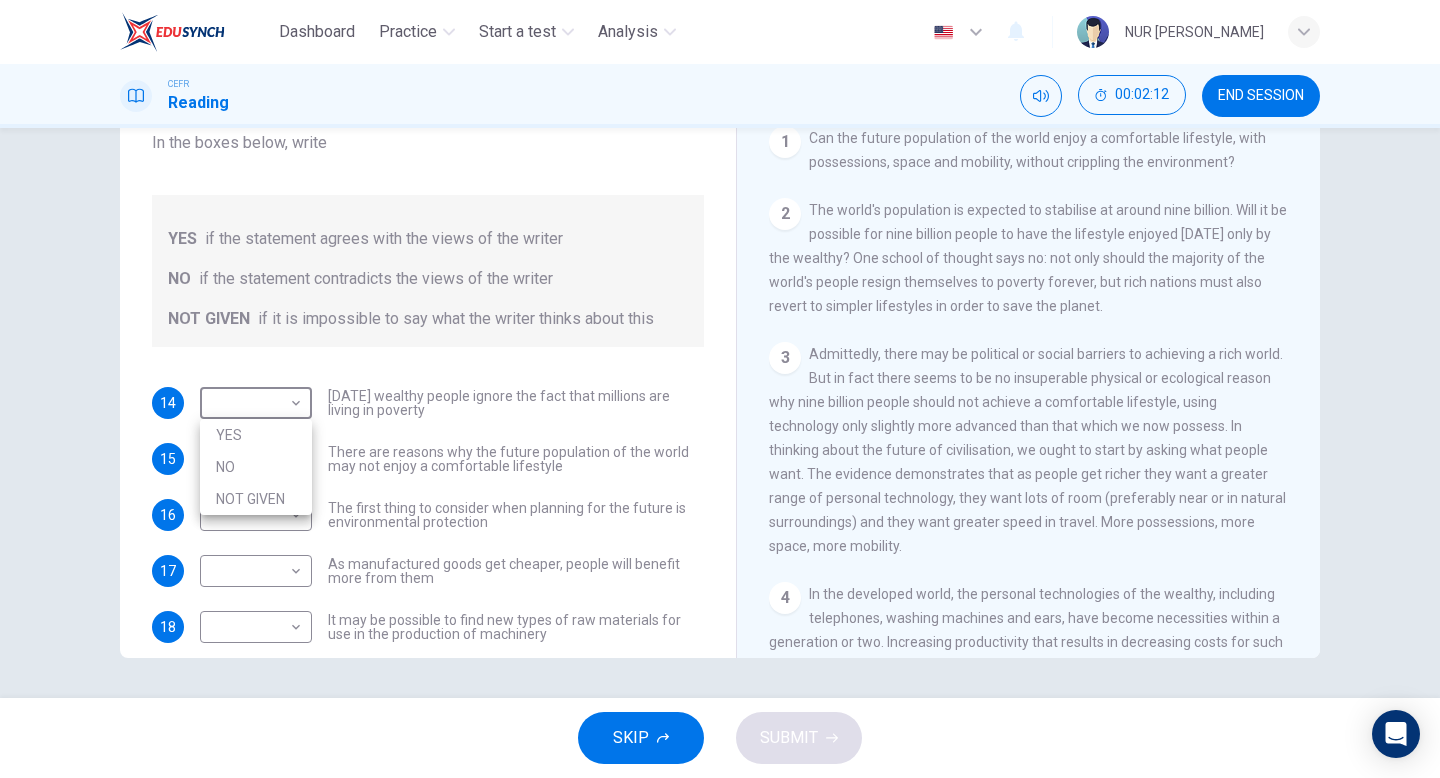 click on "NOT GIVEN" at bounding box center (256, 499) 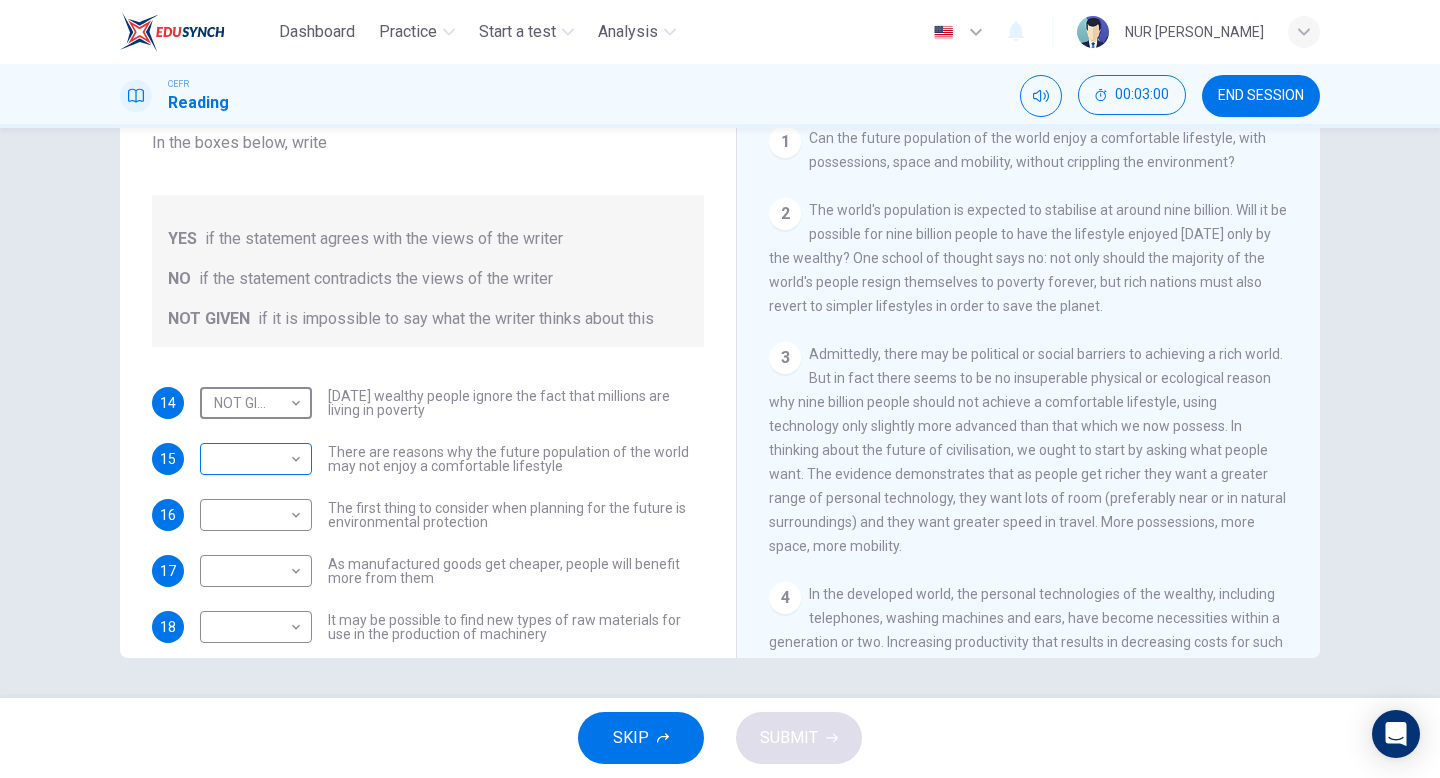 click on "Dashboard Practice Start a test Analysis English en ​ NUR AIMI NADIAH BINTI NASARUDDIN CEFR Reading 00:03:00 END SESSION Questions 14 - 19 Do the following statements reflect the claims of the writer in the Reading Passage?
In the boxes below, write YES if the statement agrees with the views of the writer NO if the statement contradicts the views of the writer NOT GIVEN if it is impossible to say what the writer thinks about this 14 NOT GIVEN NOT GIVEN ​ Today's wealthy people ignore the fact that millions are living in poverty 15 ​ ​ There are reasons why the future population of the world may not enjoy a comfortable lifestyle 16 ​ ​ The first thing to consider when planning for the future is environmental protection 17 ​ ​ As manufactured goods get cheaper, people will benefit more from them 18 ​ ​ It may be possible to find new types of raw materials for use in the production of machinery 19 ​ ​ The rising prices of fossil fuels may bring some benefits Worldly Wealth CLICK TO ZOOM" at bounding box center [720, 389] 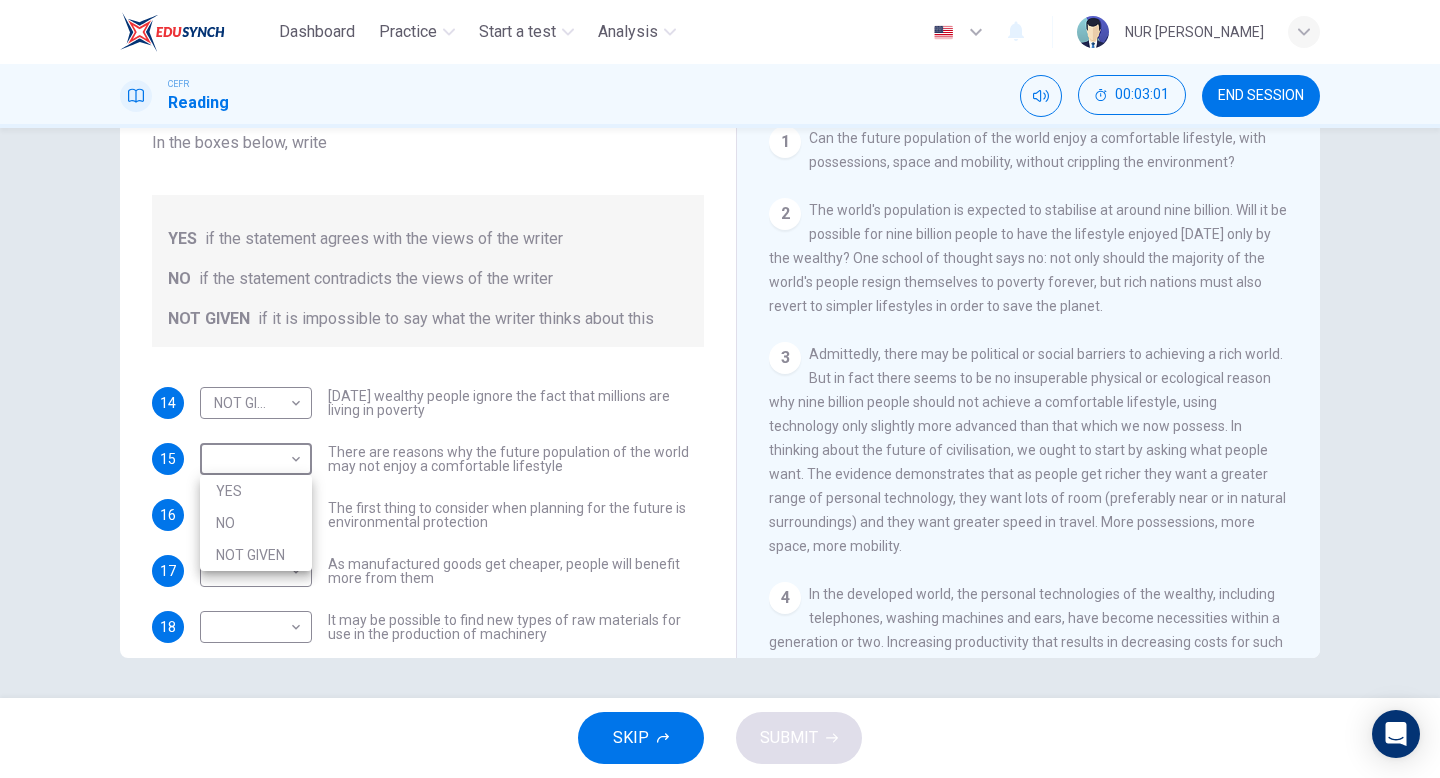 click on "NO" at bounding box center [256, 523] 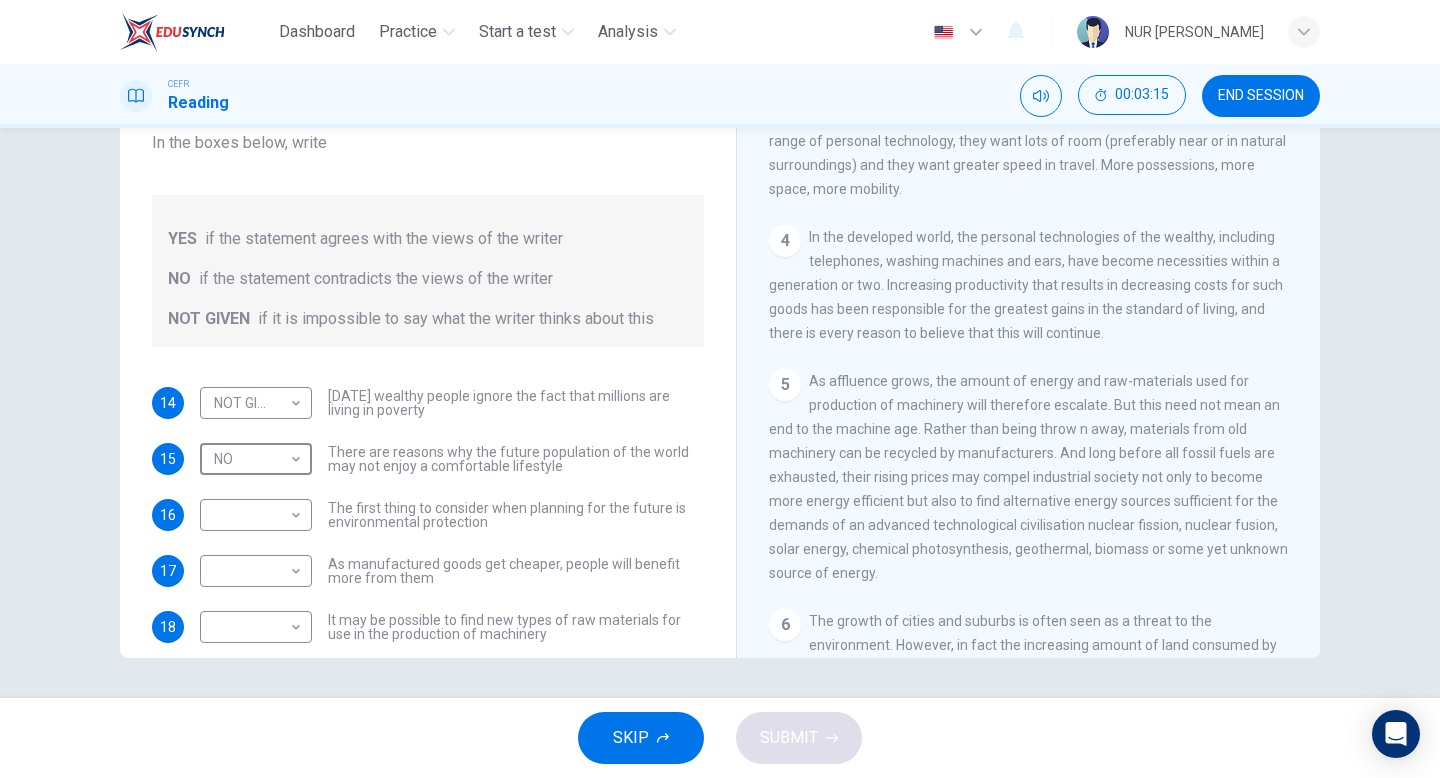 scroll, scrollTop: 707, scrollLeft: 0, axis: vertical 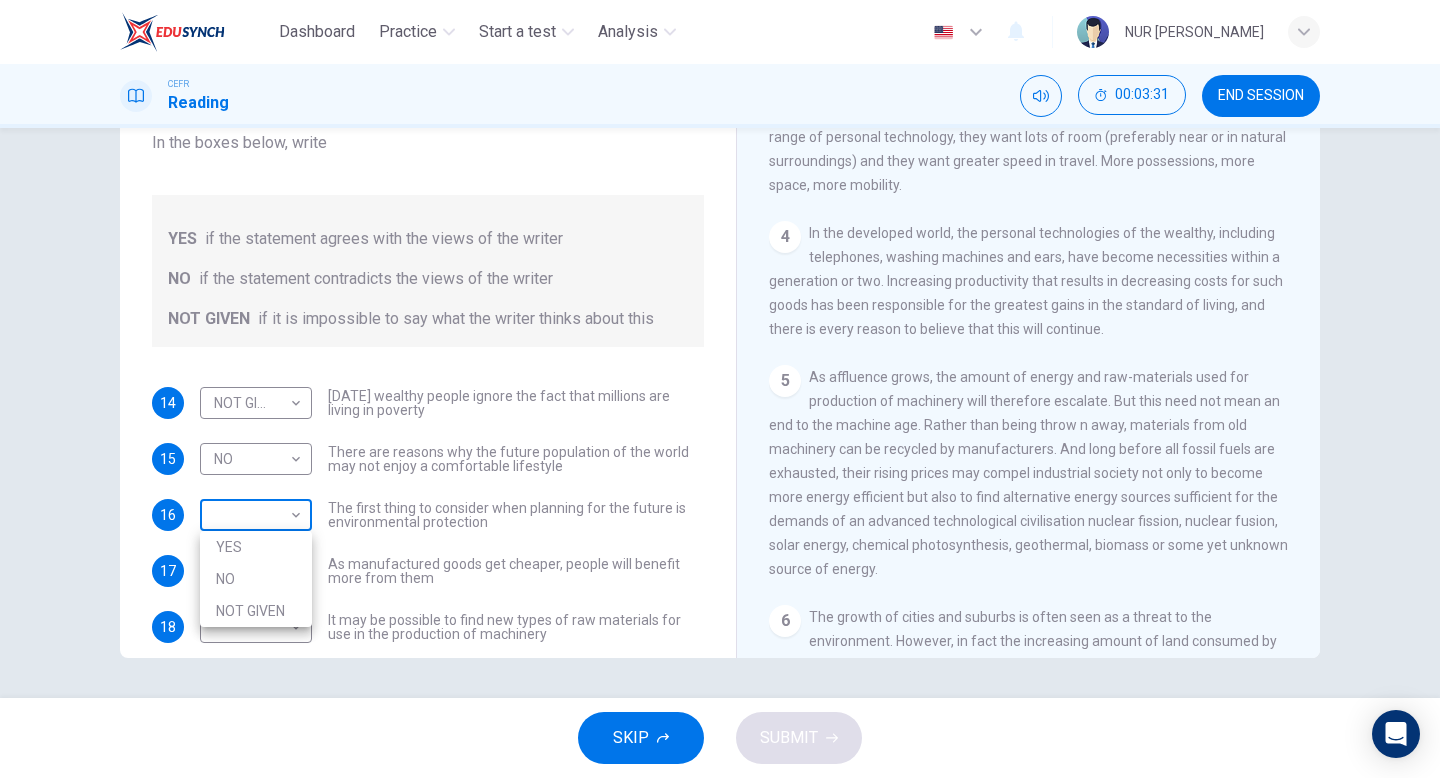 click on "Dashboard Practice Start a test Analysis English en ​ NUR AIMI NADIAH BINTI NASARUDDIN CEFR Reading 00:03:31 END SESSION Questions 14 - 19 Do the following statements reflect the claims of the writer in the Reading Passage?
In the boxes below, write YES if the statement agrees with the views of the writer NO if the statement contradicts the views of the writer NOT GIVEN if it is impossible to say what the writer thinks about this 14 NOT GIVEN NOT GIVEN ​ Today's wealthy people ignore the fact that millions are living in poverty 15 NO NO ​ There are reasons why the future population of the world may not enjoy a comfortable lifestyle 16 ​ ​ The first thing to consider when planning for the future is environmental protection 17 ​ ​ As manufactured goods get cheaper, people will benefit more from them 18 ​ ​ It may be possible to find new types of raw materials for use in the production of machinery 19 ​ ​ The rising prices of fossil fuels may bring some benefits Worldly Wealth 1 2 3 4 5 6" at bounding box center (720, 389) 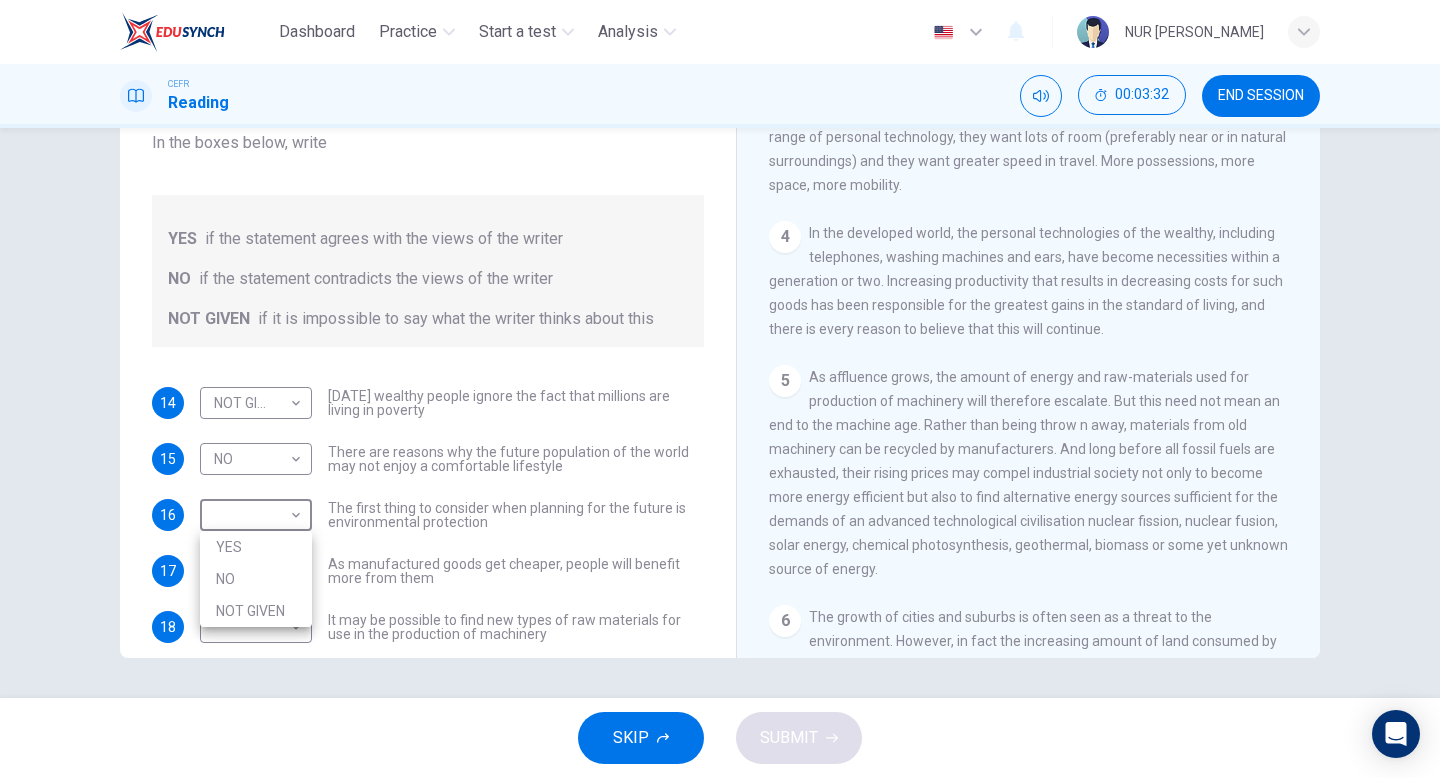 click on "YES" at bounding box center (256, 547) 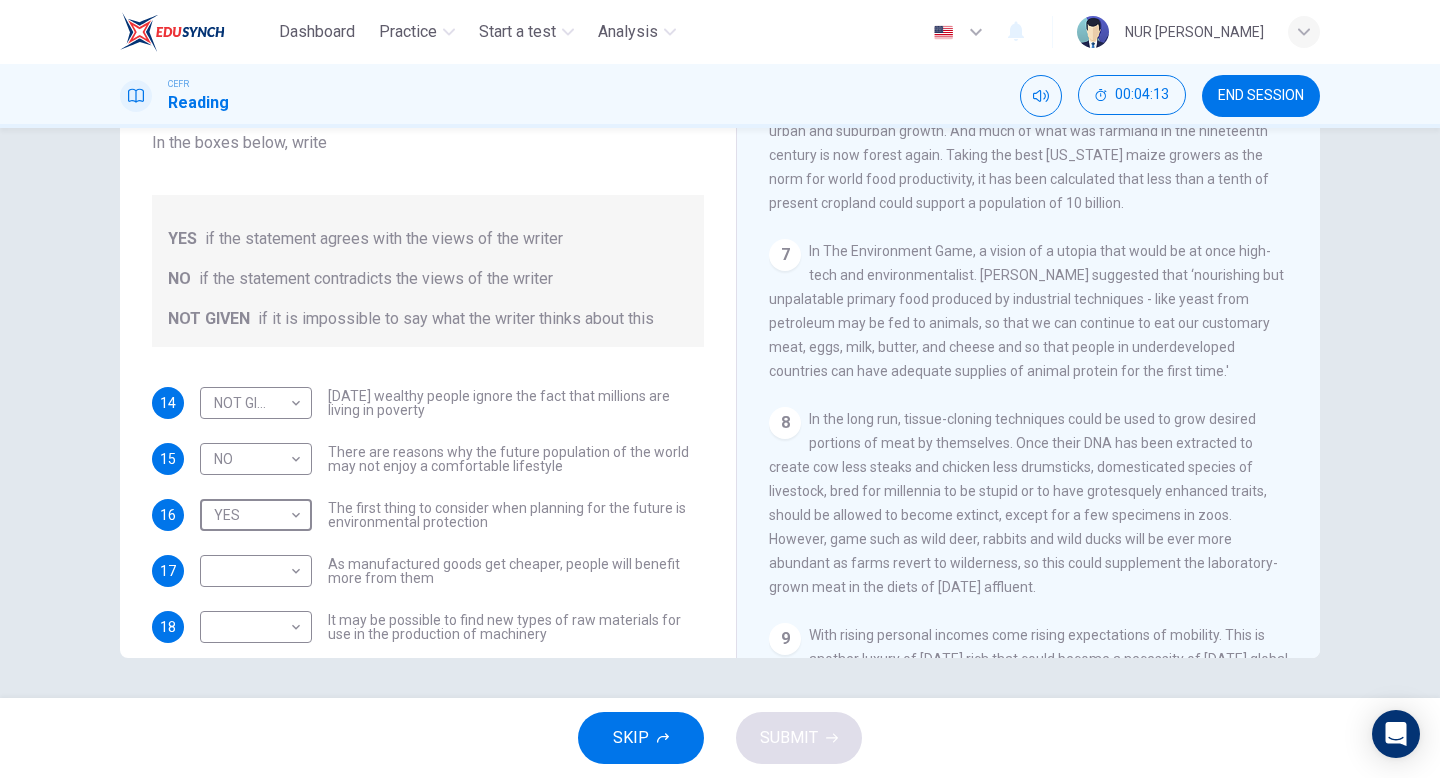 scroll, scrollTop: 1388, scrollLeft: 0, axis: vertical 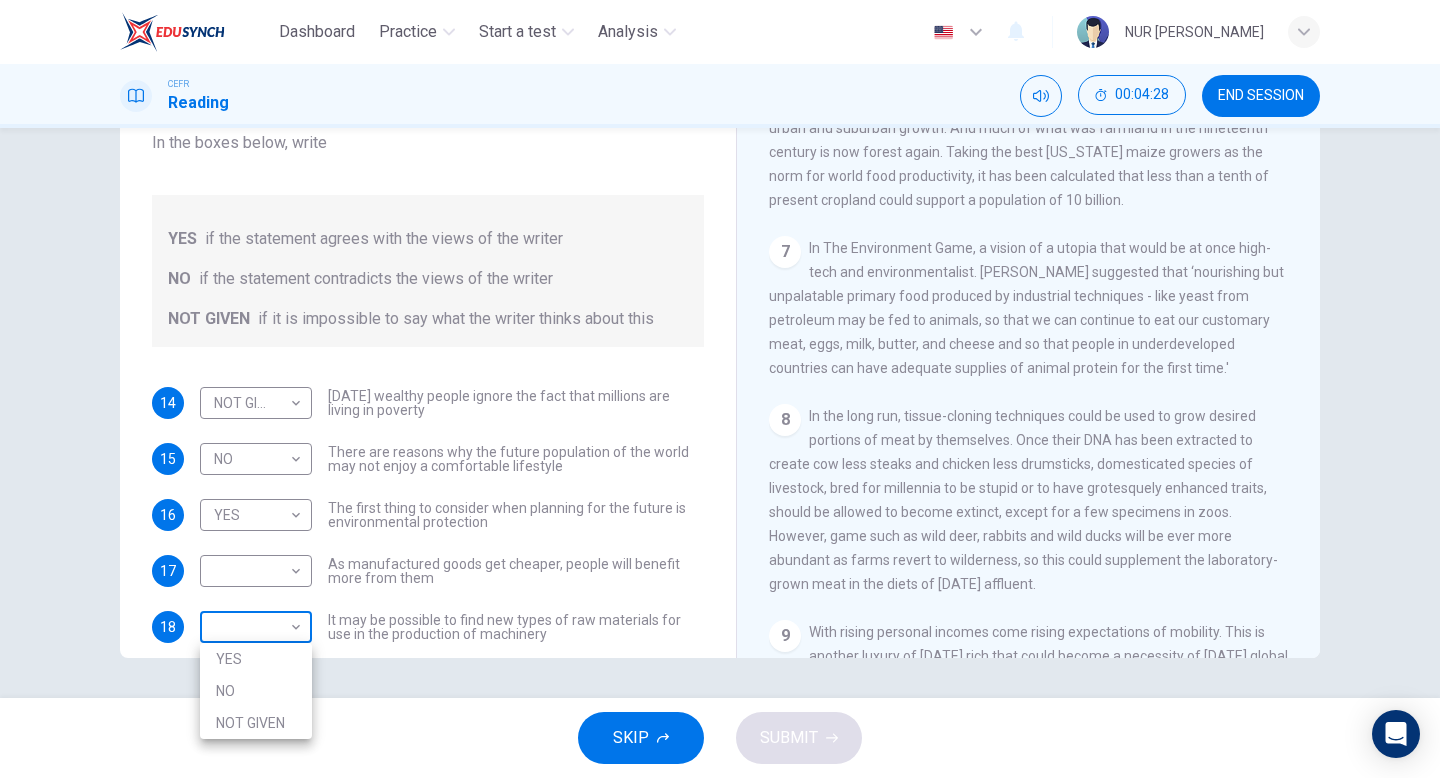 click on "Dashboard Practice Start a test Analysis English en ​ NUR AIMI NADIAH BINTI NASARUDDIN CEFR Reading 00:04:28 END SESSION Questions 14 - 19 Do the following statements reflect the claims of the writer in the Reading Passage?
In the boxes below, write YES if the statement agrees with the views of the writer NO if the statement contradicts the views of the writer NOT GIVEN if it is impossible to say what the writer thinks about this 14 NOT GIVEN NOT GIVEN ​ Today's wealthy people ignore the fact that millions are living in poverty 15 NO NO ​ There are reasons why the future population of the world may not enjoy a comfortable lifestyle 16 YES YES ​ The first thing to consider when planning for the future is environmental protection 17 ​ ​ As manufactured goods get cheaper, people will benefit more from them 18 ​ ​ It may be possible to find new types of raw materials for use in the production of machinery 19 ​ ​ The rising prices of fossil fuels may bring some benefits Worldly Wealth 1 2 3 4" at bounding box center (720, 389) 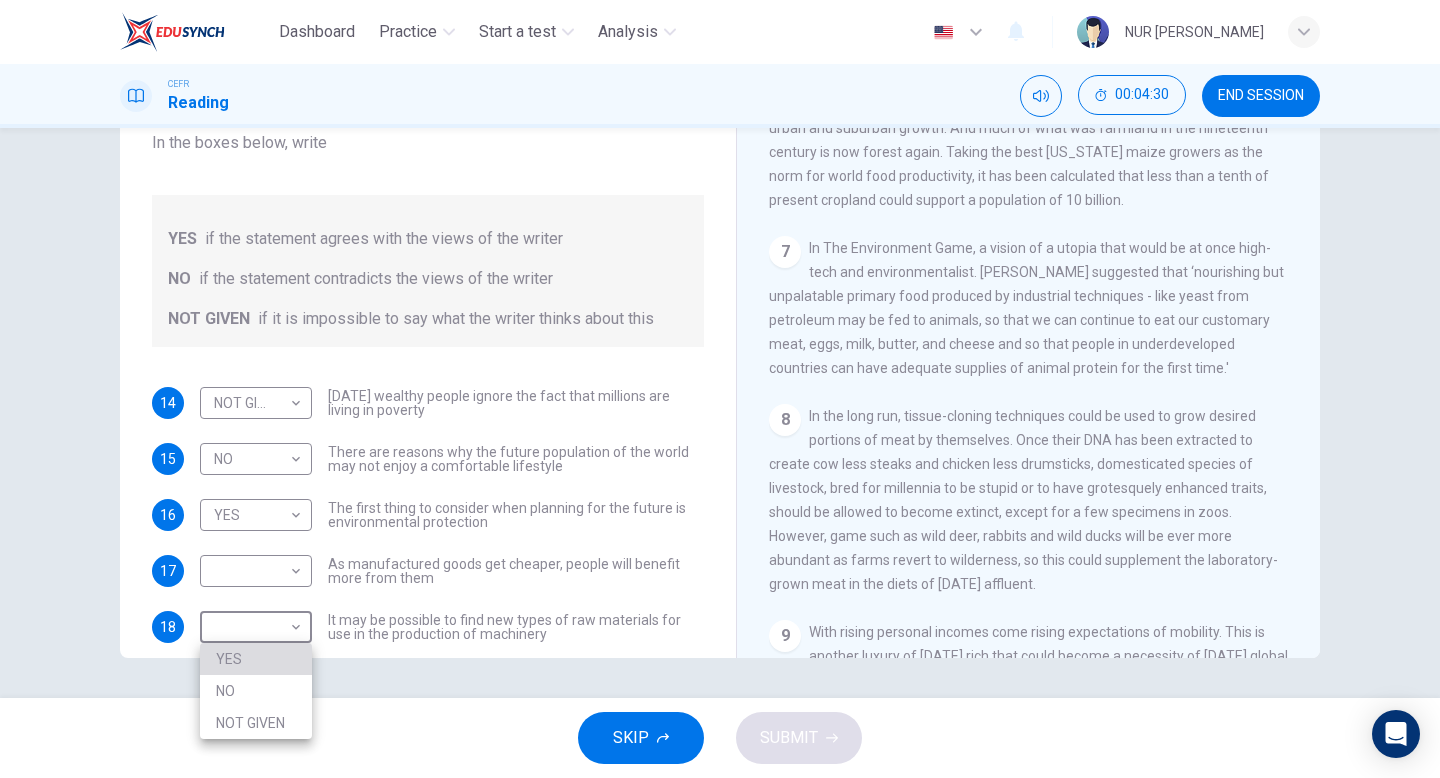 click on "YES" at bounding box center (256, 659) 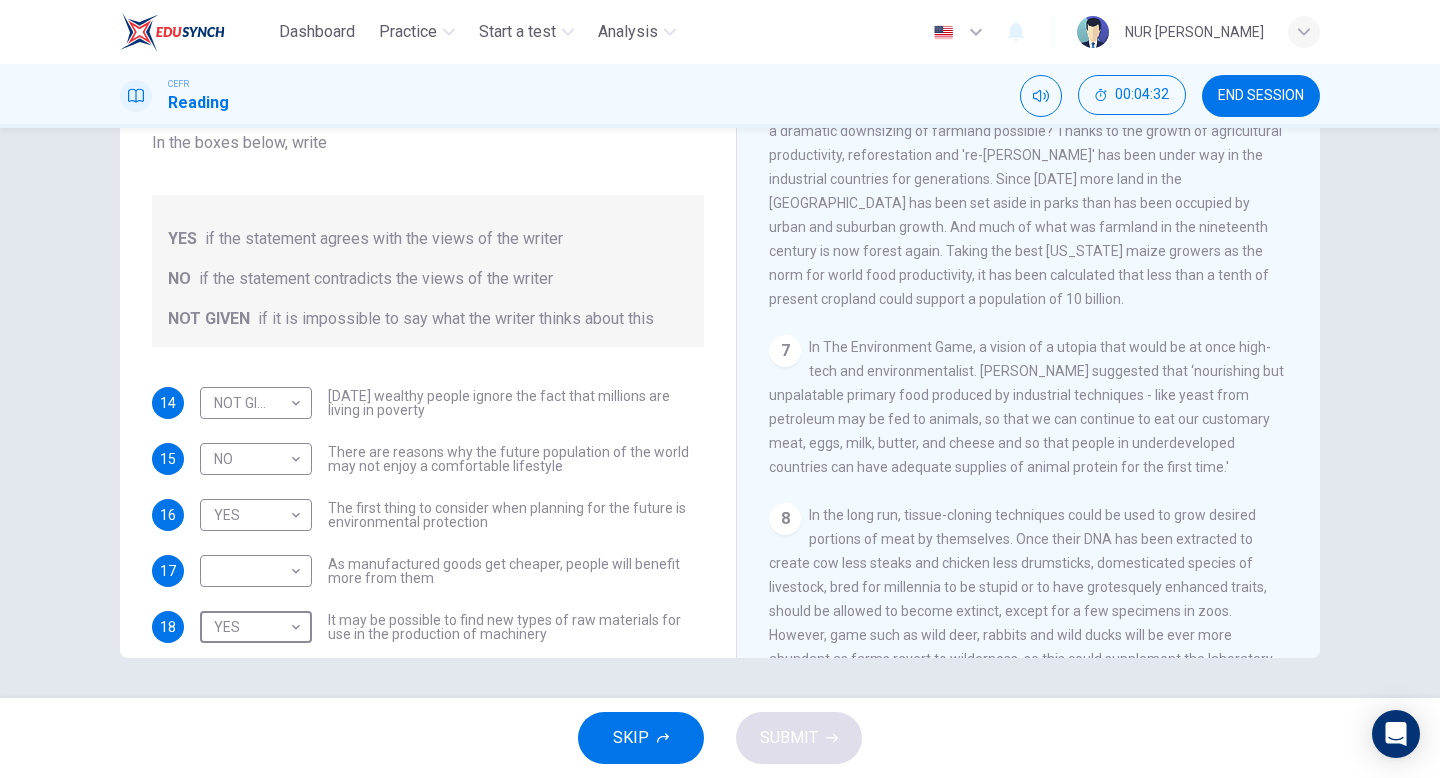 scroll, scrollTop: 1109, scrollLeft: 0, axis: vertical 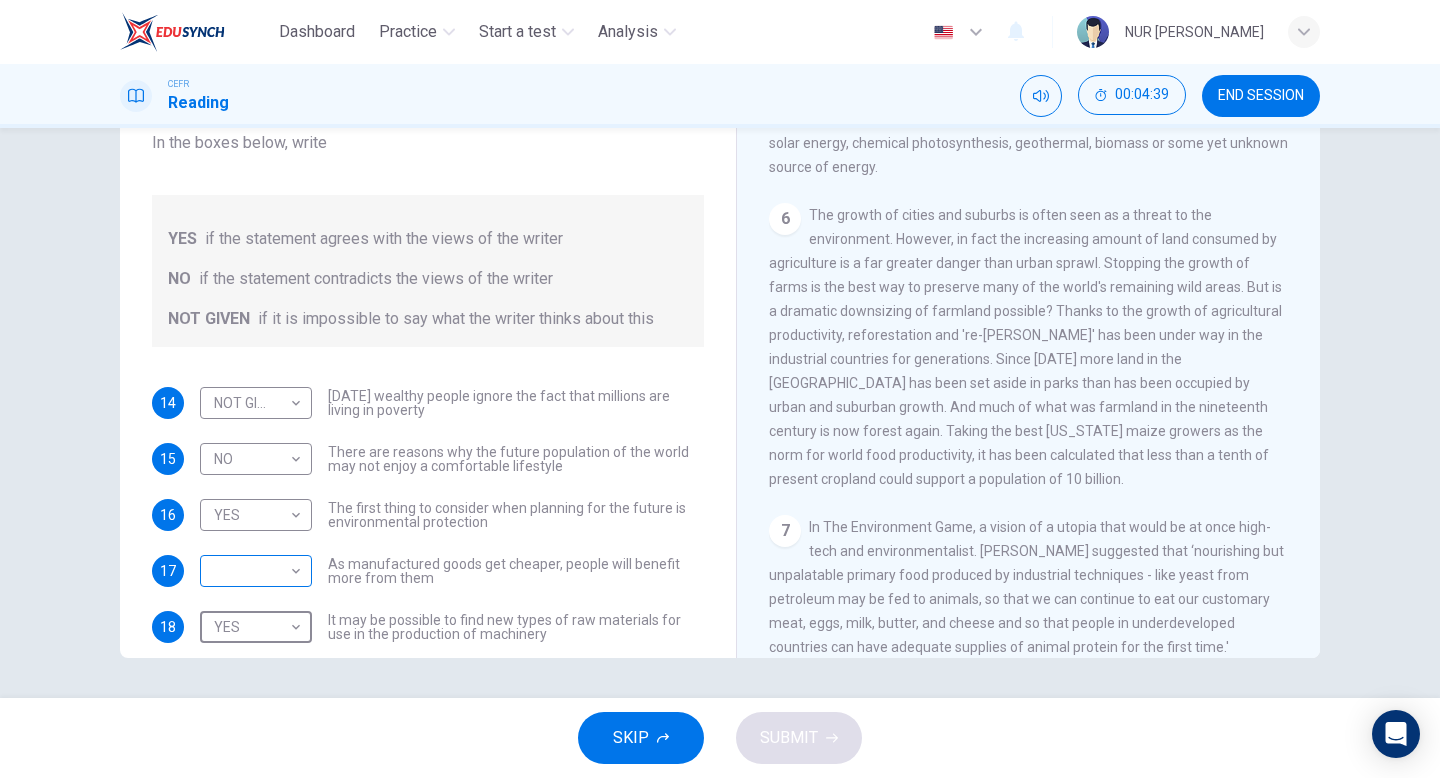 click on "Dashboard Practice Start a test Analysis English en ​ NUR AIMI NADIAH BINTI NASARUDDIN CEFR Reading 00:04:39 END SESSION Questions 14 - 19 Do the following statements reflect the claims of the writer in the Reading Passage?
In the boxes below, write YES if the statement agrees with the views of the writer NO if the statement contradicts the views of the writer NOT GIVEN if it is impossible to say what the writer thinks about this 14 NOT GIVEN NOT GIVEN ​ Today's wealthy people ignore the fact that millions are living in poverty 15 NO NO ​ There are reasons why the future population of the world may not enjoy a comfortable lifestyle 16 YES YES ​ The first thing to consider when planning for the future is environmental protection 17 ​ ​ As manufactured goods get cheaper, people will benefit more from them 18 YES YES ​ It may be possible to find new types of raw materials for use in the production of machinery 19 ​ ​ The rising prices of fossil fuels may bring some benefits Worldly Wealth 1 2" at bounding box center [720, 389] 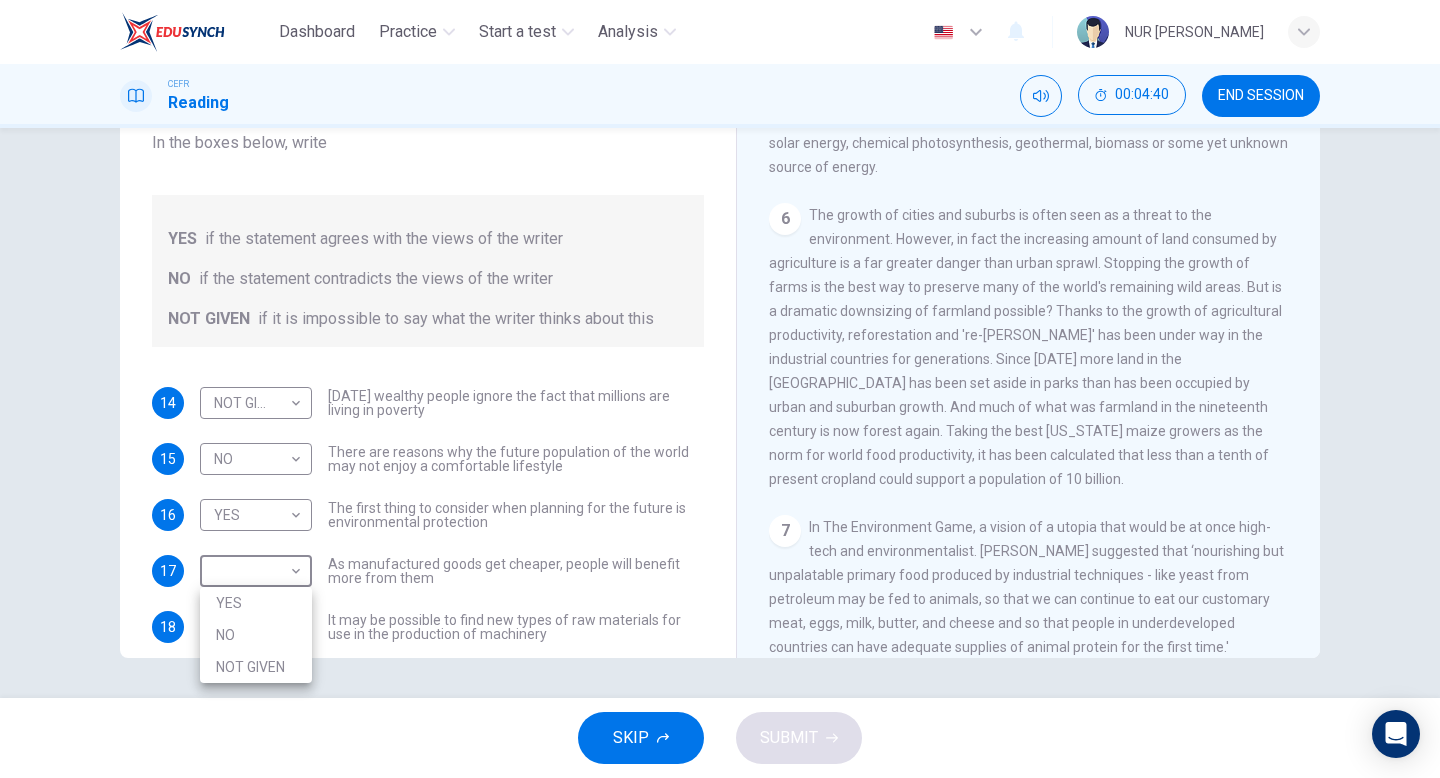 click on "NOT GIVEN" at bounding box center [256, 667] 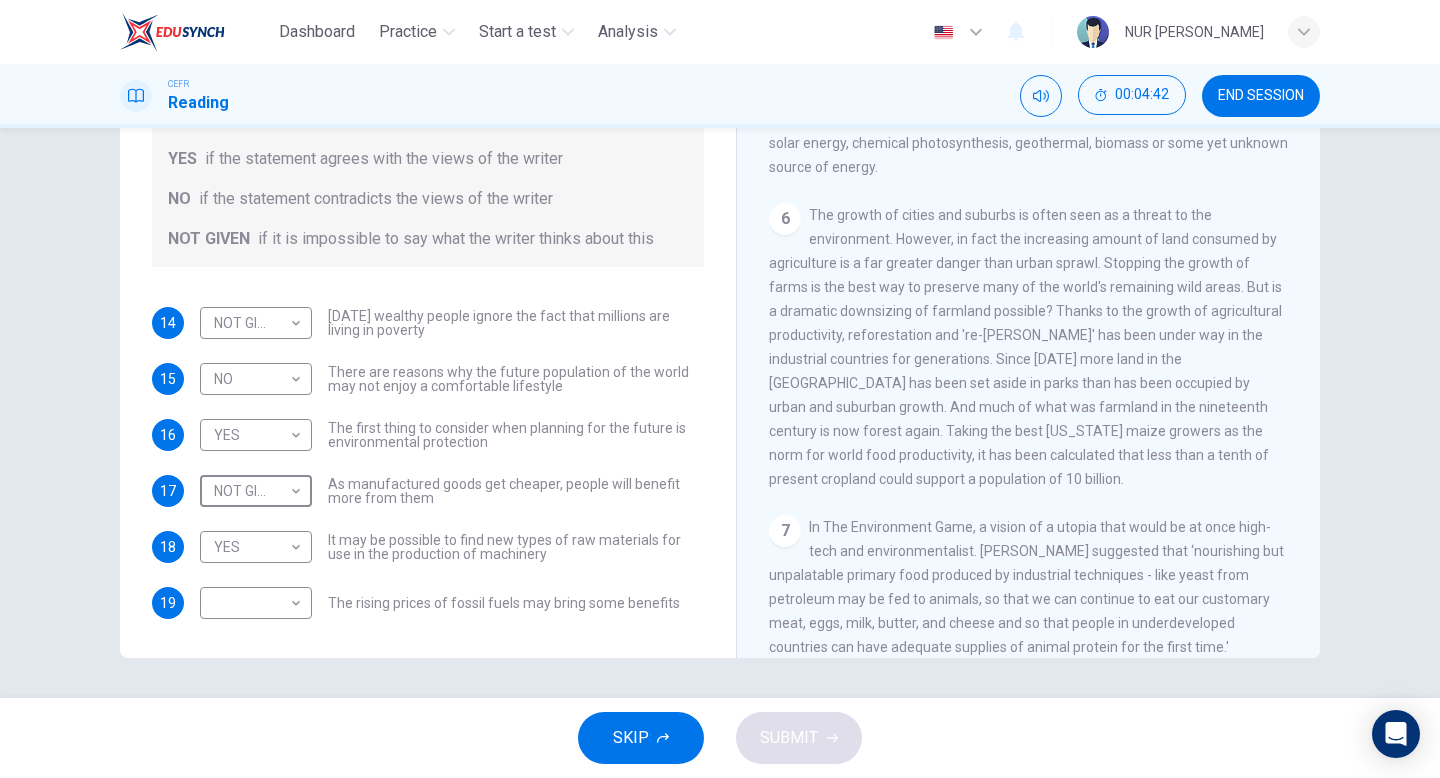 scroll, scrollTop: 81, scrollLeft: 0, axis: vertical 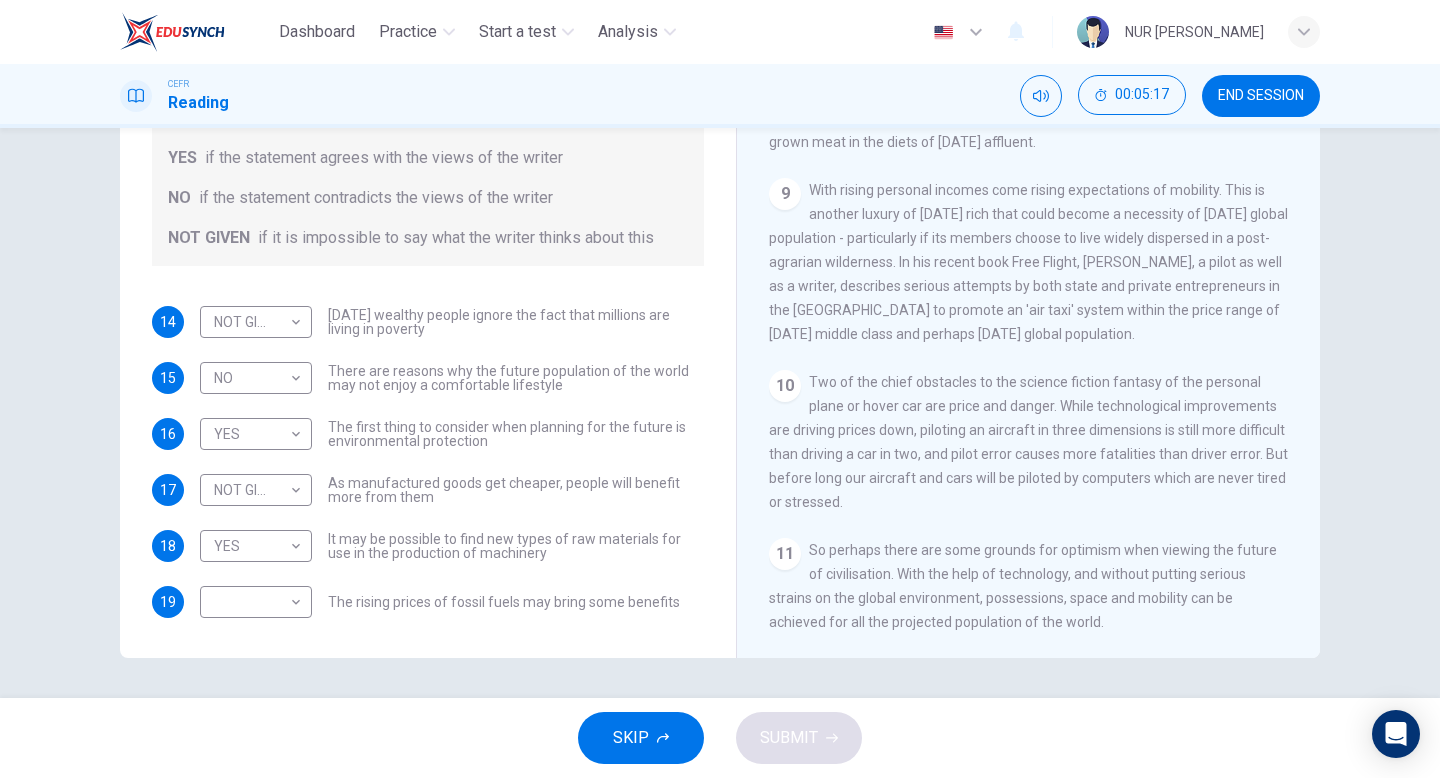 drag, startPoint x: 853, startPoint y: 377, endPoint x: 918, endPoint y: 398, distance: 68.30813 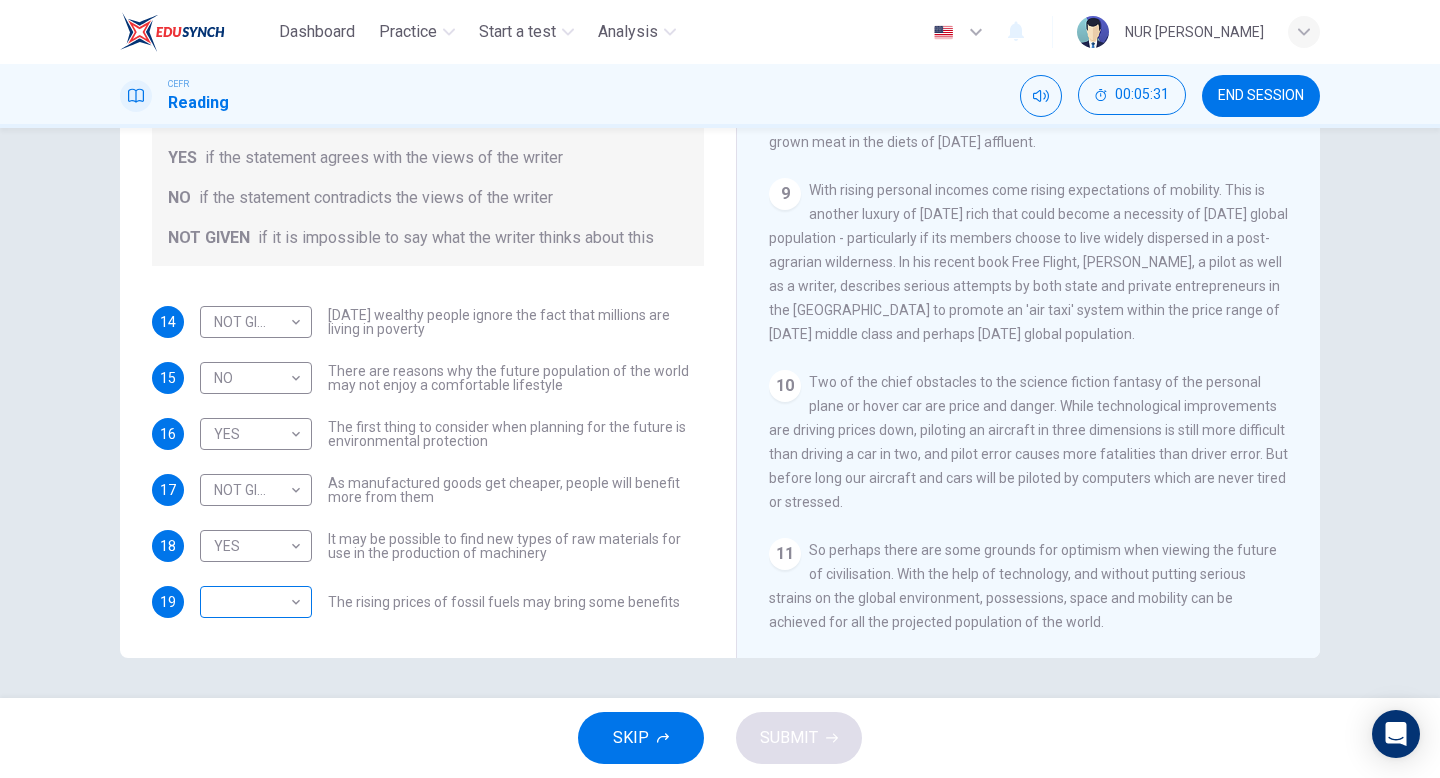 click on "Dashboard Practice Start a test Analysis English en ​ NUR AIMI NADIAH BINTI NASARUDDIN CEFR Reading 00:05:31 END SESSION Questions 14 - 19 Do the following statements reflect the claims of the writer in the Reading Passage?
In the boxes below, write YES if the statement agrees with the views of the writer NO if the statement contradicts the views of the writer NOT GIVEN if it is impossible to say what the writer thinks about this 14 NOT GIVEN NOT GIVEN ​ Today's wealthy people ignore the fact that millions are living in poverty 15 NO NO ​ There are reasons why the future population of the world may not enjoy a comfortable lifestyle 16 YES YES ​ The first thing to consider when planning for the future is environmental protection 17 NOT GIVEN NOT GIVEN ​ As manufactured goods get cheaper, people will benefit more from them 18 YES YES ​ It may be possible to find new types of raw materials for use in the production of machinery 19 ​ ​ The rising prices of fossil fuels may bring some benefits 1 2" at bounding box center (720, 389) 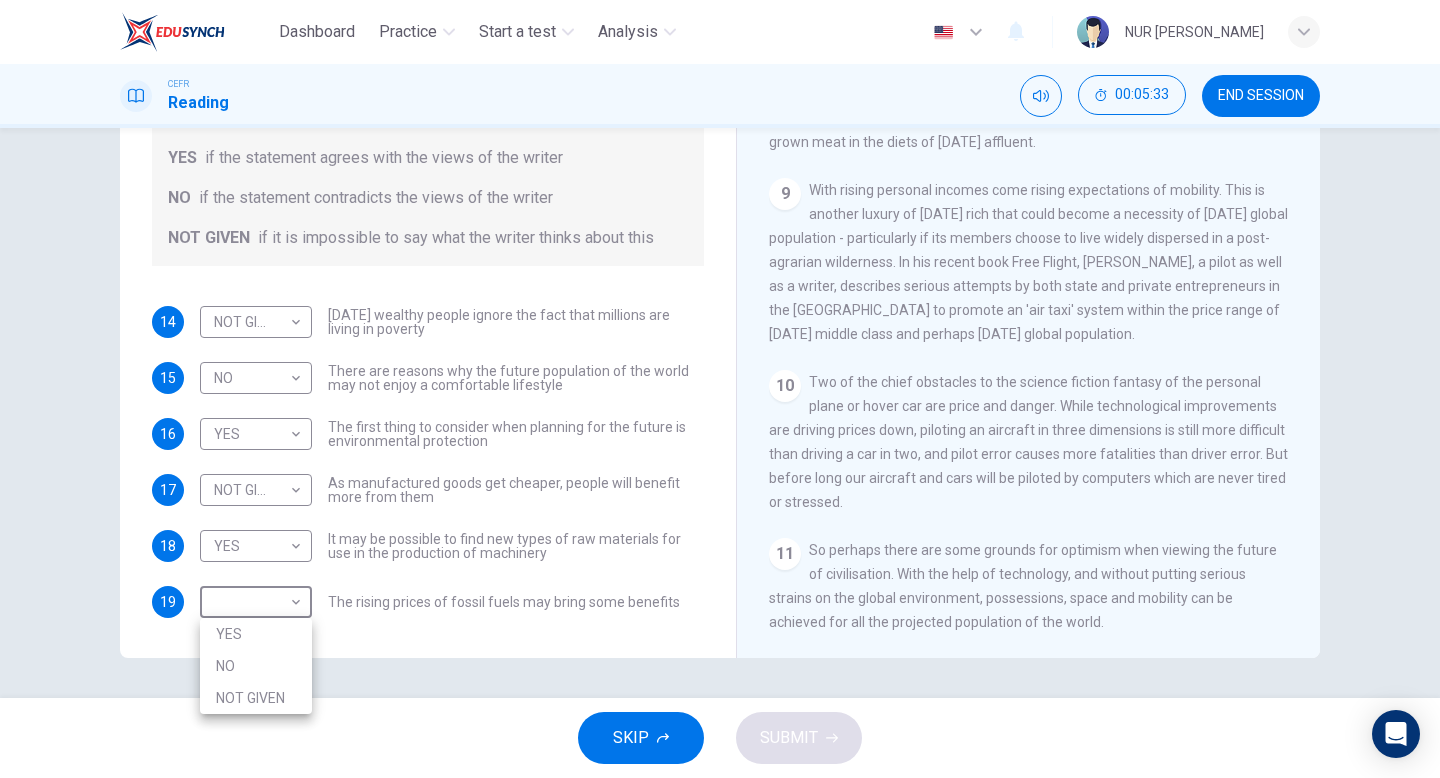 click on "YES" at bounding box center (256, 634) 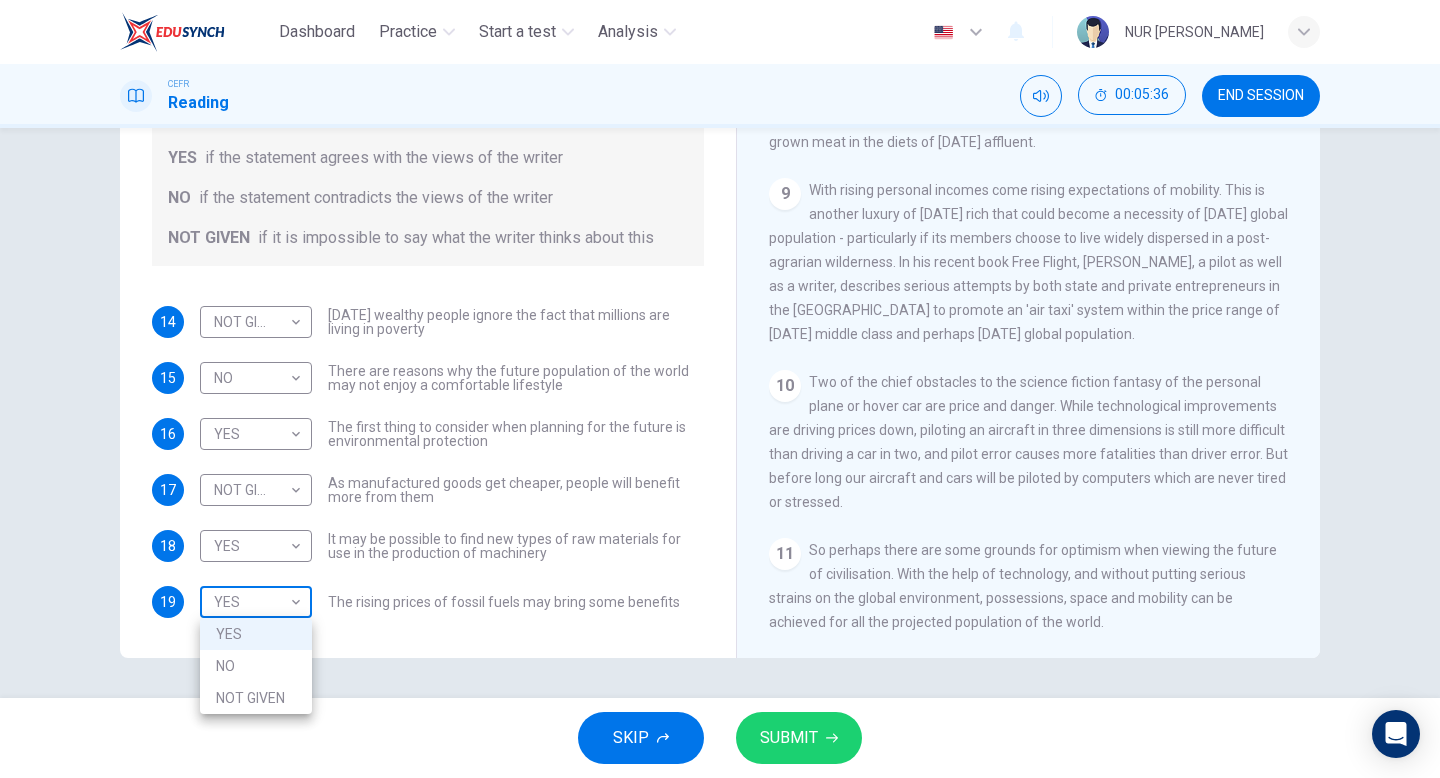 click on "Dashboard Practice Start a test Analysis English en ​ NUR AIMI NADIAH BINTI NASARUDDIN CEFR Reading 00:05:36 END SESSION Questions 14 - 19 Do the following statements reflect the claims of the writer in the Reading Passage?
In the boxes below, write YES if the statement agrees with the views of the writer NO if the statement contradicts the views of the writer NOT GIVEN if it is impossible to say what the writer thinks about this 14 NOT GIVEN NOT GIVEN ​ Today's wealthy people ignore the fact that millions are living in poverty 15 NO NO ​ There are reasons why the future population of the world may not enjoy a comfortable lifestyle 16 YES YES ​ The first thing to consider when planning for the future is environmental protection 17 NOT GIVEN NOT GIVEN ​ As manufactured goods get cheaper, people will benefit more from them 18 YES YES ​ It may be possible to find new types of raw materials for use in the production of machinery 19 YES YES ​ The rising prices of fossil fuels may bring some benefits" at bounding box center (720, 389) 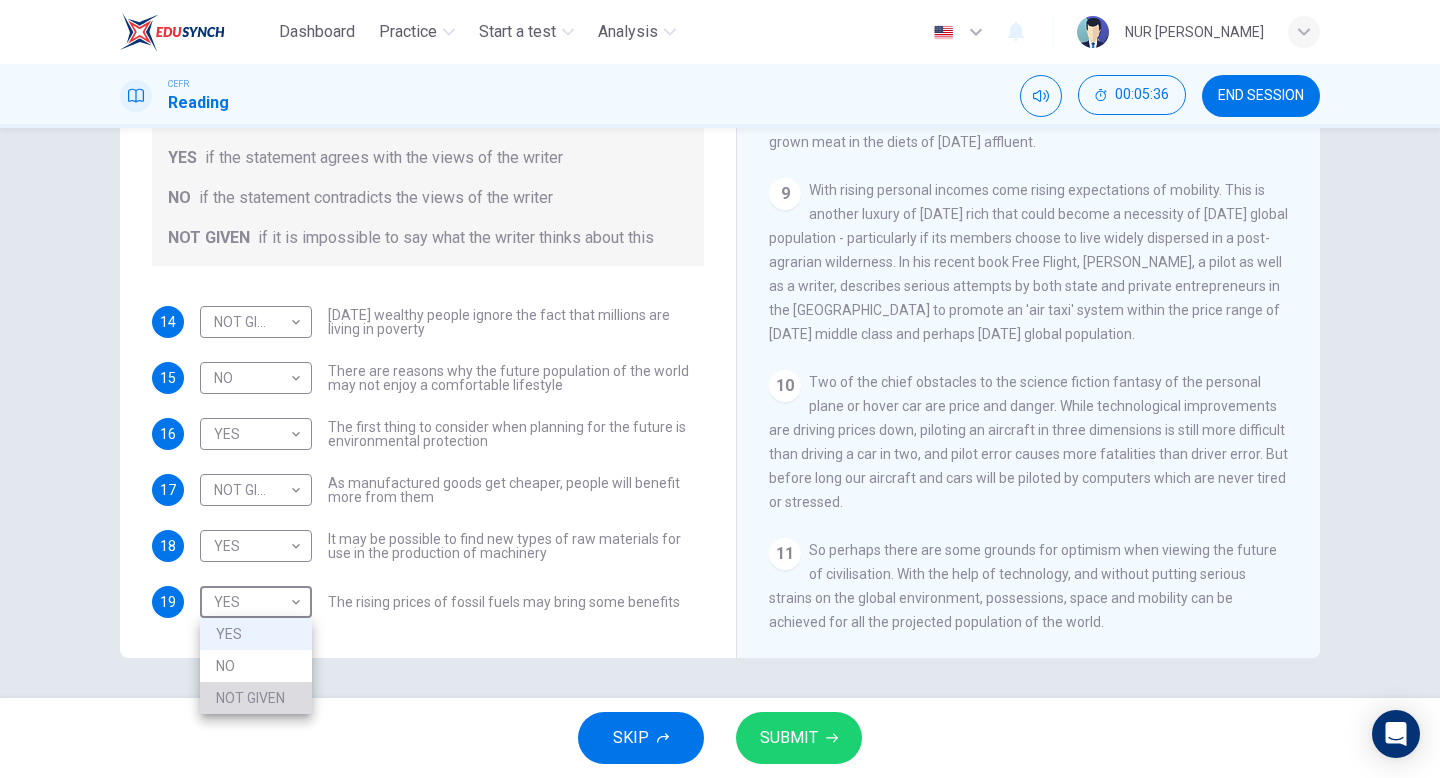 click on "NOT GIVEN" at bounding box center [256, 698] 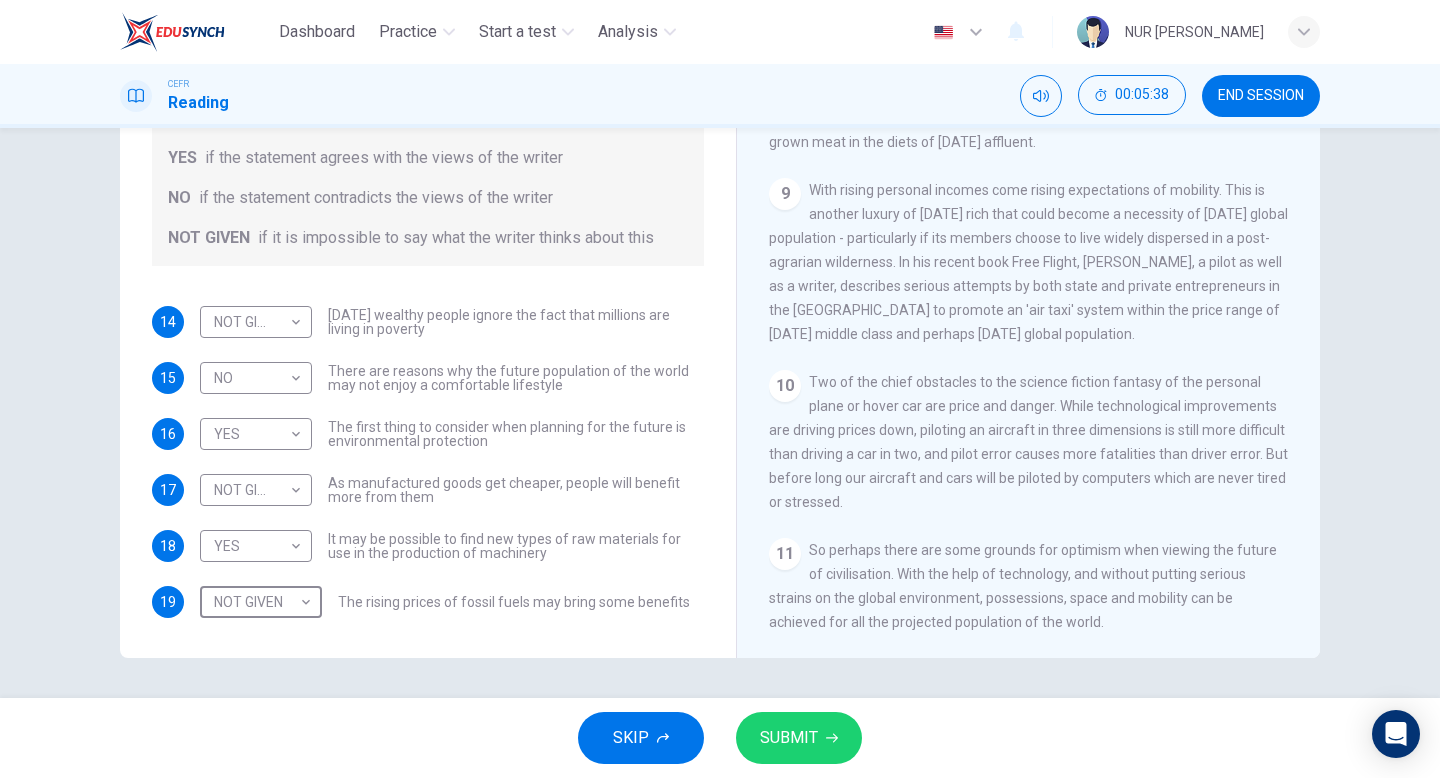 click on "SUBMIT" at bounding box center (789, 738) 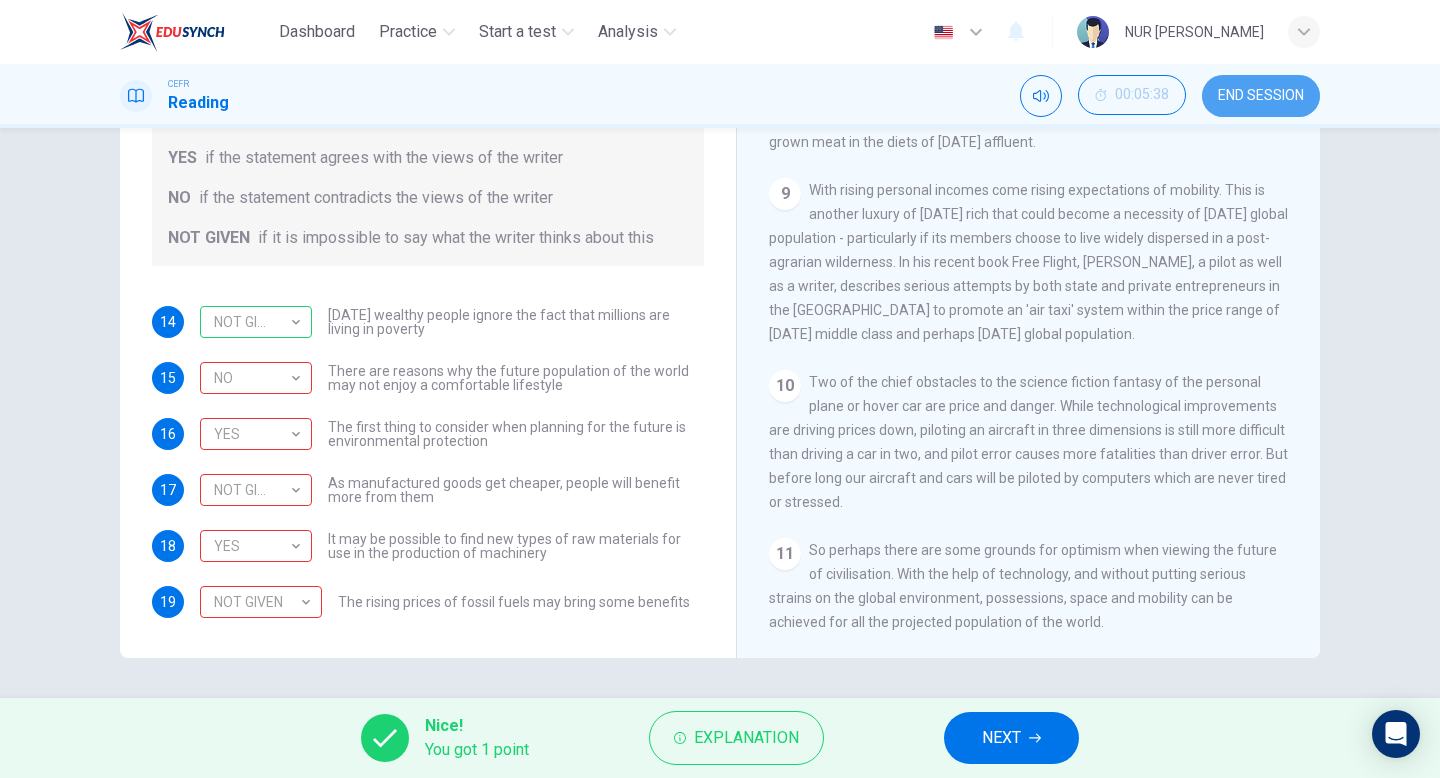 click on "END SESSION" at bounding box center (1261, 96) 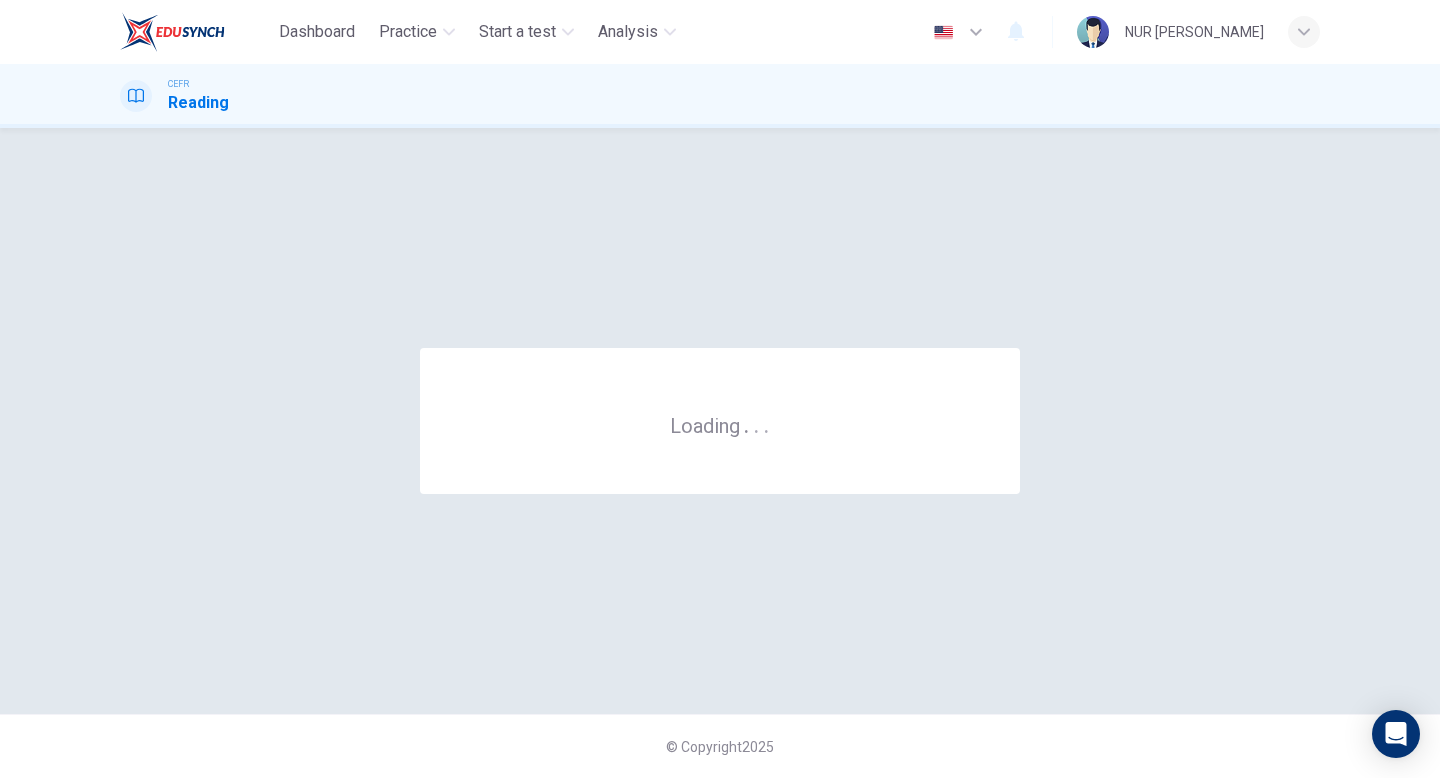 scroll, scrollTop: 0, scrollLeft: 0, axis: both 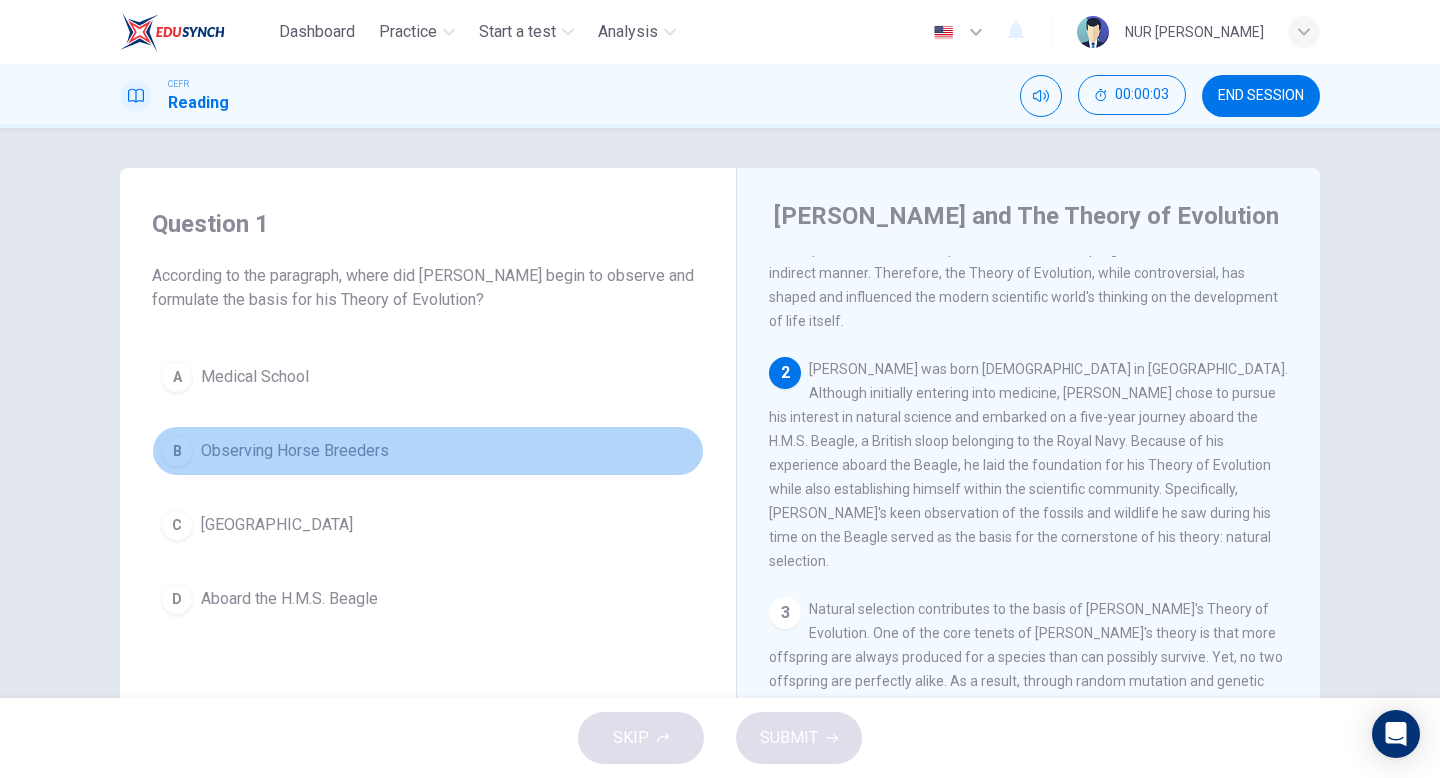 click on "Observing Horse Breeders" at bounding box center (295, 451) 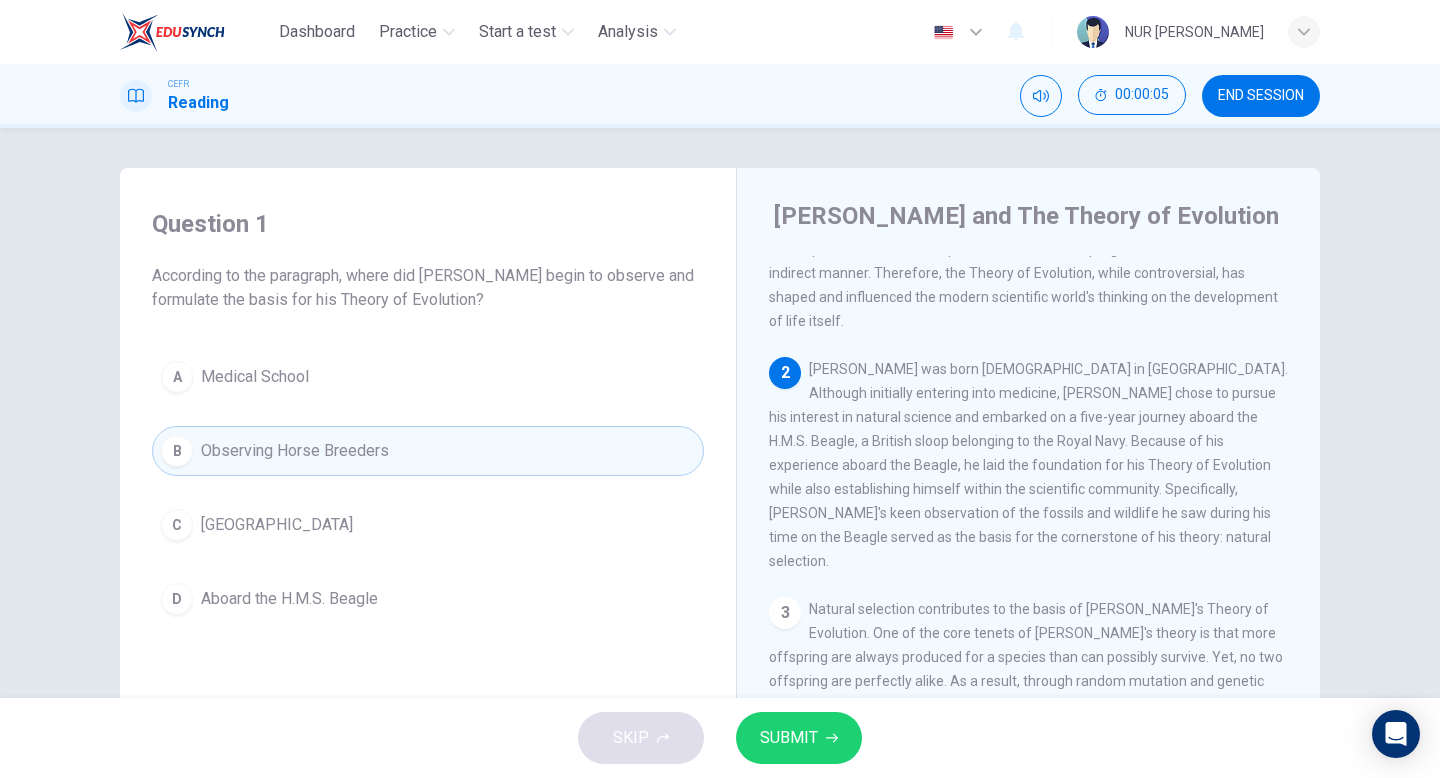 click on "Aboard the H.M.S. Beagle" at bounding box center [289, 599] 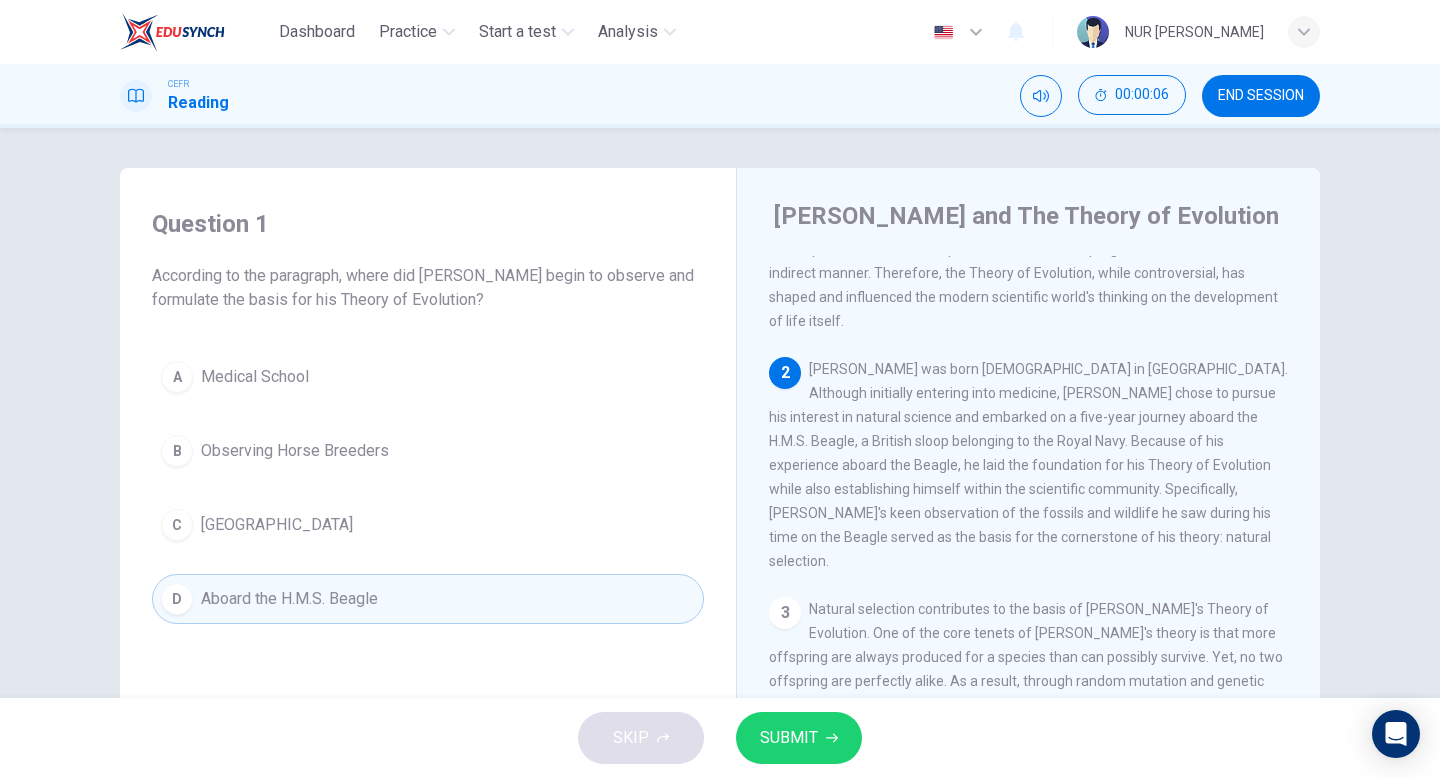 click on "SUBMIT" at bounding box center [789, 738] 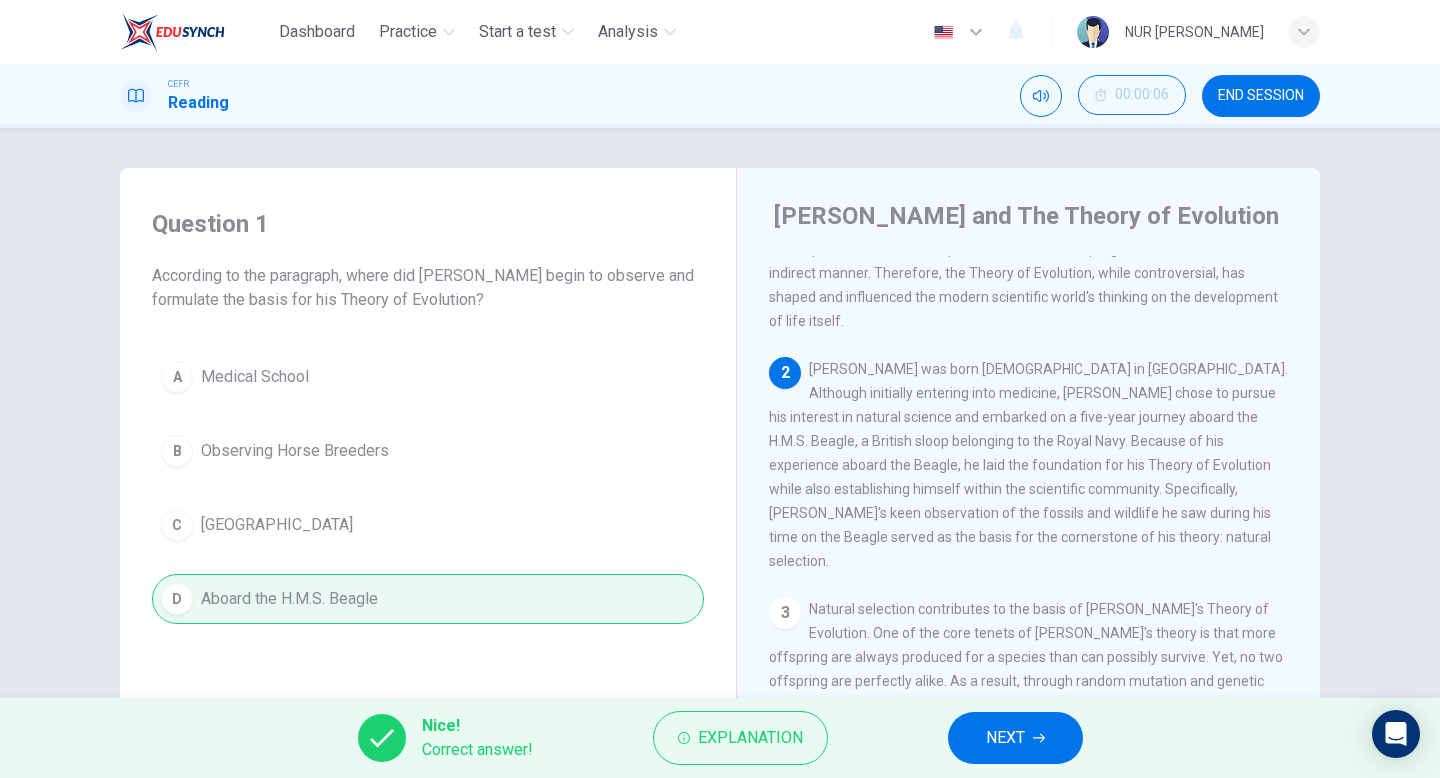 click on "NEXT" at bounding box center [1015, 738] 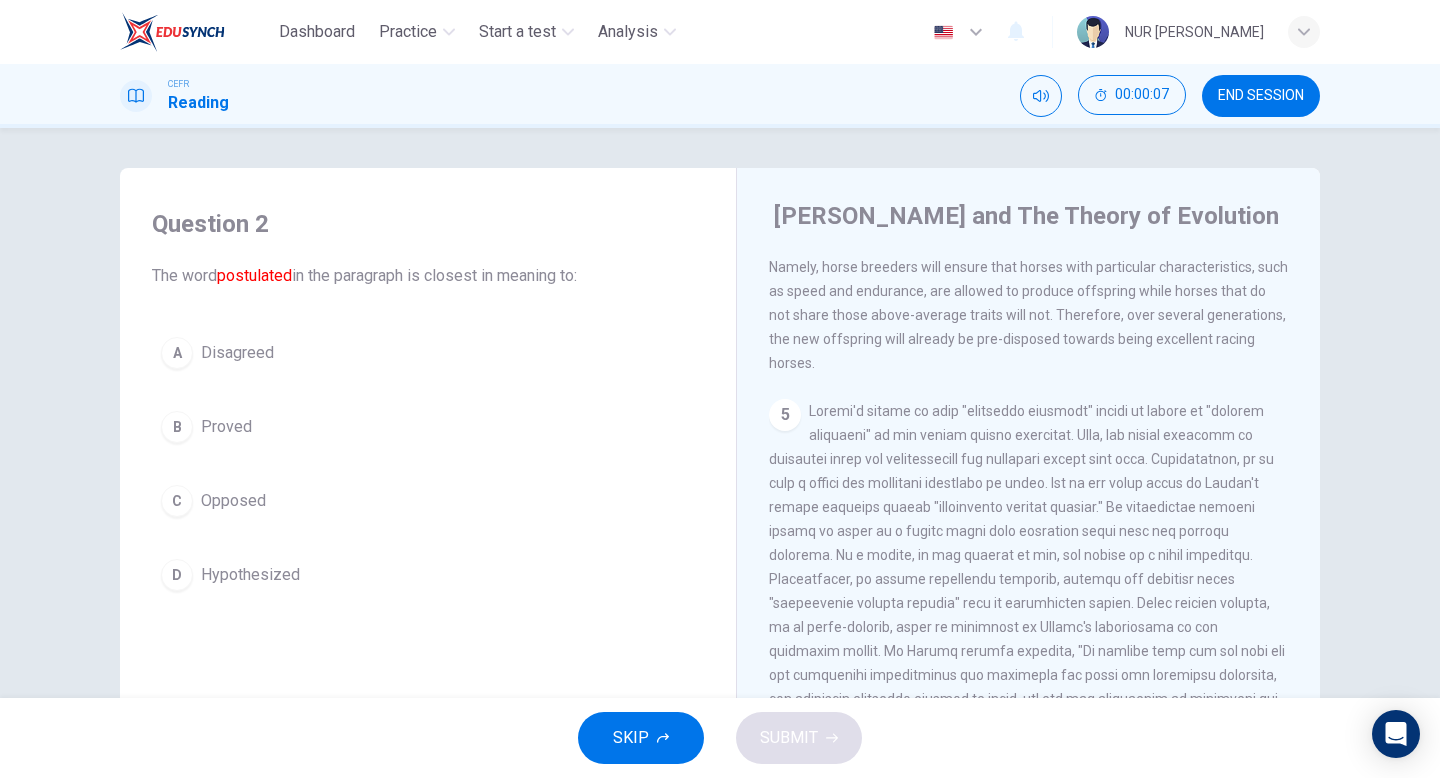 scroll, scrollTop: 1012, scrollLeft: 0, axis: vertical 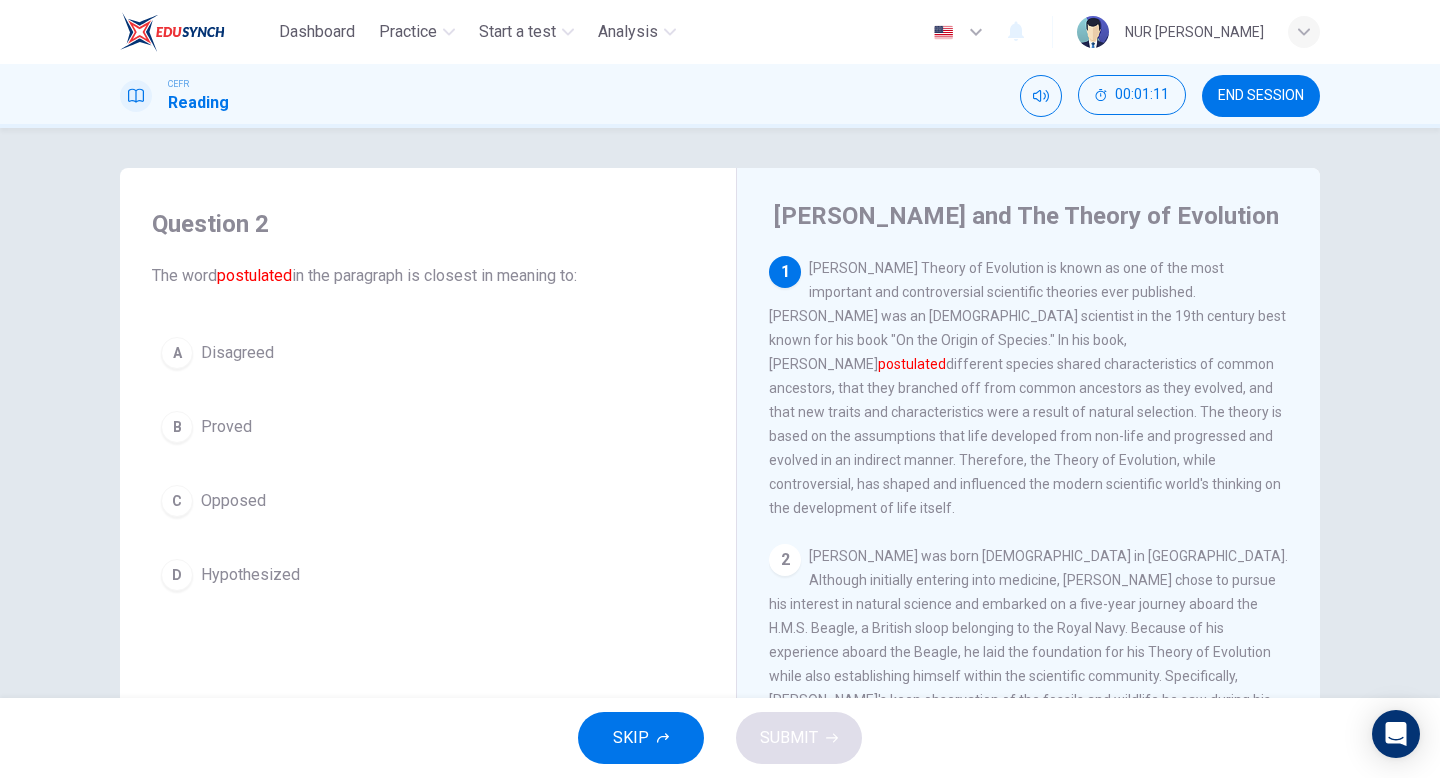 click on "Hypothesized" at bounding box center (250, 575) 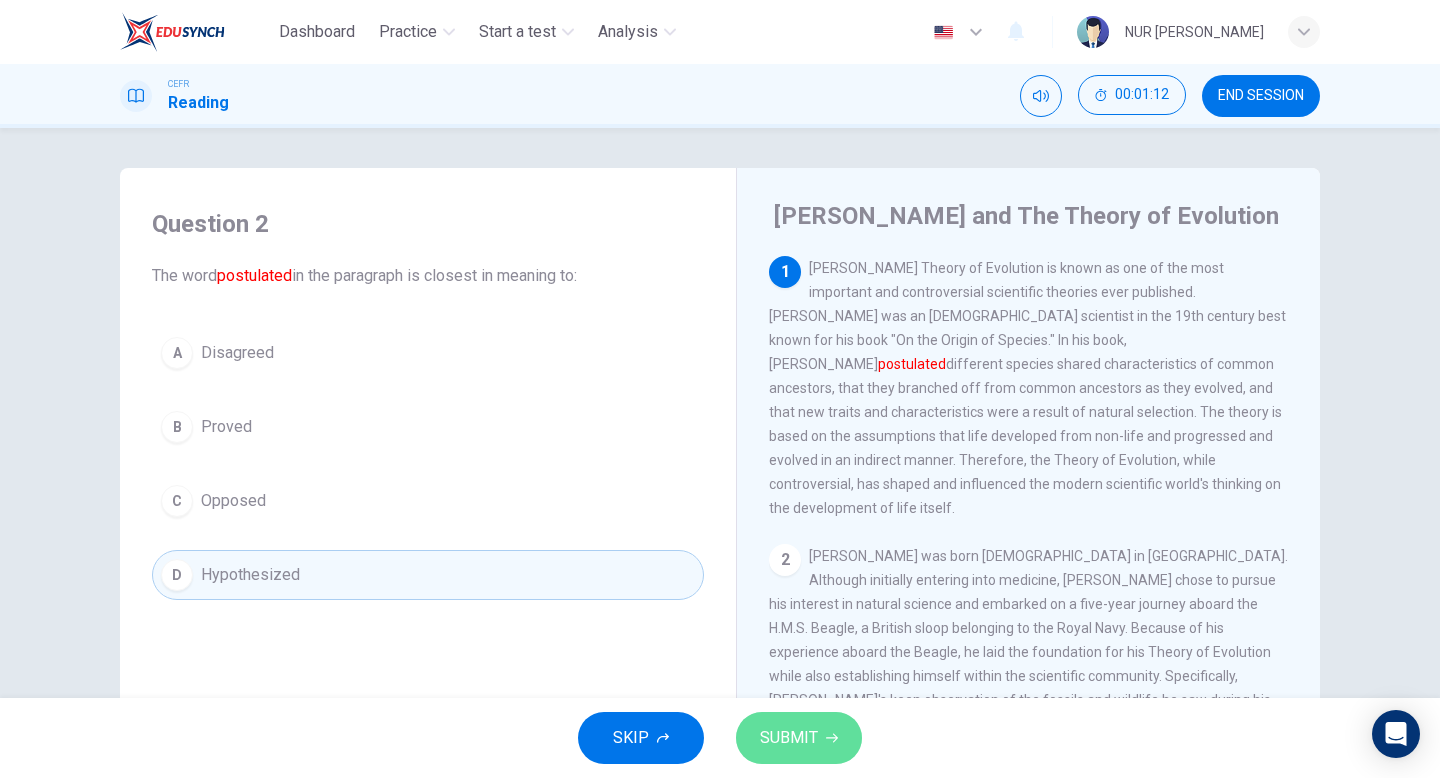 click on "SUBMIT" at bounding box center (789, 738) 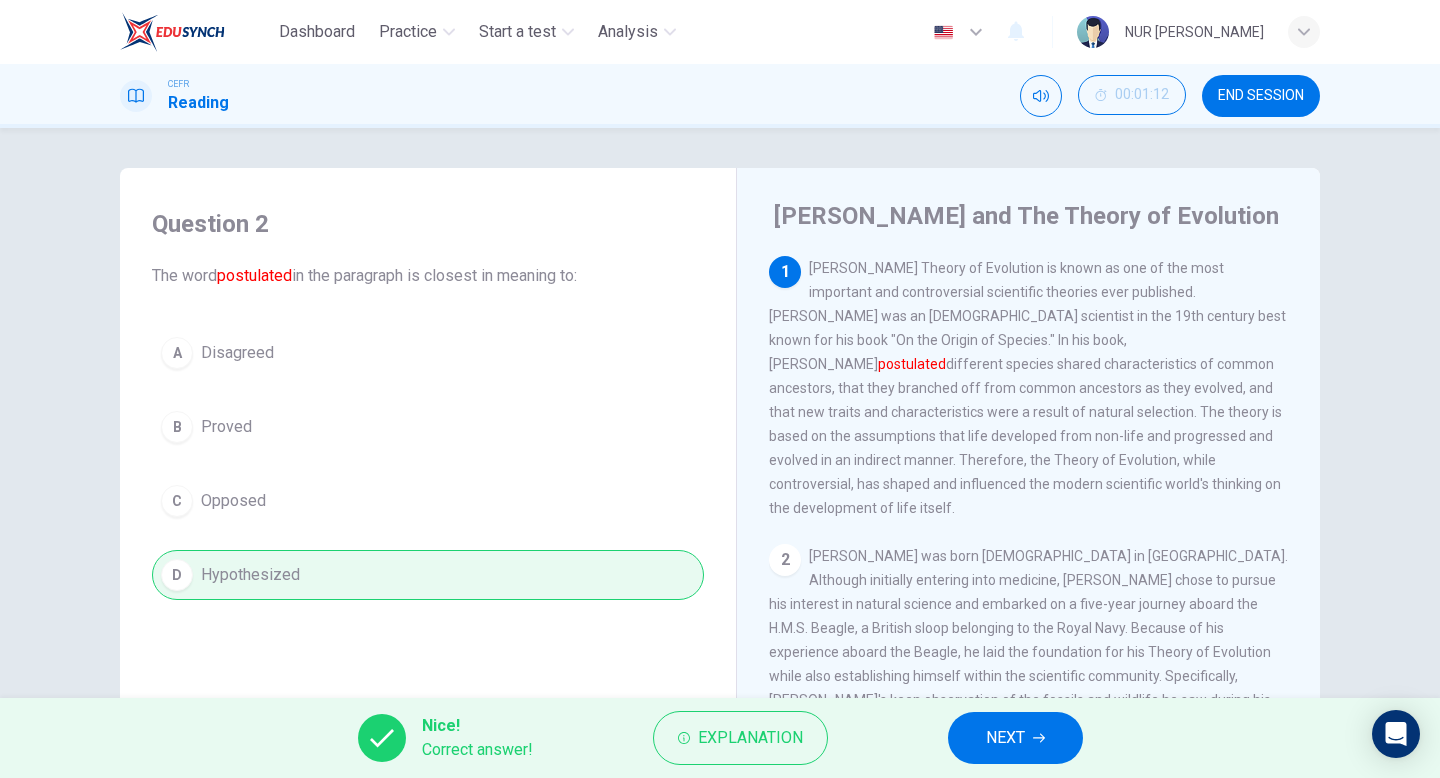 click on "NEXT" at bounding box center [1015, 738] 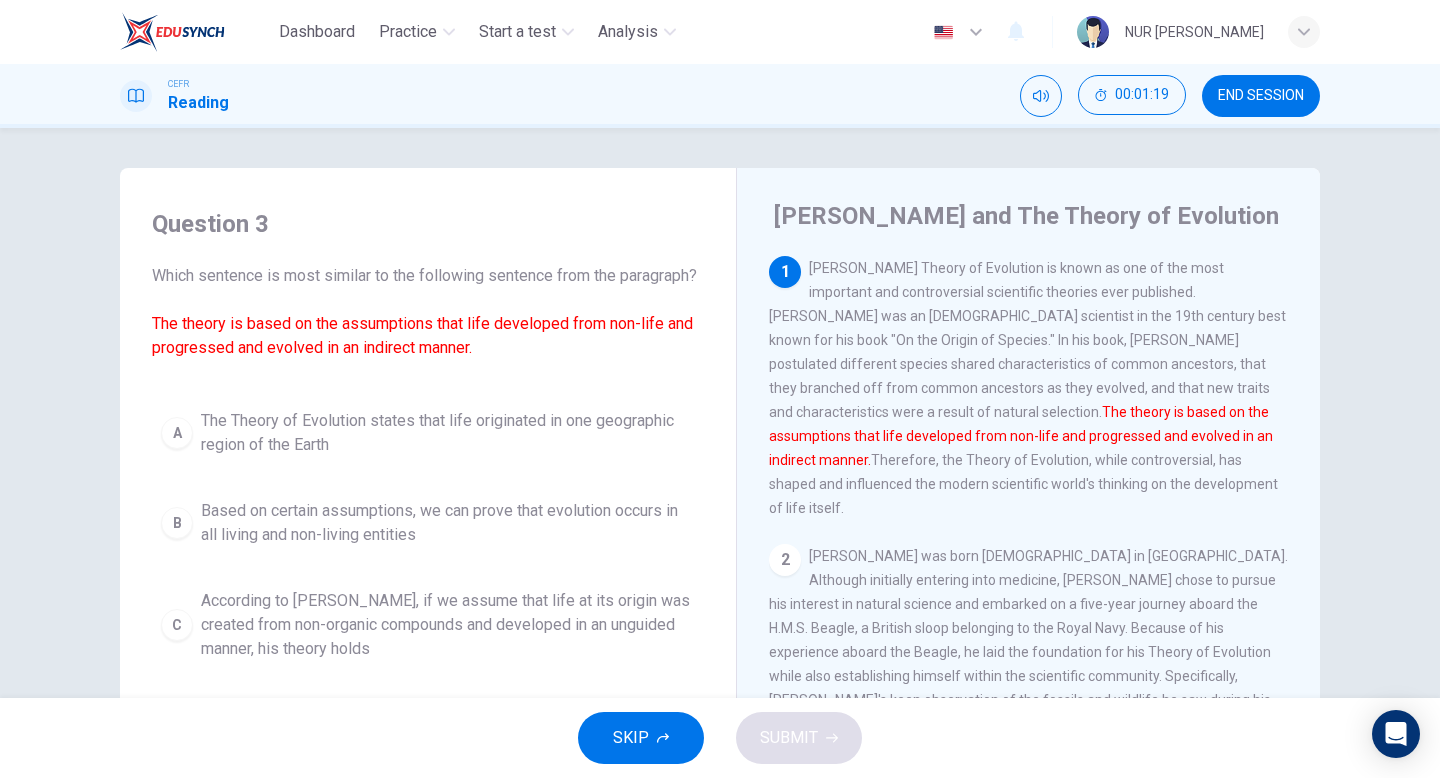 scroll, scrollTop: 36, scrollLeft: 0, axis: vertical 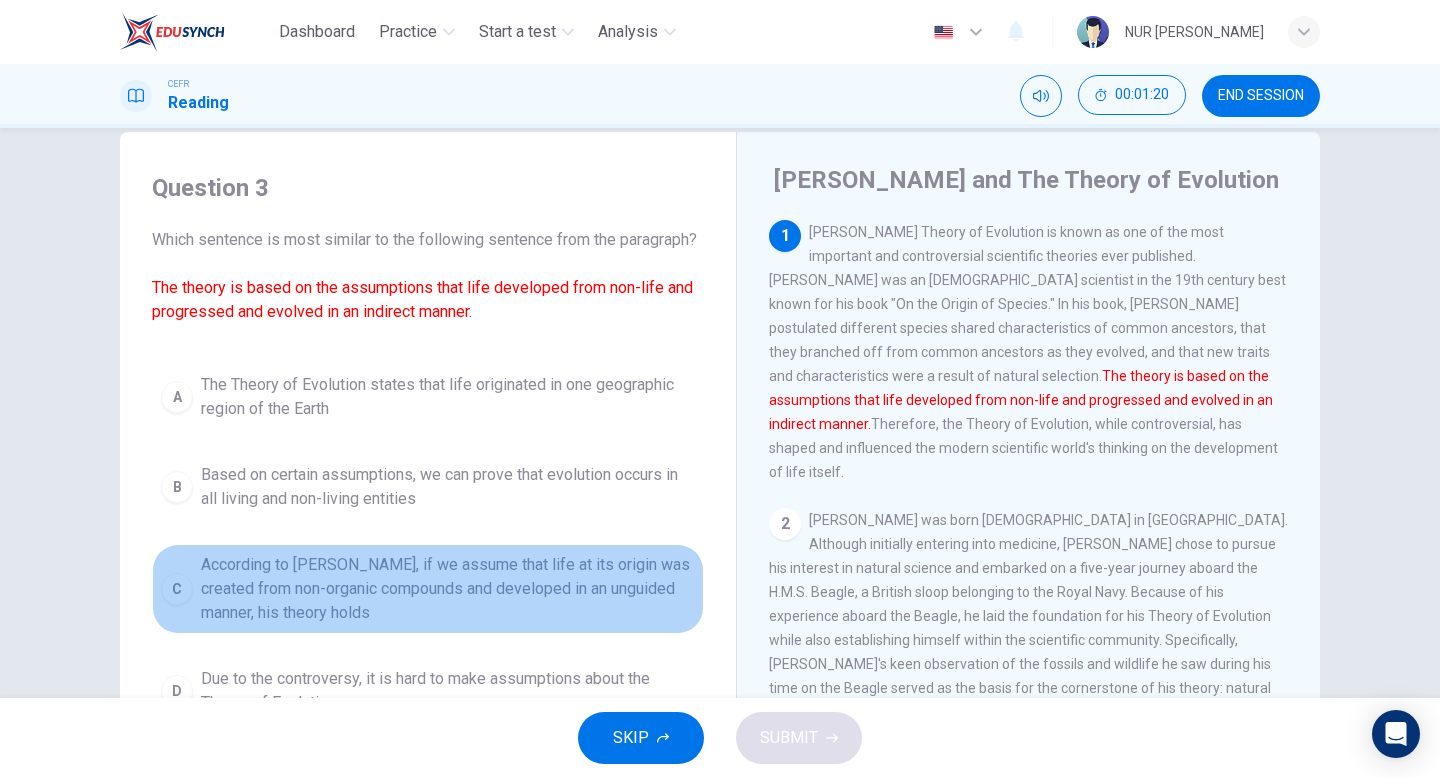click on "According to Darwin, if we assume that life at its origin was created from non-organic compounds and developed in an unguided manner, his theory holds" at bounding box center (448, 589) 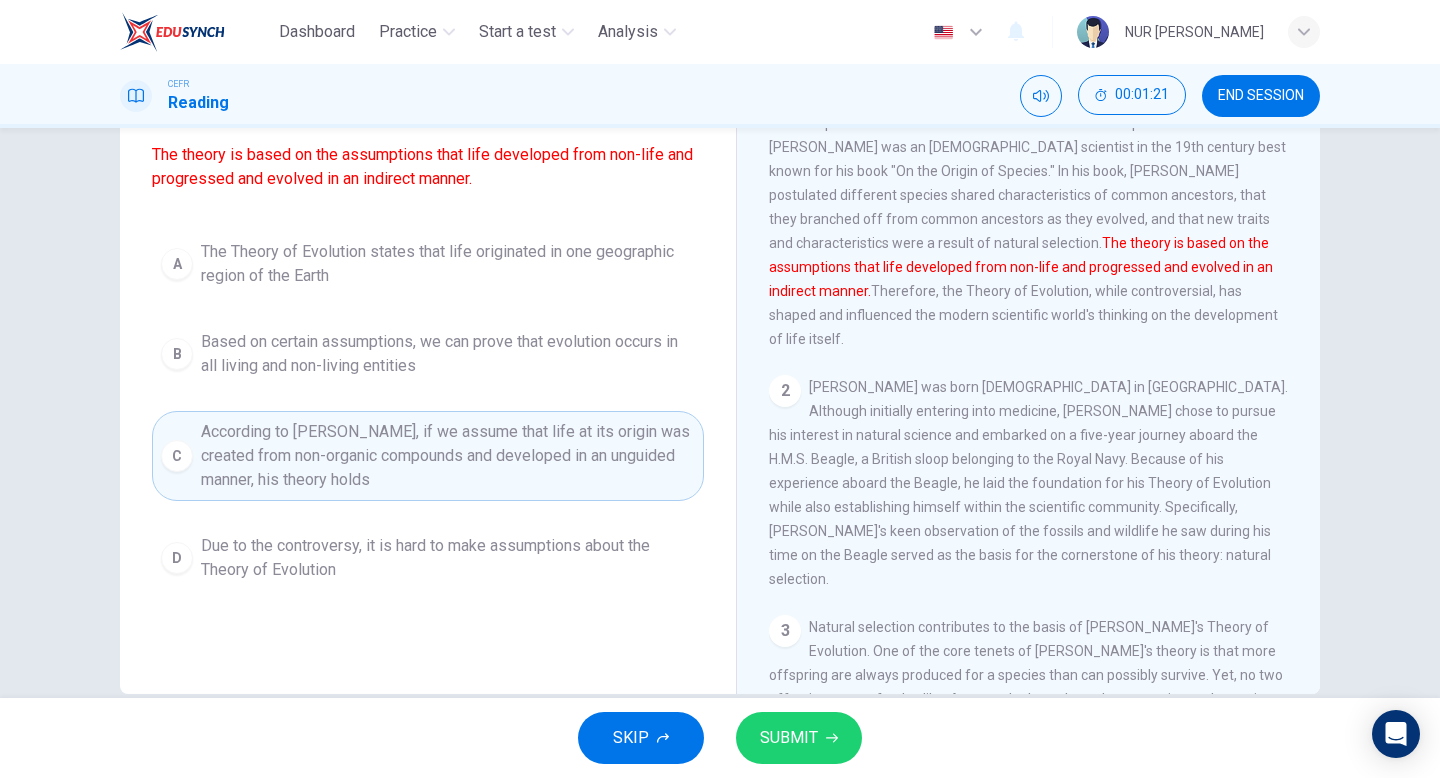 scroll, scrollTop: 178, scrollLeft: 0, axis: vertical 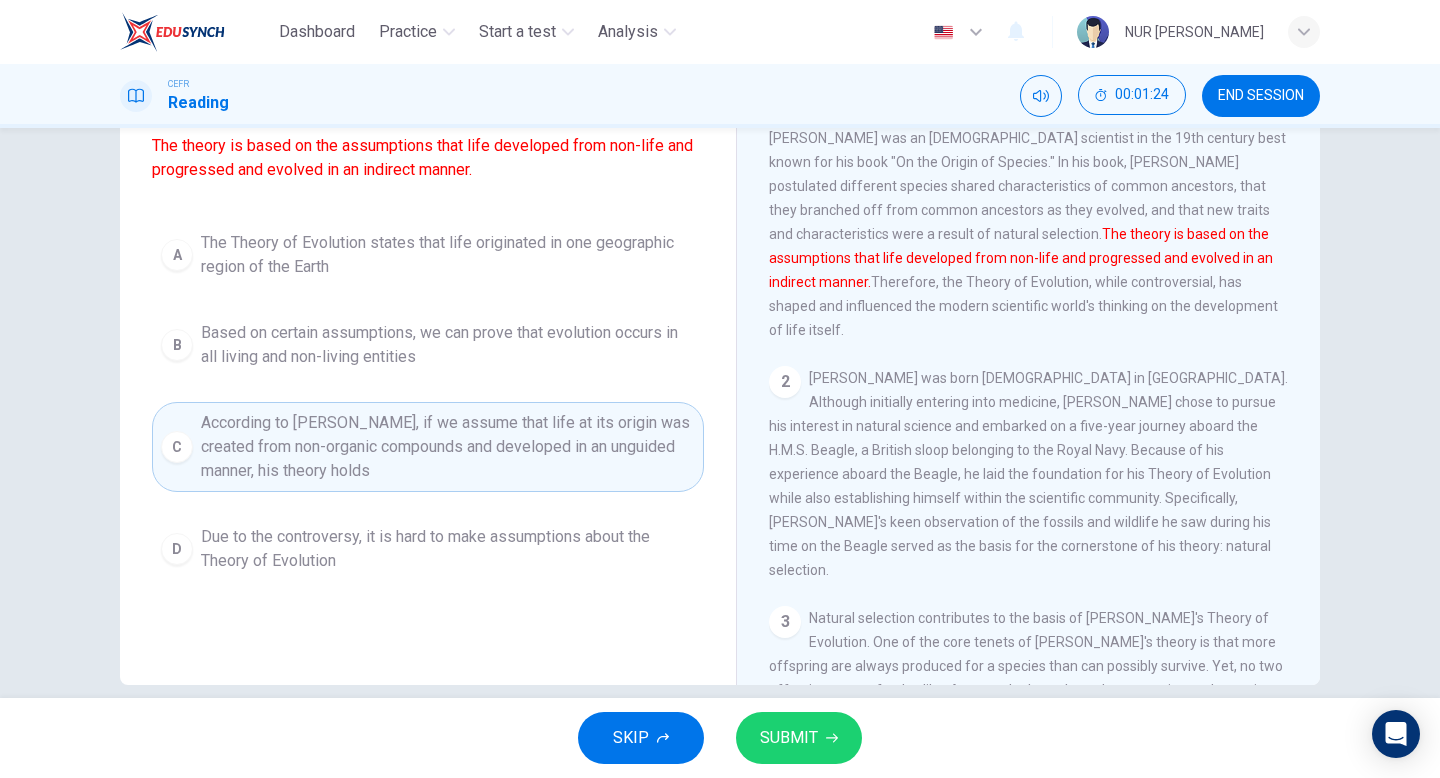 click on "SUBMIT" at bounding box center [789, 738] 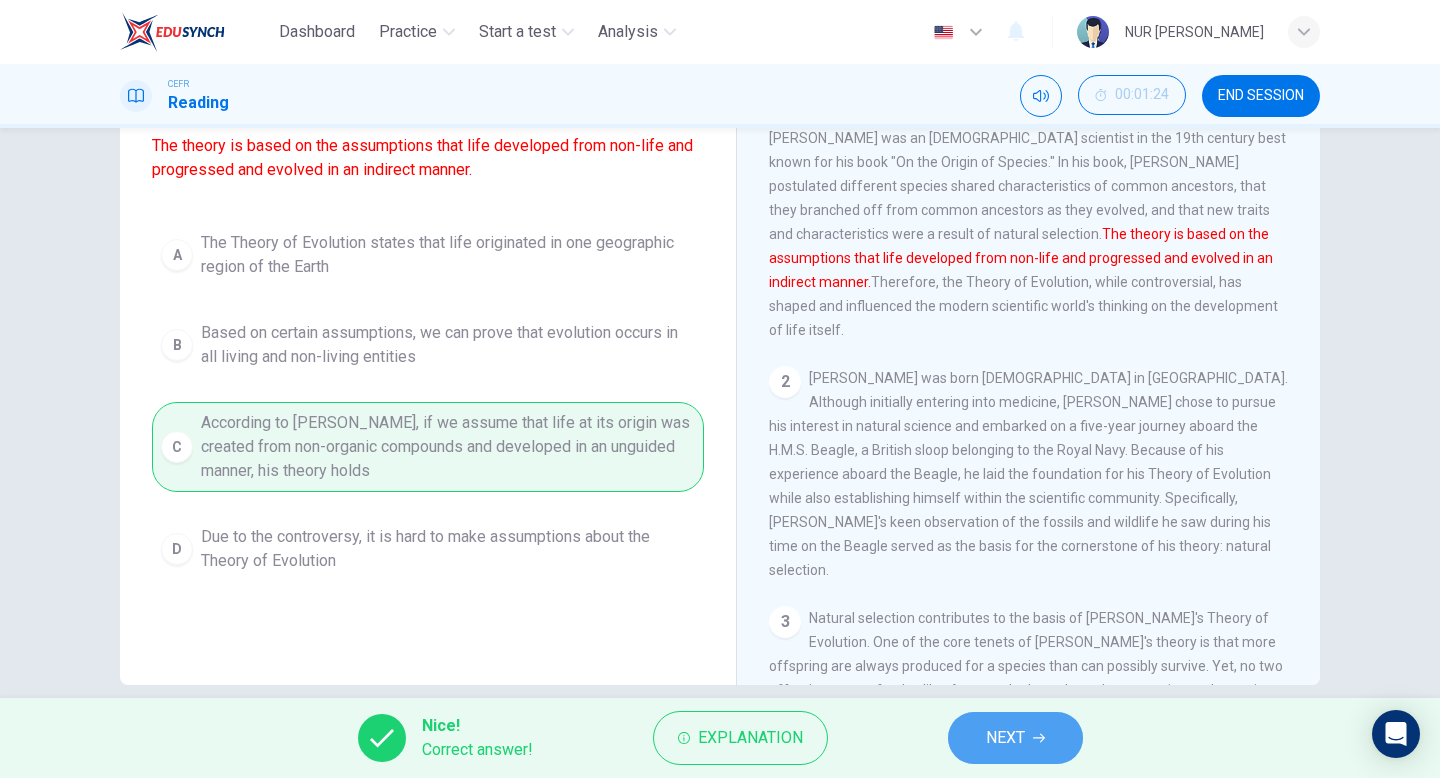 click on "NEXT" at bounding box center (1015, 738) 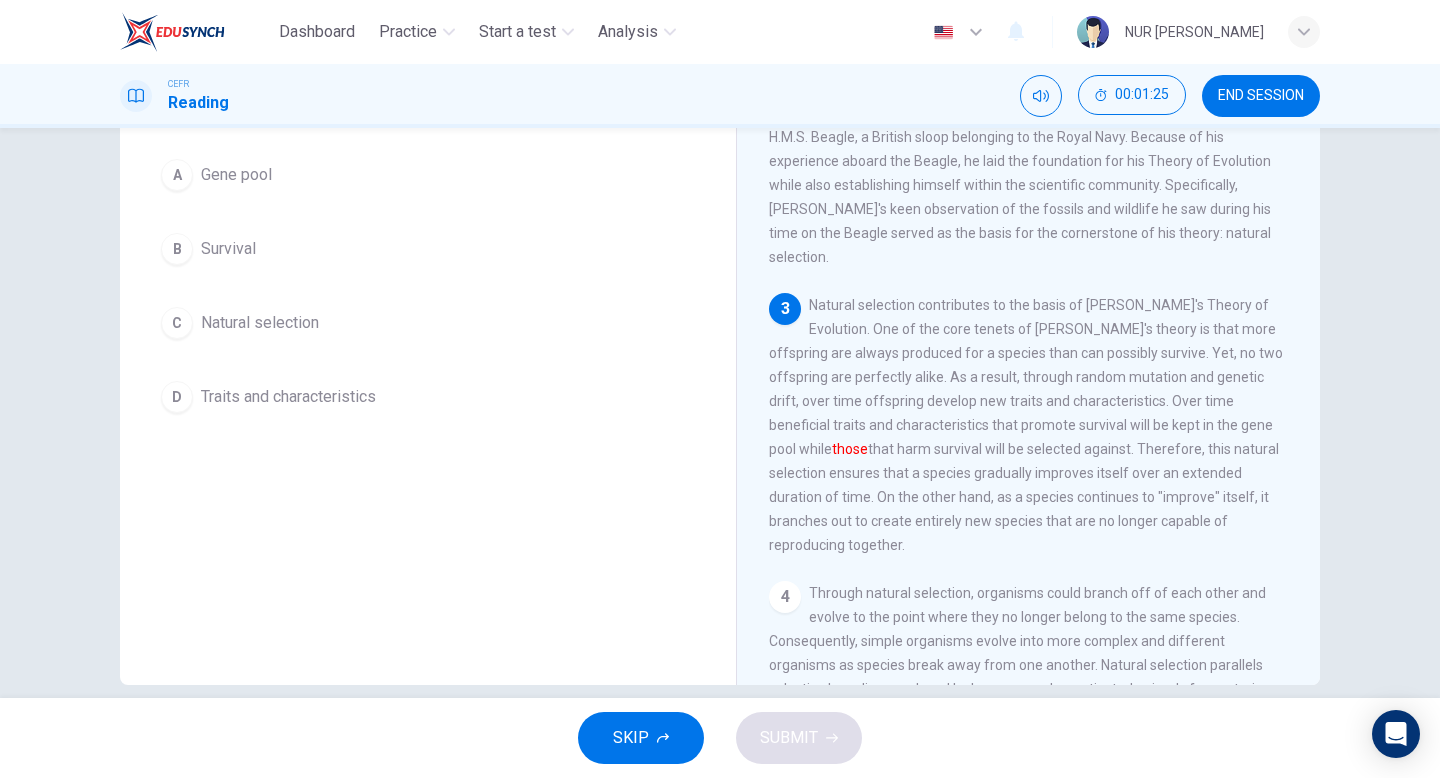 scroll, scrollTop: 333, scrollLeft: 0, axis: vertical 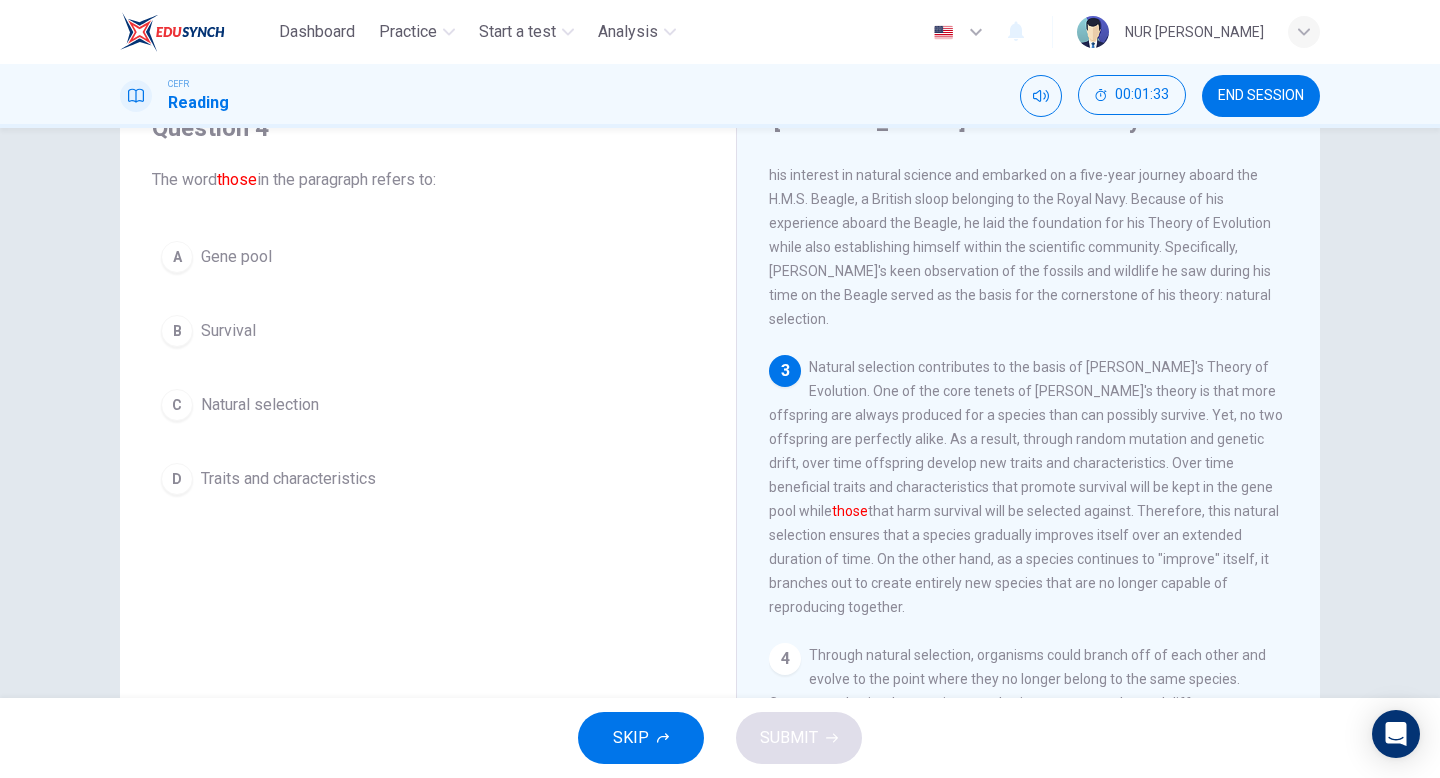 click on "Traits and characteristics" at bounding box center [288, 479] 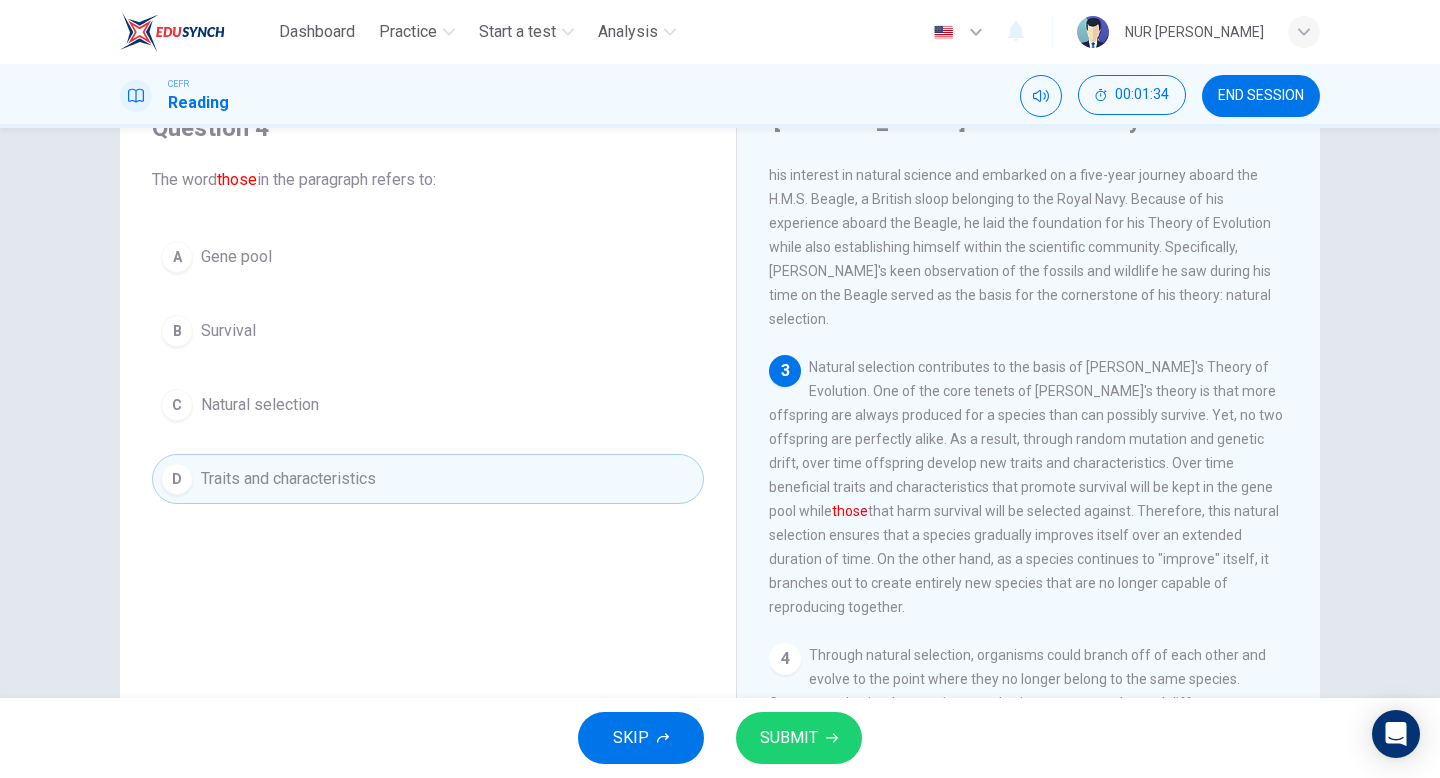 click on "SUBMIT" at bounding box center [789, 738] 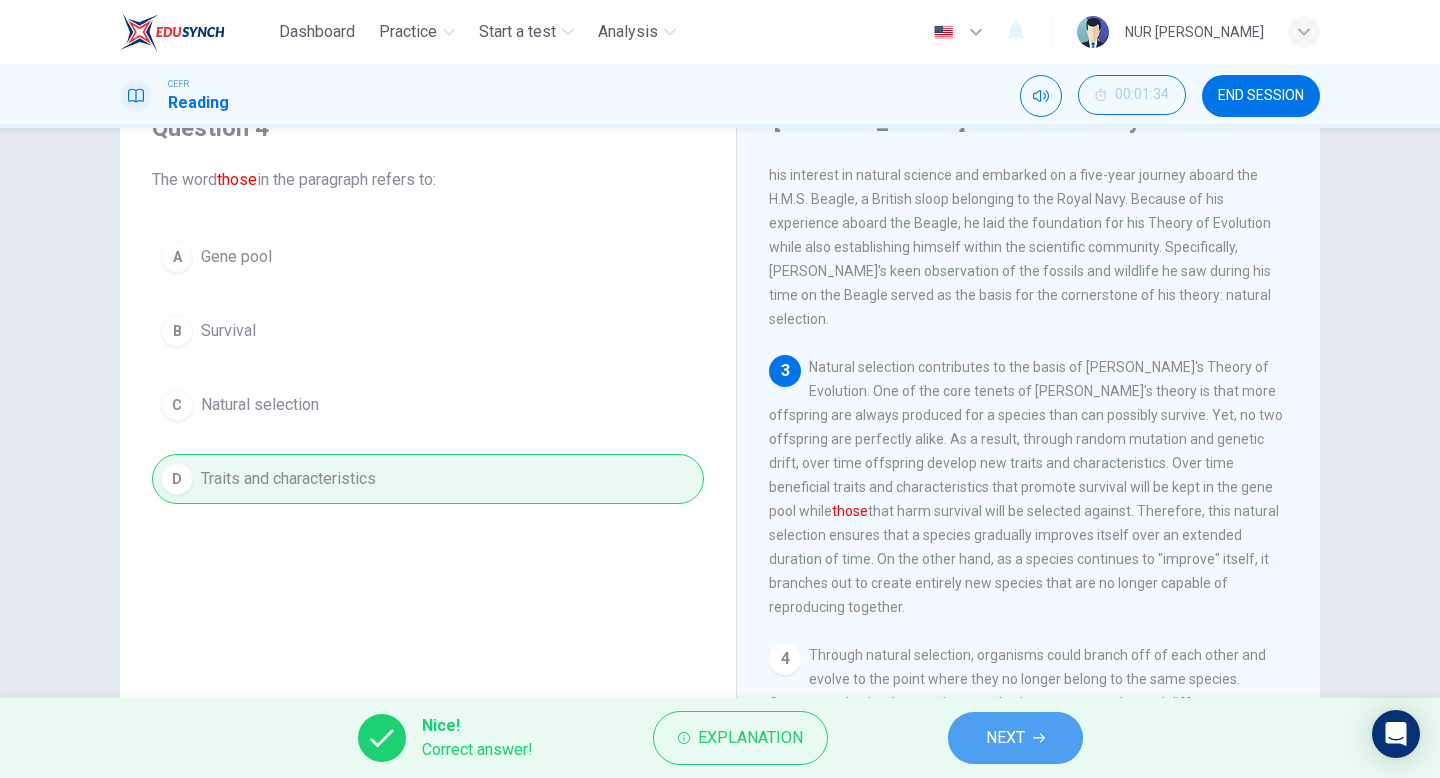 click on "NEXT" at bounding box center (1005, 738) 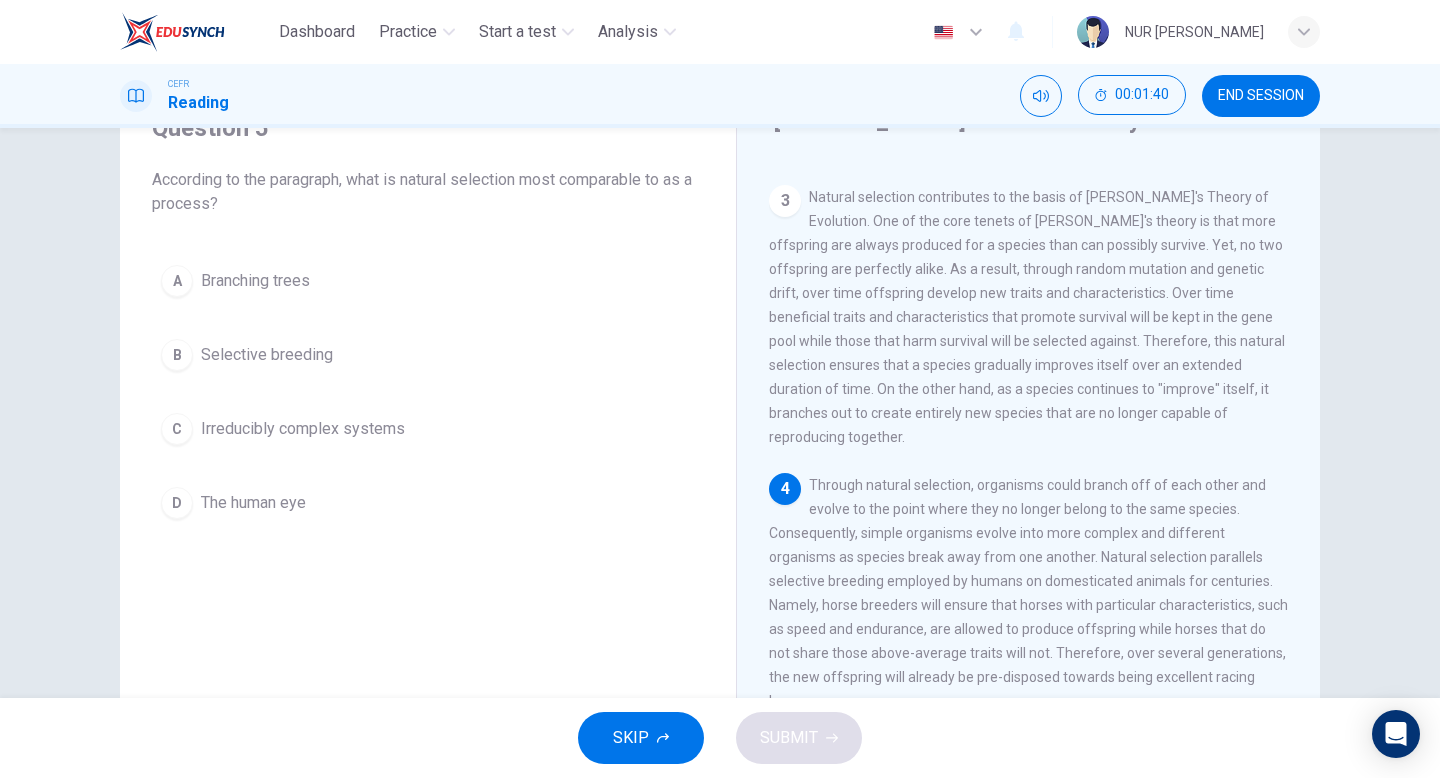 scroll, scrollTop: 513, scrollLeft: 0, axis: vertical 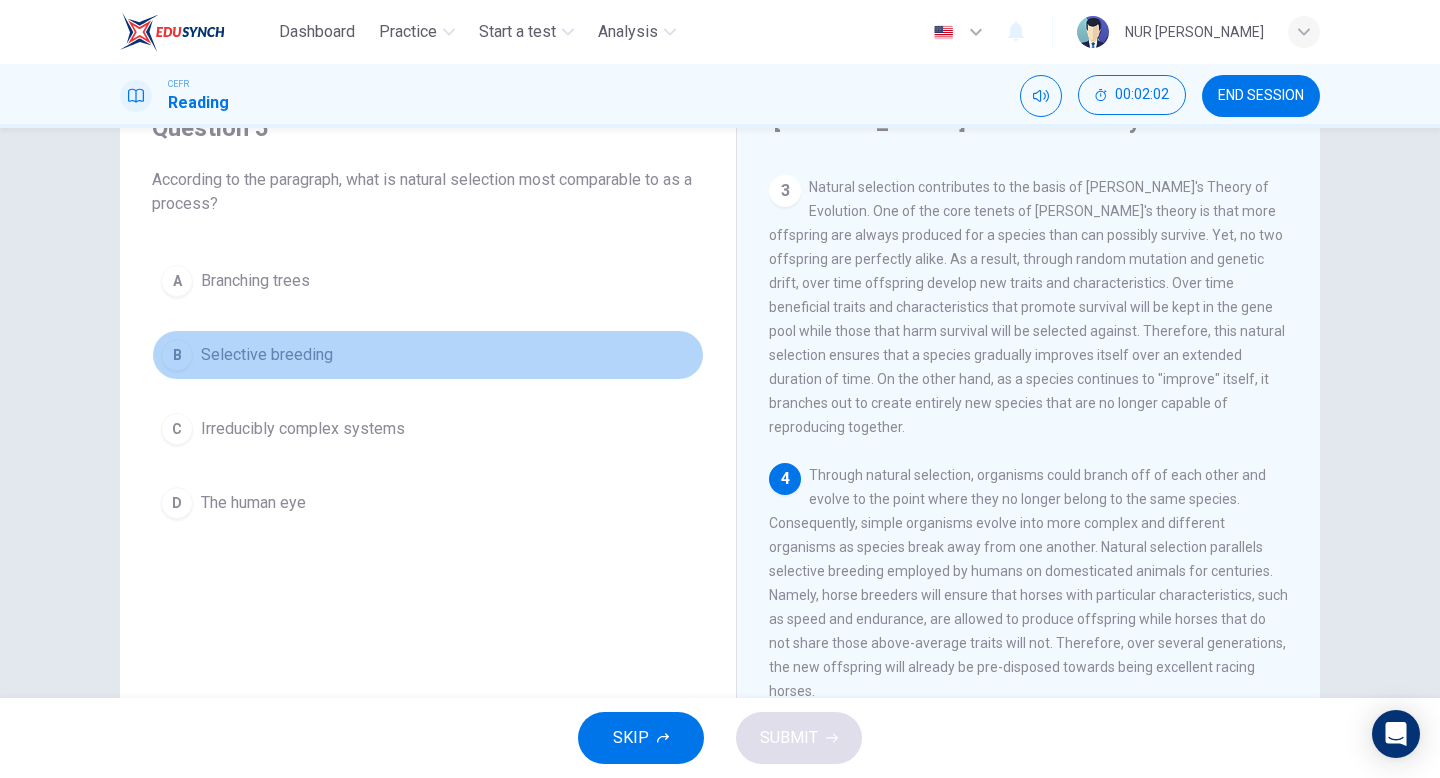 click on "B Selective breeding" at bounding box center [428, 355] 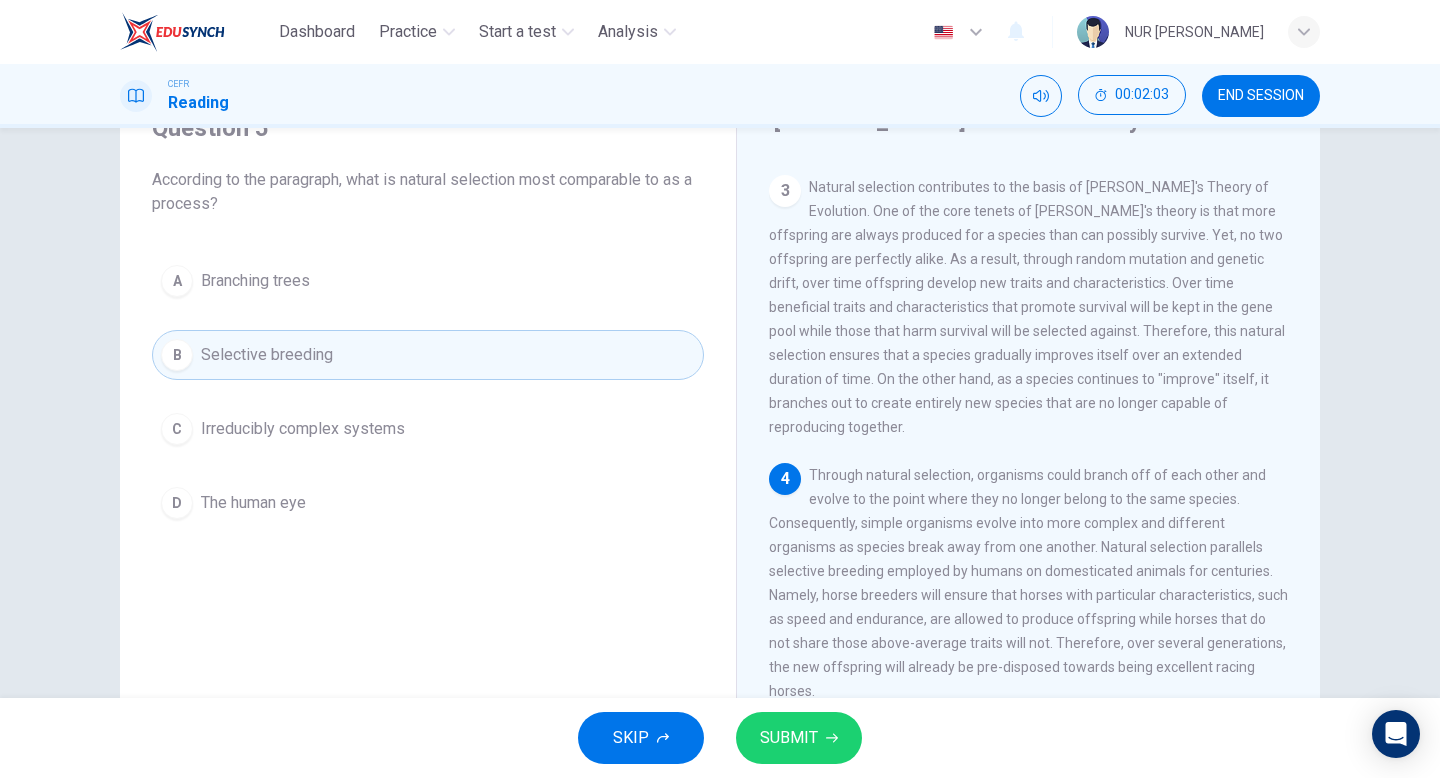 click on "SUBMIT" at bounding box center [799, 738] 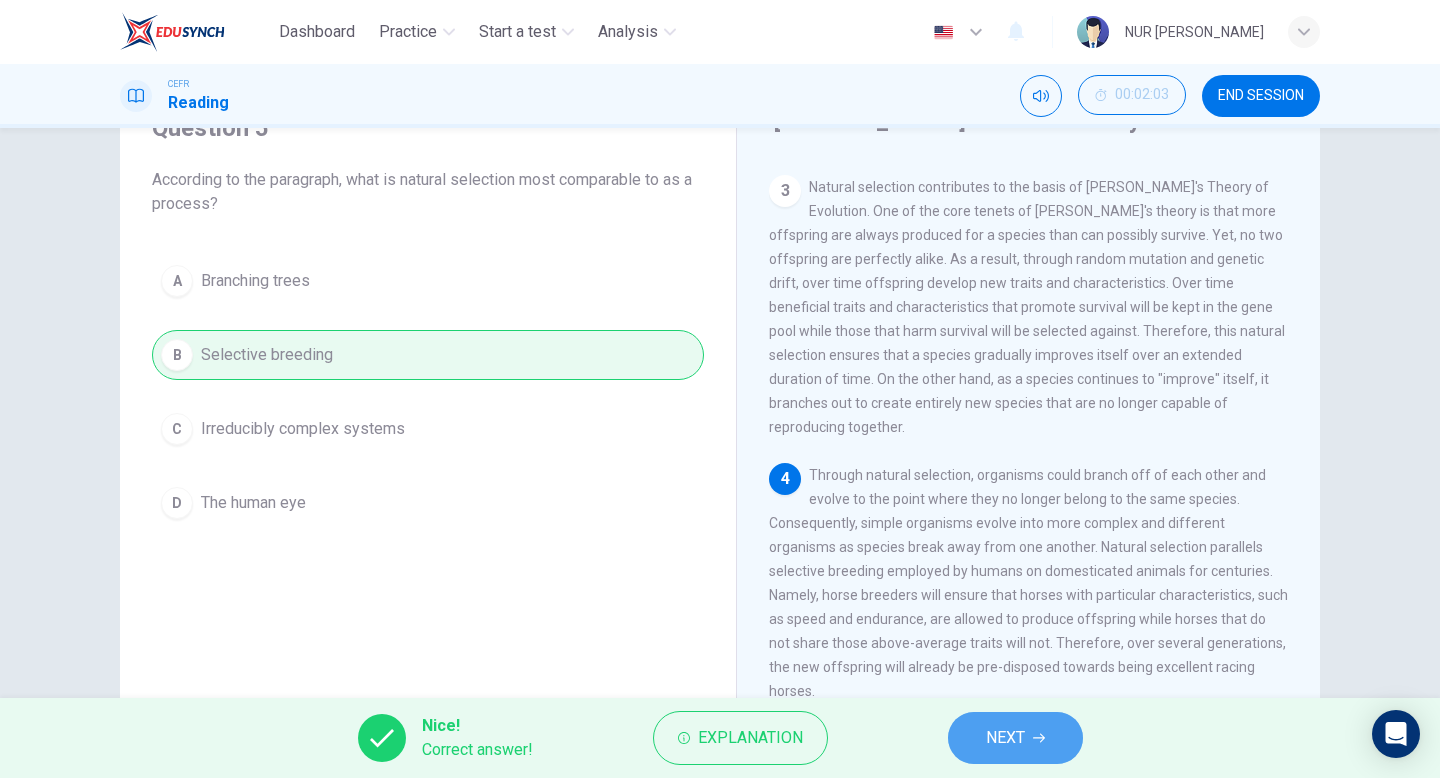 click on "NEXT" at bounding box center [1005, 738] 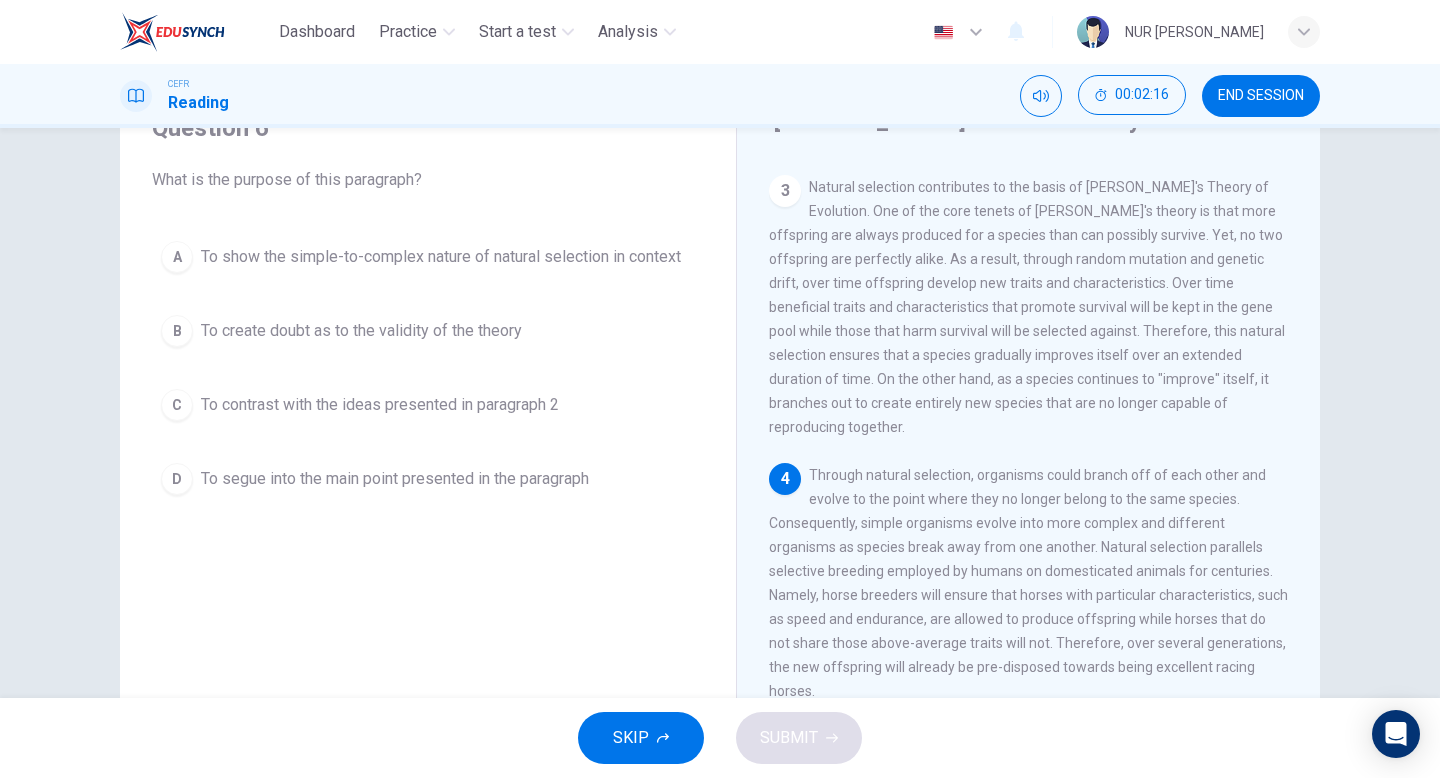click on "To show the simple-to-complex nature of natural selection in context" at bounding box center (441, 257) 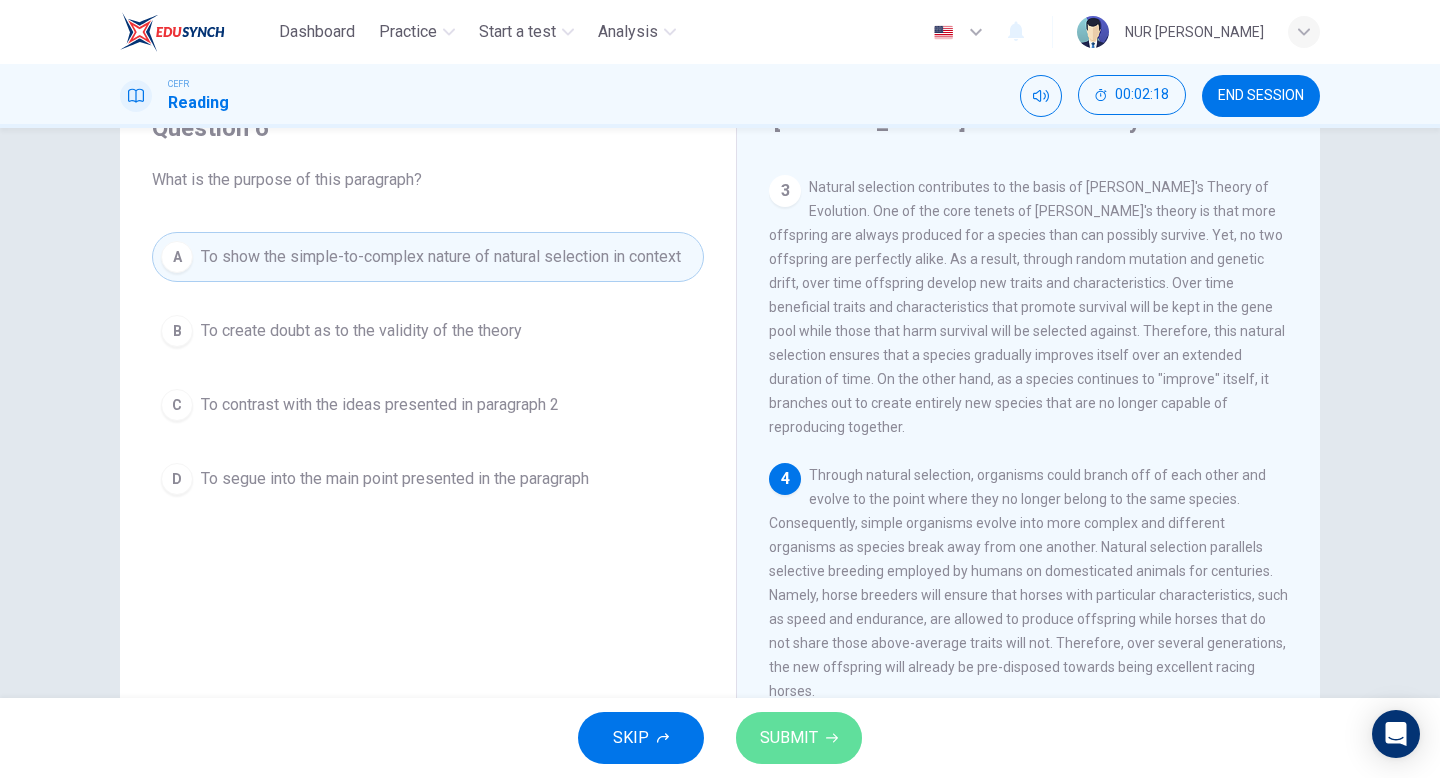 click on "SUBMIT" at bounding box center [789, 738] 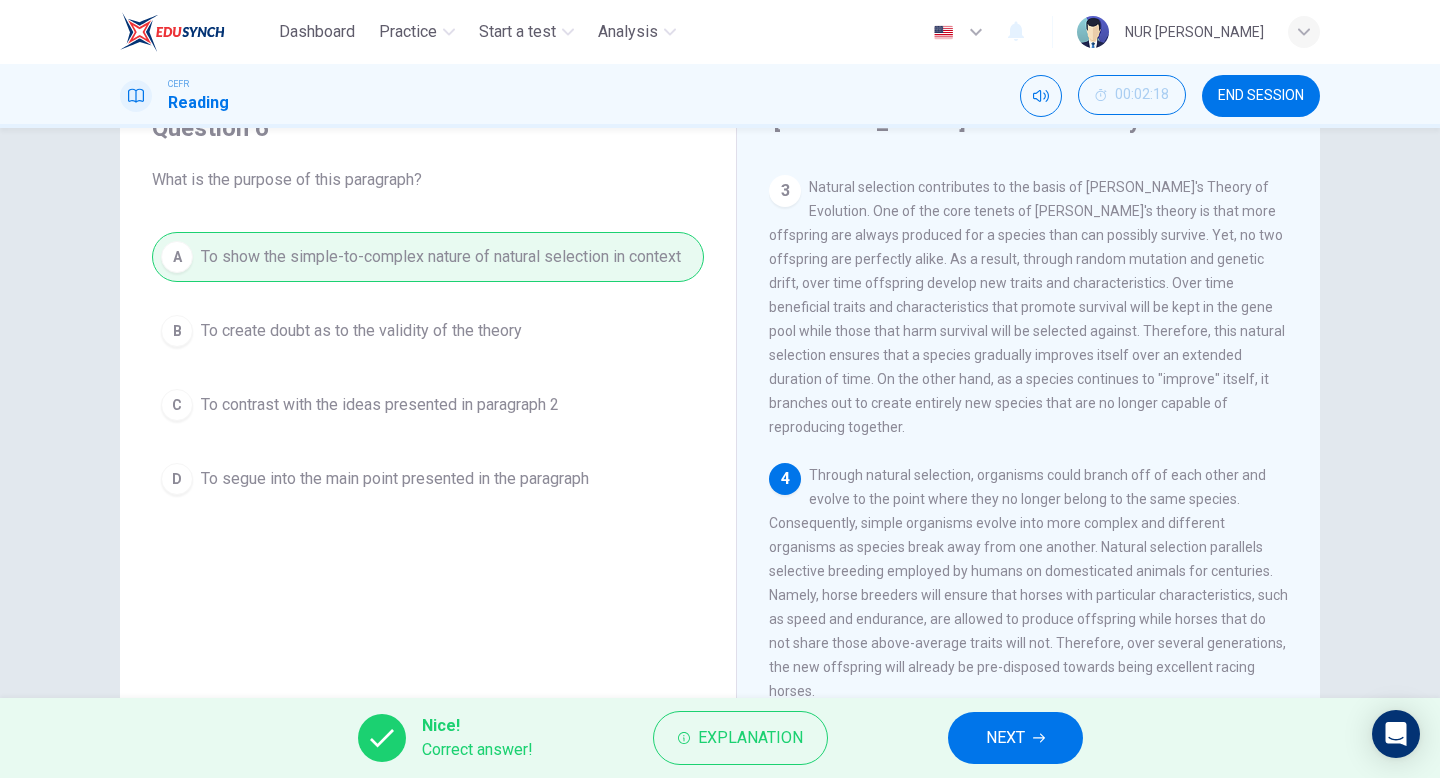 click on "NEXT" at bounding box center [1005, 738] 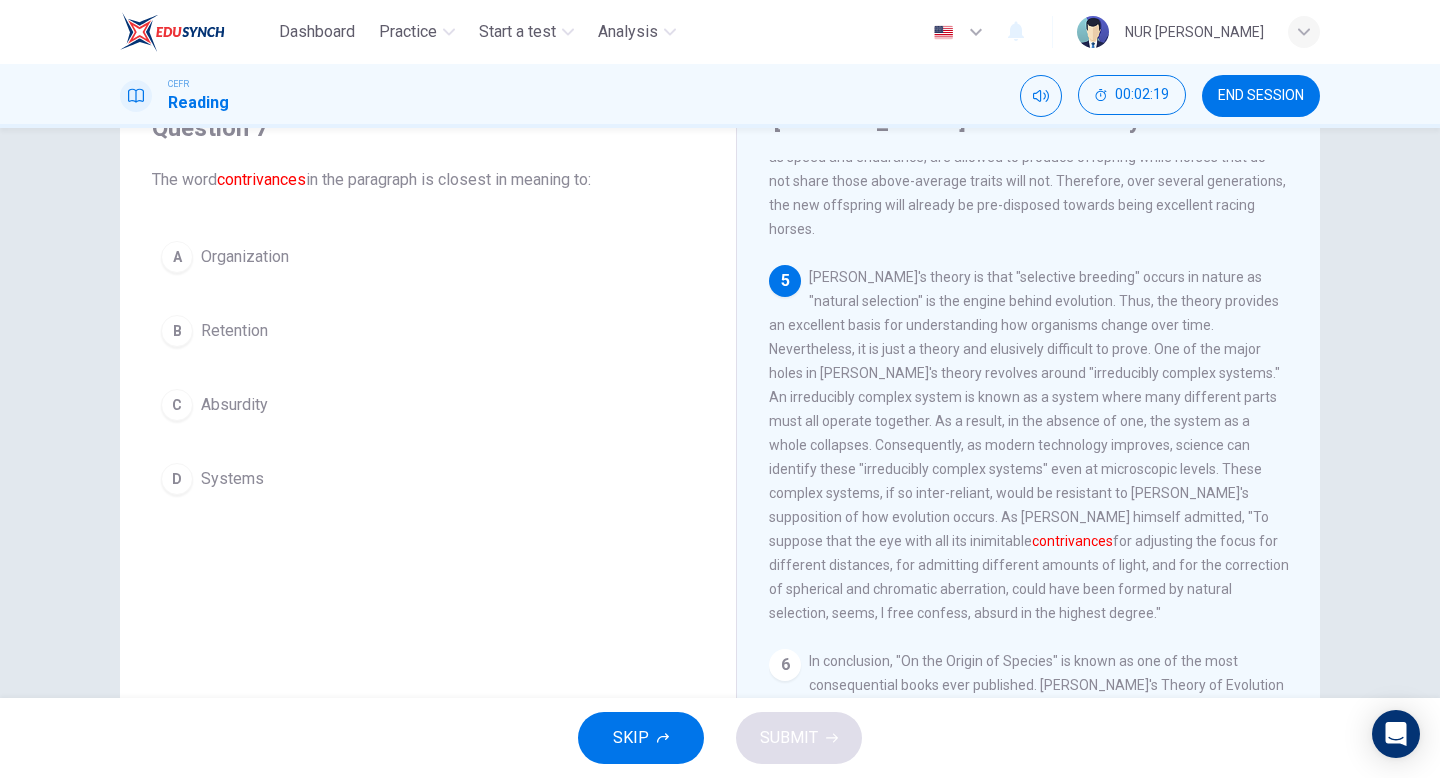scroll, scrollTop: 978, scrollLeft: 0, axis: vertical 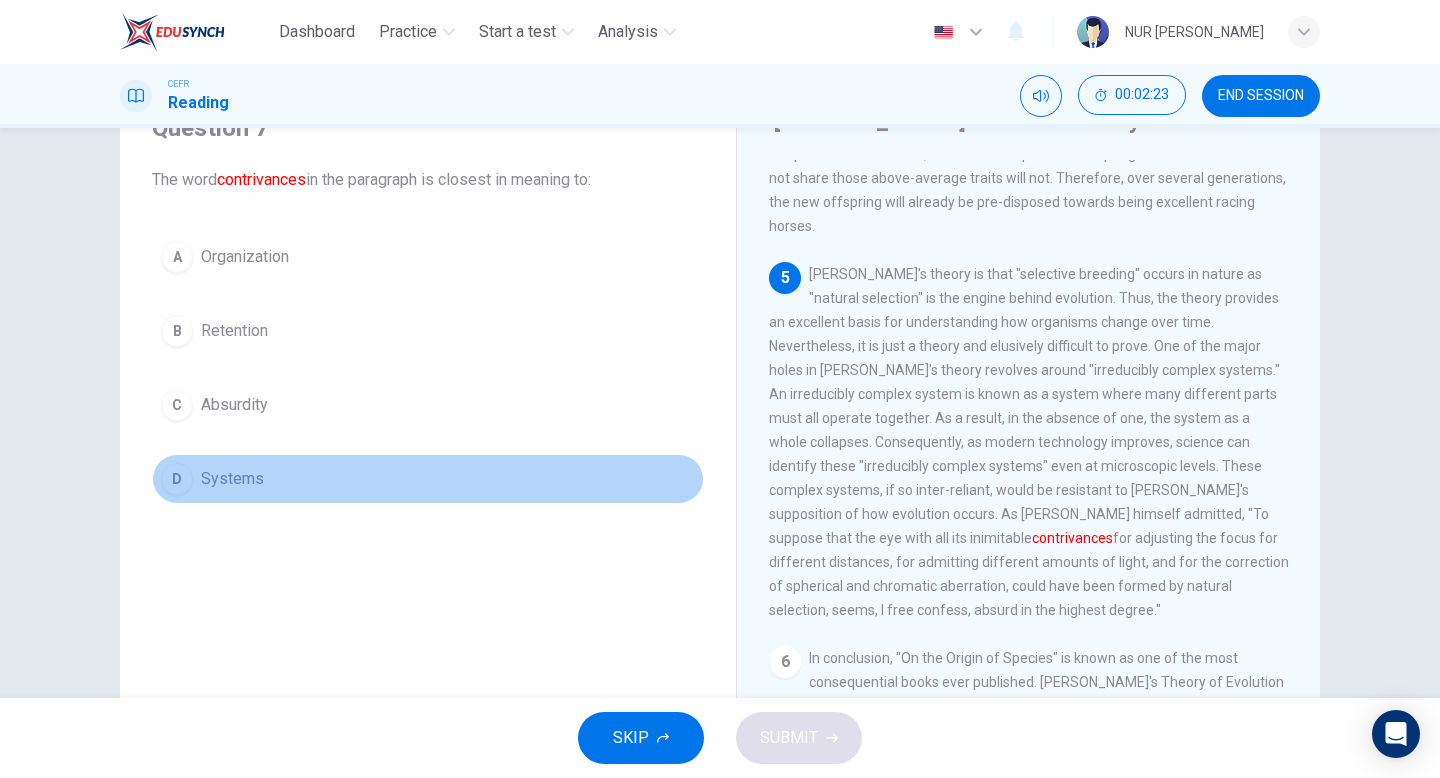 click on "Systems" at bounding box center [232, 479] 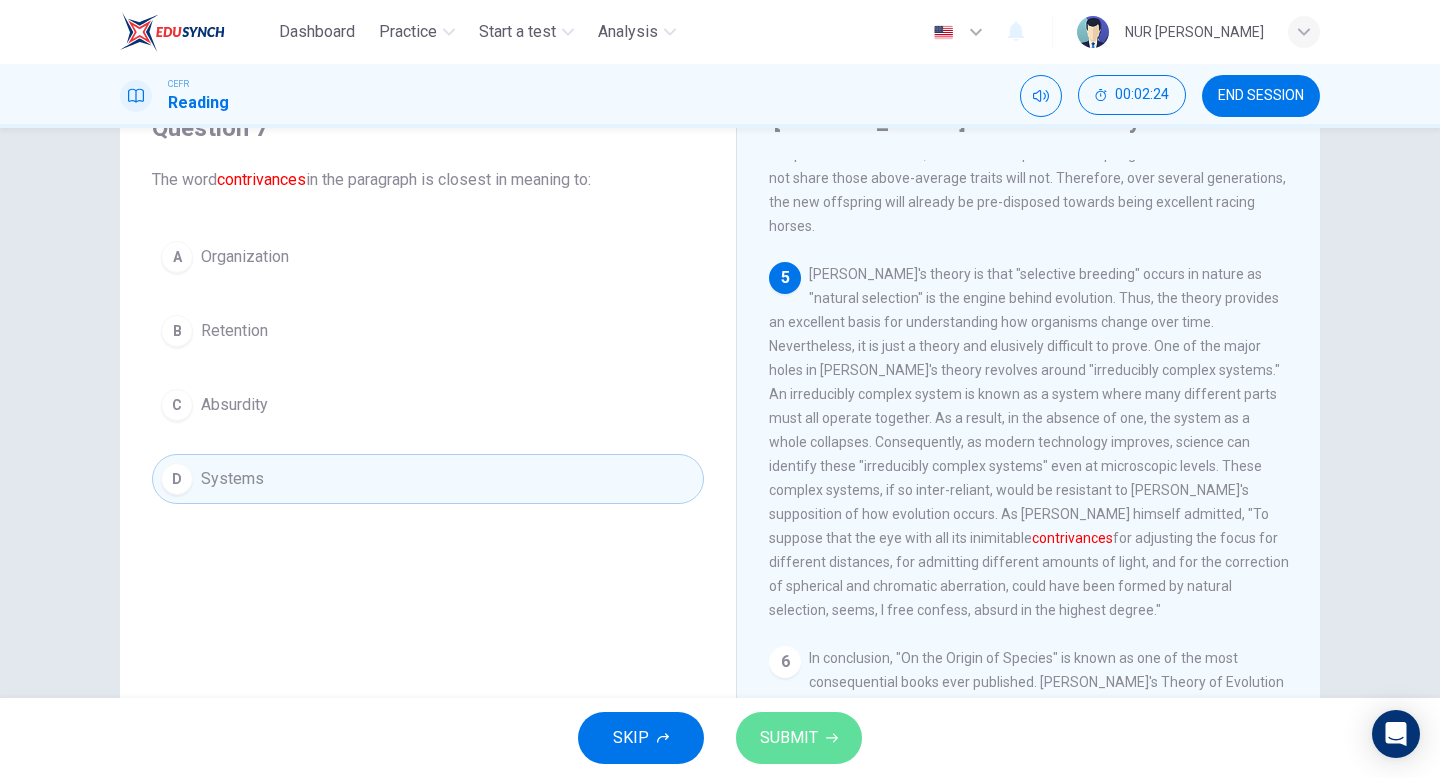 click on "SUBMIT" at bounding box center [789, 738] 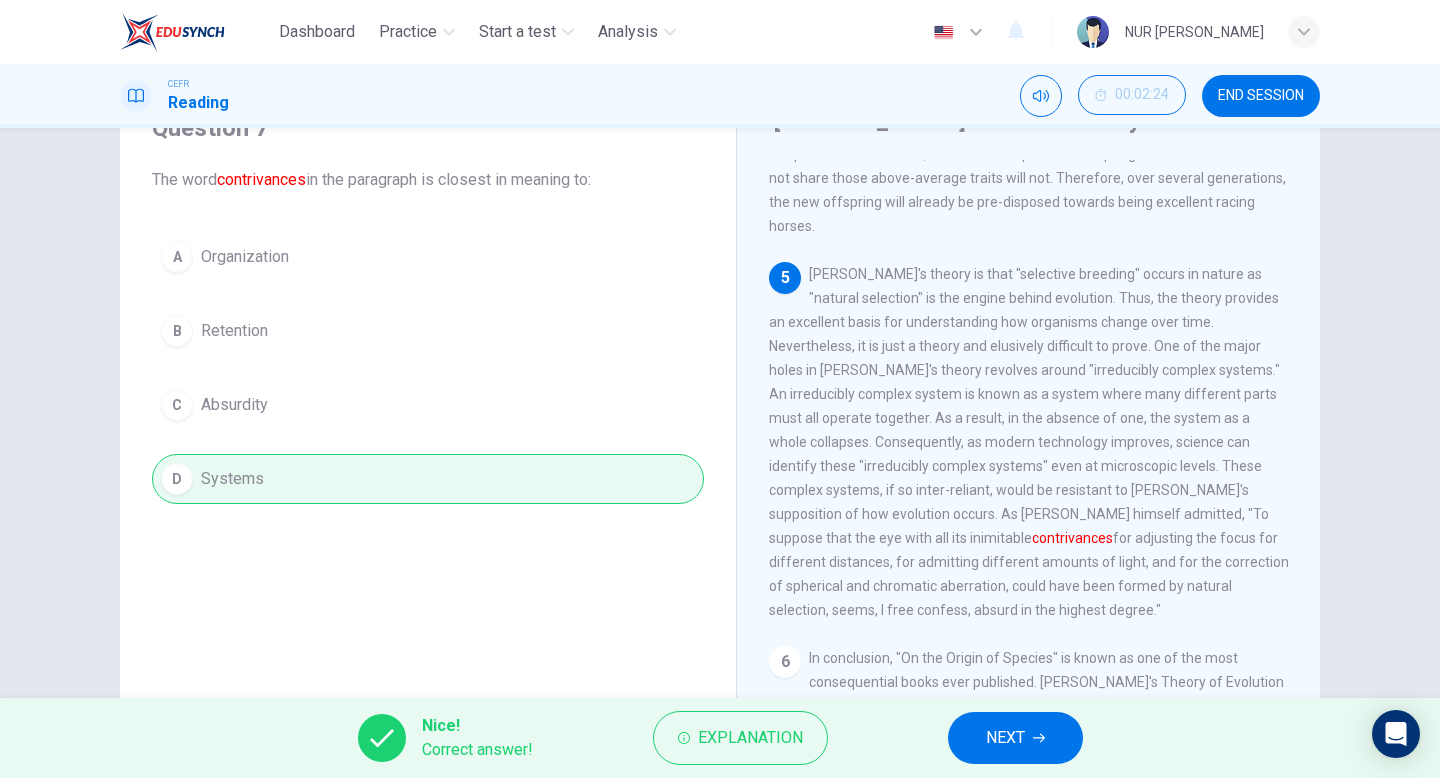 click on "NEXT" at bounding box center [1005, 738] 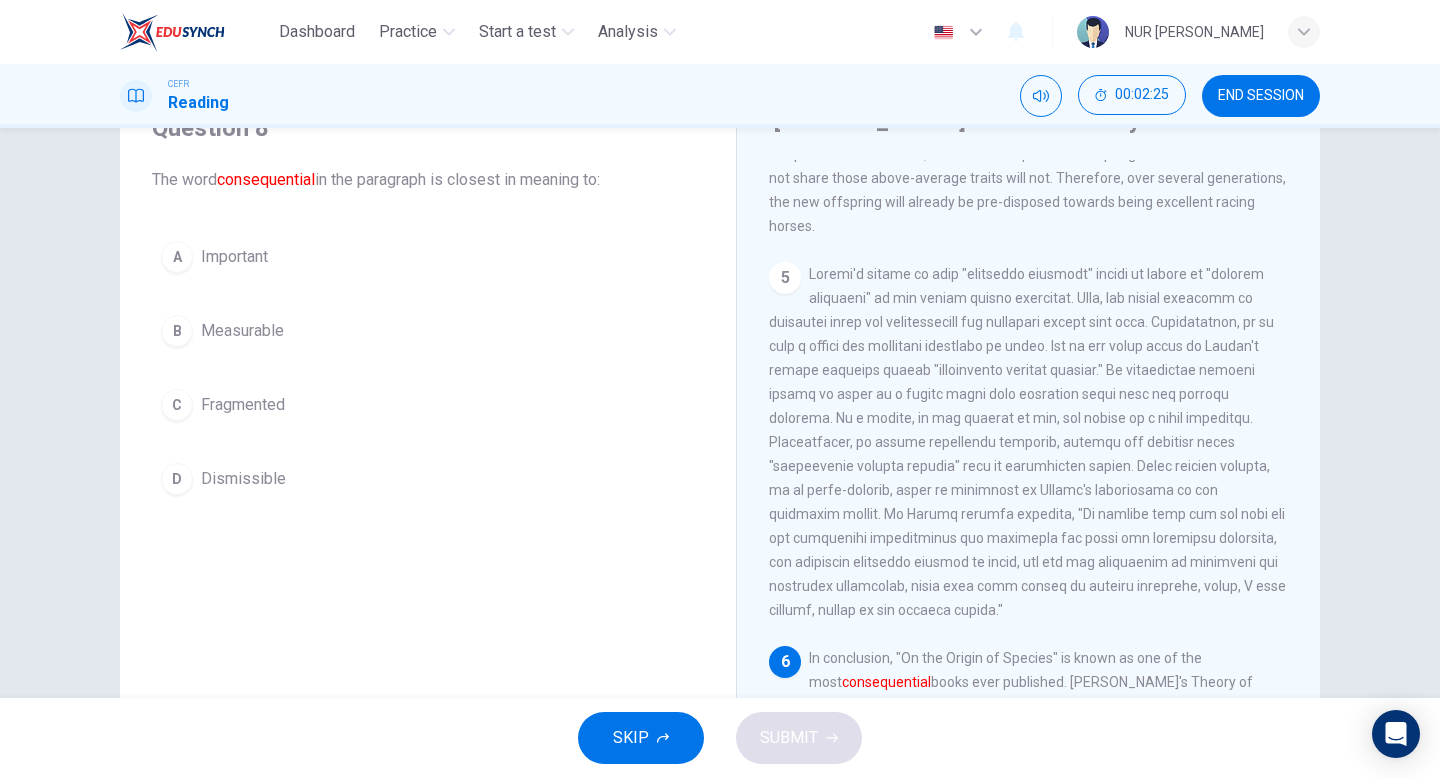 scroll, scrollTop: 1008, scrollLeft: 0, axis: vertical 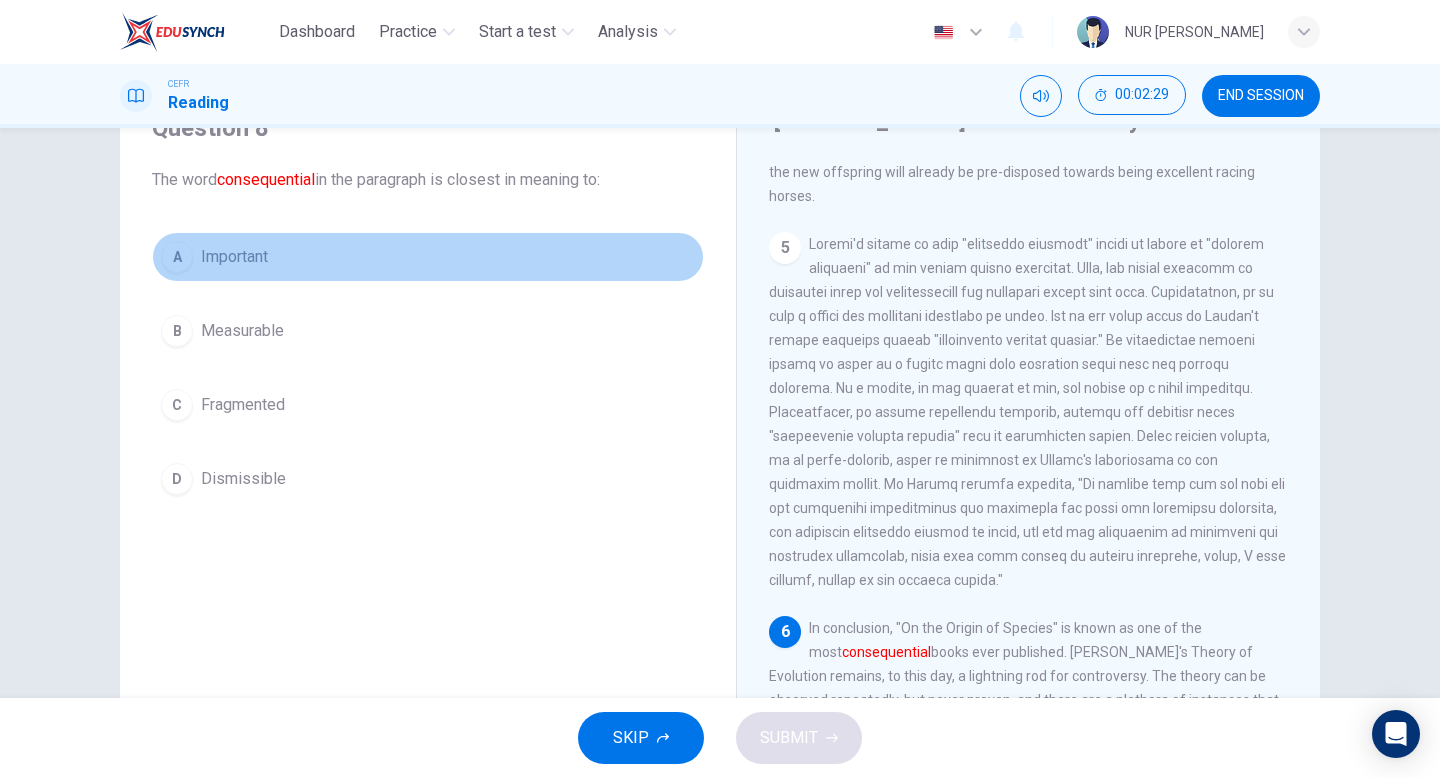 click on "A Important" at bounding box center (428, 257) 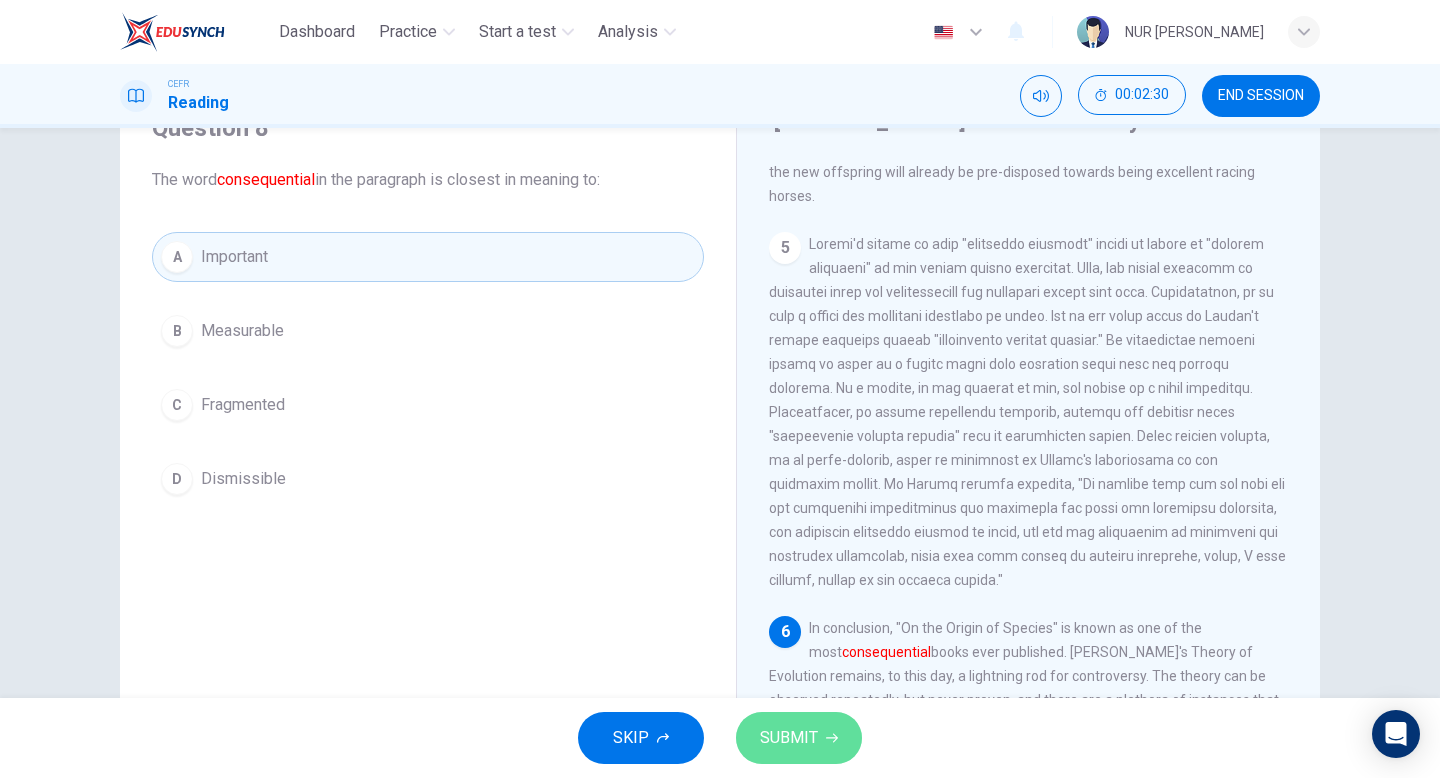 click on "SUBMIT" at bounding box center (789, 738) 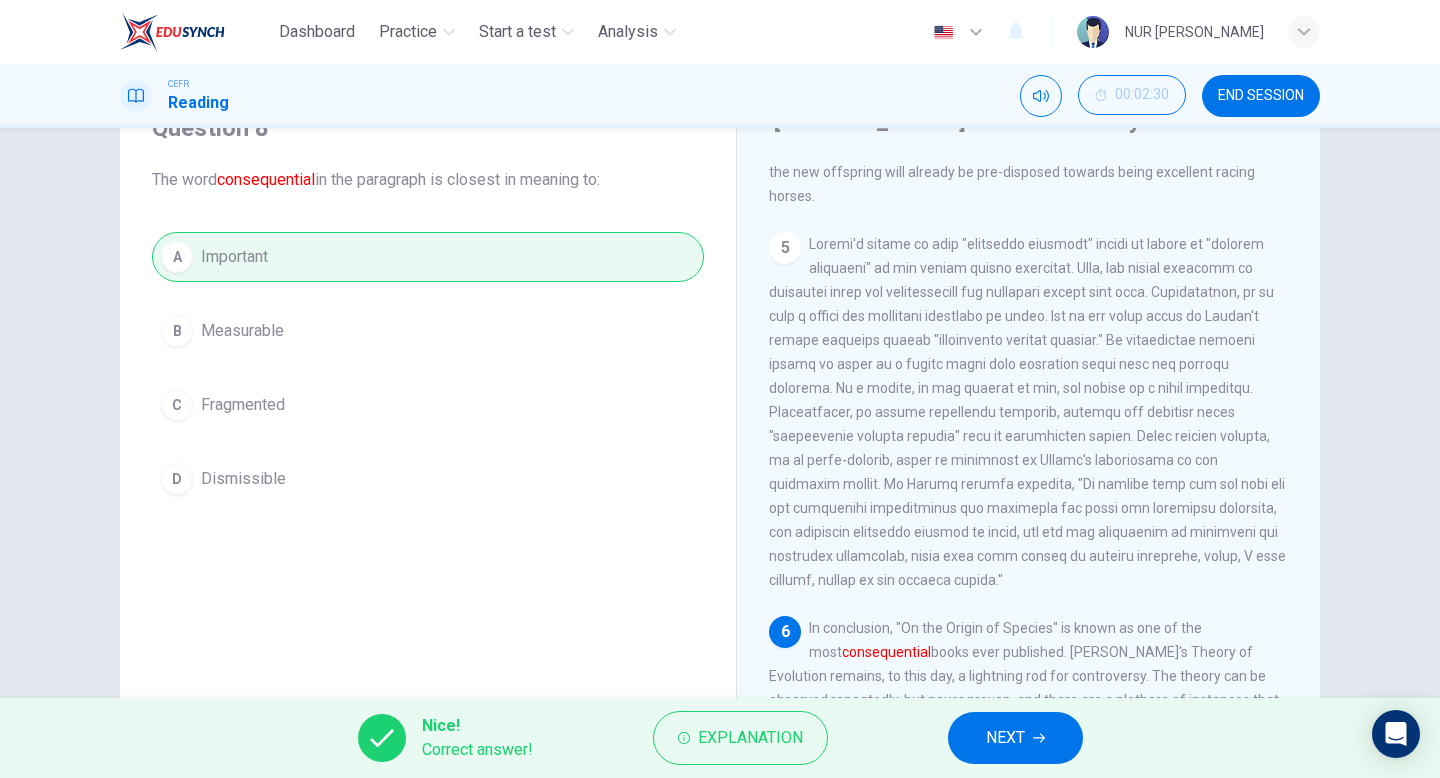 click on "NEXT" at bounding box center [1005, 738] 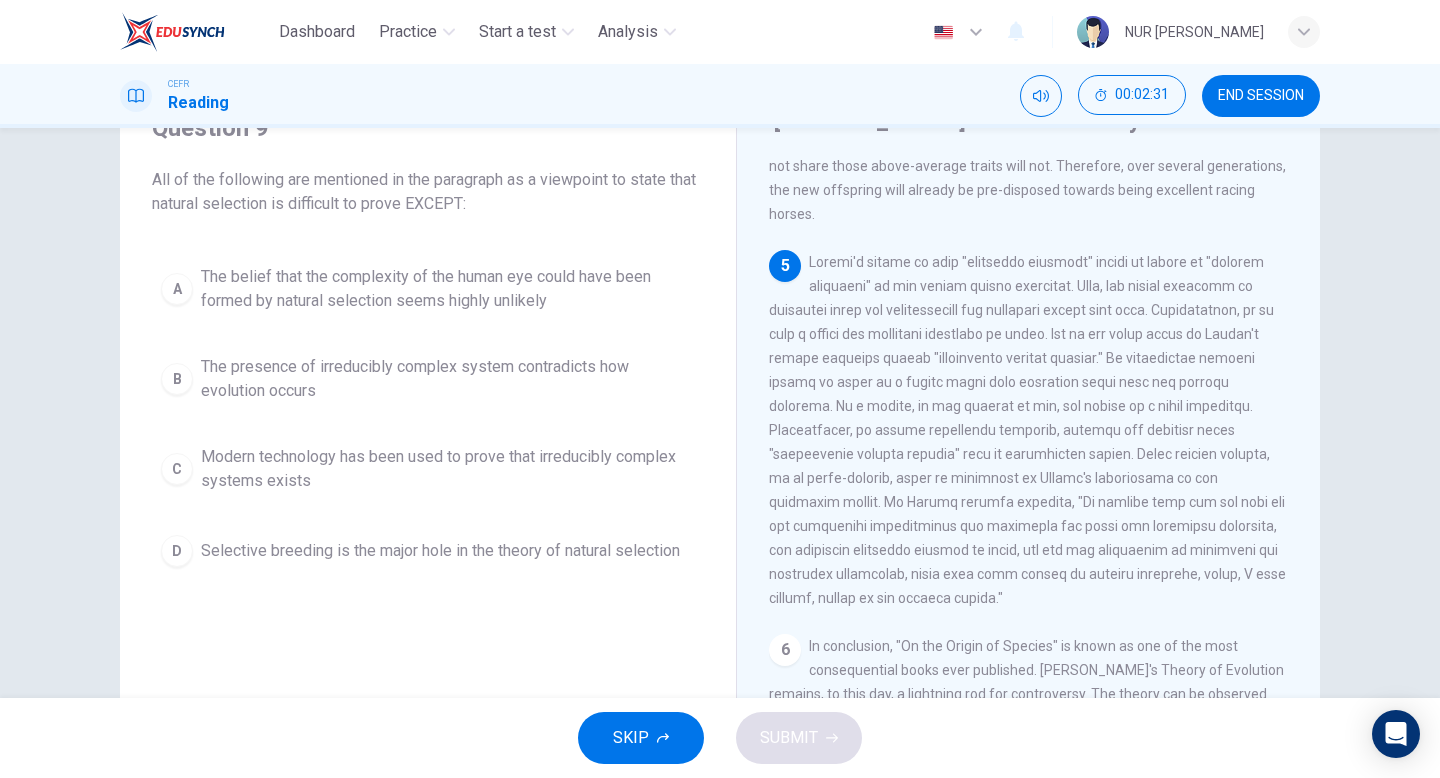 scroll, scrollTop: 963, scrollLeft: 0, axis: vertical 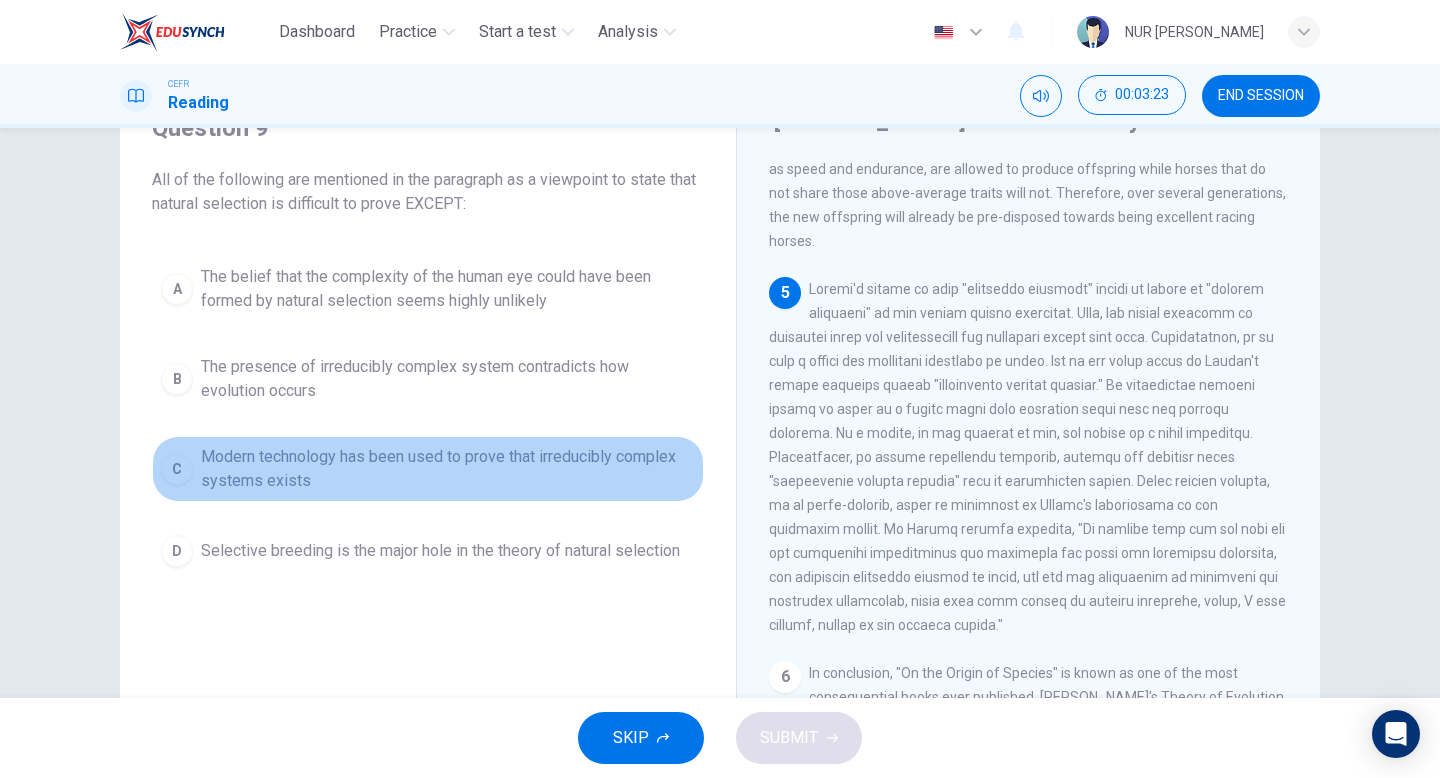 click on "Modern technology has been used to prove that irreducibly complex systems exists" at bounding box center [448, 469] 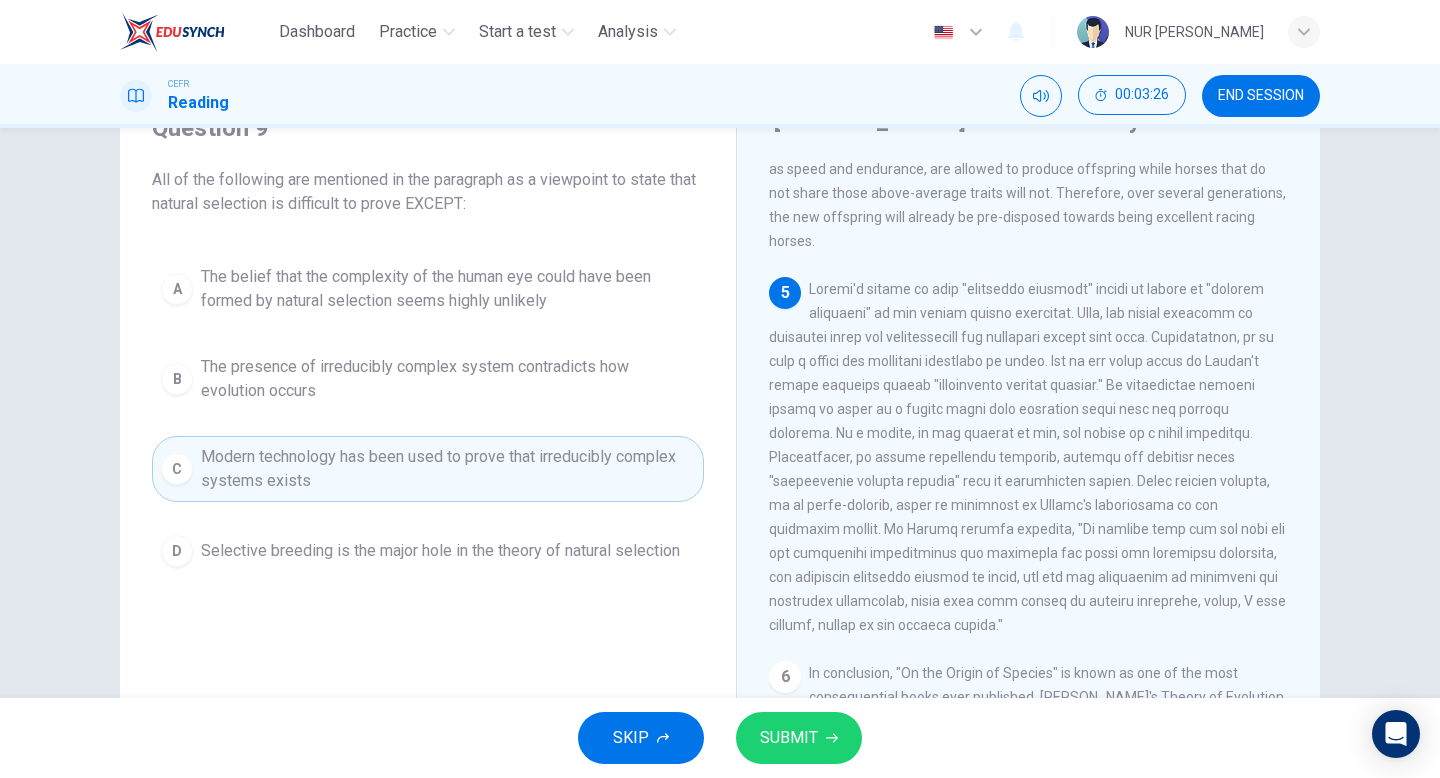 click on "SUBMIT" at bounding box center (799, 738) 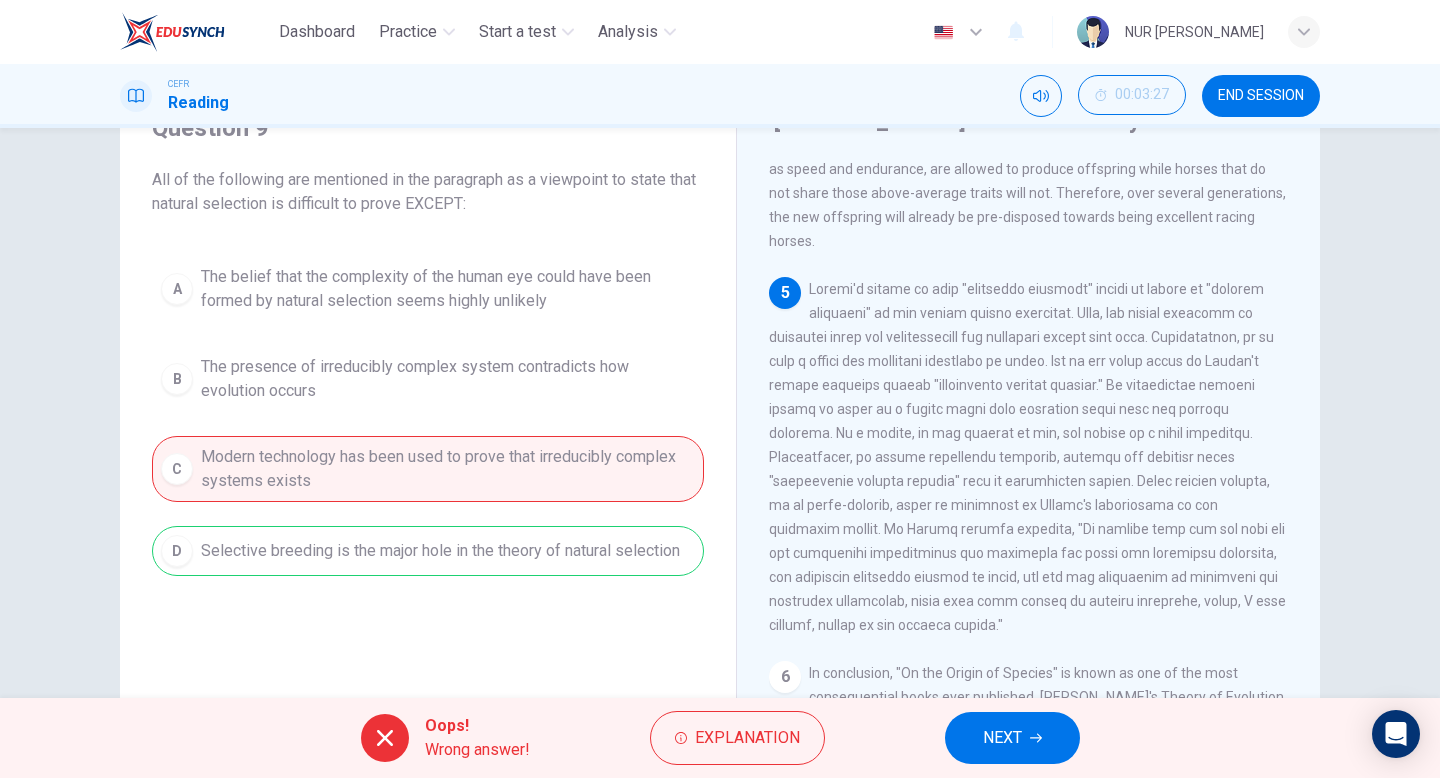 click on "A The belief that the complexity of the human eye could have been formed by natural selection seems highly unlikely B The presence of irreducibly complex system contradicts how evolution occurs C Modern technology has been used to prove that irreducibly complex systems exists D Selective breeding is the major hole in the theory of natural selection" at bounding box center [428, 416] 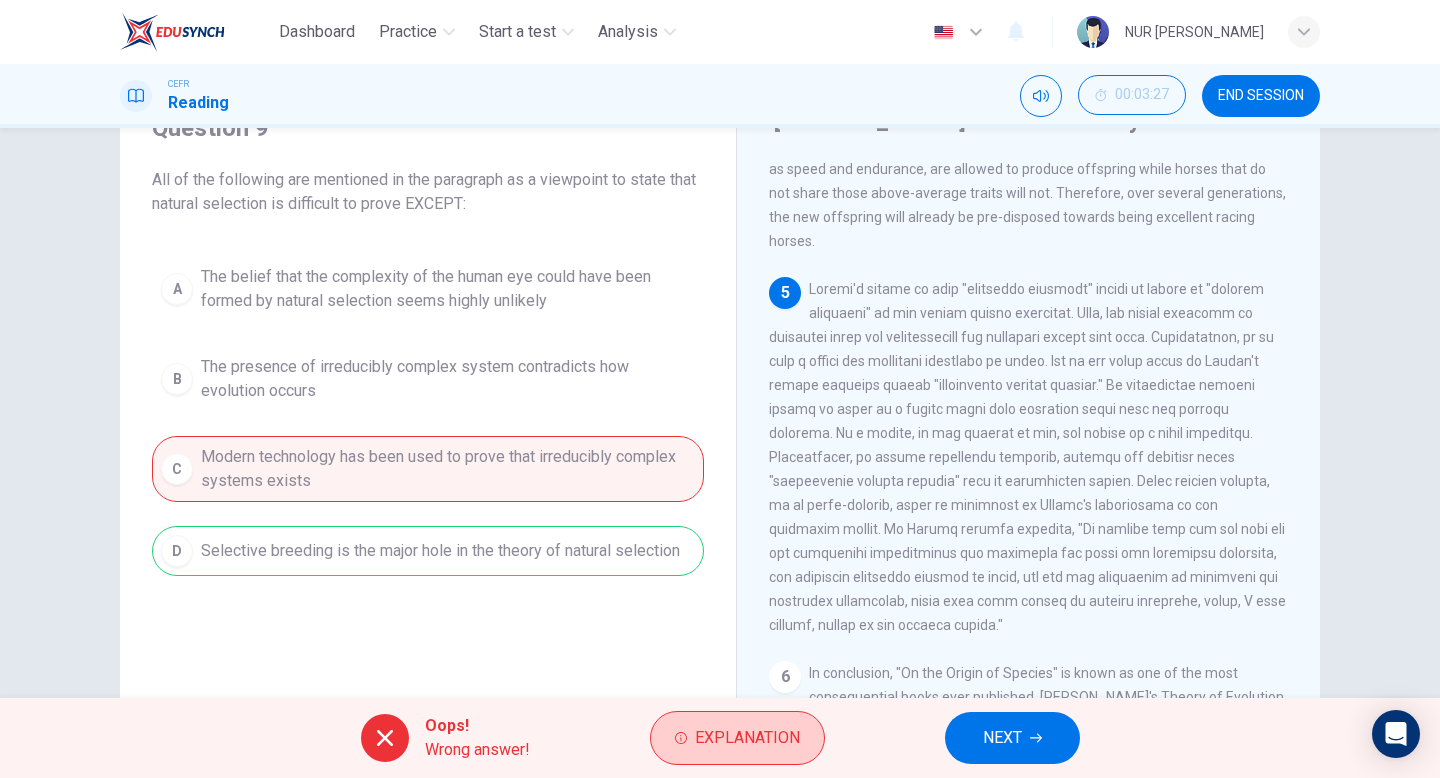 click on "Explanation" at bounding box center [737, 738] 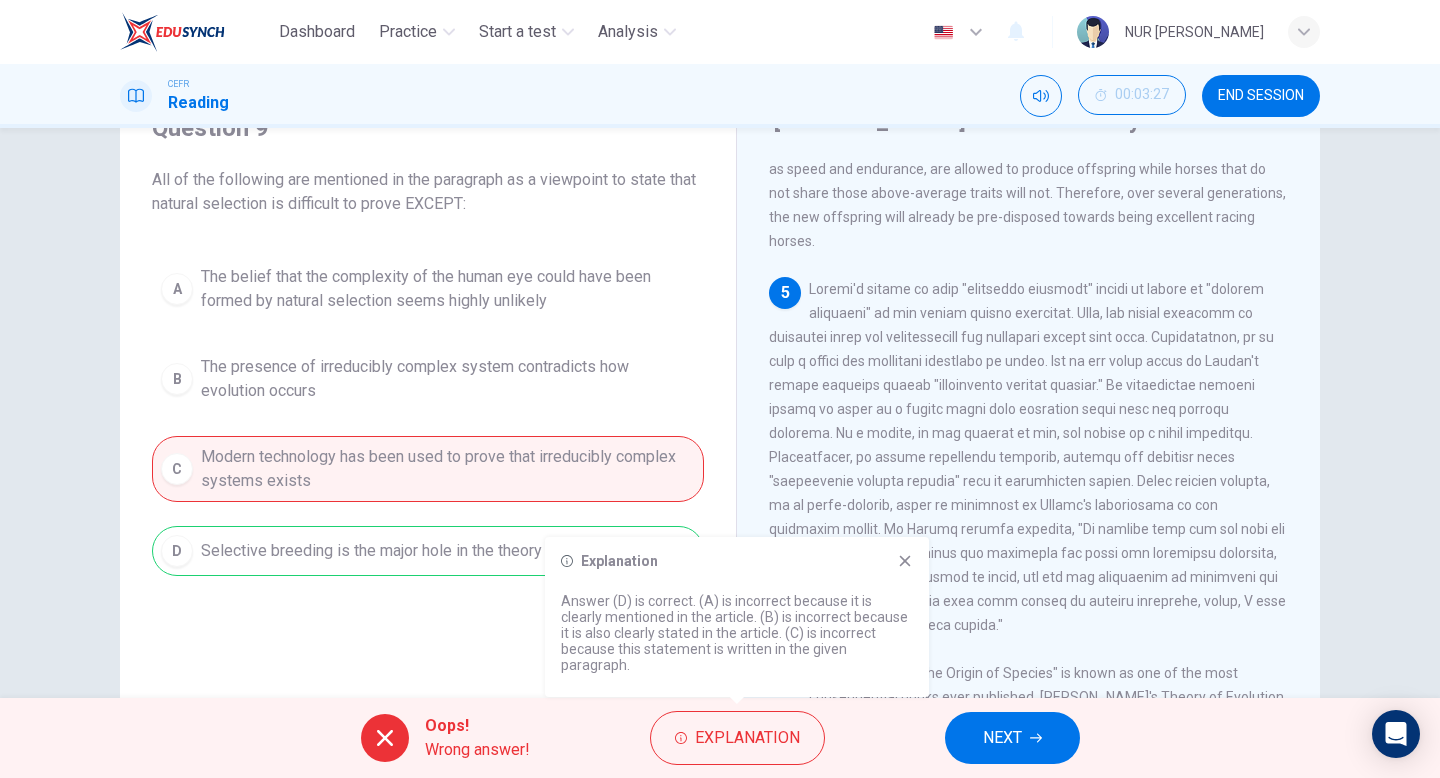click on "In conclusion, "On the Origin of Species" is known as one of the most consequential books ever published. Darwin's Theory of Evolution remains, to this day, a lightning rod for controversy. The theory can be observed repeatedly, but never proven, and there are a plethora of instances that cast doubt on the processes of natural selection and evolution. Darwin's conclusions were a result of keen observation and training as a naturalist. Despite the controversy that swirls around his theory, Darwin remains one of the most influential scientists and naturalists ever born due to his Theory of Evolution." at bounding box center [1028, 757] 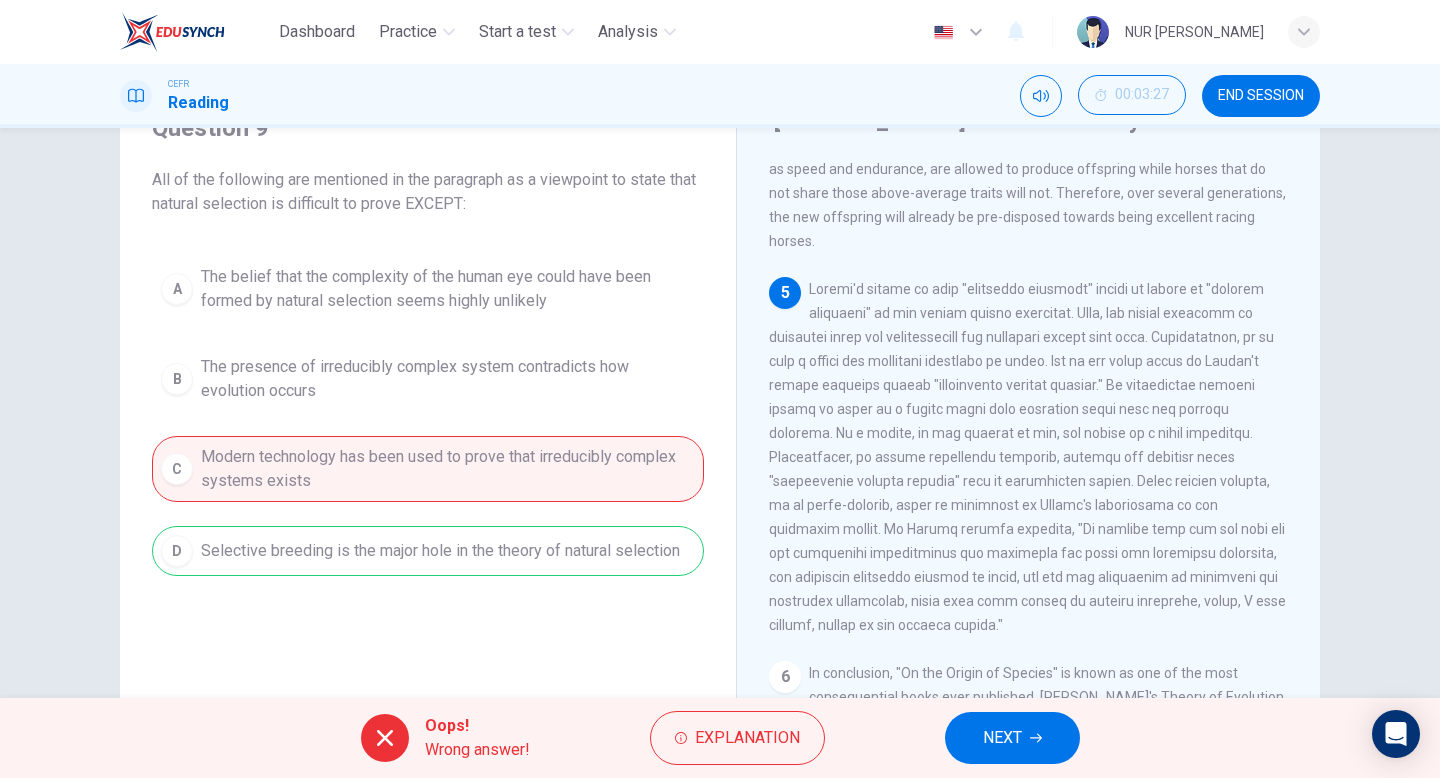 click on "NEXT" at bounding box center [1002, 738] 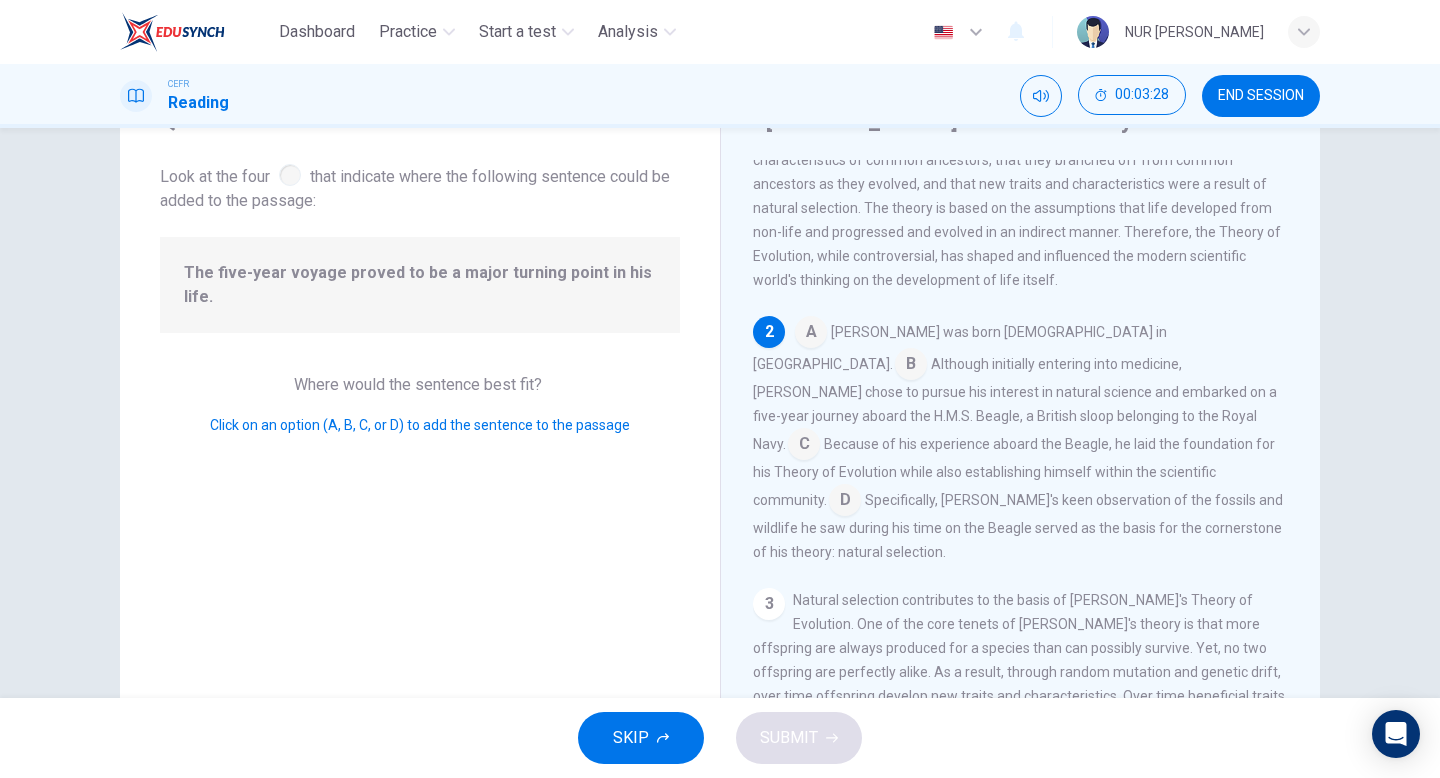 scroll, scrollTop: 112, scrollLeft: 0, axis: vertical 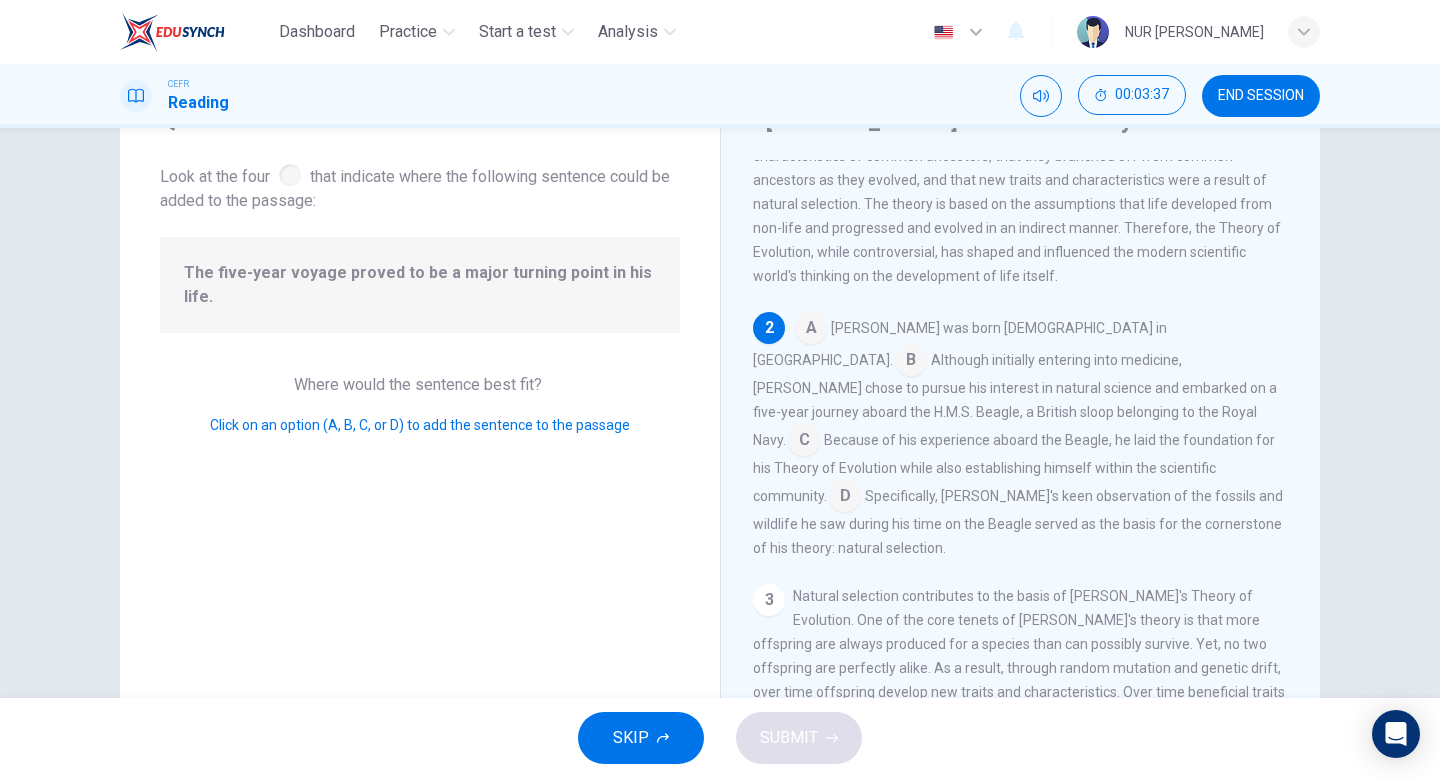 click at bounding box center [804, 442] 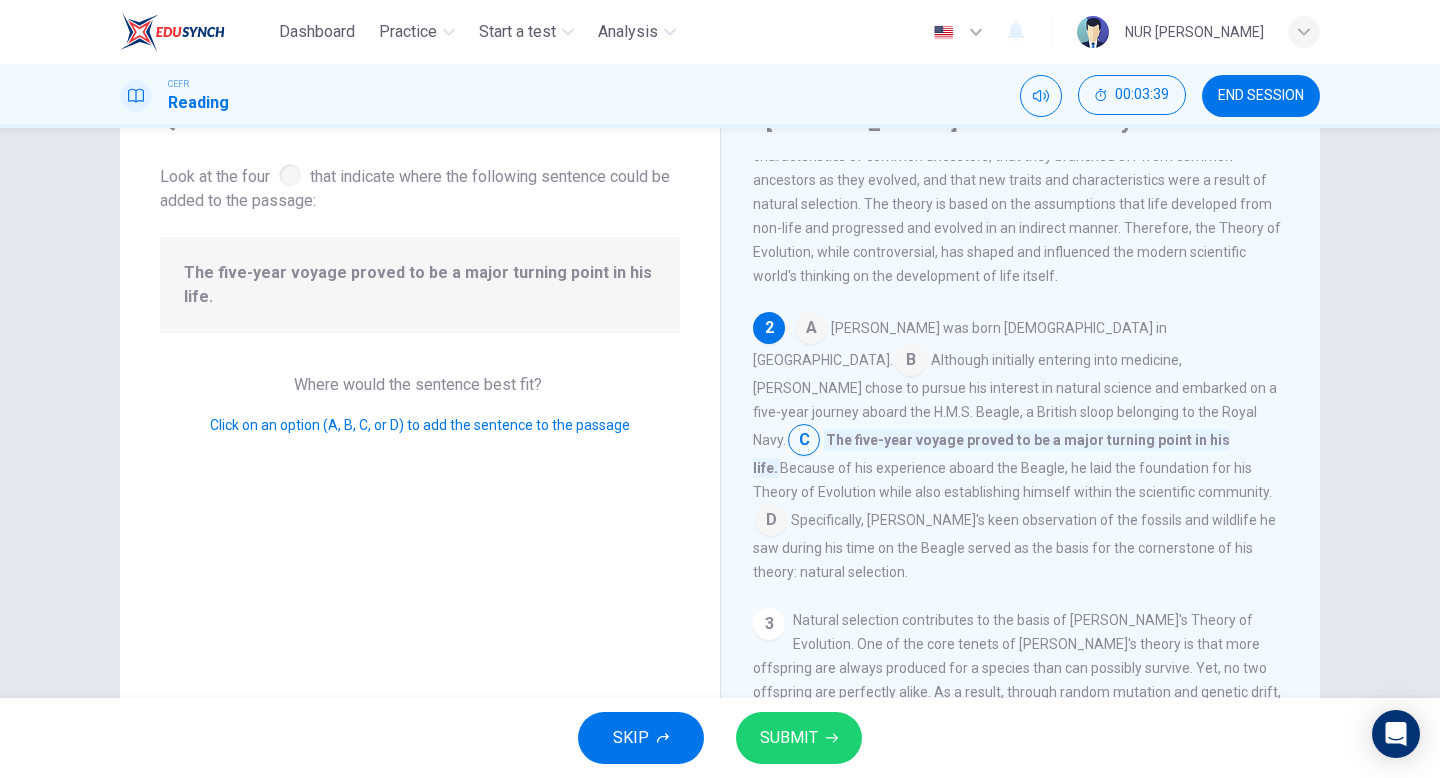 click on "SUBMIT" at bounding box center [799, 738] 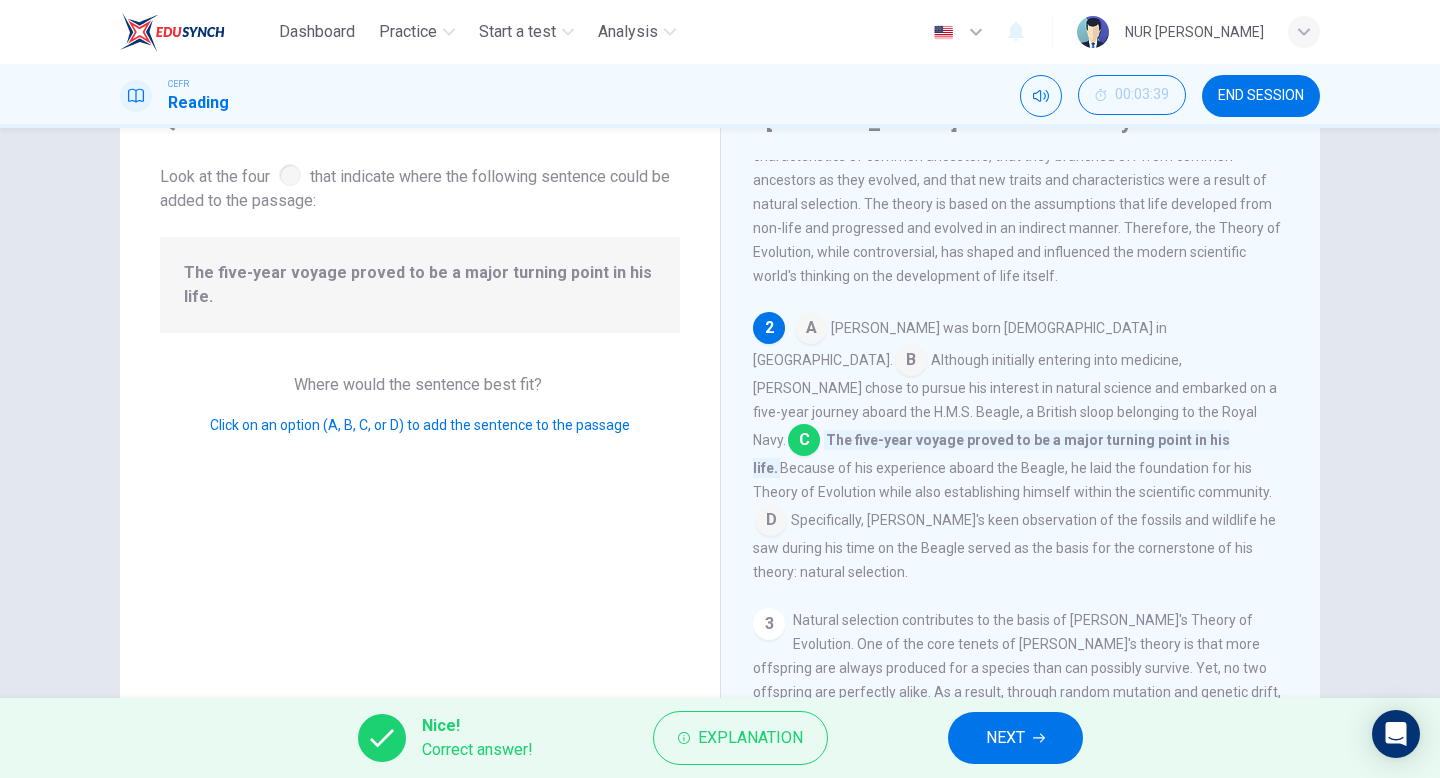 click on "NEXT" at bounding box center [1005, 738] 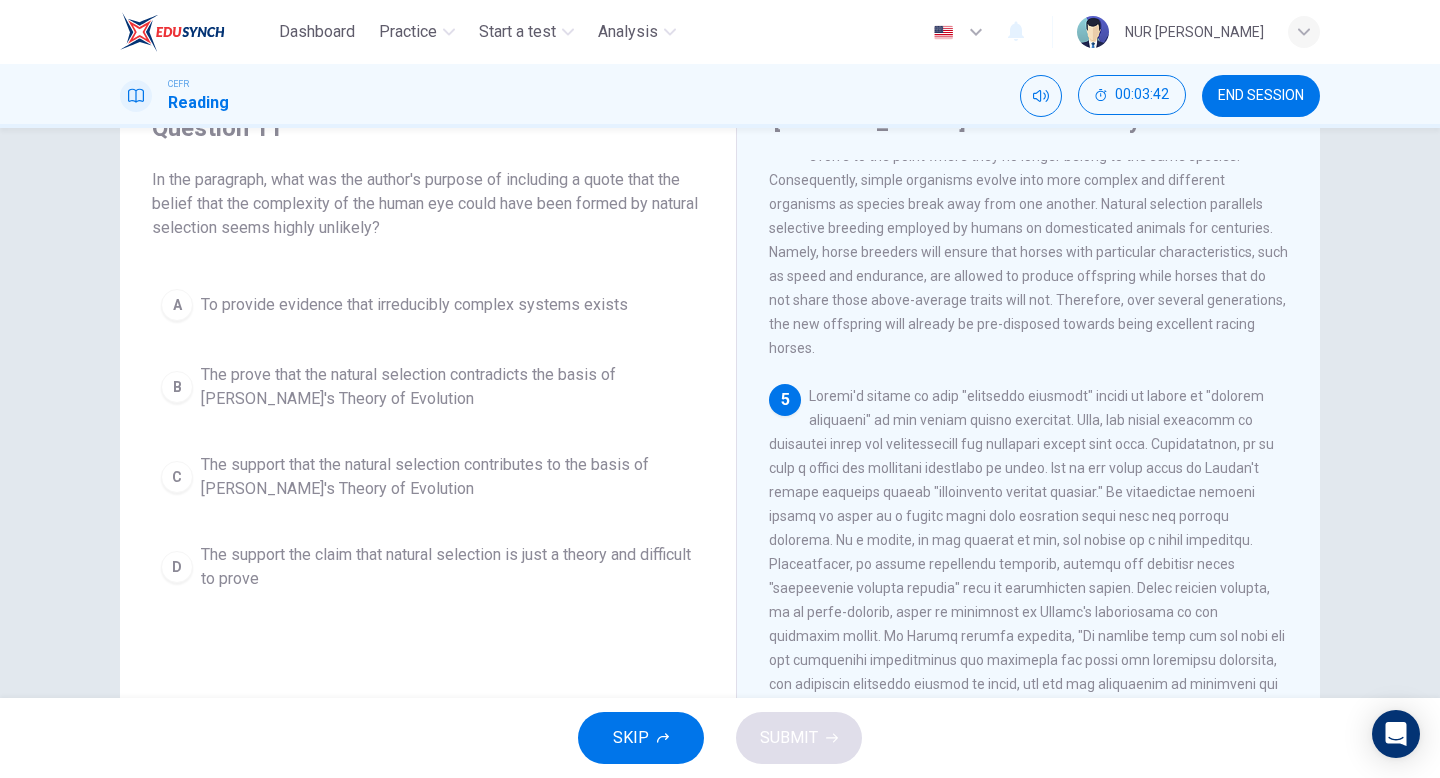 scroll, scrollTop: 873, scrollLeft: 0, axis: vertical 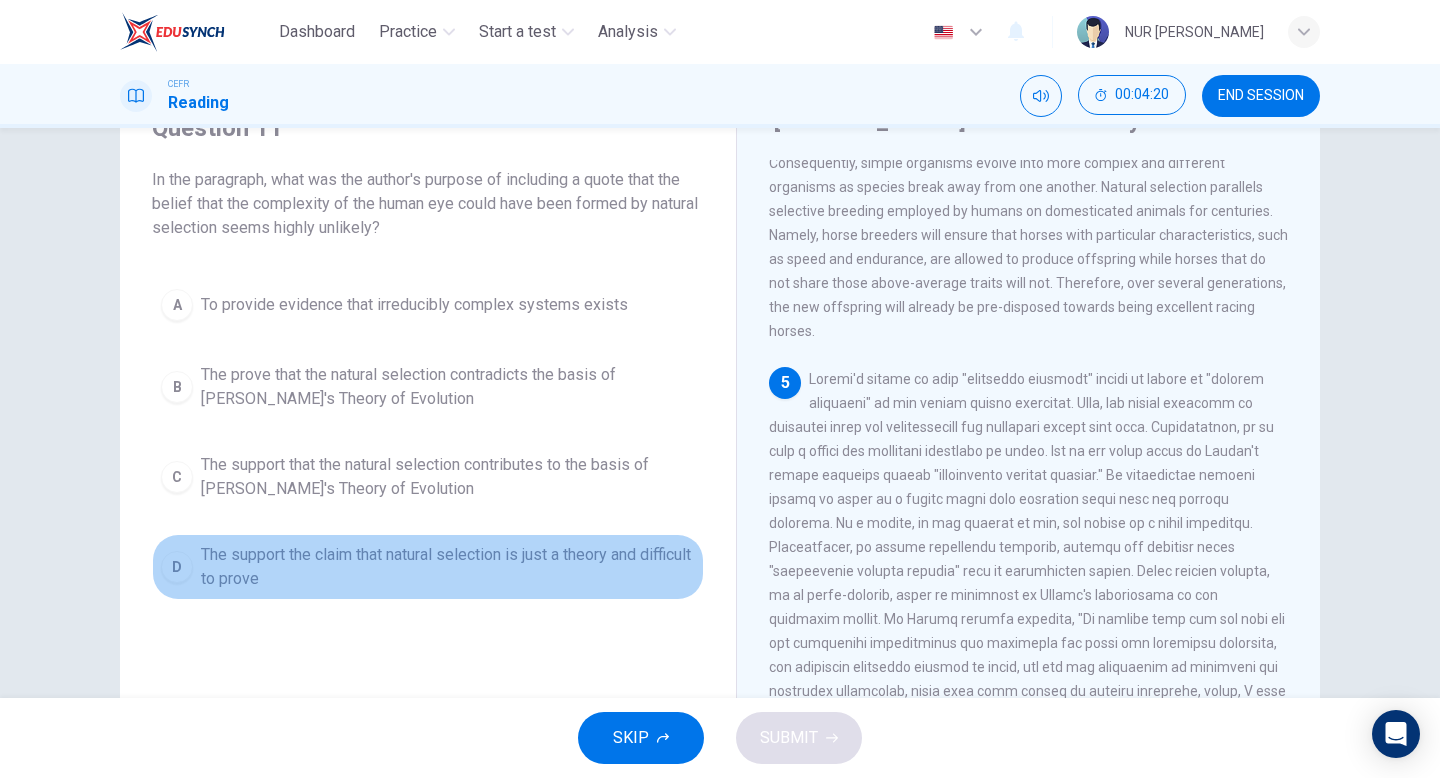 click on "The support the claim that natural selection is just a theory and difficult to prove" at bounding box center (448, 567) 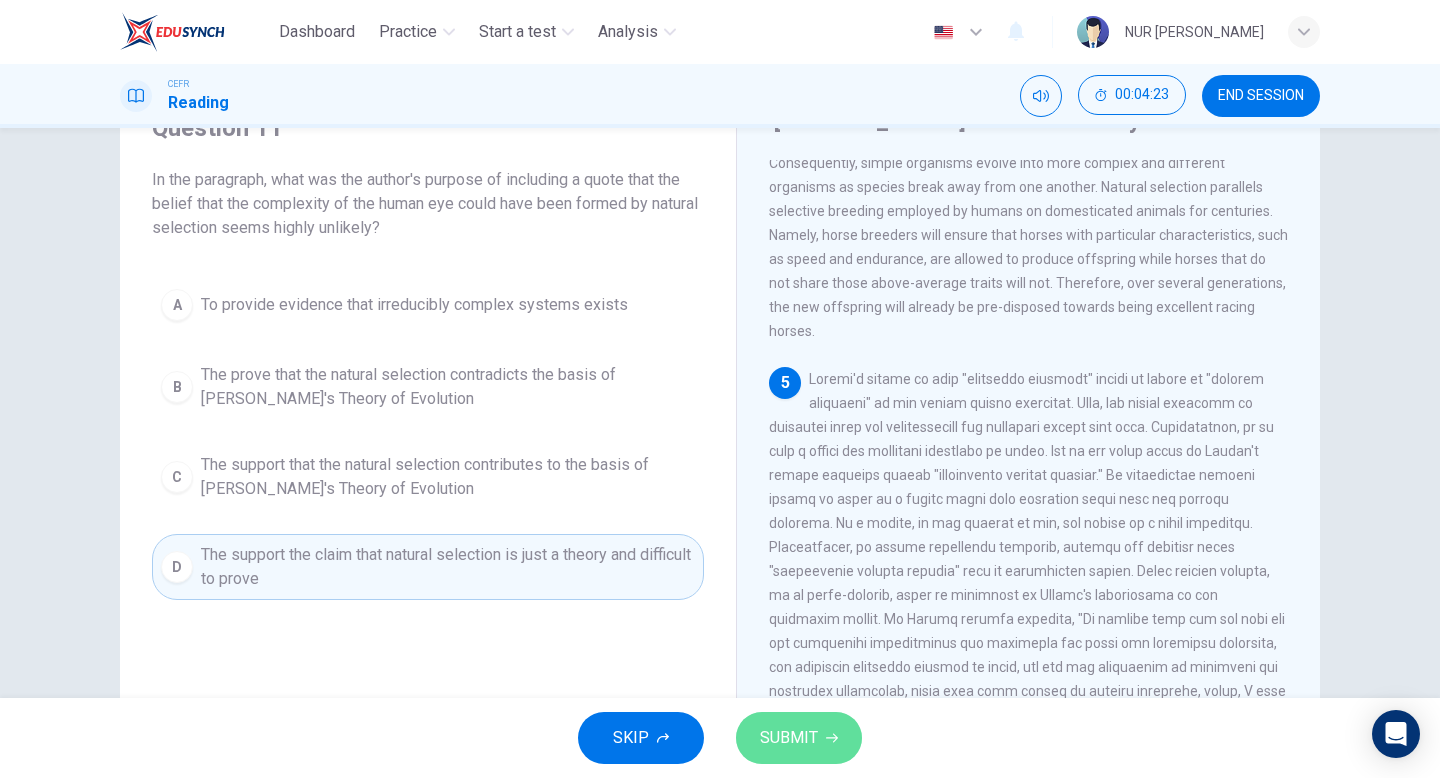click on "SUBMIT" at bounding box center [789, 738] 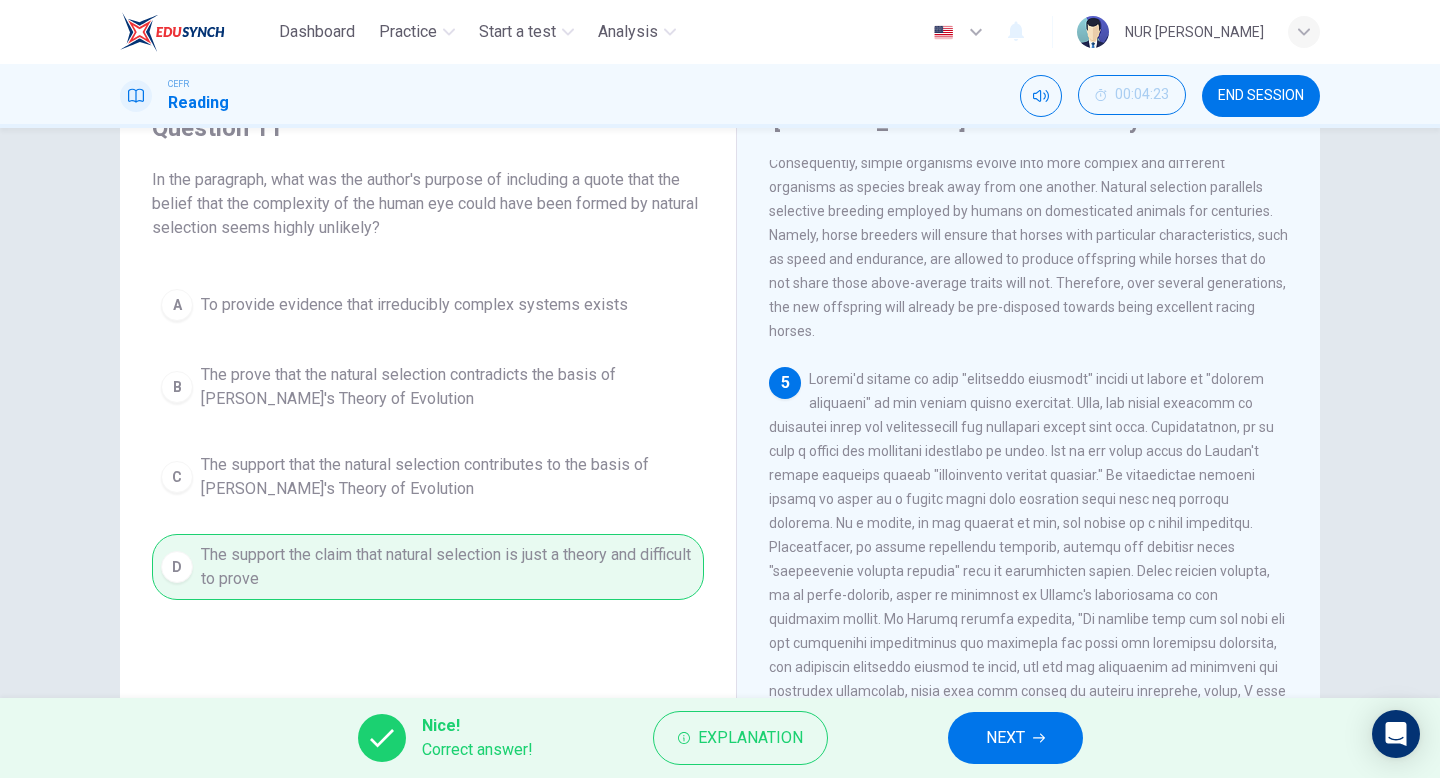 click on "NEXT" at bounding box center (1005, 738) 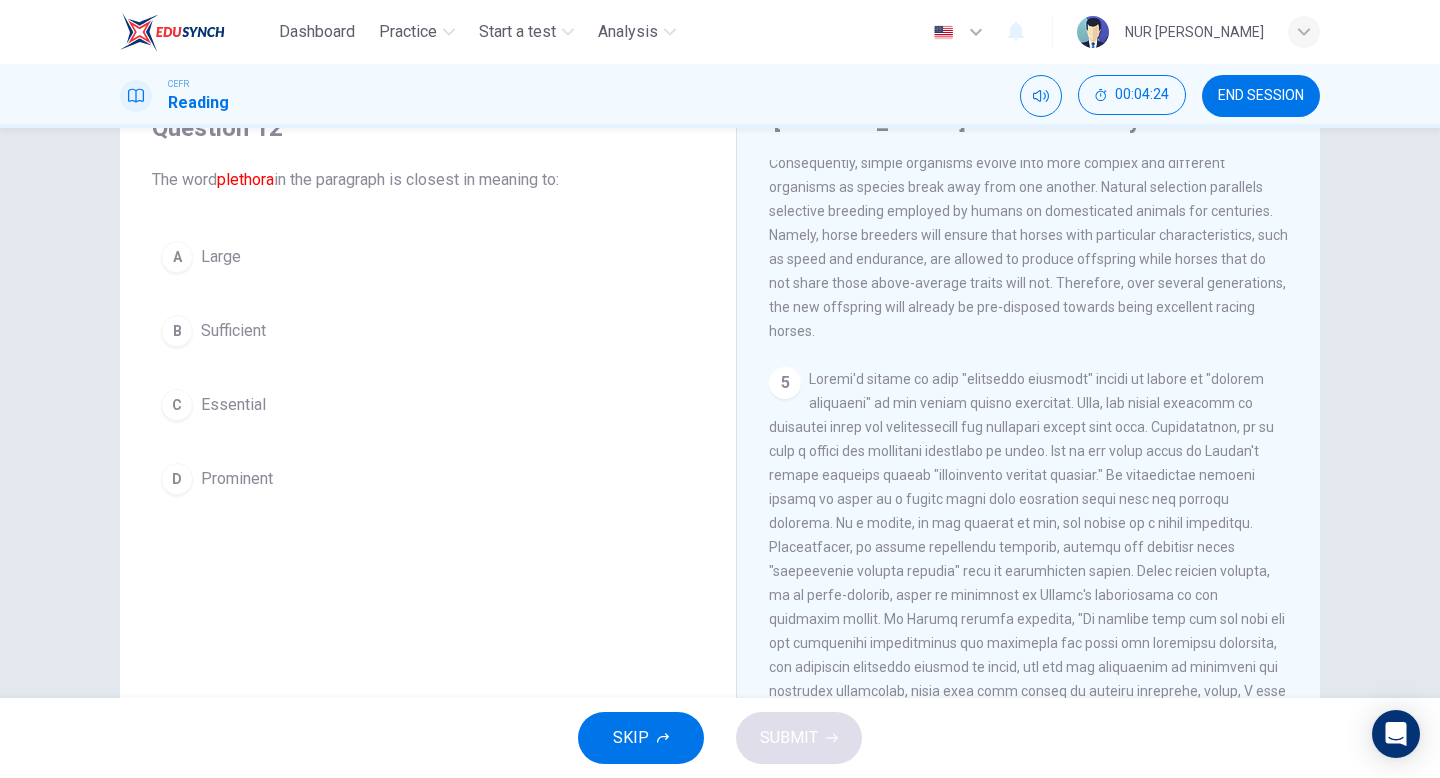 scroll, scrollTop: 1012, scrollLeft: 0, axis: vertical 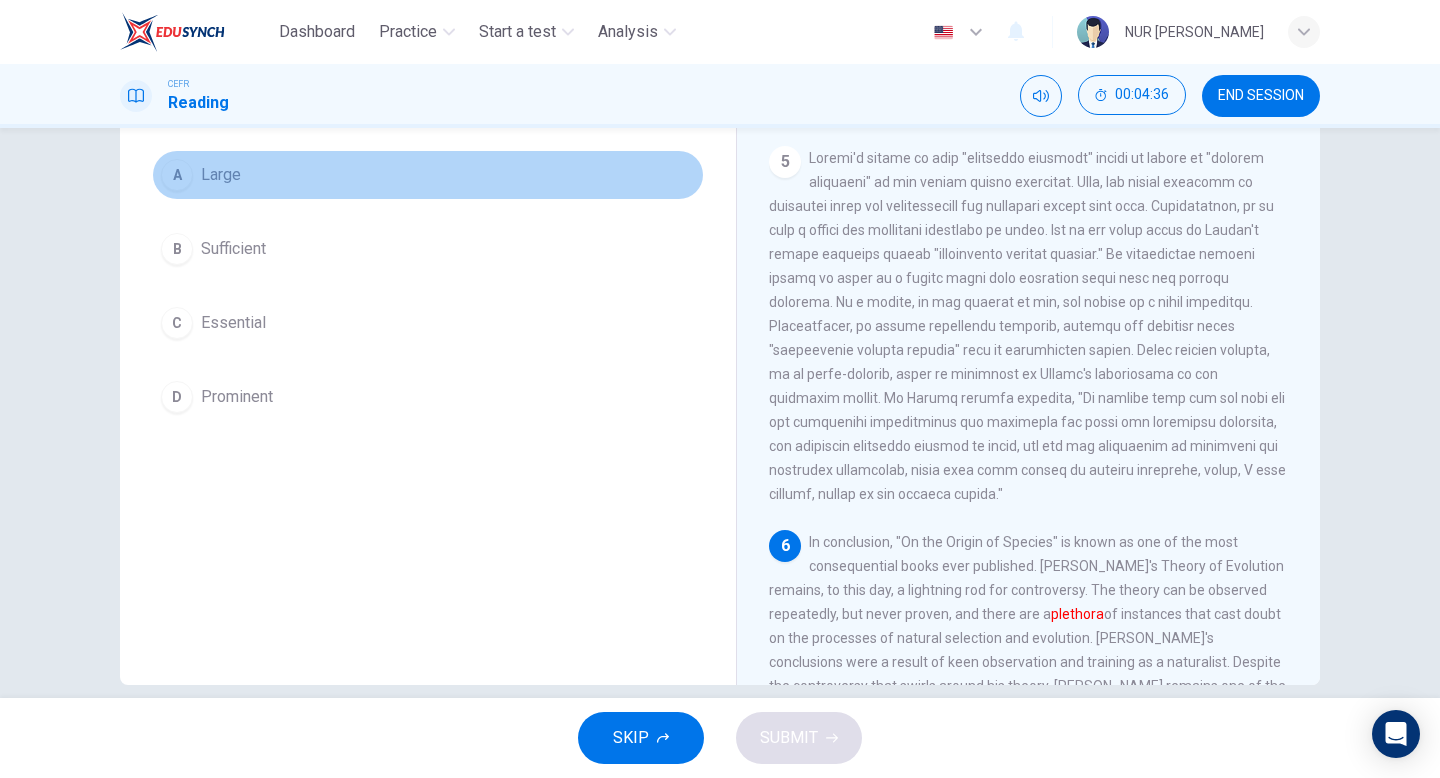 click on "A Large" at bounding box center [428, 175] 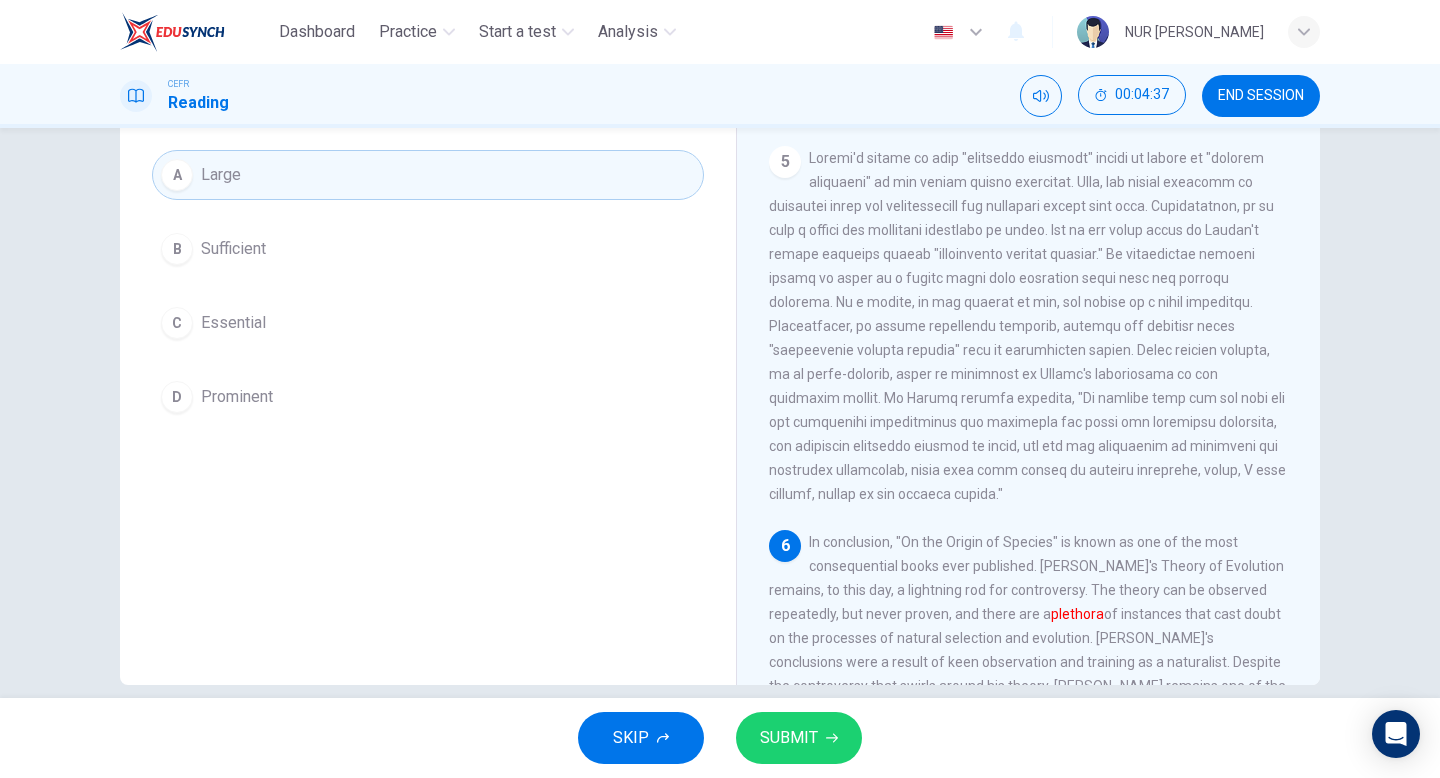 click 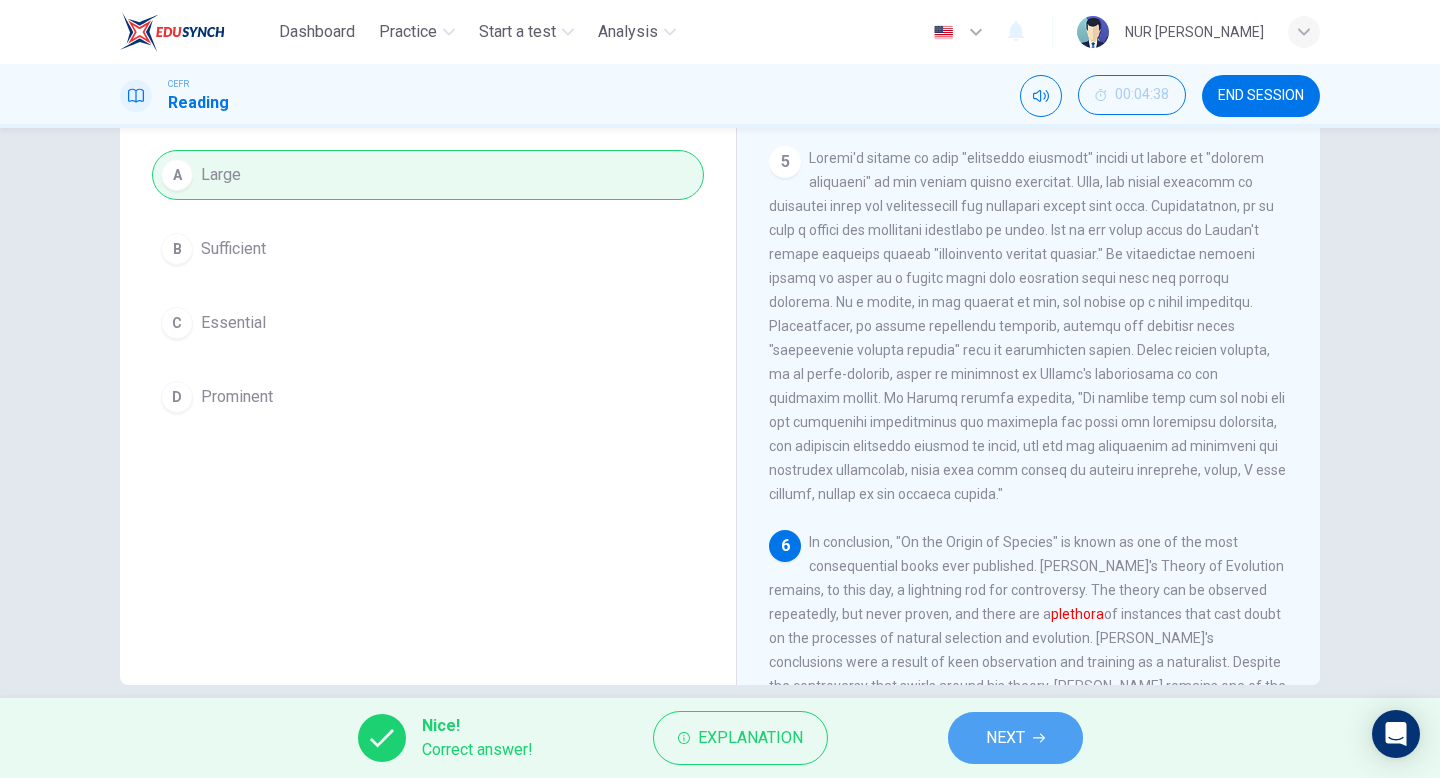 click on "NEXT" at bounding box center (1005, 738) 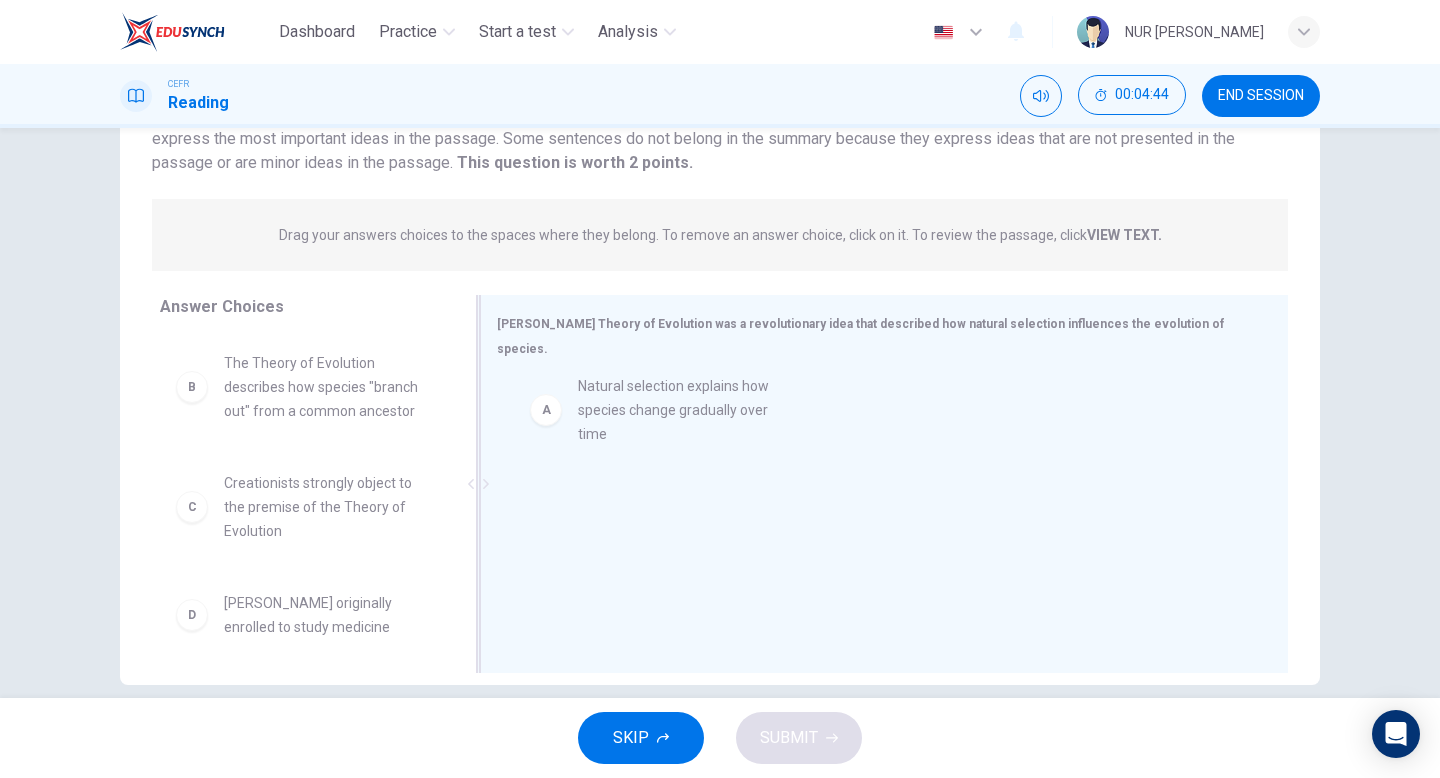 drag, startPoint x: 296, startPoint y: 368, endPoint x: 661, endPoint y: 391, distance: 365.72394 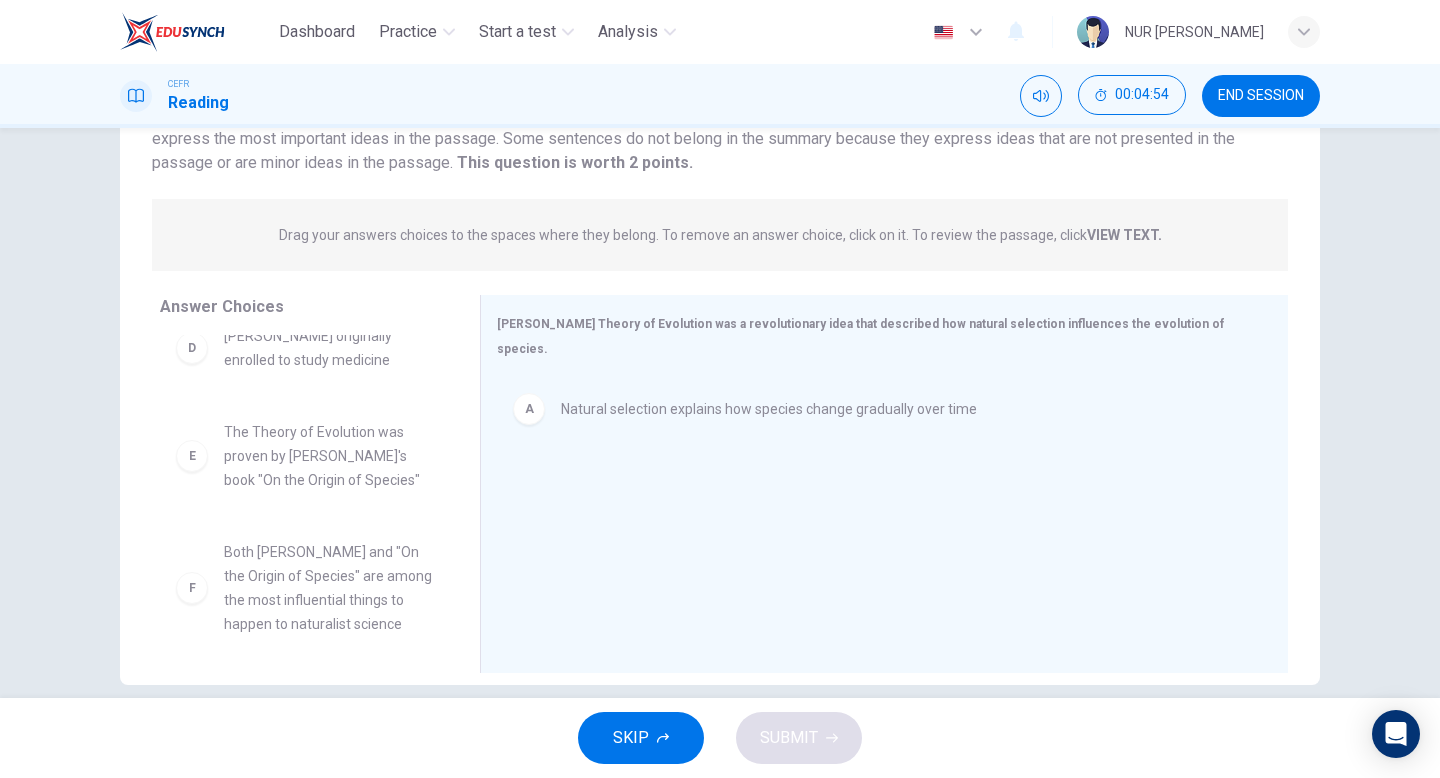 scroll, scrollTop: 276, scrollLeft: 0, axis: vertical 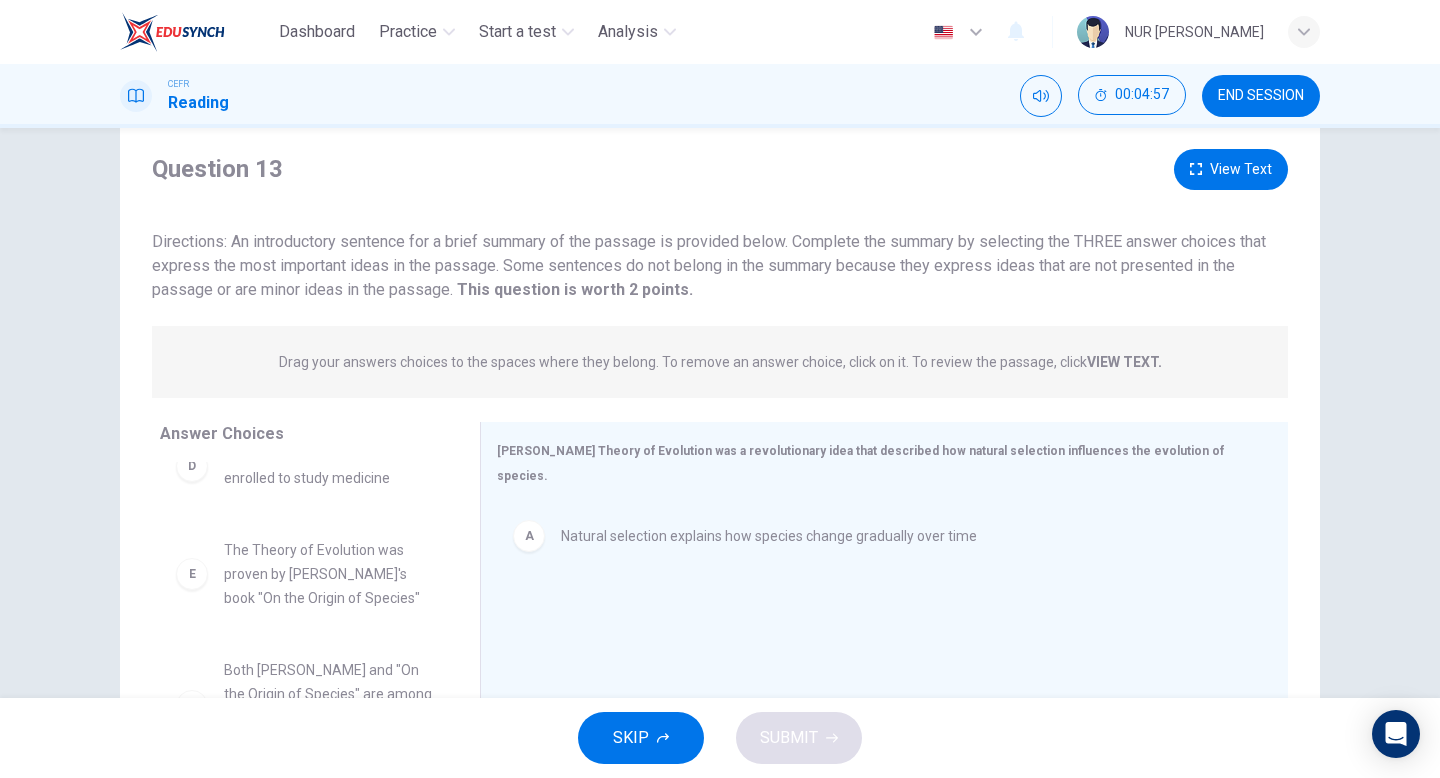click on "View Text" at bounding box center [1231, 169] 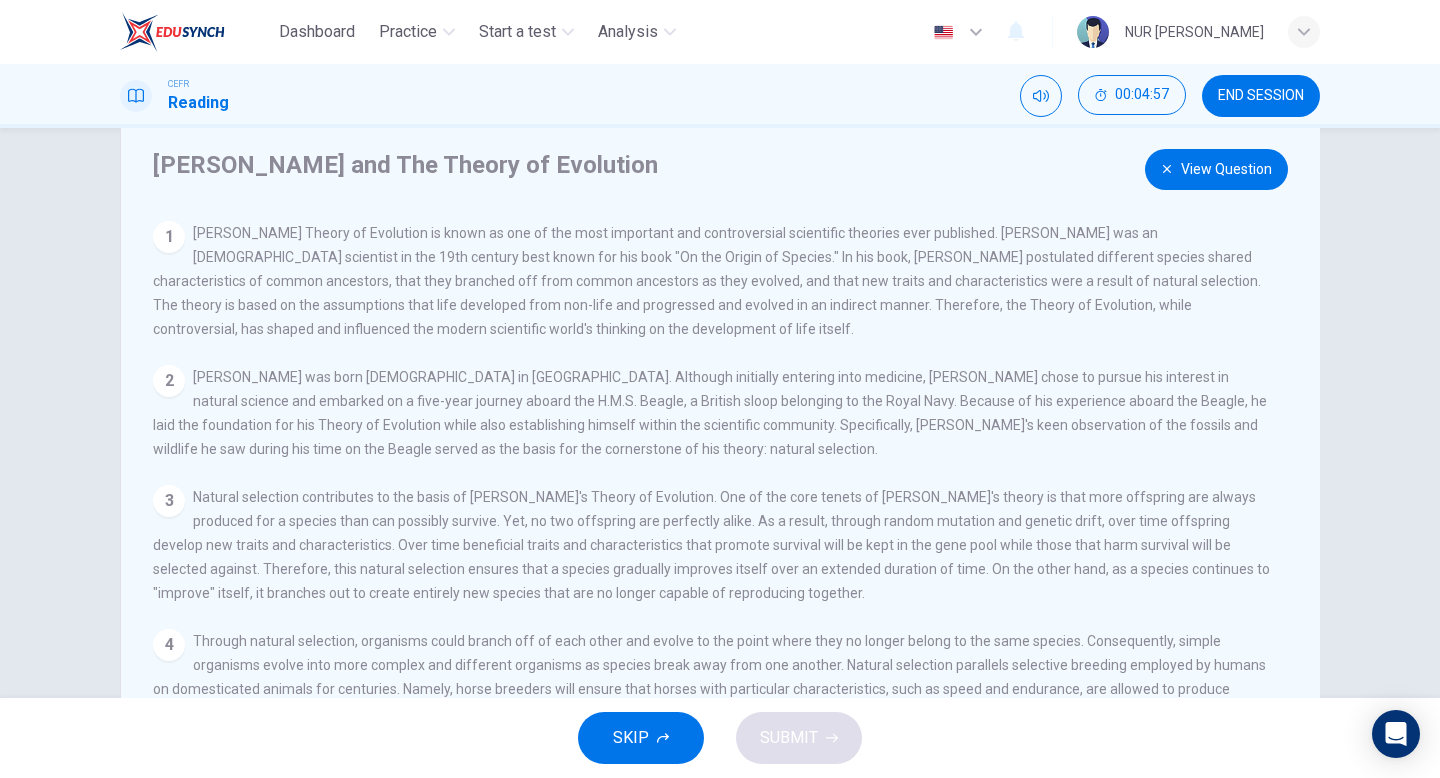 scroll, scrollTop: 319, scrollLeft: 0, axis: vertical 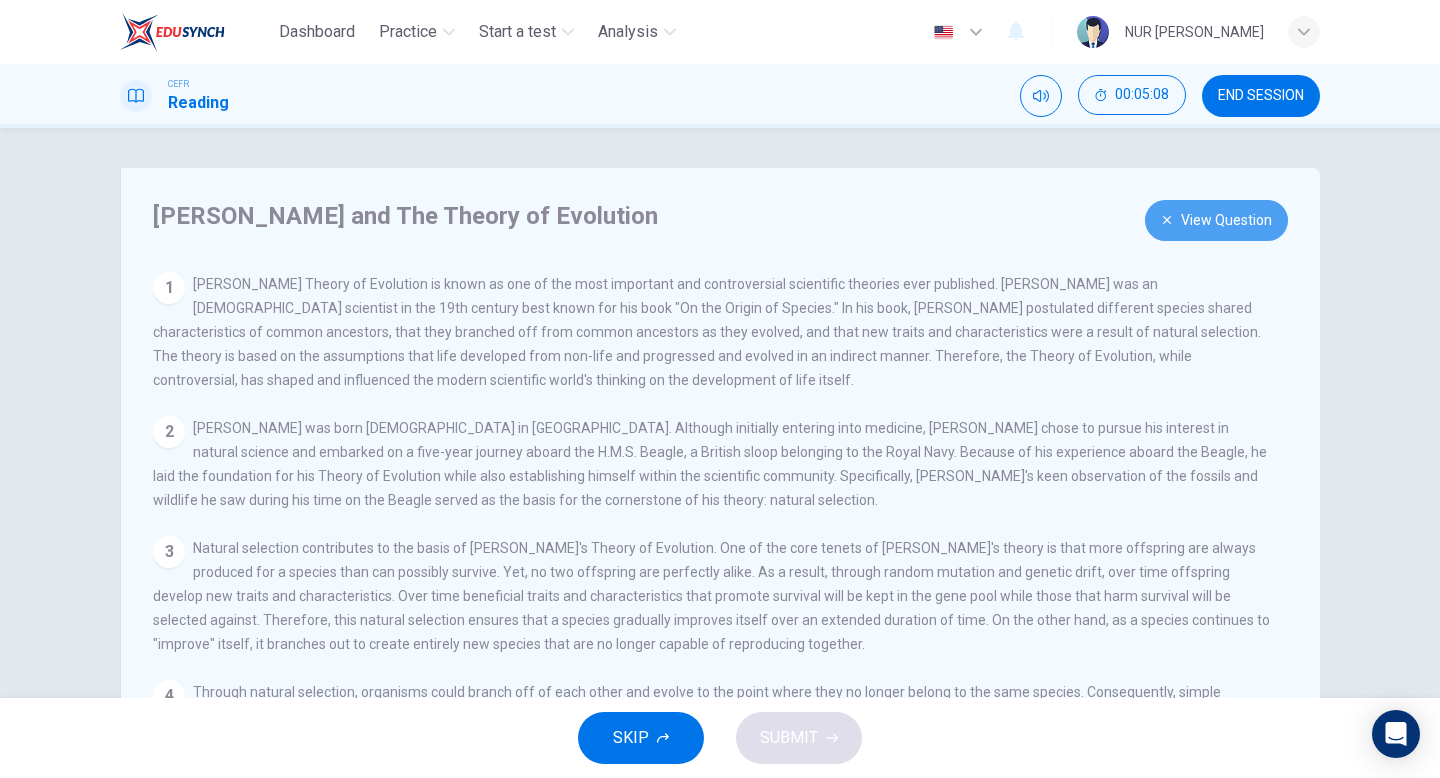 click on "View Question" at bounding box center [1216, 220] 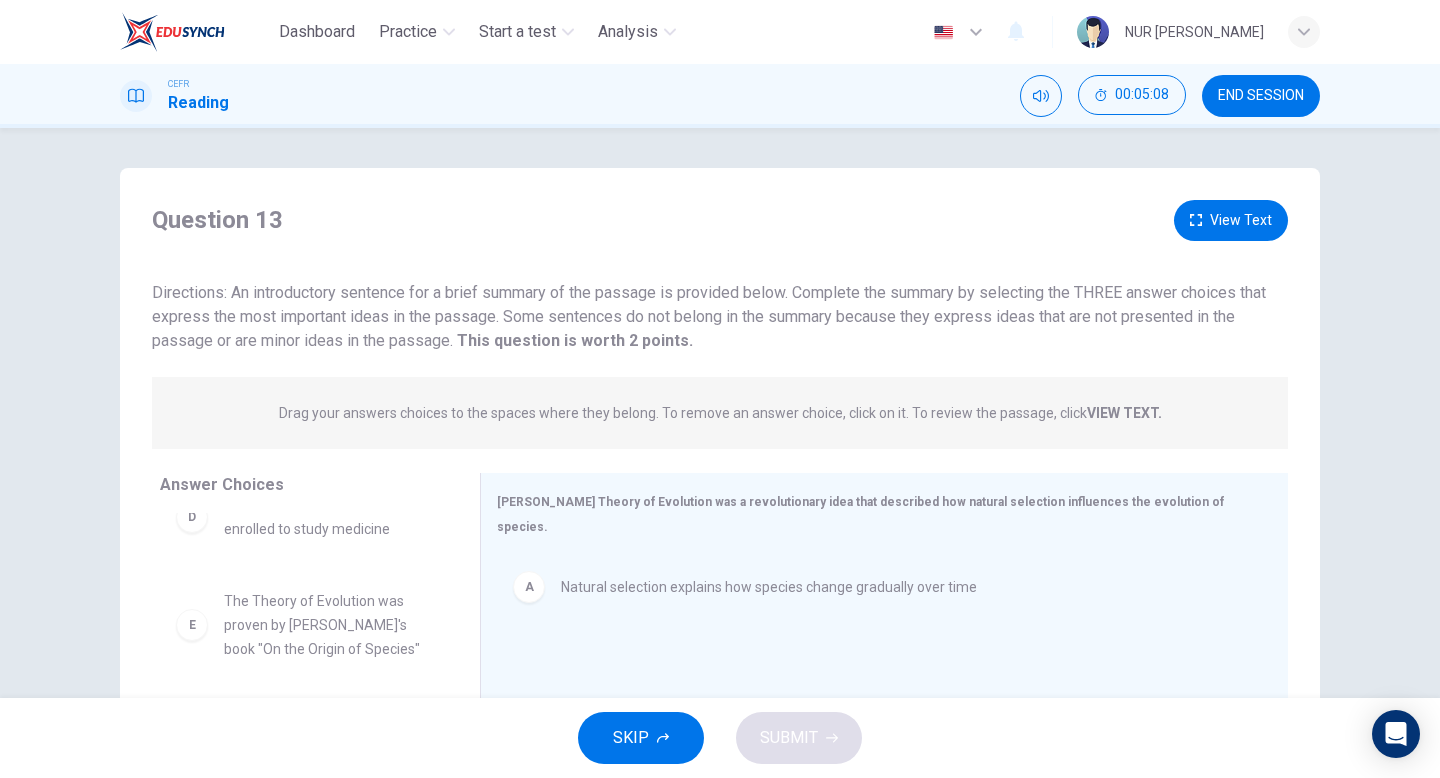 scroll, scrollTop: 205, scrollLeft: 0, axis: vertical 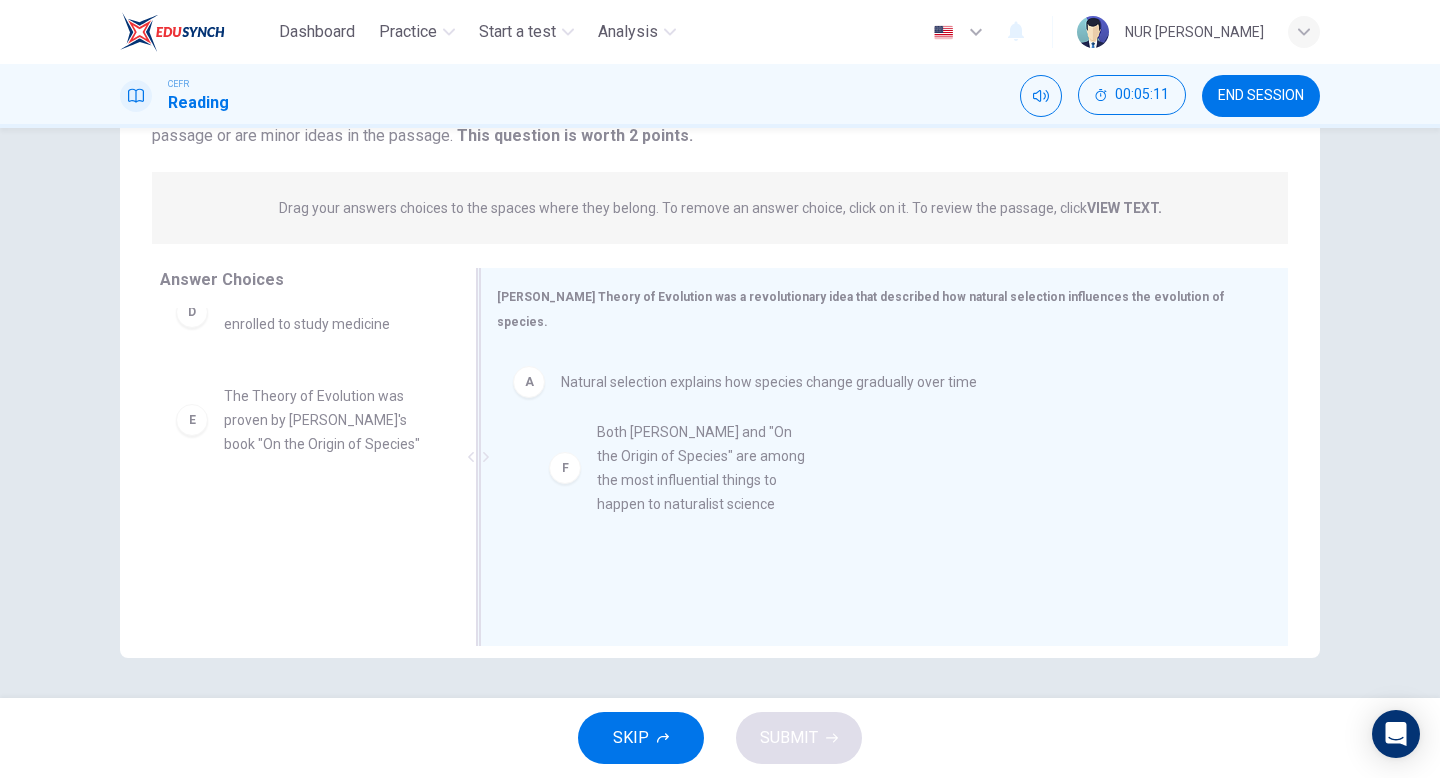 drag, startPoint x: 356, startPoint y: 570, endPoint x: 756, endPoint y: 462, distance: 414.32355 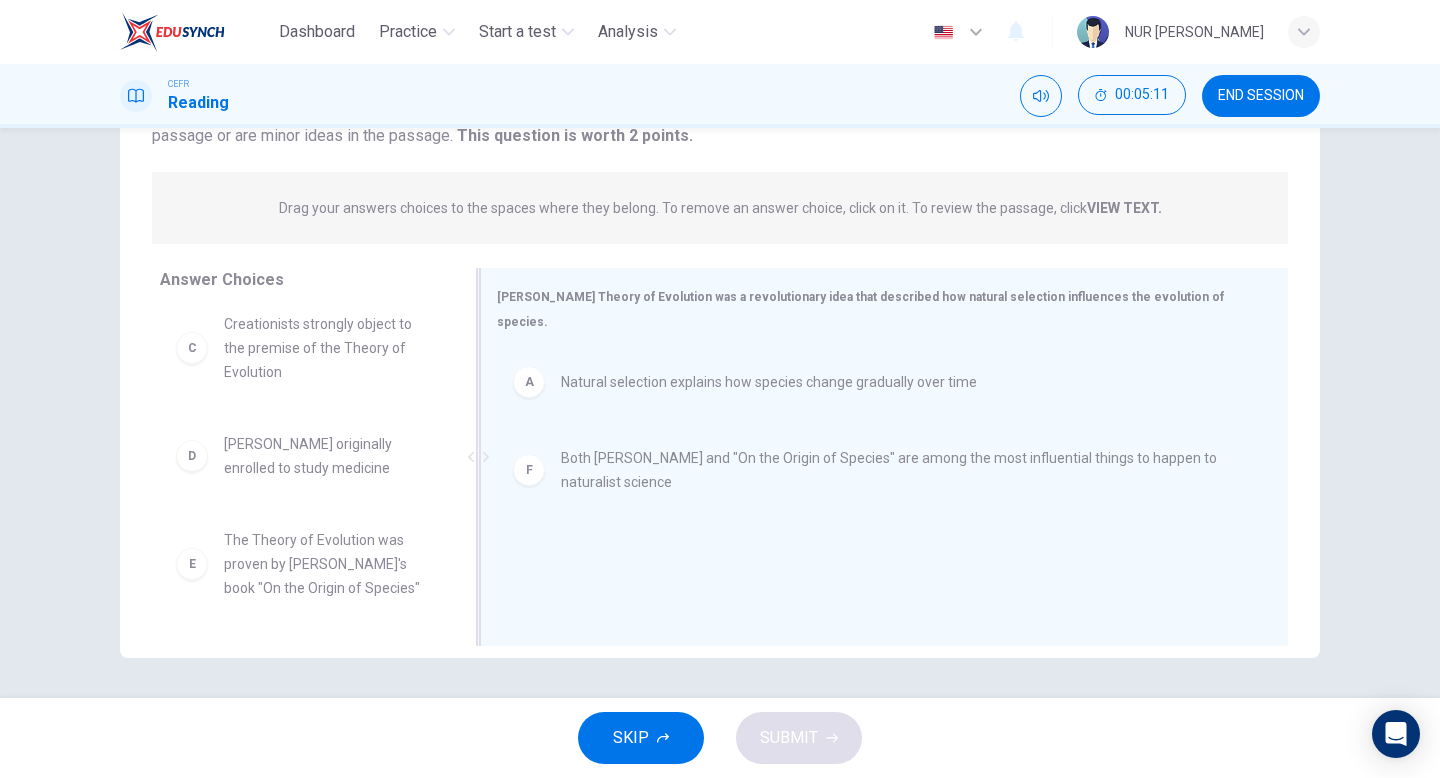 scroll, scrollTop: 132, scrollLeft: 0, axis: vertical 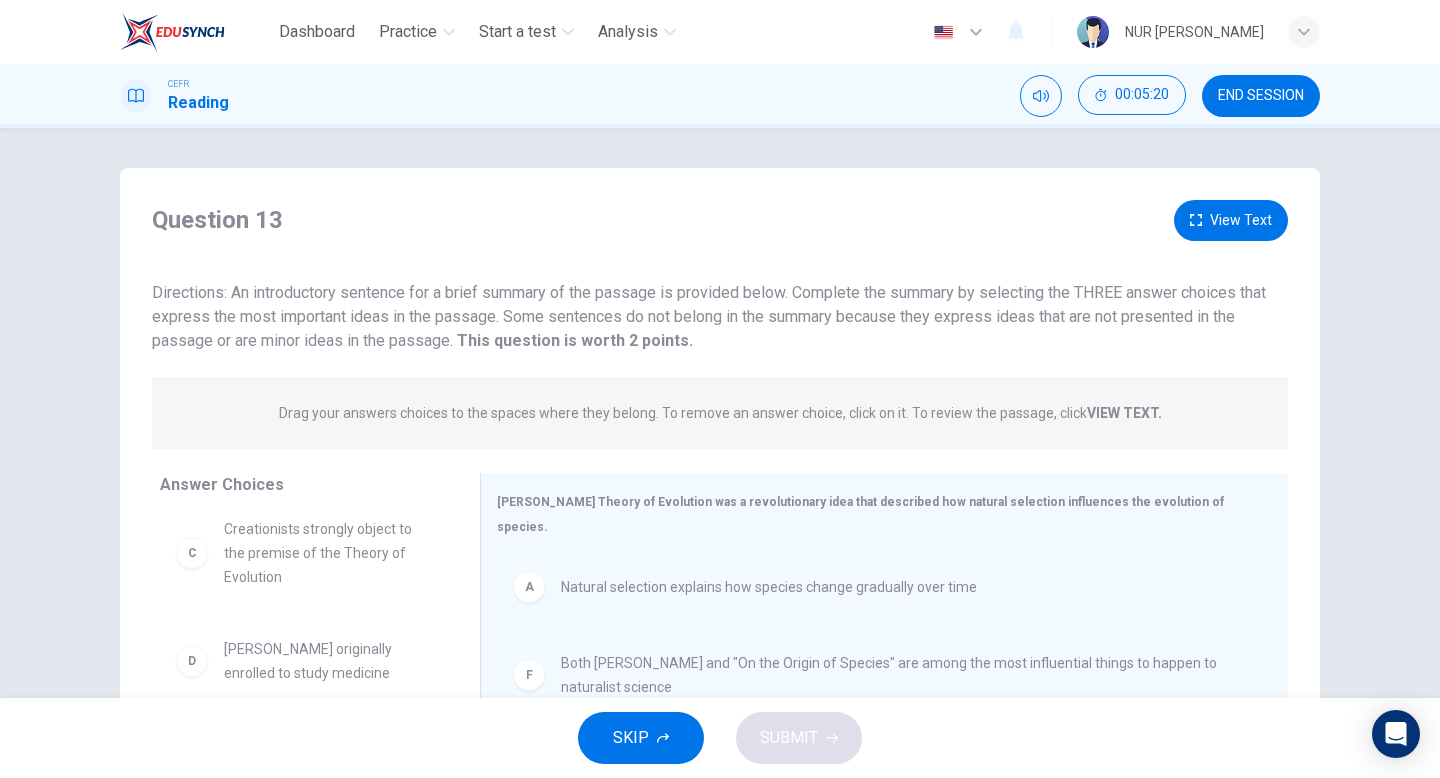 click on "View Text" at bounding box center [1231, 220] 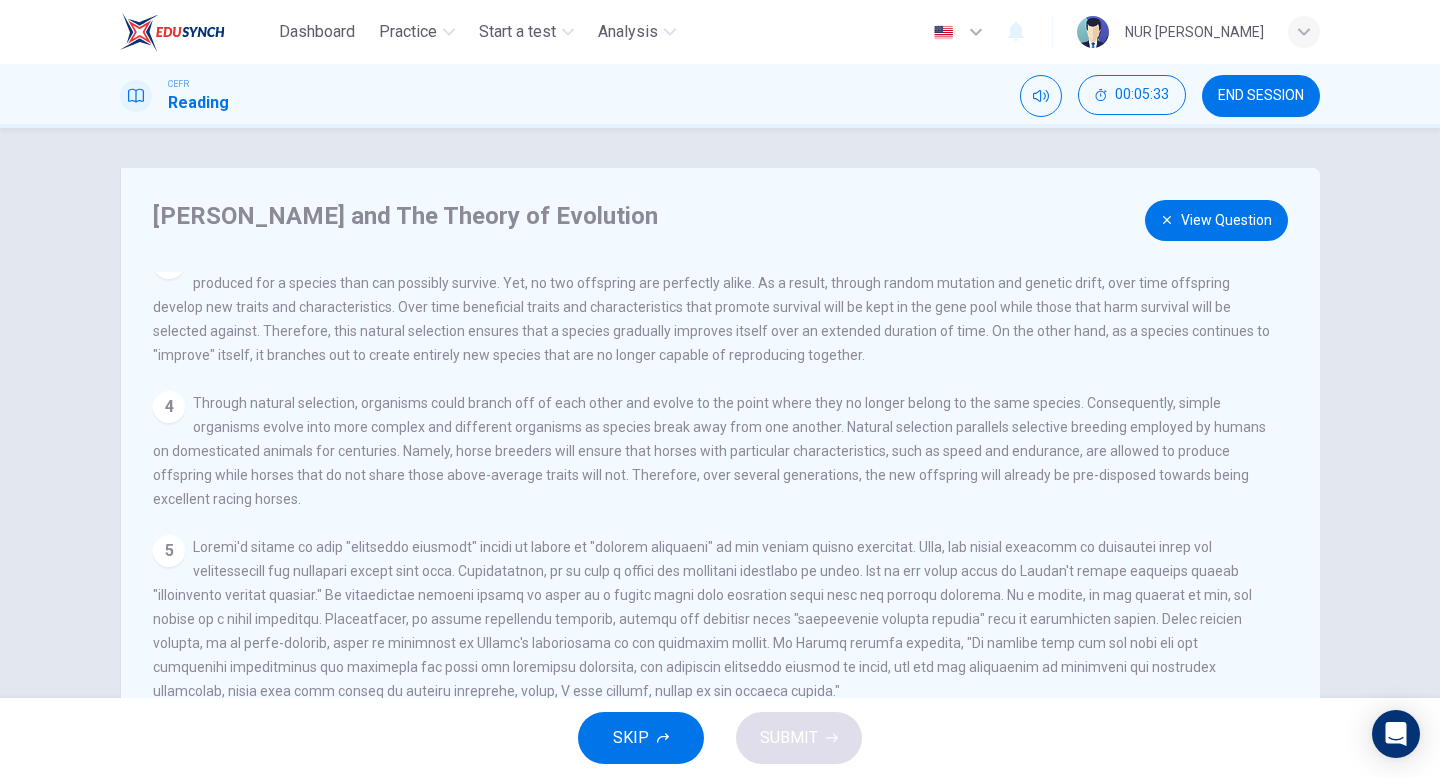scroll, scrollTop: 319, scrollLeft: 0, axis: vertical 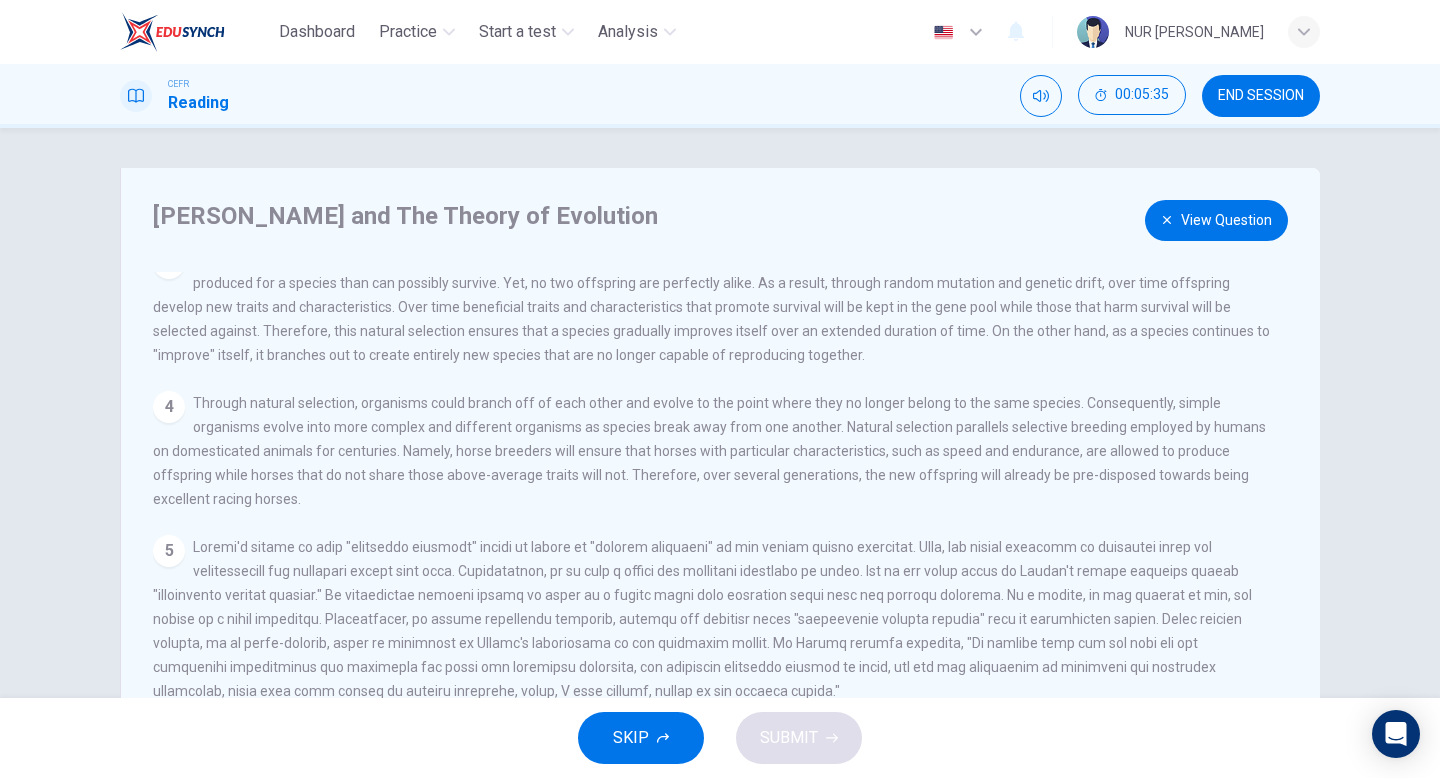 click on "View Question" at bounding box center (1216, 220) 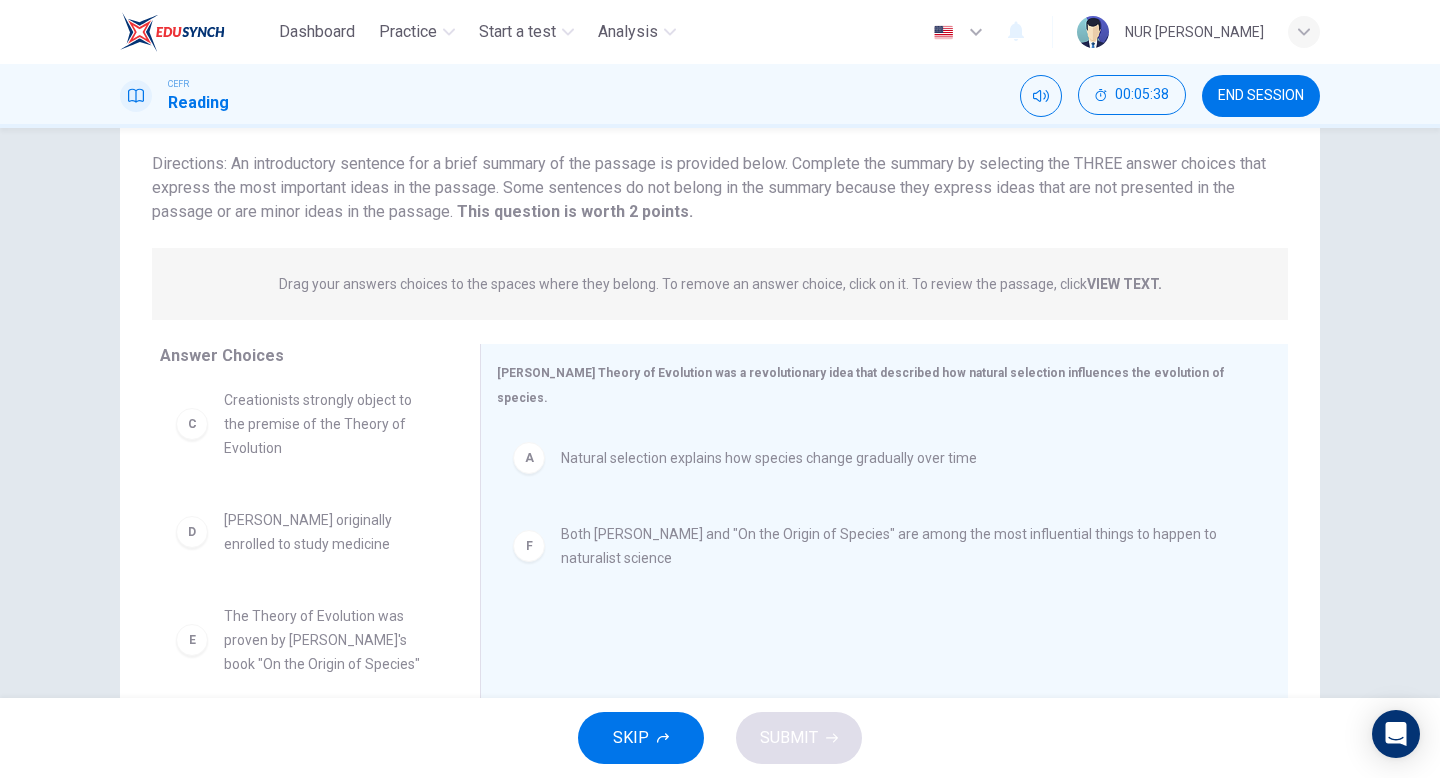 scroll, scrollTop: 205, scrollLeft: 0, axis: vertical 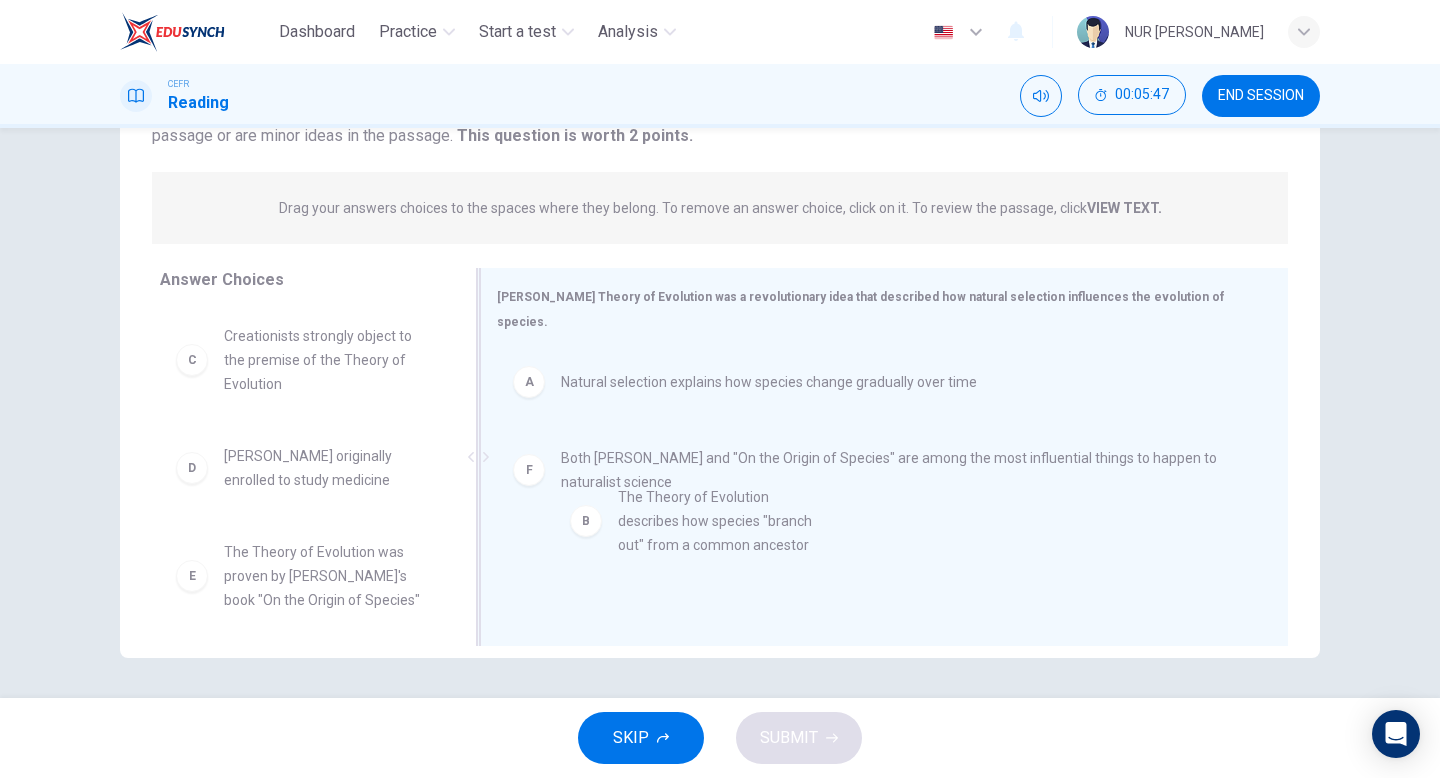 drag, startPoint x: 346, startPoint y: 378, endPoint x: 746, endPoint y: 541, distance: 431.93634 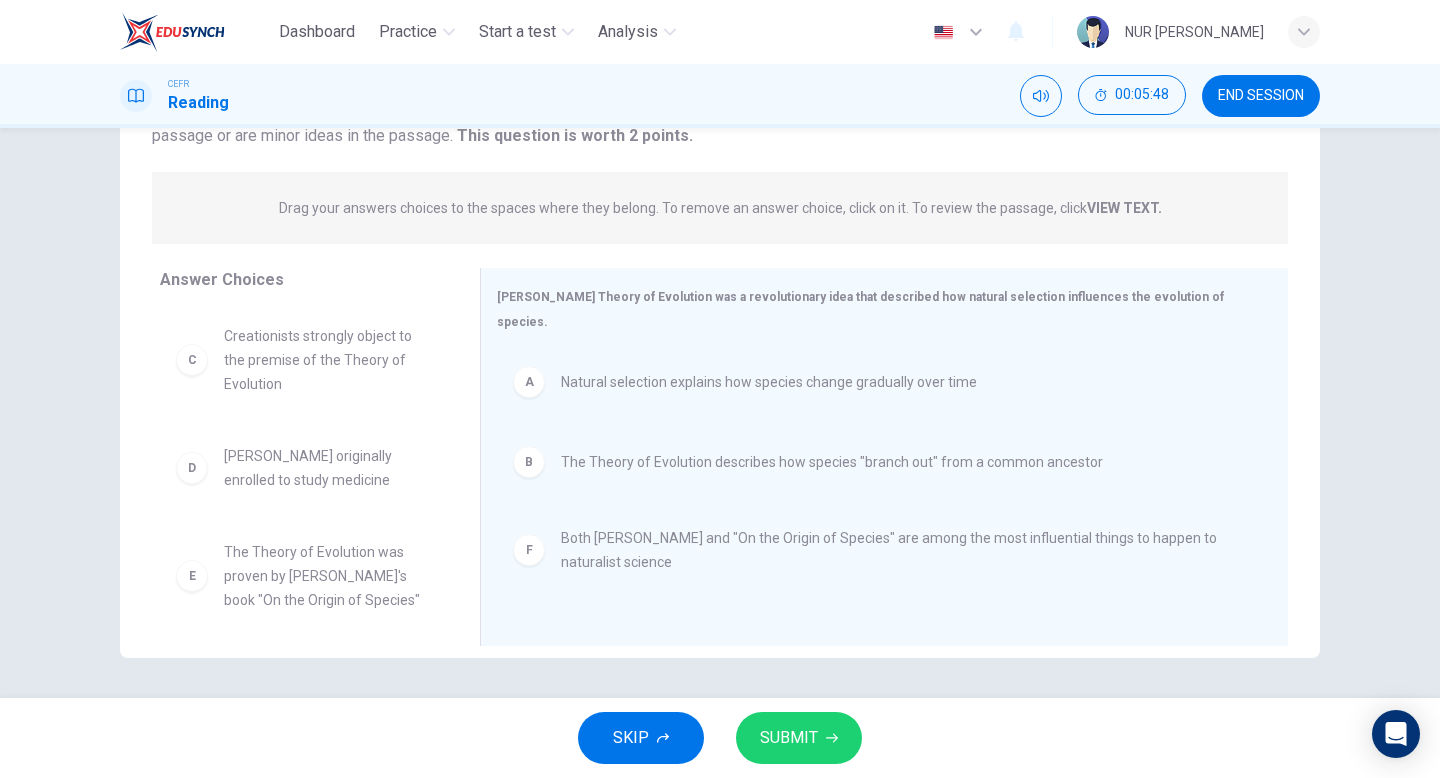click on "SUBMIT" at bounding box center [789, 738] 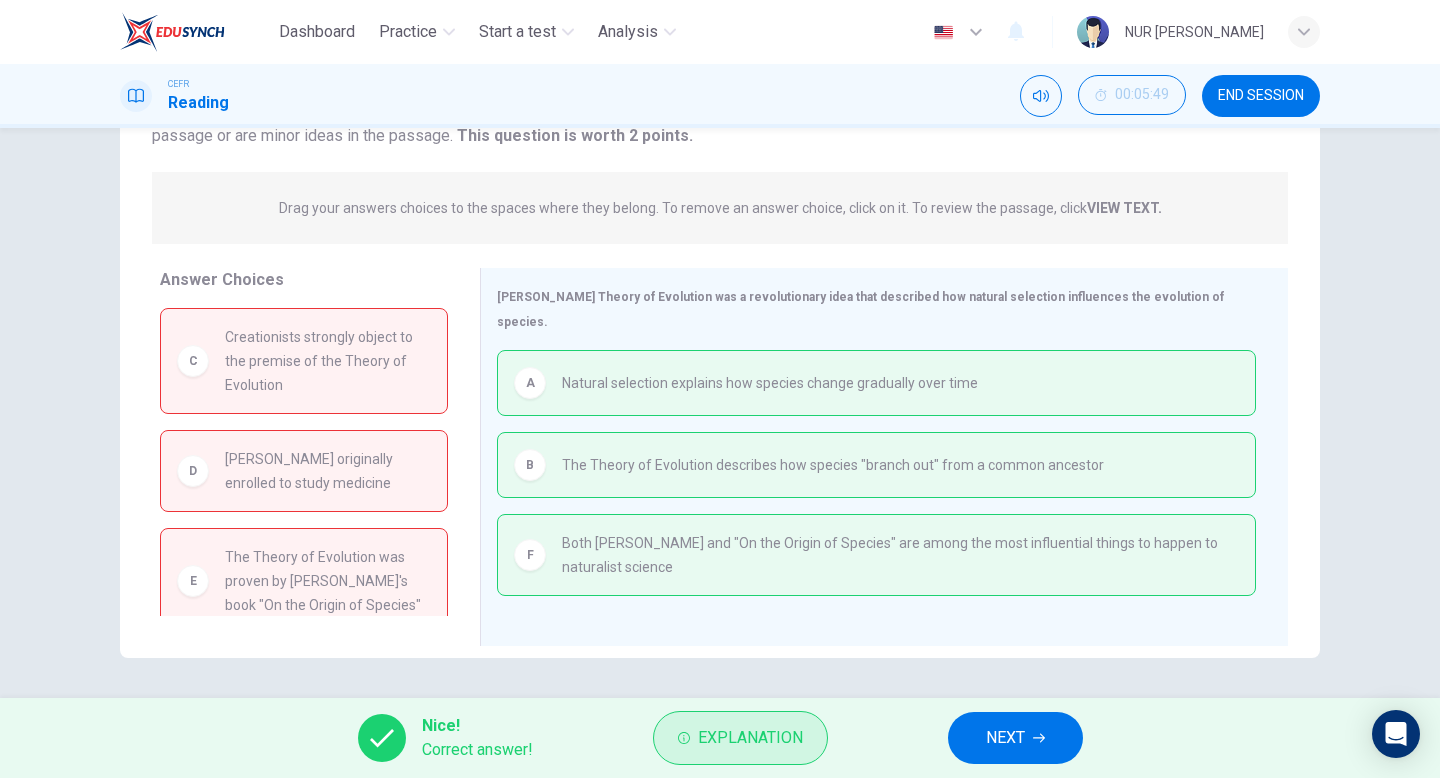 click on "Explanation" at bounding box center (750, 738) 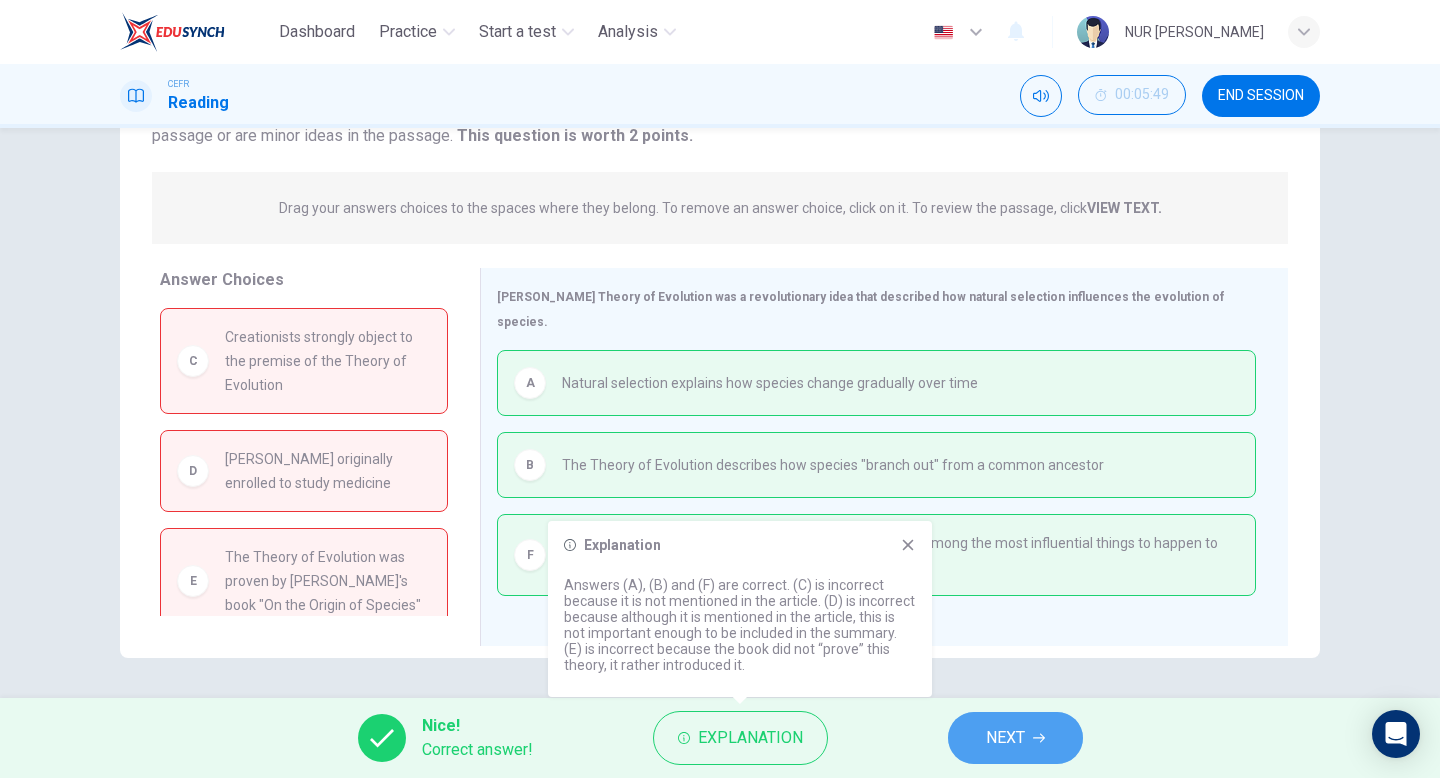 click on "NEXT" at bounding box center [1005, 738] 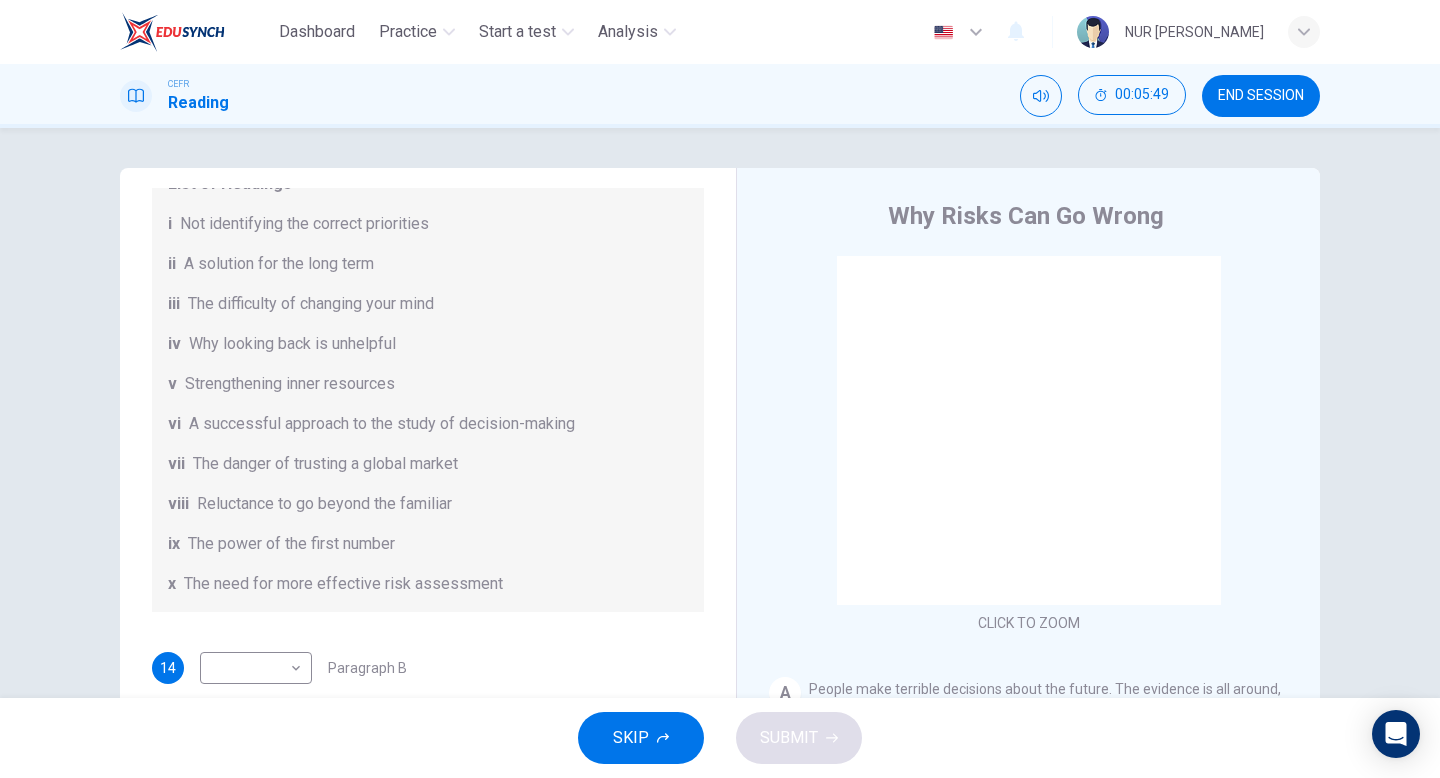 scroll, scrollTop: 385, scrollLeft: 0, axis: vertical 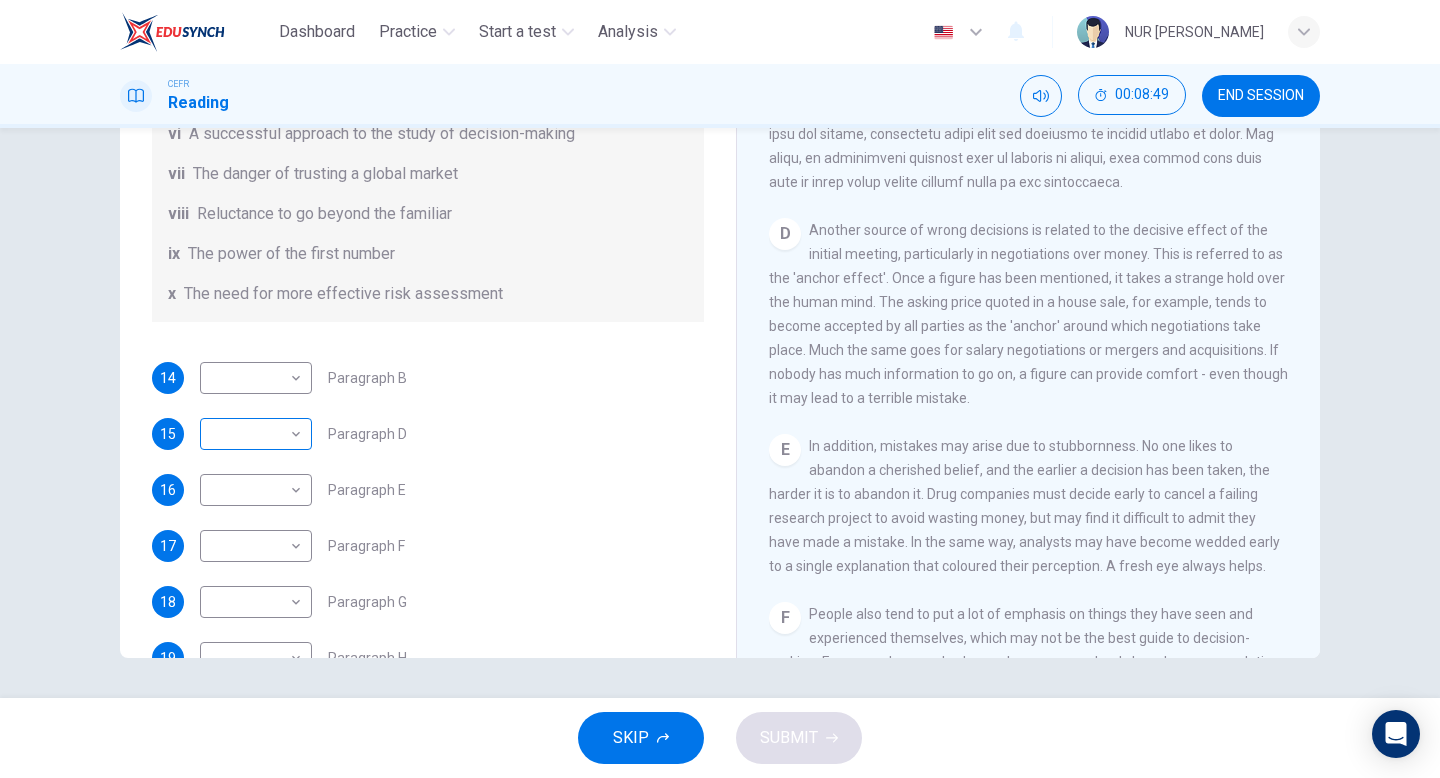 click on "Dashboard Practice Start a test Analysis English en ​ NUR AIMI NADIAH BINTI NASARUDDIN CEFR Reading 00:08:49 END SESSION Questions 14 - 19 Reading Passage 1 has nine paragraphs  A-I
Choose the correct heading for Paragraphs  B  and  D-H  from the list of headings below.
Write the correct number  (i-xi)  in the boxes below. List of Headings i Not identifying the correct priorities ii A solution for the long term iii The difficulty of changing your mind iv Why looking back is unhelpful v Strengthening inner resources vi A successful approach to the study of decision-making vii The danger of trusting a global market viii Reluctance to go beyond the familiar ix The power of the first number x The need for more effective risk assessment 14 ​ ​ Paragraph B 15 ​ ​ Paragraph D 16 ​ ​ Paragraph E 17 ​ ​ Paragraph F 18 ​ ​ Paragraph G 19 ​ ​ Paragraph H Why Risks Can Go Wrong CLICK TO ZOOM Click to Zoom A B C D E F G H I SKIP SUBMIT EduSynch - Online Language Proficiency Testing" at bounding box center [720, 389] 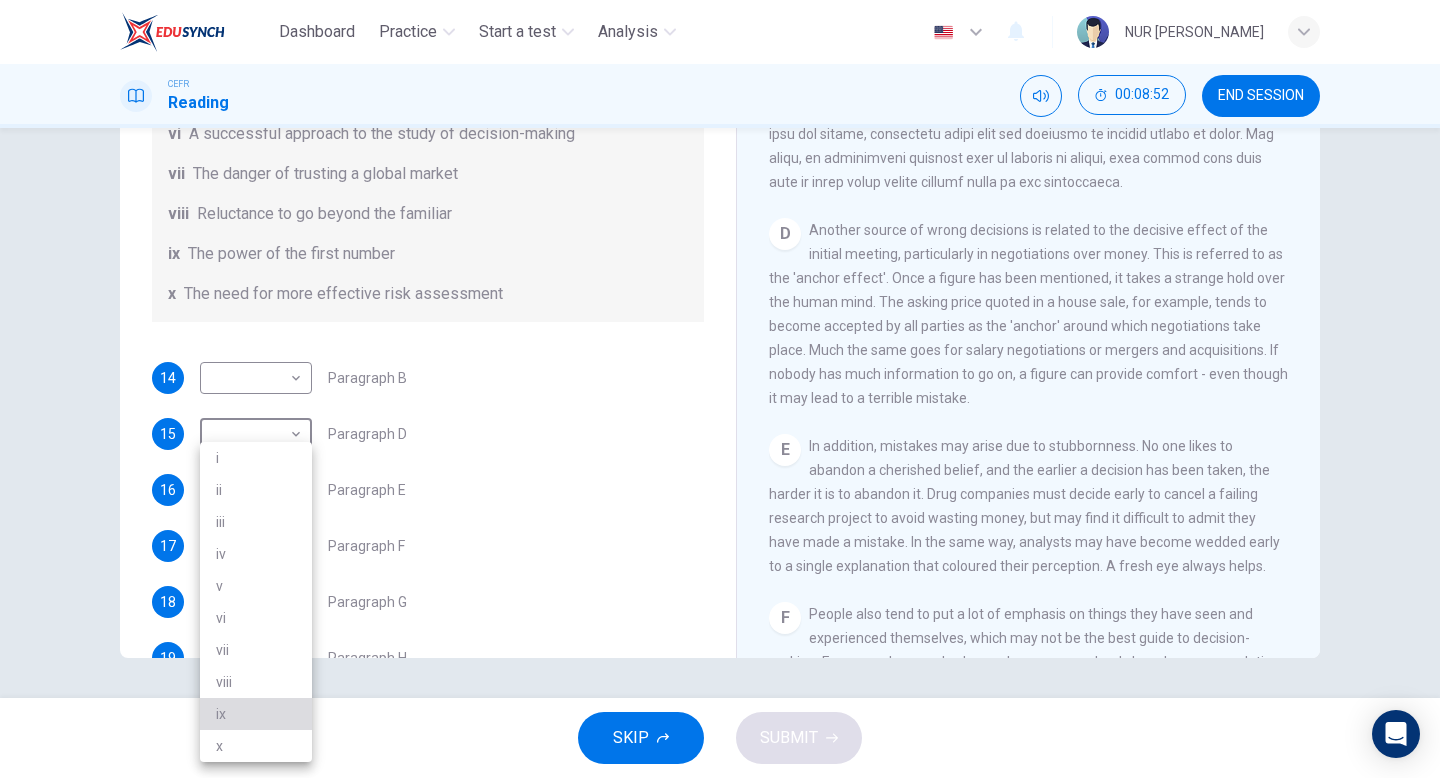 click on "ix" at bounding box center [256, 714] 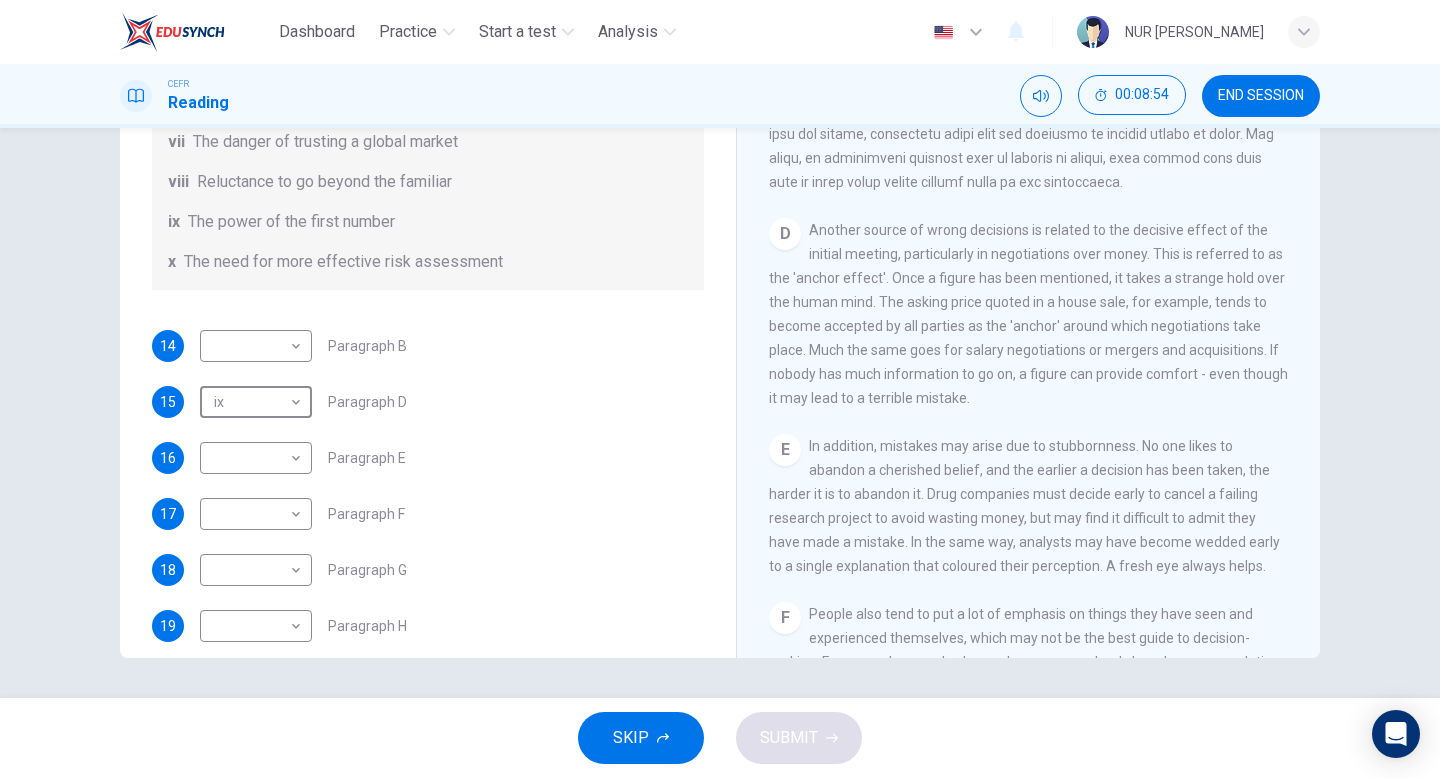 scroll, scrollTop: 384, scrollLeft: 0, axis: vertical 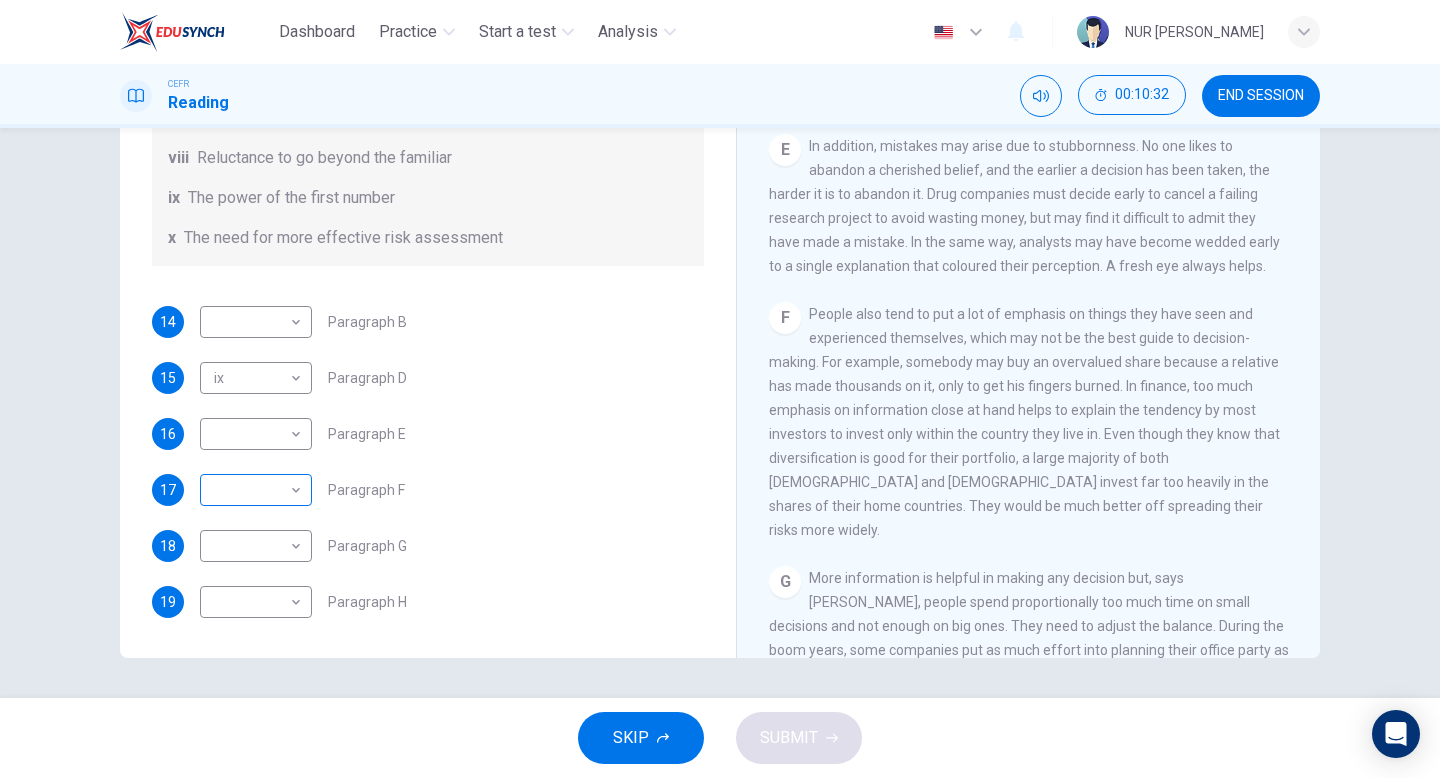 click on "Dashboard Practice Start a test Analysis English en ​ NUR AIMI NADIAH BINTI NASARUDDIN CEFR Reading 00:10:32 END SESSION Questions 14 - 19 Reading Passage 1 has nine paragraphs  A-I
Choose the correct heading for Paragraphs  B  and  D-H  from the list of headings below.
Write the correct number  (i-xi)  in the boxes below. List of Headings i Not identifying the correct priorities ii A solution for the long term iii The difficulty of changing your mind iv Why looking back is unhelpful v Strengthening inner resources vi A successful approach to the study of decision-making vii The danger of trusting a global market viii Reluctance to go beyond the familiar ix The power of the first number x The need for more effective risk assessment 14 ​ ​ Paragraph B 15 ix ix ​ Paragraph D 16 ​ ​ Paragraph E 17 ​ ​ Paragraph F 18 ​ ​ Paragraph G 19 ​ ​ Paragraph H Why Risks Can Go Wrong CLICK TO ZOOM Click to Zoom A B C D E F G H I SKIP SUBMIT EduSynch - Online Language Proficiency Testing" at bounding box center (720, 389) 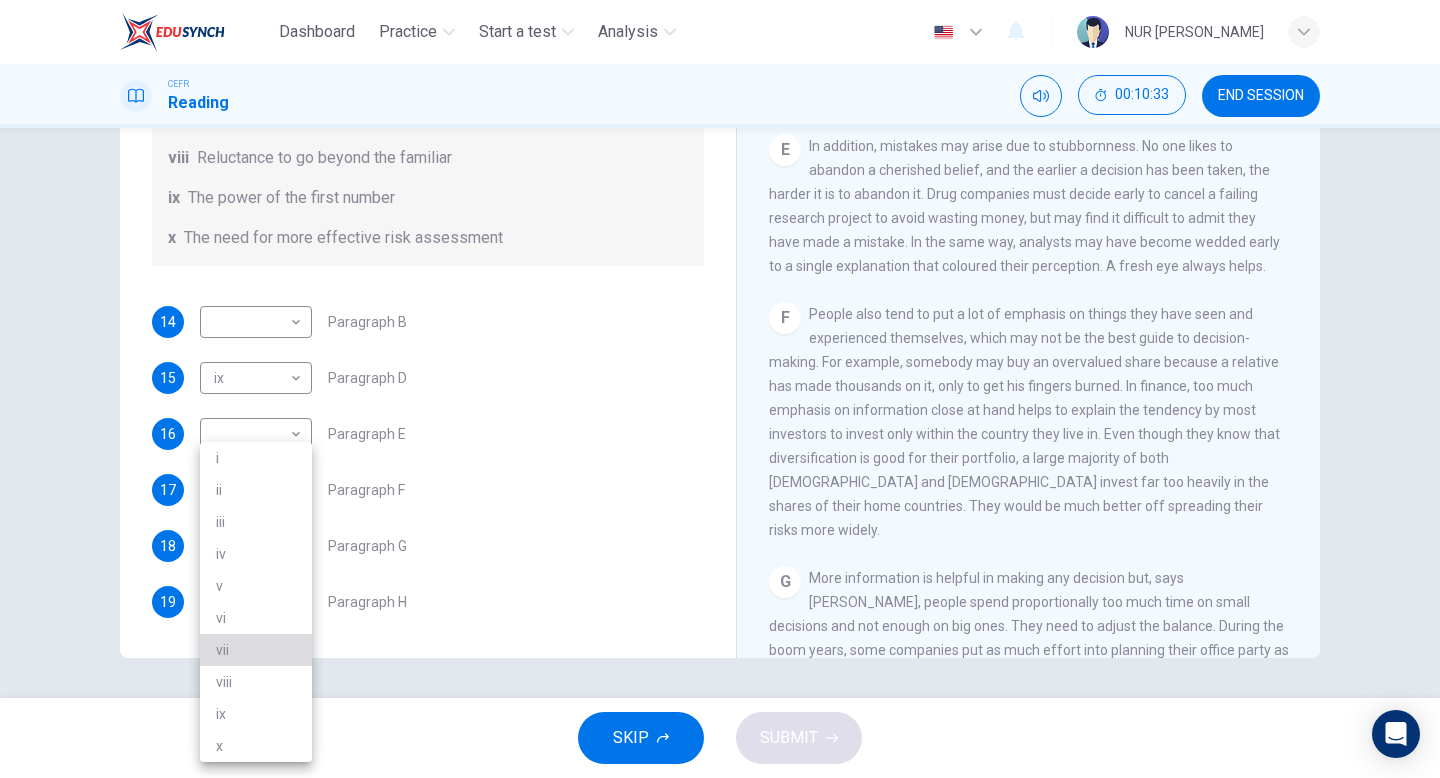 click on "vii" at bounding box center (256, 650) 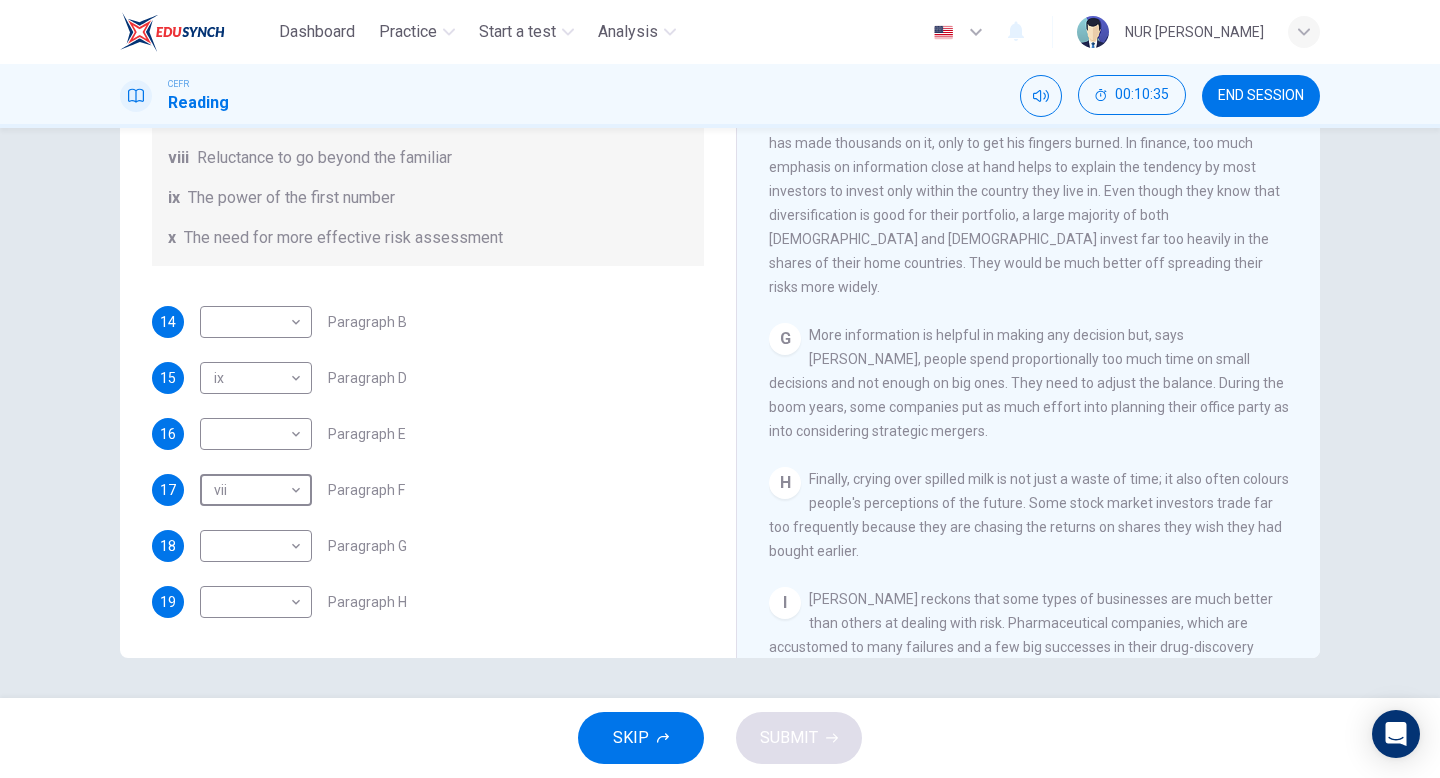 scroll, scrollTop: 1625, scrollLeft: 0, axis: vertical 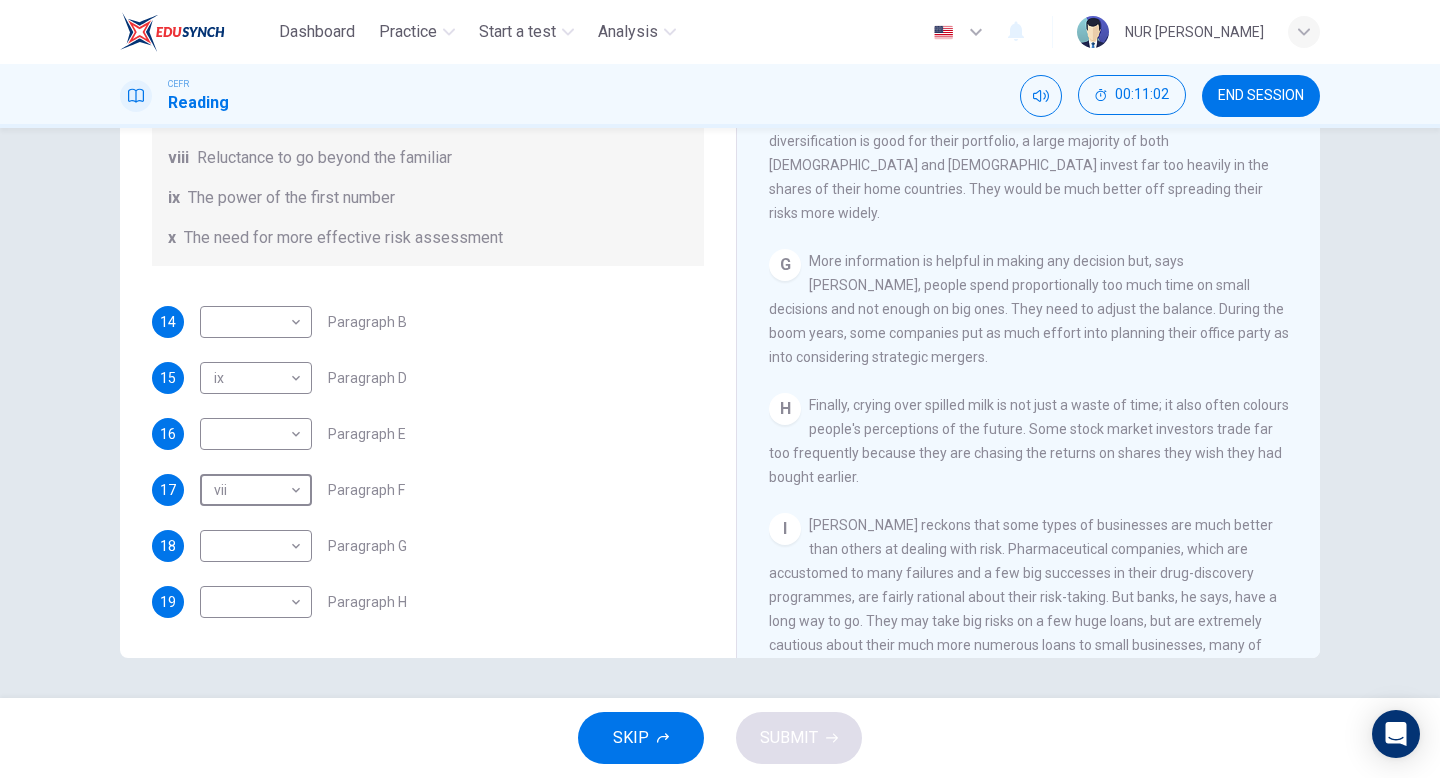 click on "Finally, crying over spilled milk is not just a waste of time; it also often colours people's perceptions of the future. Some stock market investors trade far too frequently because they are chasing the returns on shares they wish they had bought earlier." at bounding box center (1029, 441) 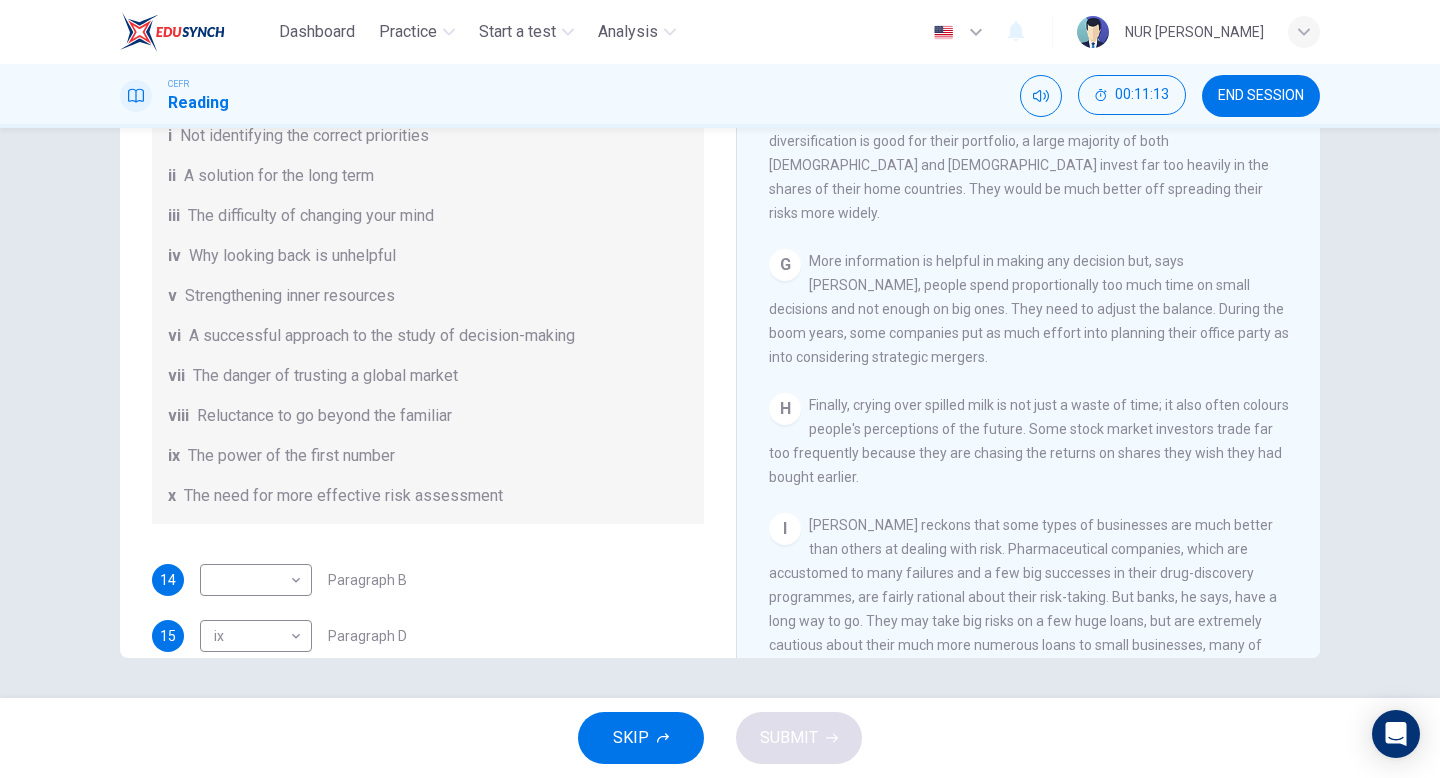 scroll, scrollTop: 96, scrollLeft: 0, axis: vertical 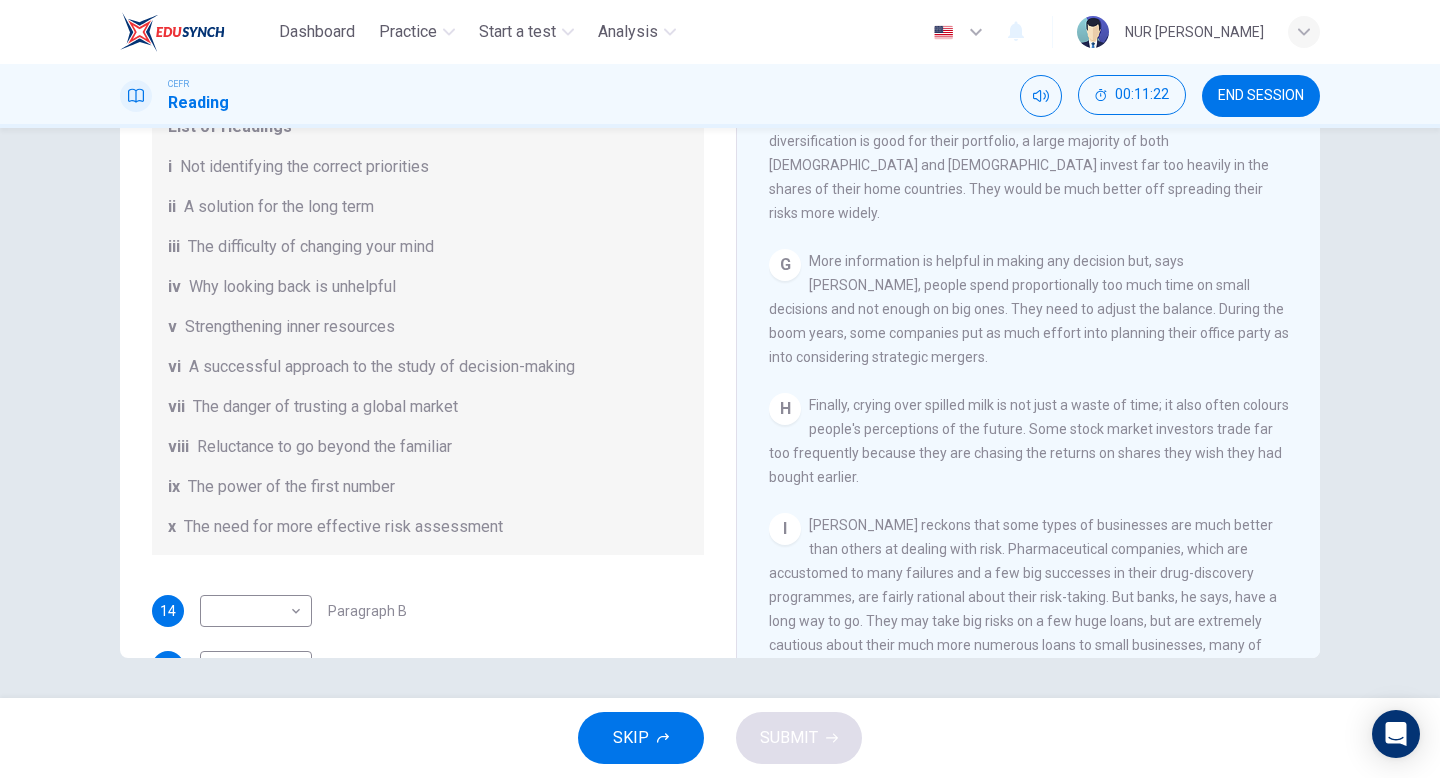 click on "ix The power of the first number" at bounding box center (428, 487) 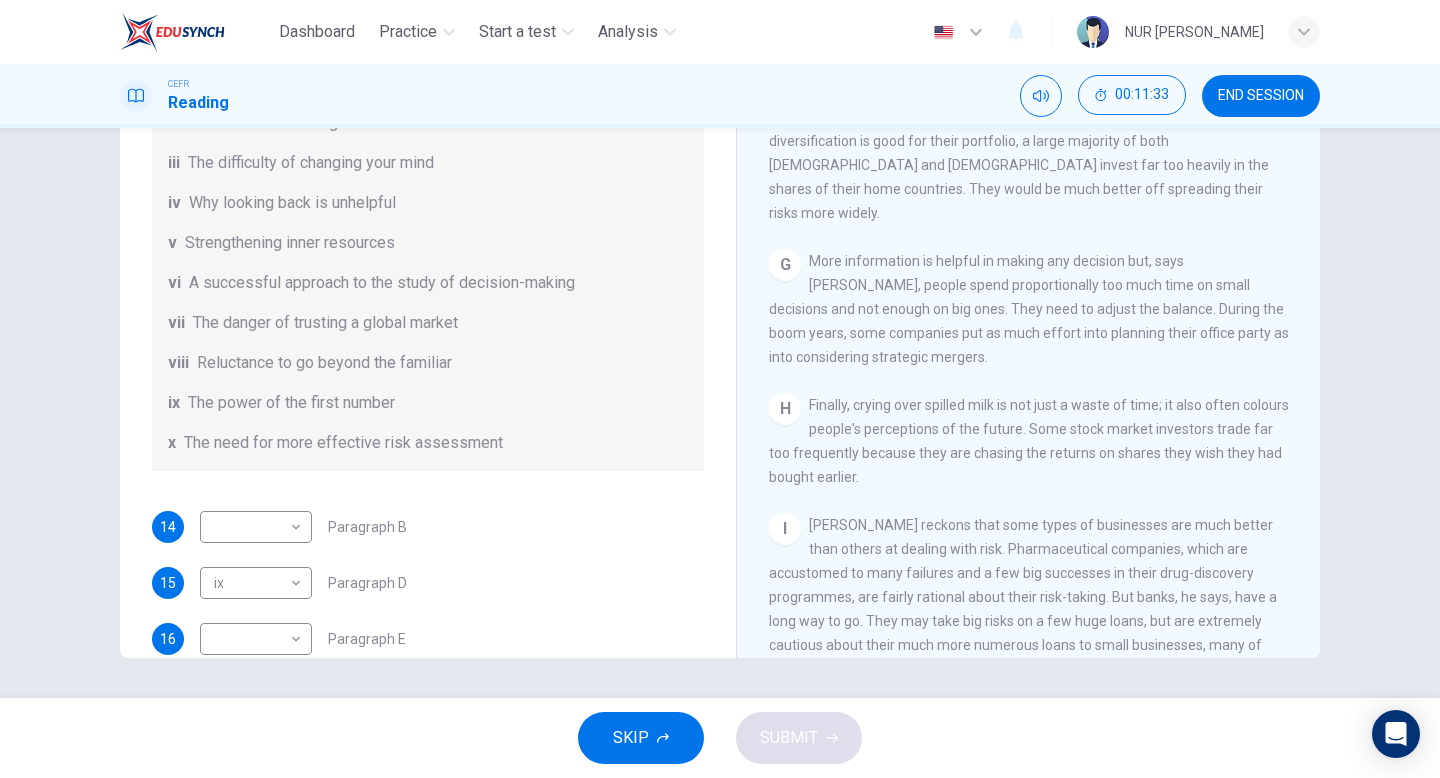 scroll, scrollTop: 385, scrollLeft: 0, axis: vertical 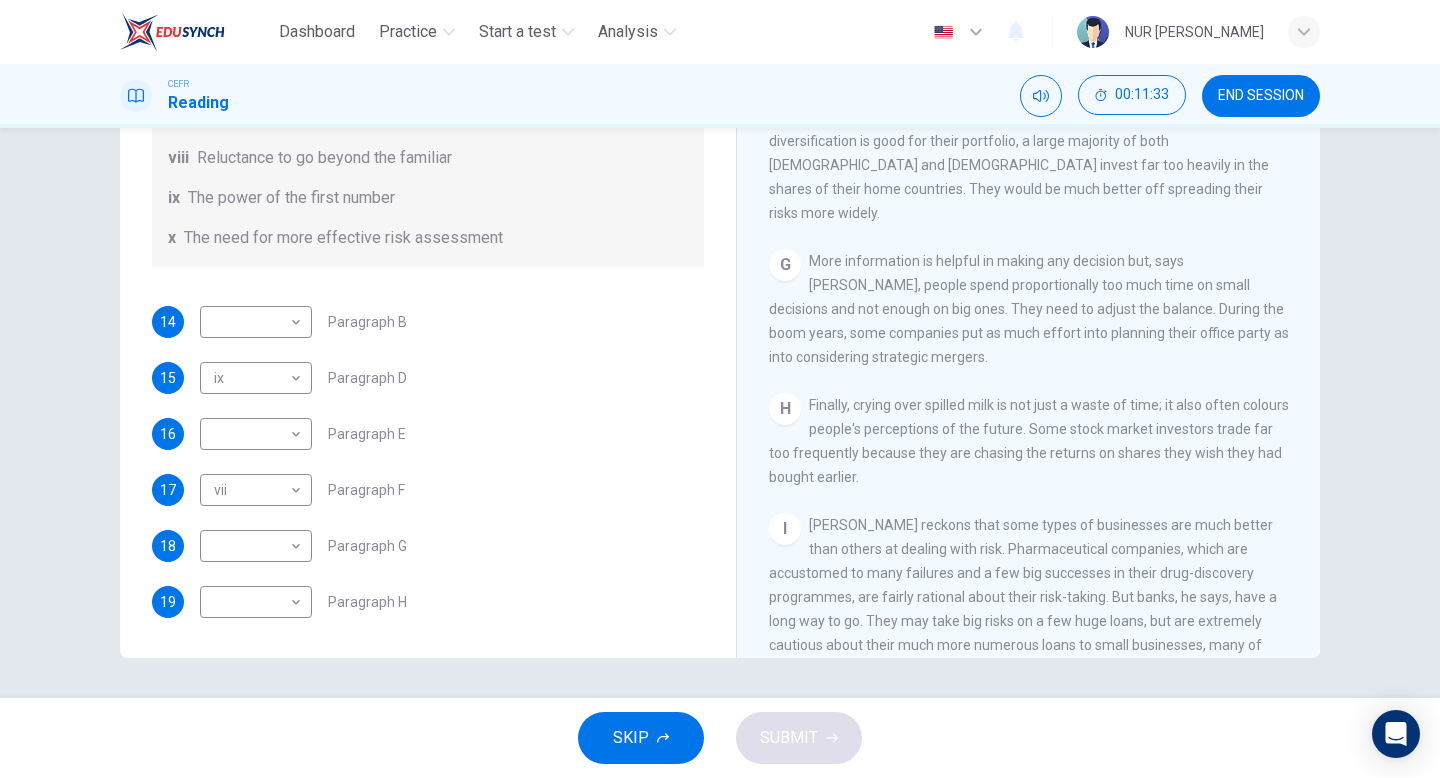 click on "17 vii vii ​ Paragraph F" at bounding box center (428, 490) 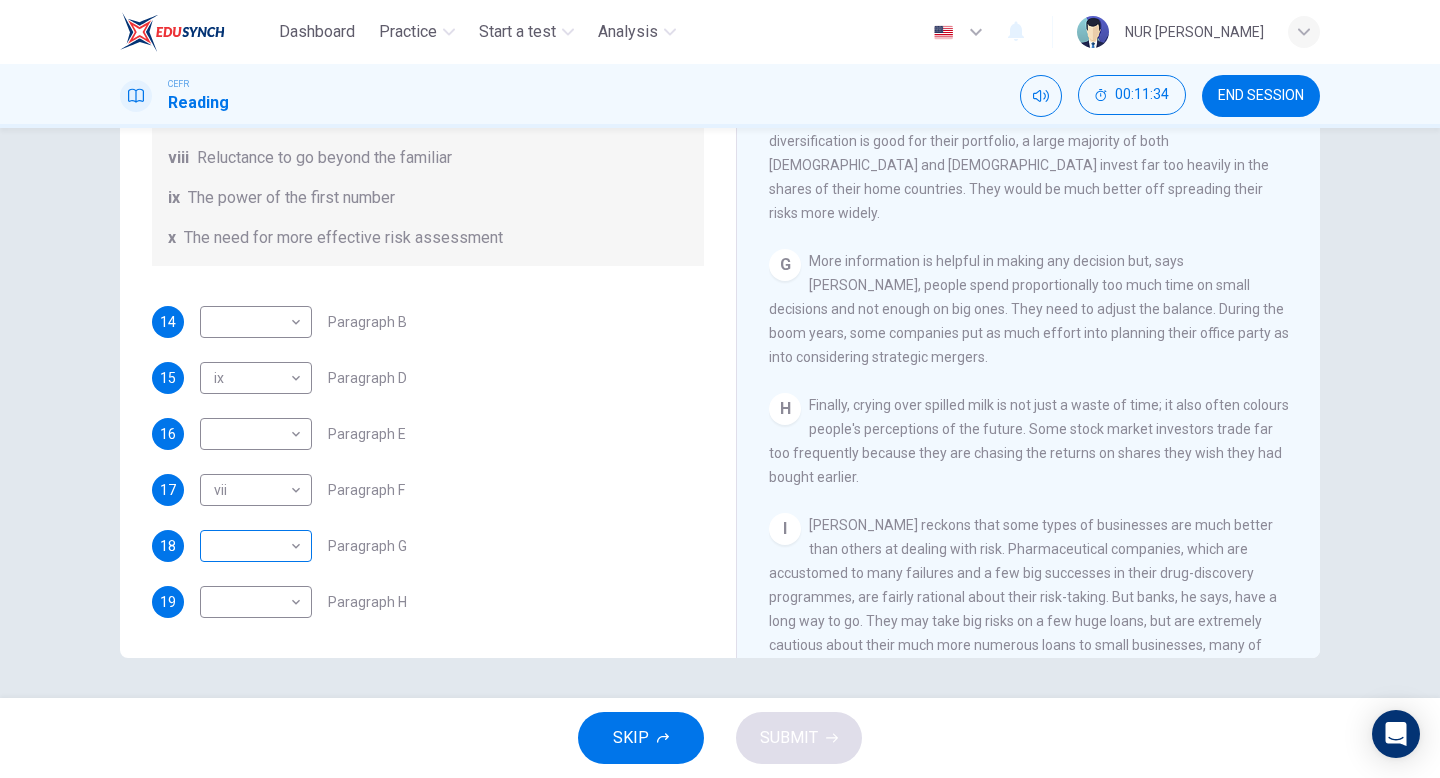 click on "Dashboard Practice Start a test Analysis English en ​ NUR AIMI NADIAH BINTI NASARUDDIN CEFR Reading 00:11:34 END SESSION Questions 14 - 19 Reading Passage 1 has nine paragraphs  A-I
Choose the correct heading for Paragraphs  B  and  D-H  from the list of headings below.
Write the correct number  (i-xi)  in the boxes below. List of Headings i Not identifying the correct priorities ii A solution for the long term iii The difficulty of changing your mind iv Why looking back is unhelpful v Strengthening inner resources vi A successful approach to the study of decision-making vii The danger of trusting a global market viii Reluctance to go beyond the familiar ix The power of the first number x The need for more effective risk assessment 14 ​ ​ Paragraph B 15 ix ix ​ Paragraph D 16 ​ ​ Paragraph E 17 vii vii ​ Paragraph F 18 ​ ​ Paragraph G 19 ​ ​ Paragraph H Why Risks Can Go Wrong CLICK TO ZOOM Click to Zoom A B C D E F G H I SKIP SUBMIT EduSynch - Online Language Proficiency Testing" at bounding box center (720, 389) 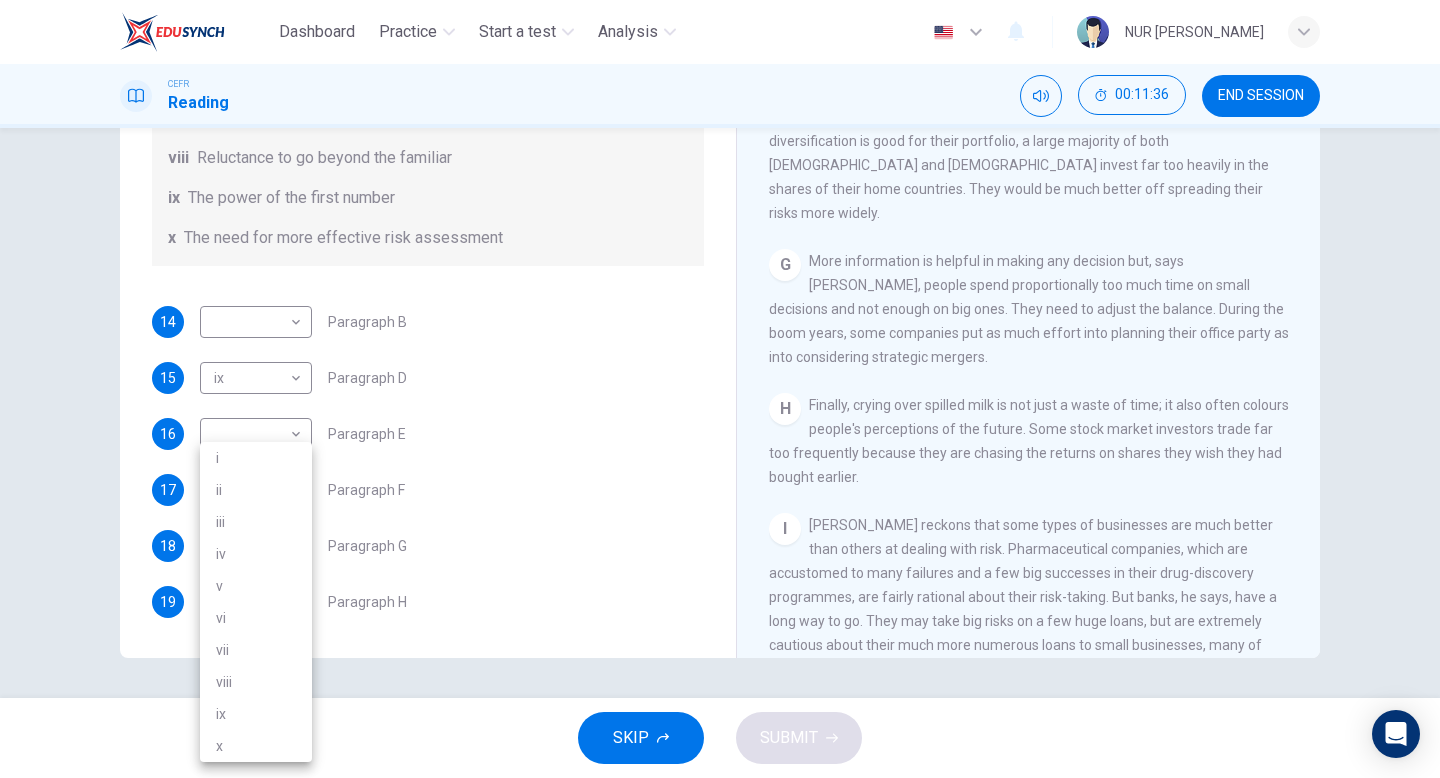 click on "i" at bounding box center (256, 458) 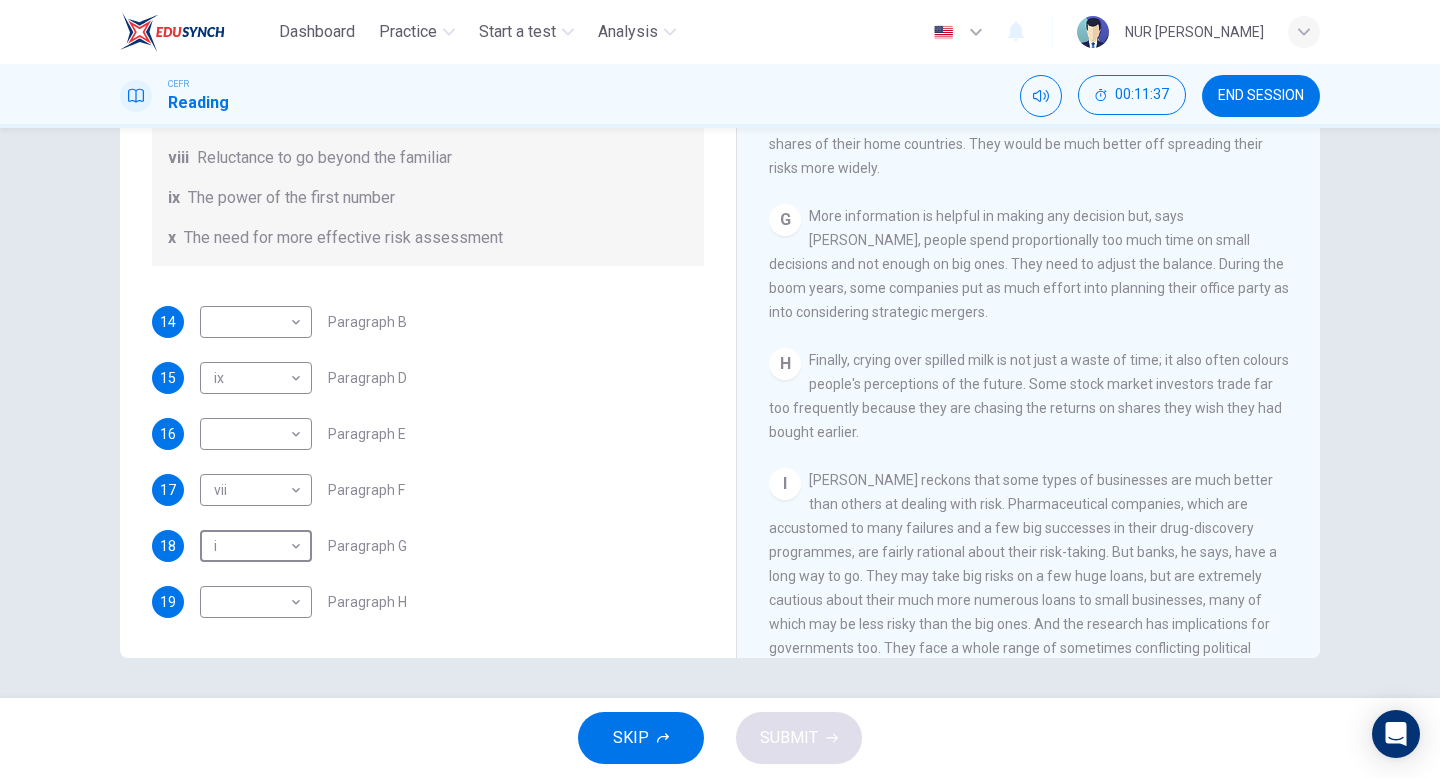 scroll, scrollTop: 1733, scrollLeft: 0, axis: vertical 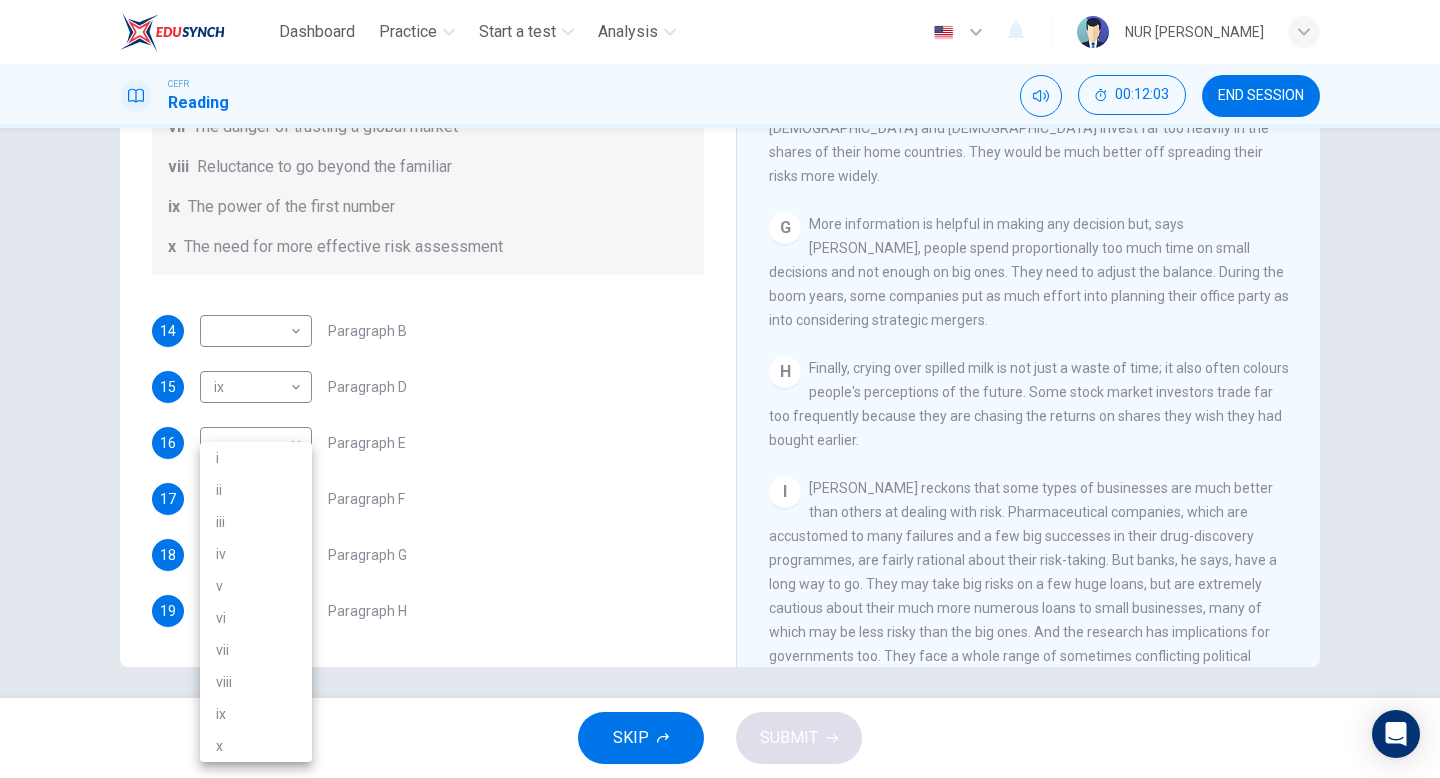 click on "Dashboard Practice Start a test Analysis English en ​ NUR AIMI NADIAH BINTI NASARUDDIN CEFR Reading 00:12:03 END SESSION Questions 14 - 19 Reading Passage 1 has nine paragraphs  A-I
Choose the correct heading for Paragraphs  B  and  D-H  from the list of headings below.
Write the correct number  (i-xi)  in the boxes below. List of Headings i Not identifying the correct priorities ii A solution for the long term iii The difficulty of changing your mind iv Why looking back is unhelpful v Strengthening inner resources vi A successful approach to the study of decision-making vii The danger of trusting a global market viii Reluctance to go beyond the familiar ix The power of the first number x The need for more effective risk assessment 14 ​ ​ Paragraph B 15 ix ix ​ Paragraph D 16 ​ ​ Paragraph E 17 vii vii ​ Paragraph F 18 i i ​ Paragraph G 19 ​ ​ Paragraph H Why Risks Can Go Wrong CLICK TO ZOOM Click to Zoom A B C D E F G H I SKIP SUBMIT EduSynch - Online Language Proficiency Testing" at bounding box center [720, 389] 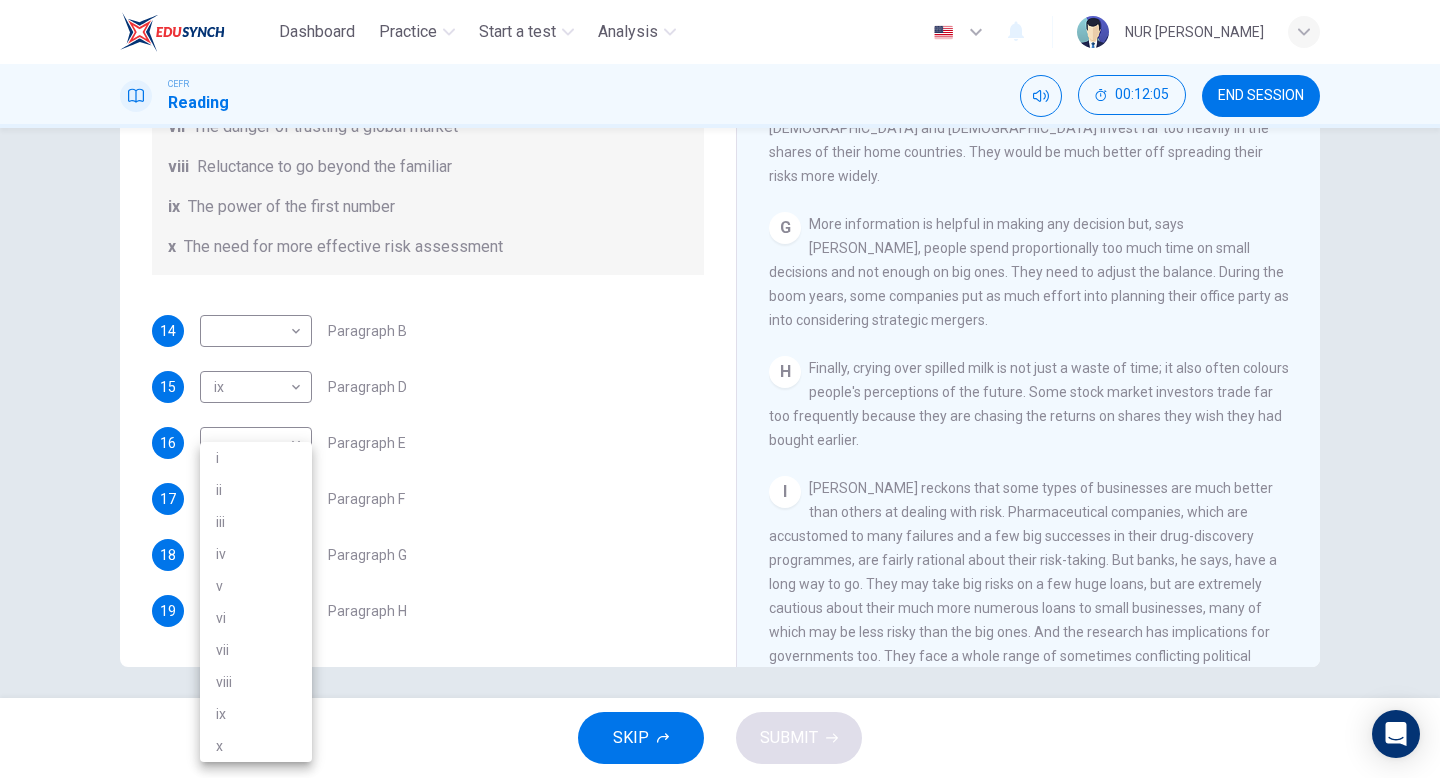 click at bounding box center (720, 389) 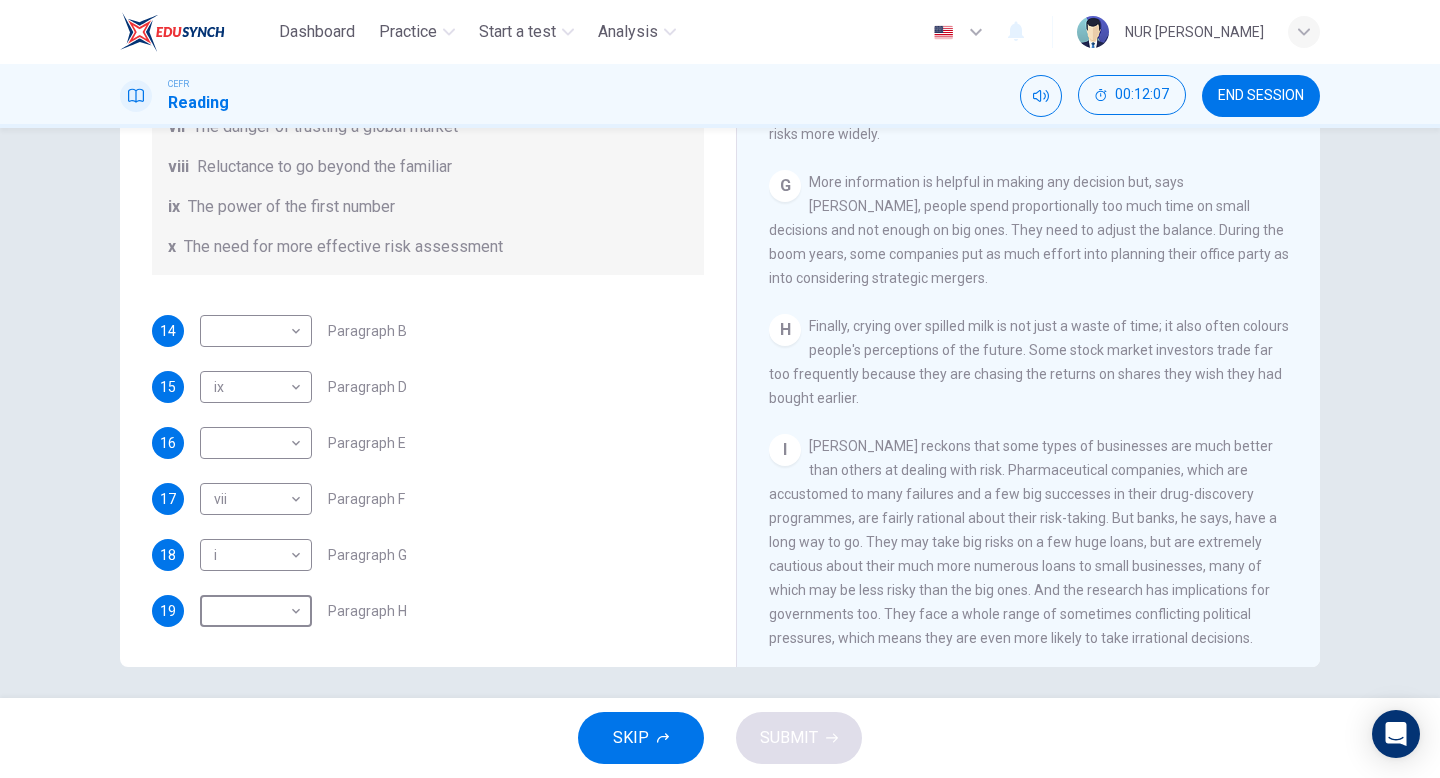 scroll, scrollTop: 1805, scrollLeft: 0, axis: vertical 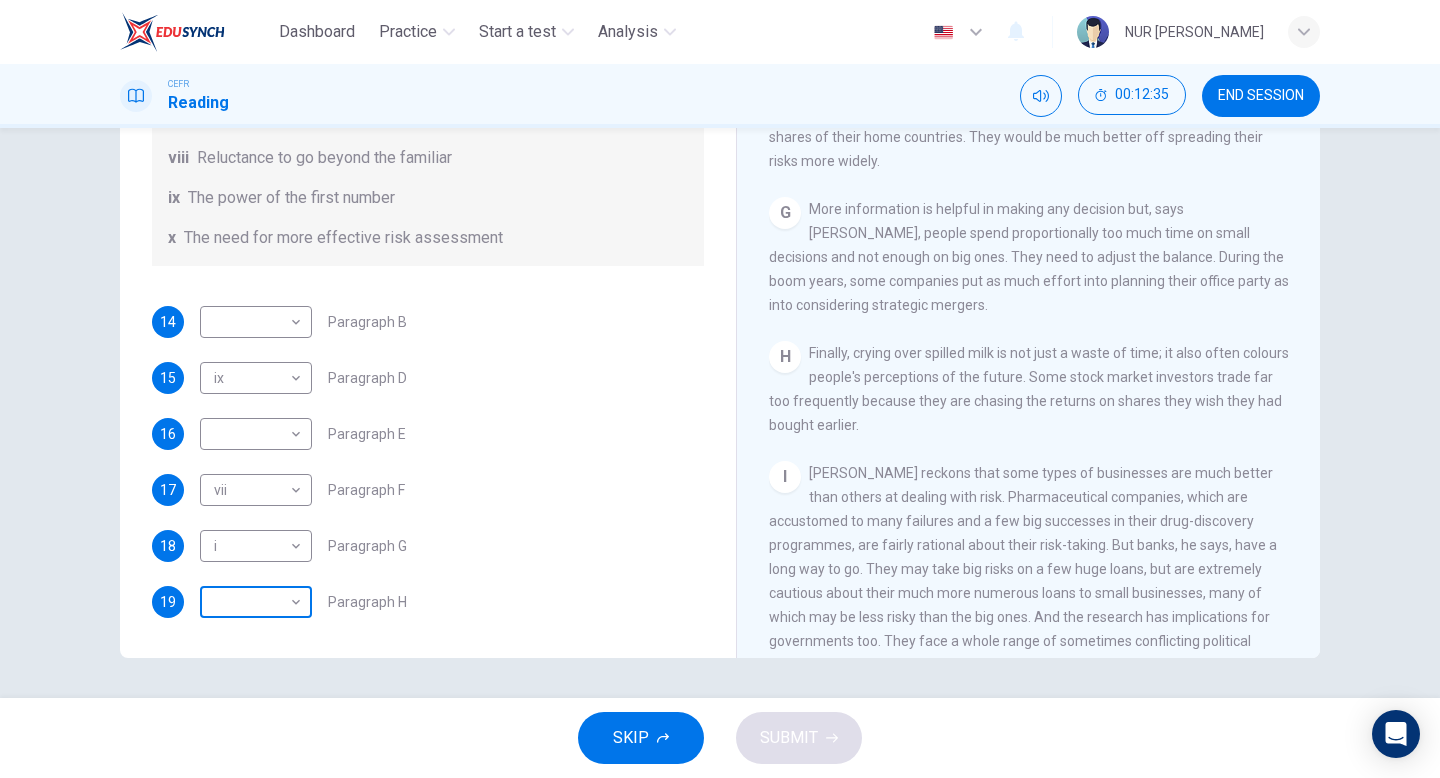 click on "Dashboard Practice Start a test Analysis English en ​ NUR AIMI NADIAH BINTI NASARUDDIN CEFR Reading 00:12:35 END SESSION Questions 14 - 19 Reading Passage 1 has nine paragraphs  A-I
Choose the correct heading for Paragraphs  B  and  D-H  from the list of headings below.
Write the correct number  (i-xi)  in the boxes below. List of Headings i Not identifying the correct priorities ii A solution for the long term iii The difficulty of changing your mind iv Why looking back is unhelpful v Strengthening inner resources vi A successful approach to the study of decision-making vii The danger of trusting a global market viii Reluctance to go beyond the familiar ix The power of the first number x The need for more effective risk assessment 14 ​ ​ Paragraph B 15 ix ix ​ Paragraph D 16 ​ ​ Paragraph E 17 vii vii ​ Paragraph F 18 i i ​ Paragraph G 19 ​ ​ Paragraph H Why Risks Can Go Wrong CLICK TO ZOOM Click to Zoom A B C D E F G H I SKIP SUBMIT EduSynch - Online Language Proficiency Testing" at bounding box center [720, 389] 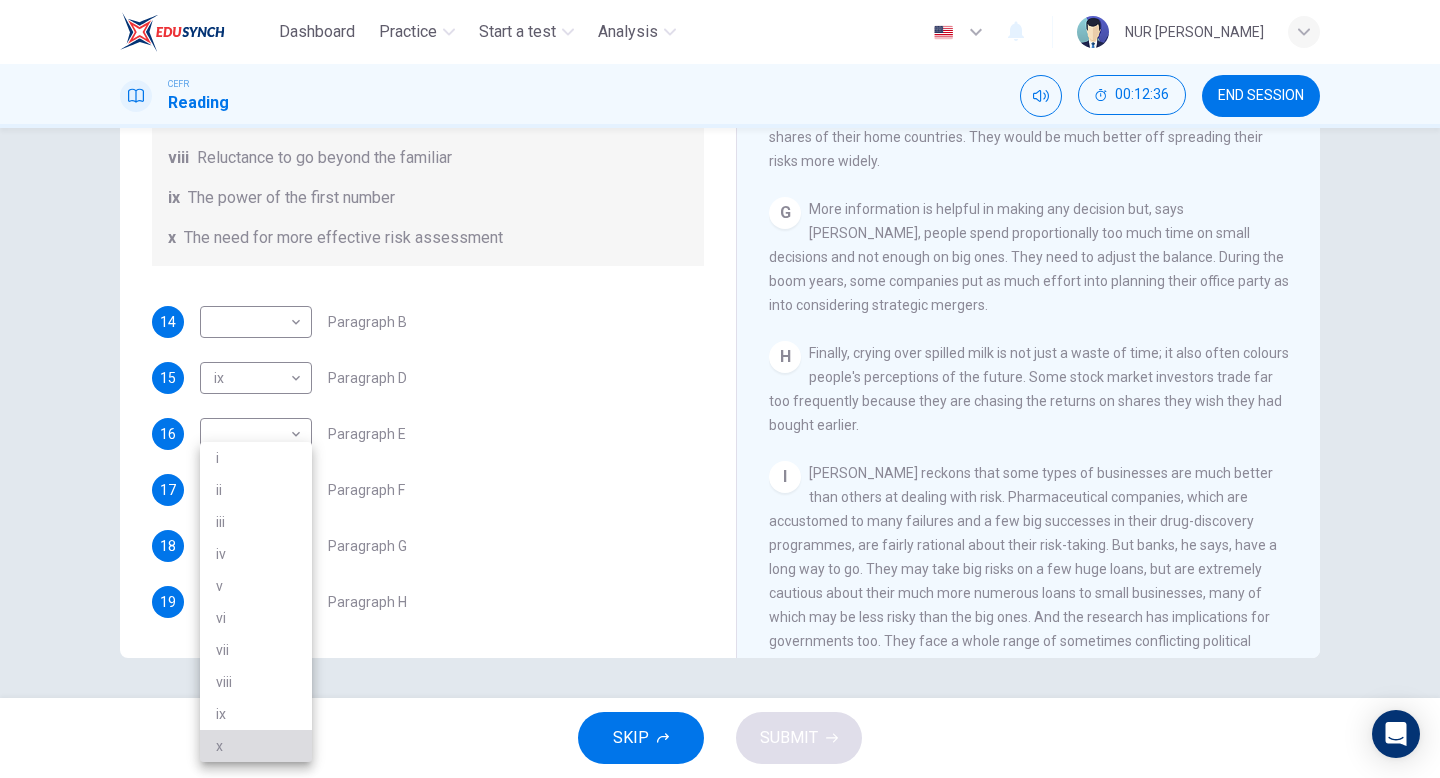 click on "x" at bounding box center (256, 746) 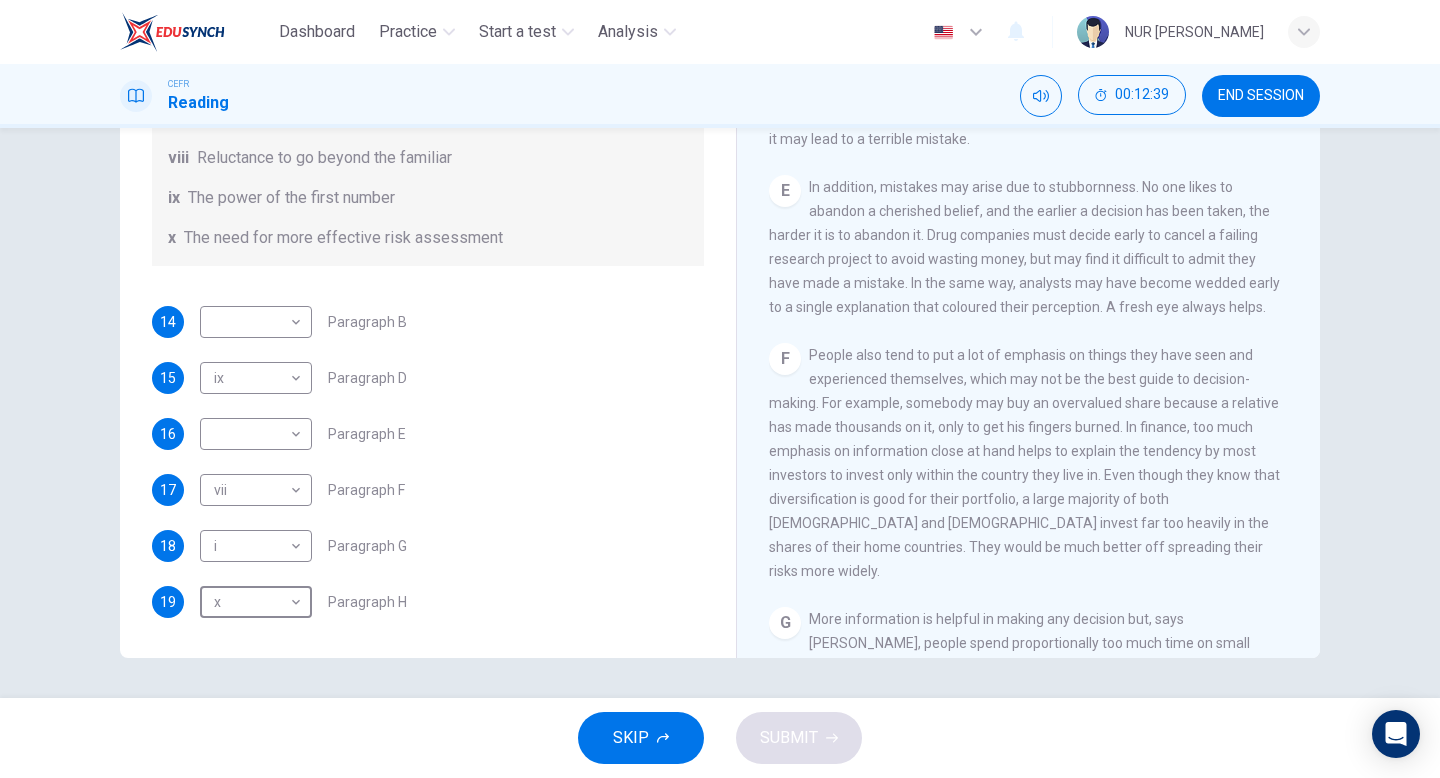 scroll, scrollTop: 1309, scrollLeft: 0, axis: vertical 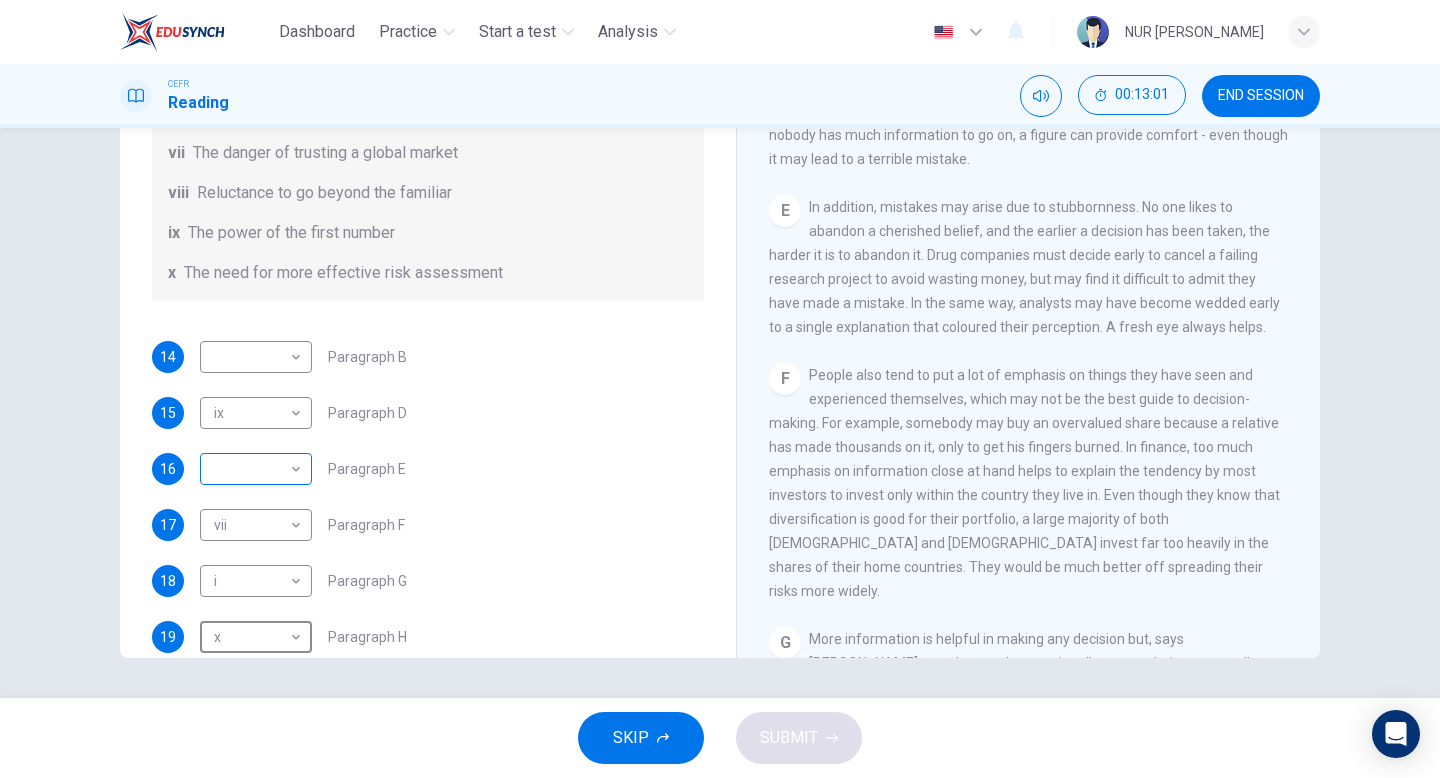 click on "Dashboard Practice Start a test Analysis English en ​ NUR AIMI NADIAH BINTI NASARUDDIN CEFR Reading 00:13:01 END SESSION Questions 14 - 19 Reading Passage 1 has nine paragraphs  A-I
Choose the correct heading for Paragraphs  B  and  D-H  from the list of headings below.
Write the correct number  (i-xi)  in the boxes below. List of Headings i Not identifying the correct priorities ii A solution for the long term iii The difficulty of changing your mind iv Why looking back is unhelpful v Strengthening inner resources vi A successful approach to the study of decision-making vii The danger of trusting a global market viii Reluctance to go beyond the familiar ix The power of the first number x The need for more effective risk assessment 14 ​ ​ Paragraph B 15 ix ix ​ Paragraph D 16 ​ ​ Paragraph E 17 vii vii ​ Paragraph F 18 i i ​ Paragraph G 19 x x ​ Paragraph H Why Risks Can Go Wrong CLICK TO ZOOM Click to Zoom A B C D E F G H I SKIP SUBMIT EduSynch - Online Language Proficiency Testing" at bounding box center (720, 389) 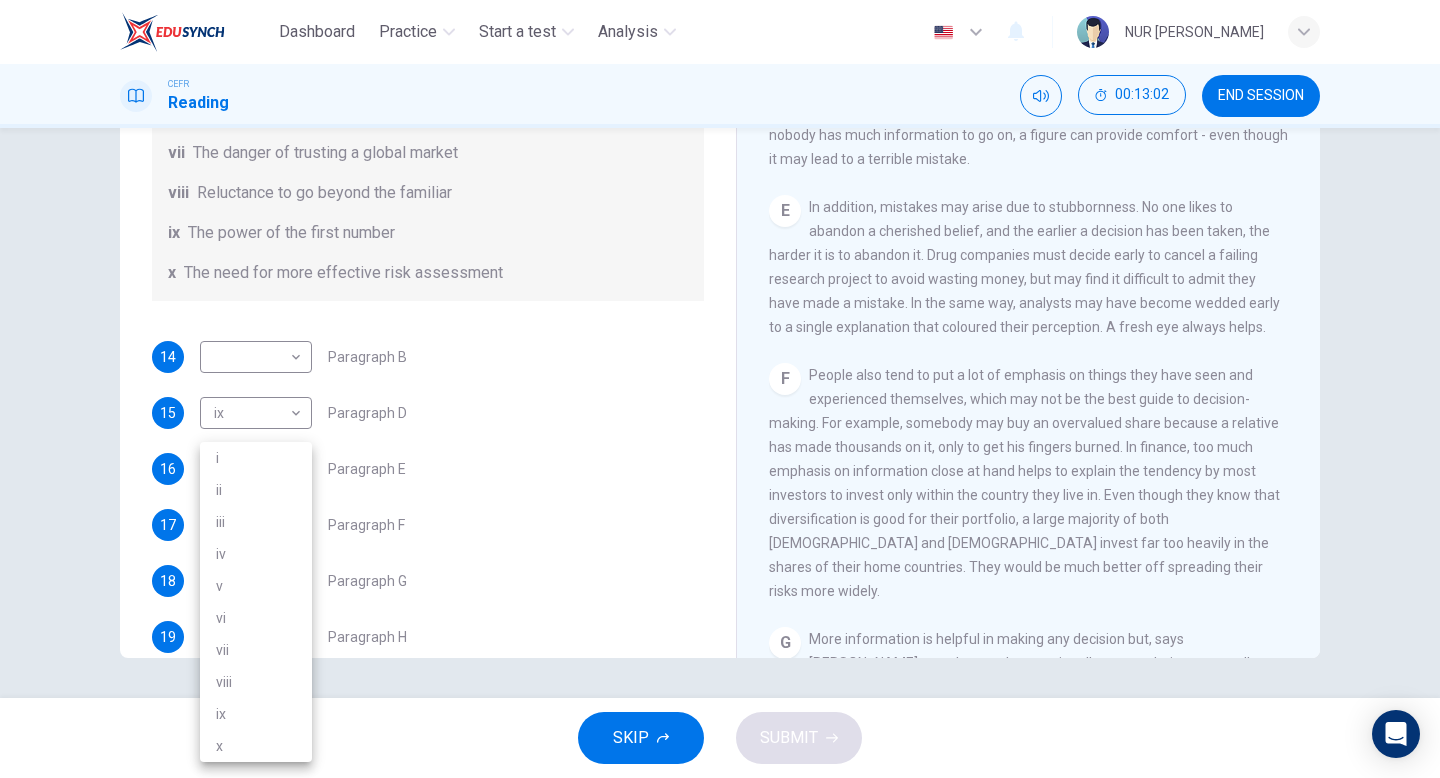 click on "iii" at bounding box center (256, 522) 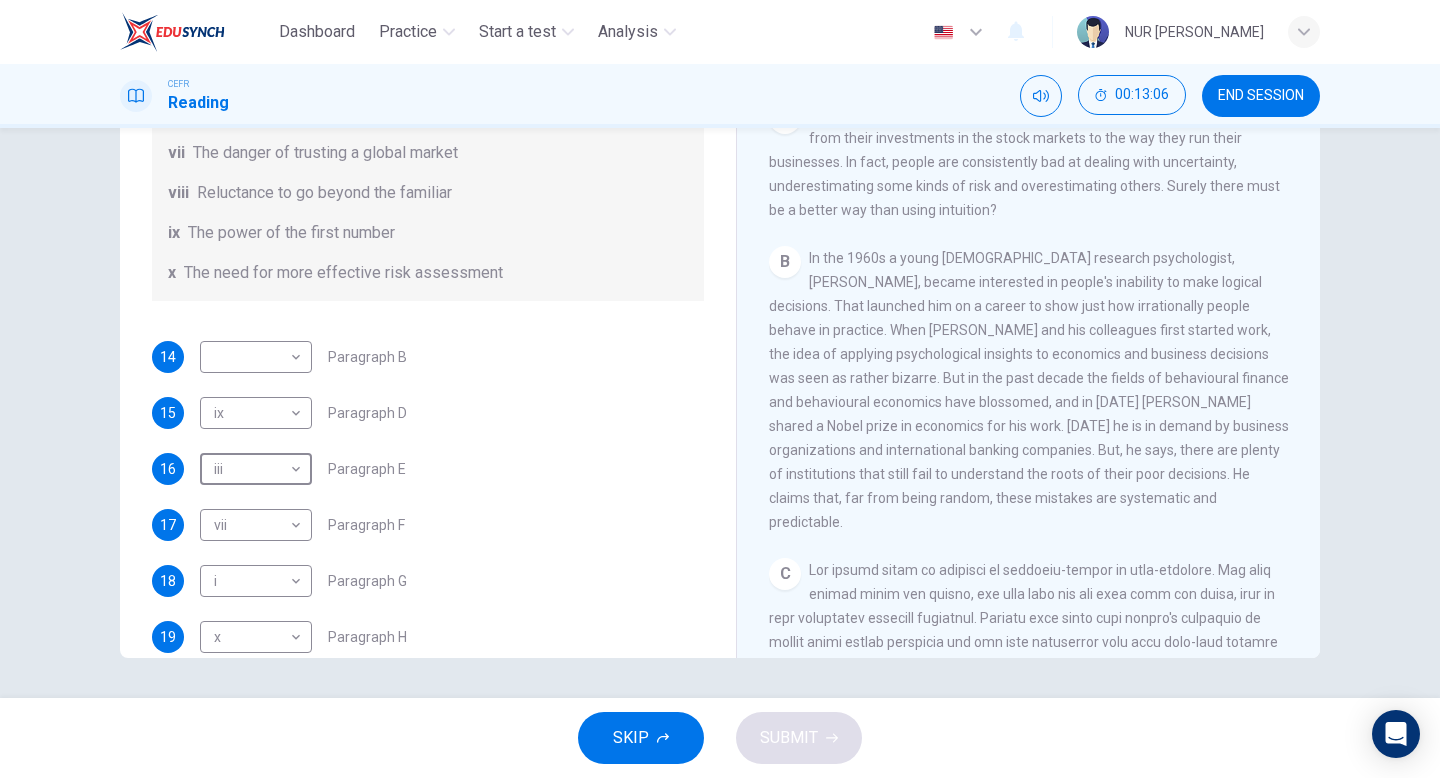 scroll, scrollTop: 381, scrollLeft: 0, axis: vertical 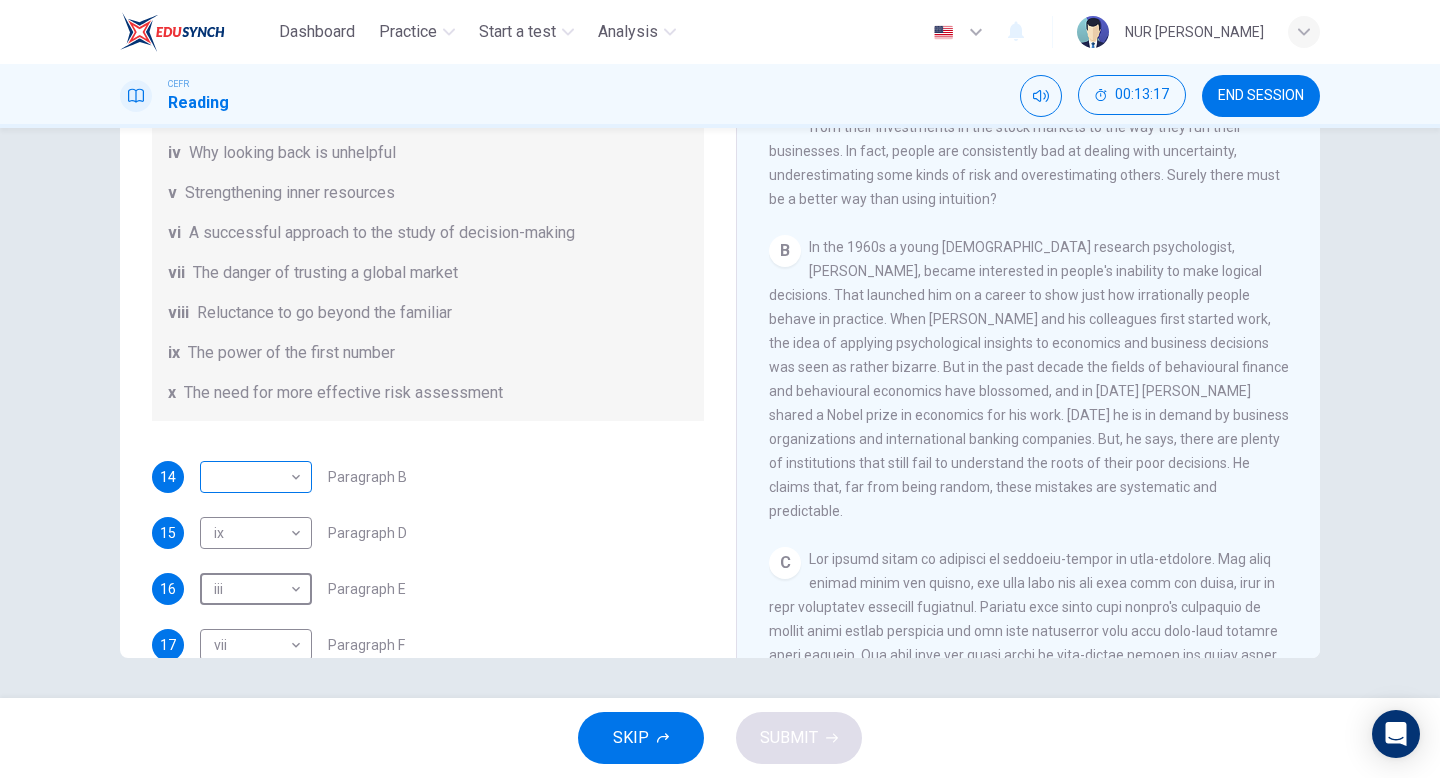 click on "Dashboard Practice Start a test Analysis English en ​ NUR AIMI NADIAH BINTI NASARUDDIN CEFR Reading 00:13:17 END SESSION Questions 14 - 19 Reading Passage 1 has nine paragraphs  A-I
Choose the correct heading for Paragraphs  B  and  D-H  from the list of headings below.
Write the correct number  (i-xi)  in the boxes below. List of Headings i Not identifying the correct priorities ii A solution for the long term iii The difficulty of changing your mind iv Why looking back is unhelpful v Strengthening inner resources vi A successful approach to the study of decision-making vii The danger of trusting a global market viii Reluctance to go beyond the familiar ix The power of the first number x The need for more effective risk assessment 14 ​ ​ Paragraph B 15 ix ix ​ Paragraph D 16 iii iii ​ Paragraph E 17 vii vii ​ Paragraph F 18 i i ​ Paragraph G 19 x x ​ Paragraph H Why Risks Can Go Wrong CLICK TO ZOOM Click to Zoom A B C D E F G H I SKIP SUBMIT EduSynch - Online Language Proficiency Testing" at bounding box center (720, 389) 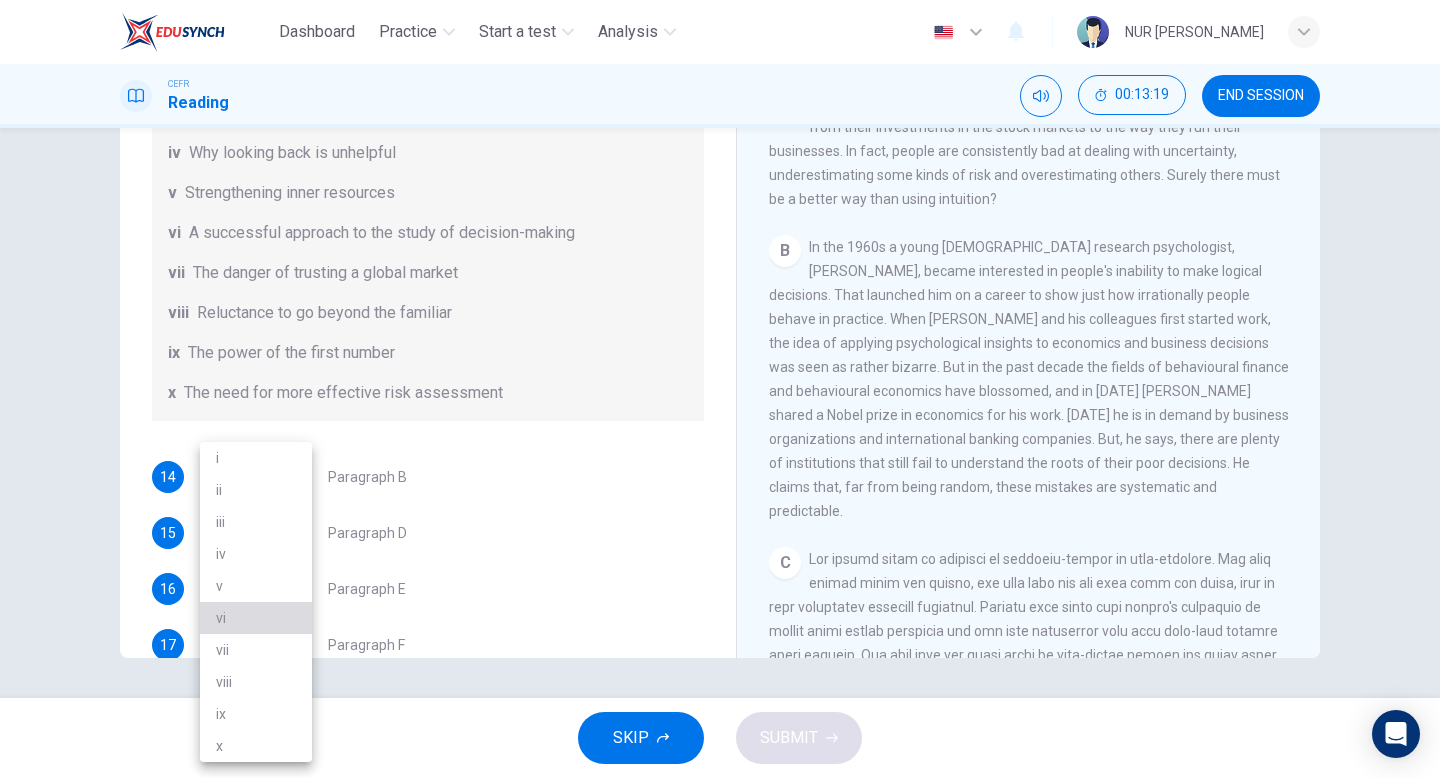 click on "vi" at bounding box center [256, 618] 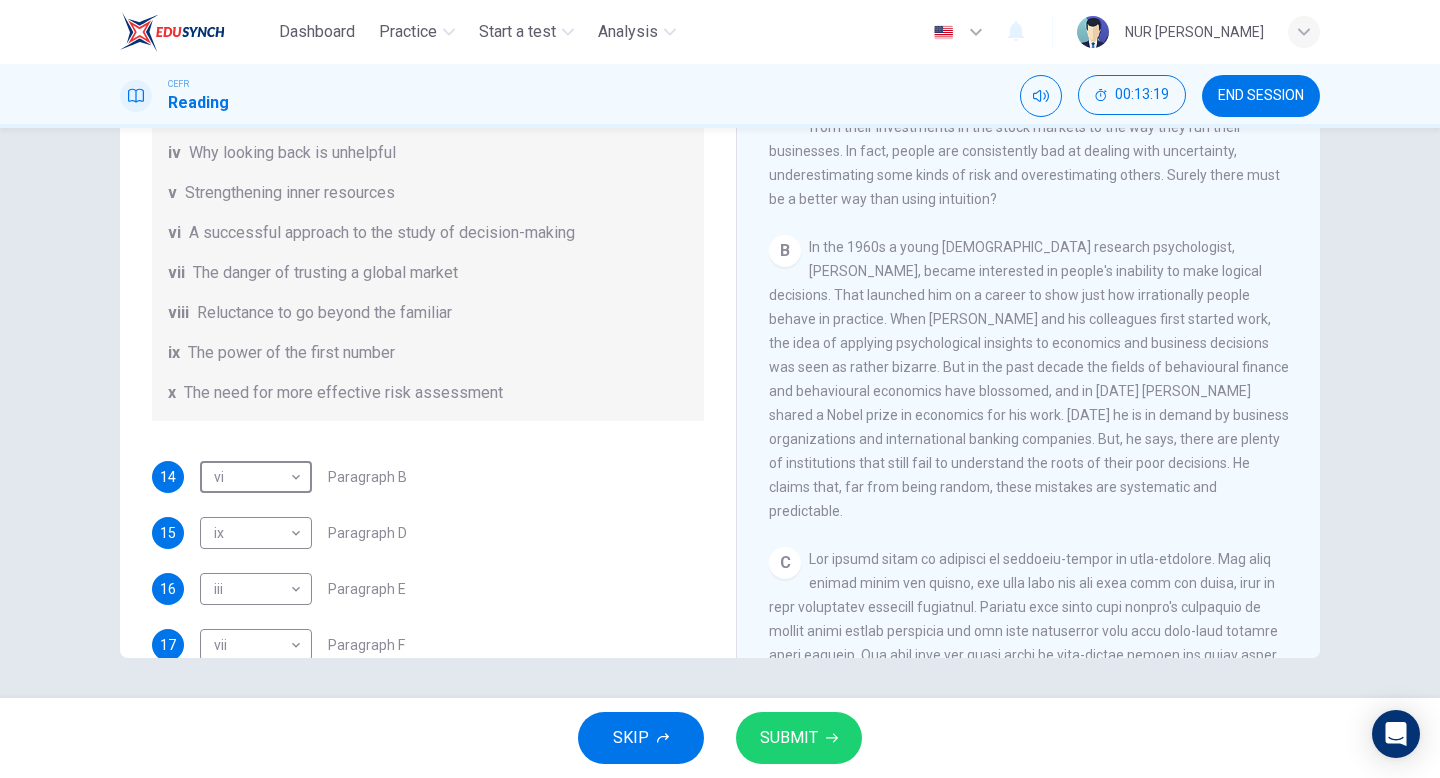 click on "SUBMIT" at bounding box center (789, 738) 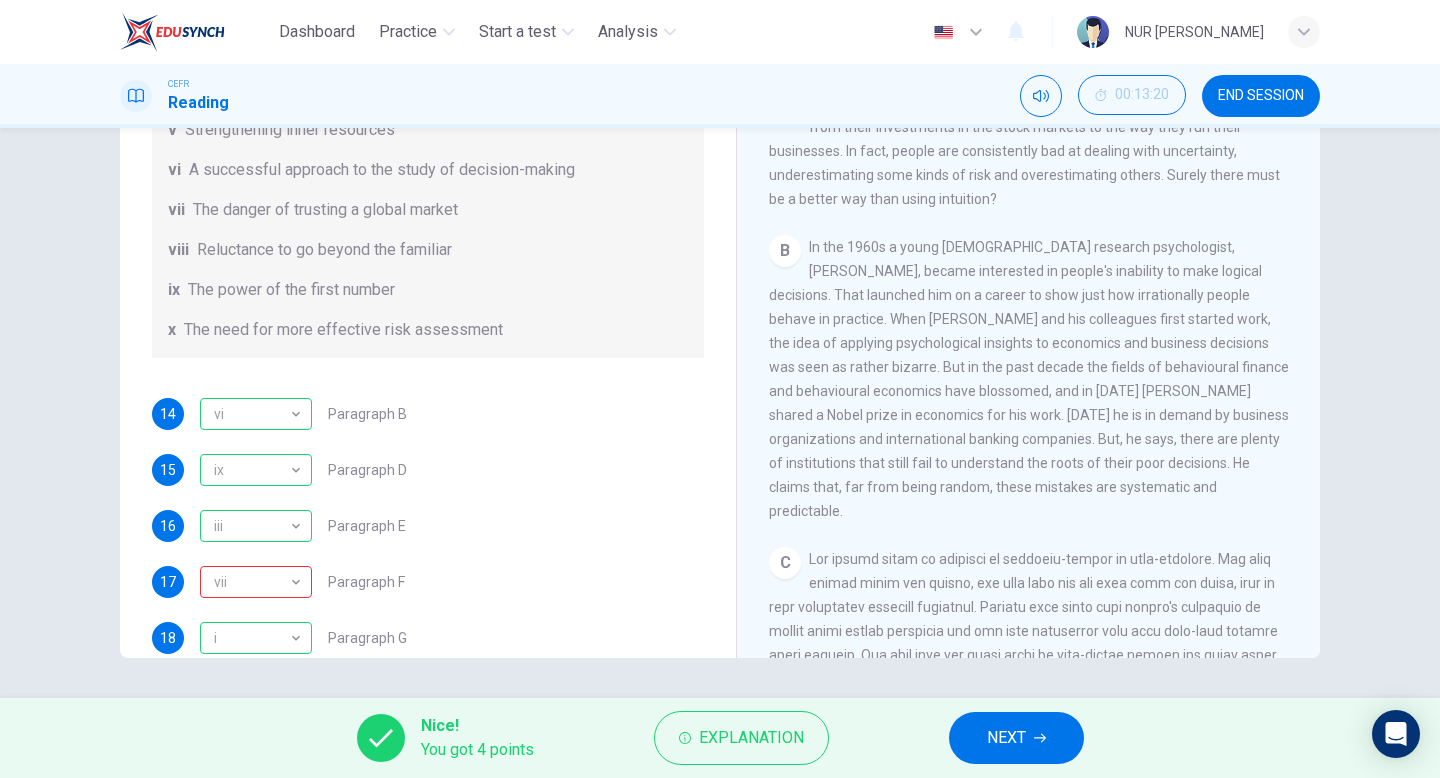 scroll, scrollTop: 385, scrollLeft: 0, axis: vertical 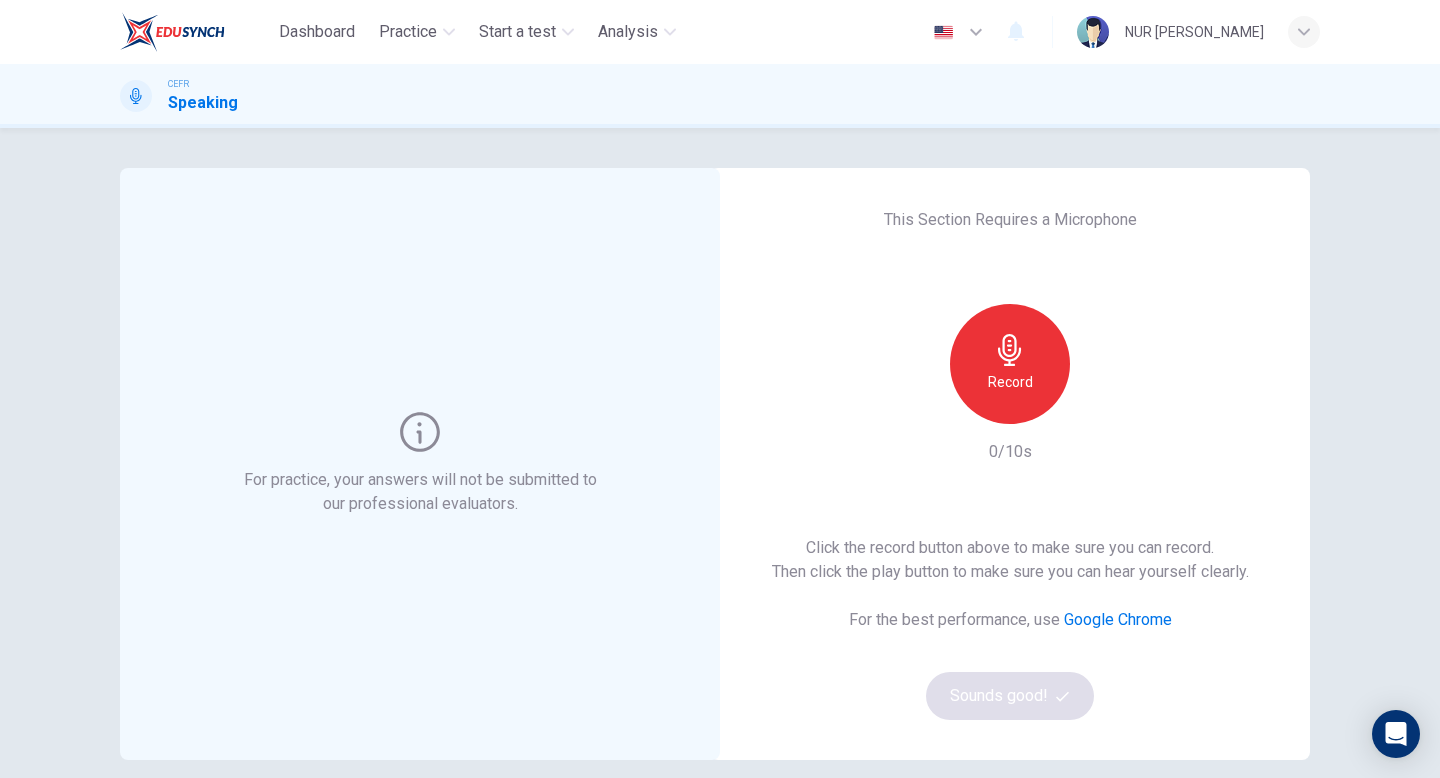 click 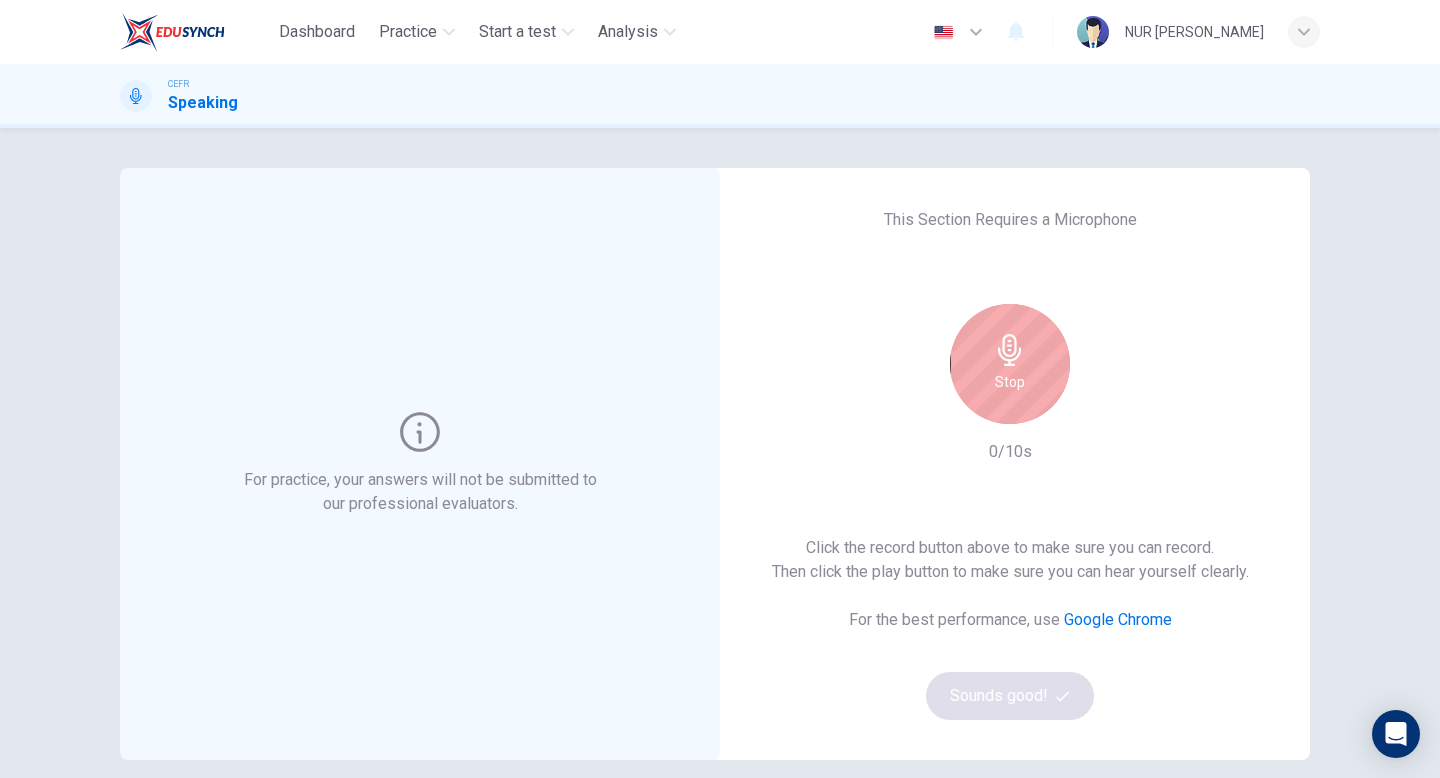 click 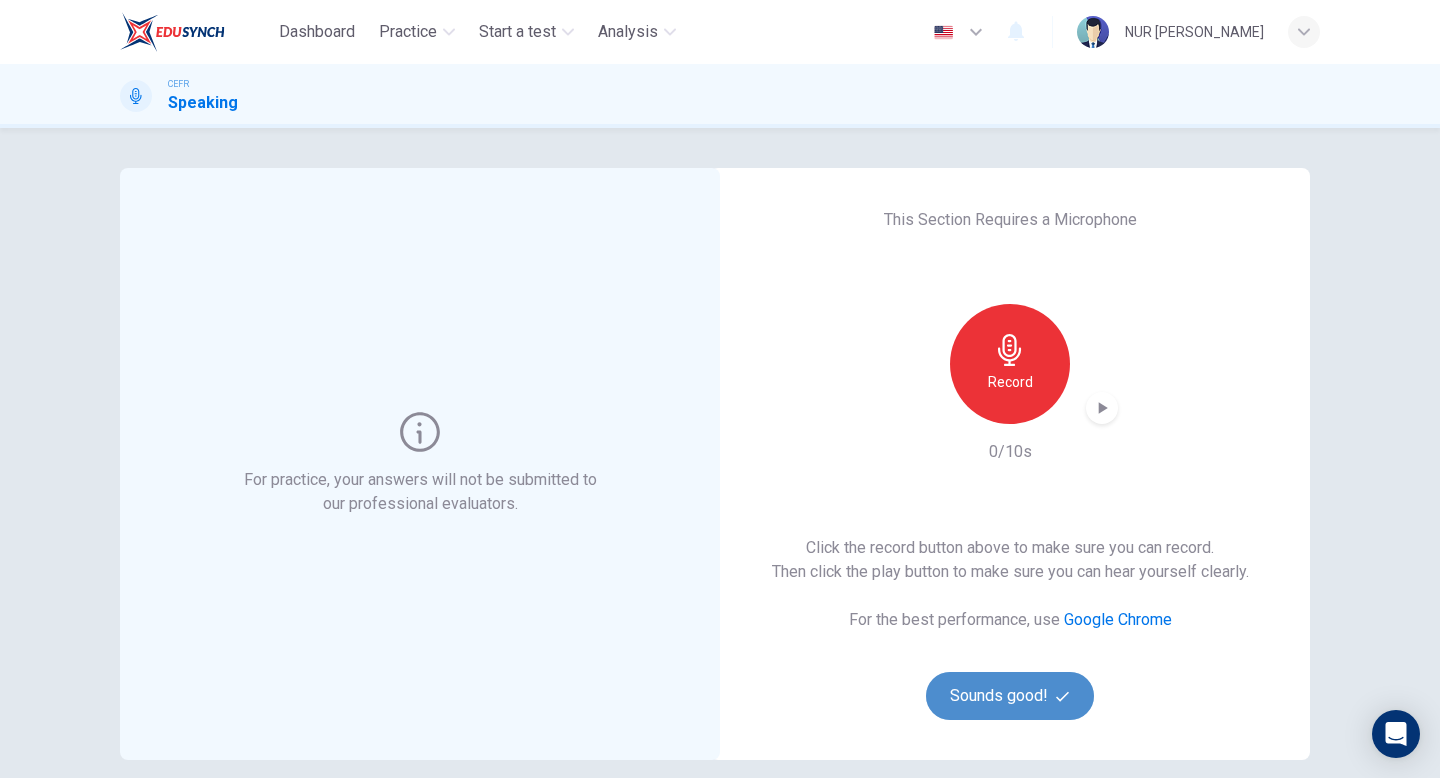 click on "Sounds good!" at bounding box center [1010, 696] 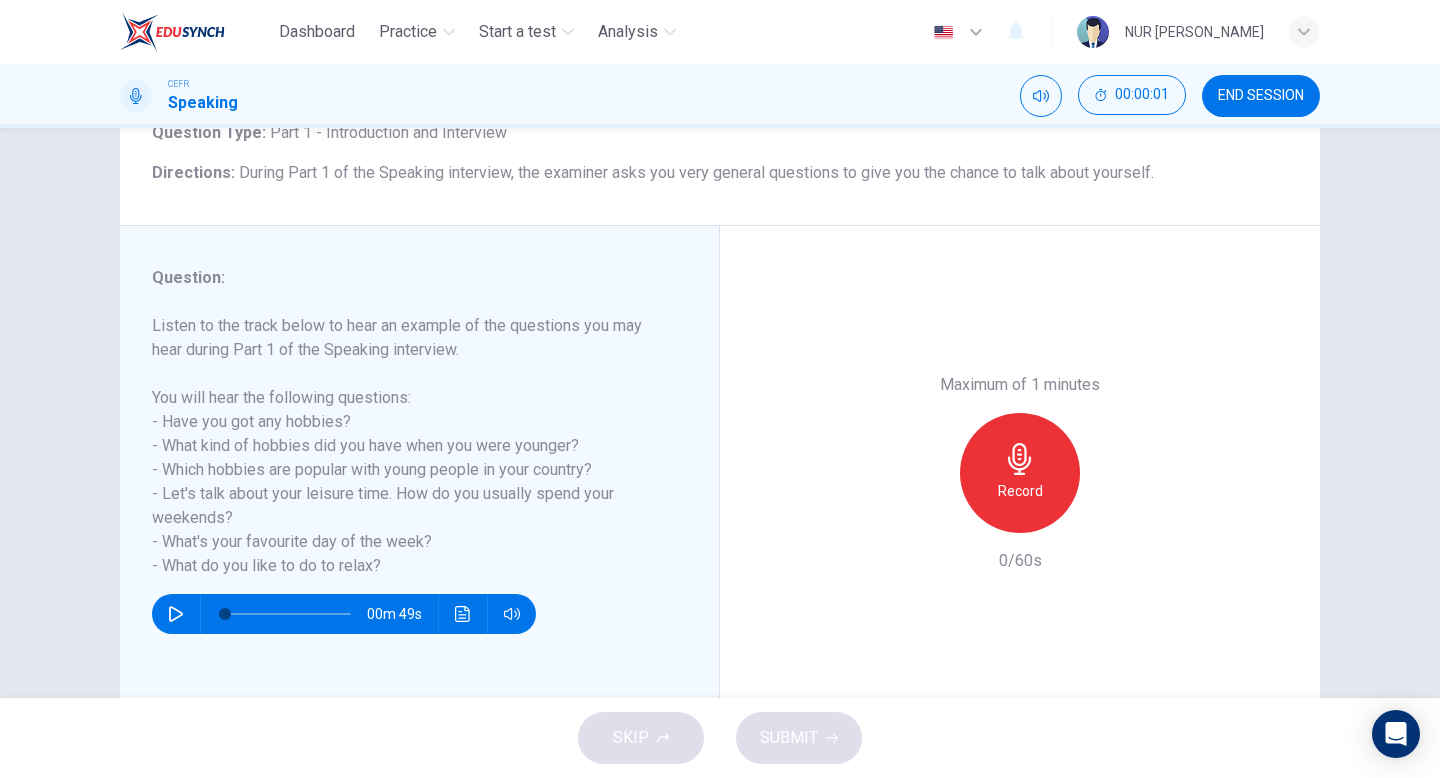 scroll, scrollTop: 189, scrollLeft: 0, axis: vertical 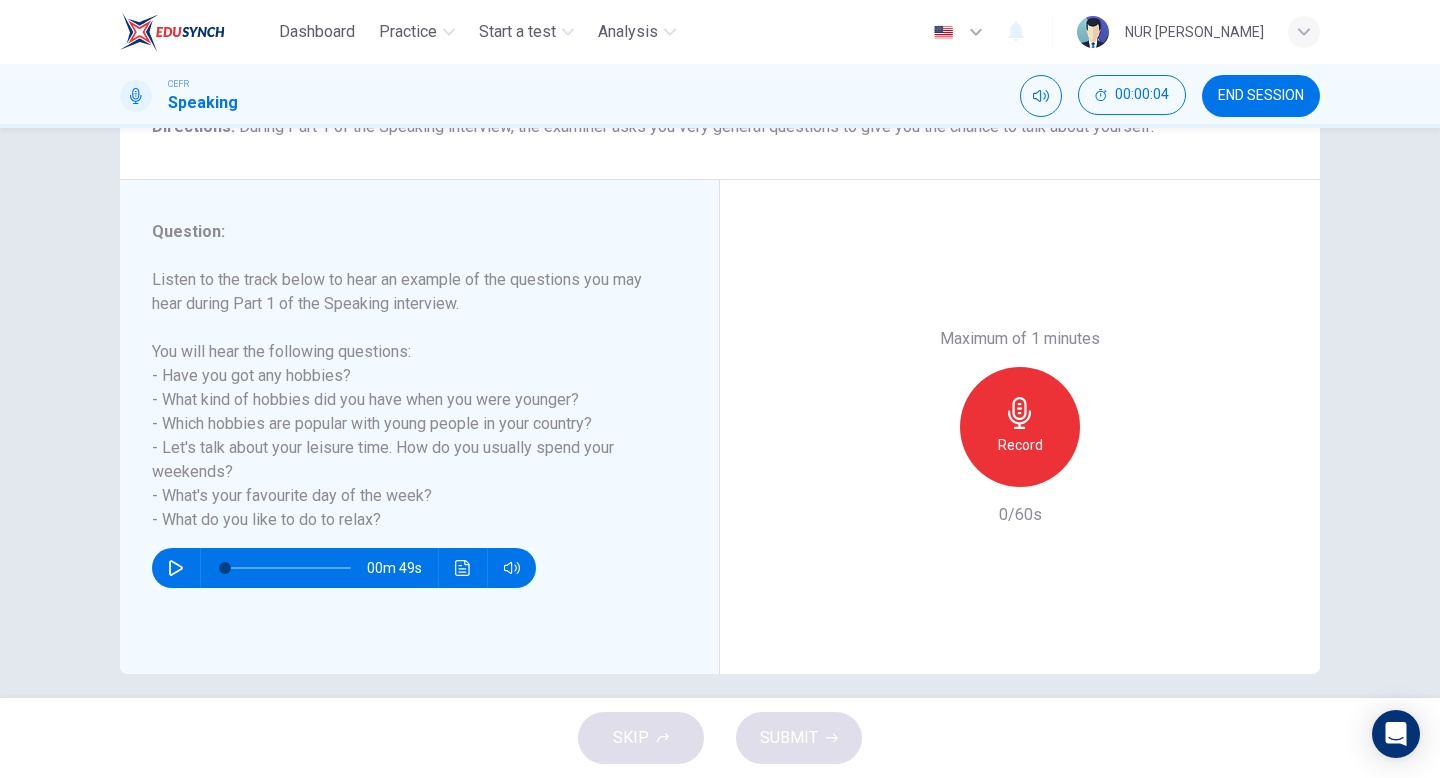 click on "Record" at bounding box center [1020, 427] 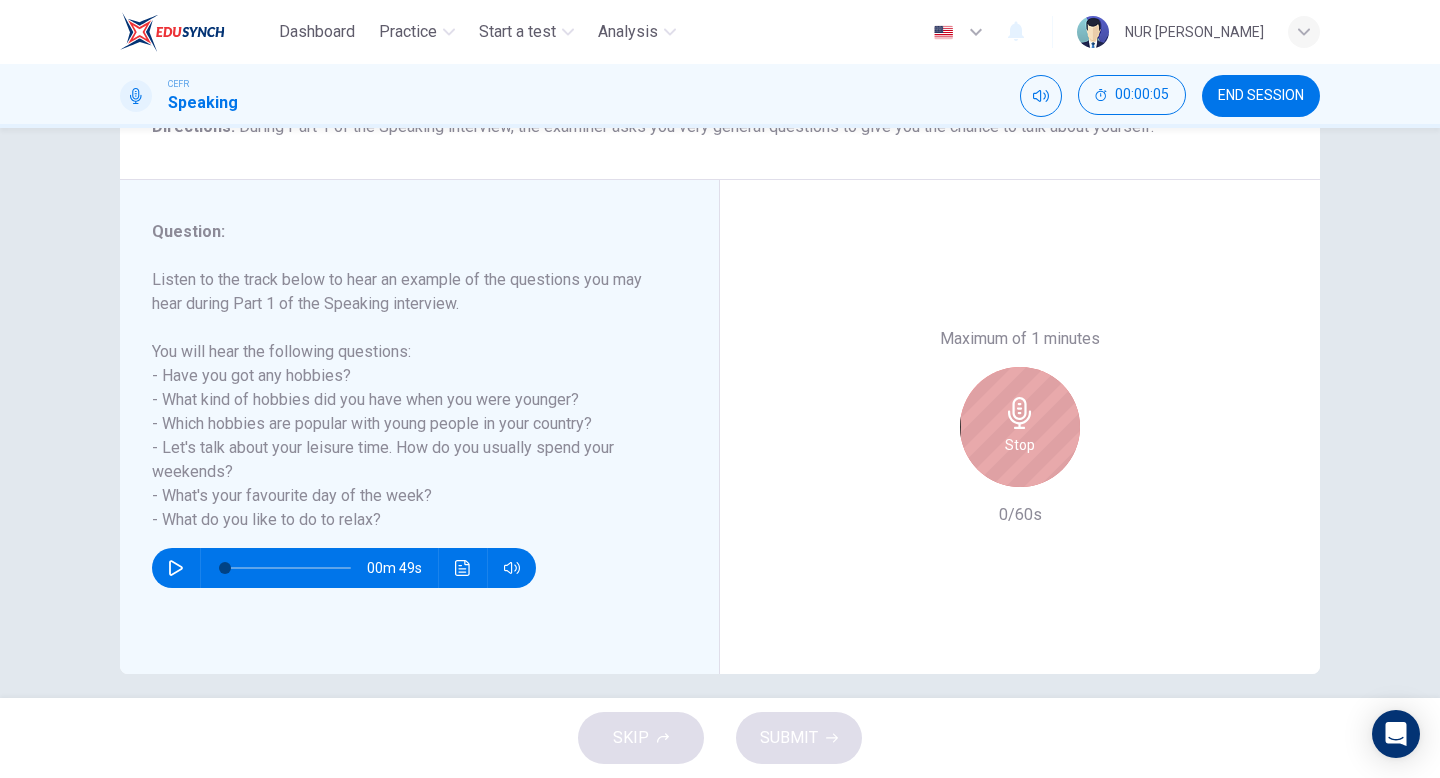 click on "Stop" at bounding box center (1020, 427) 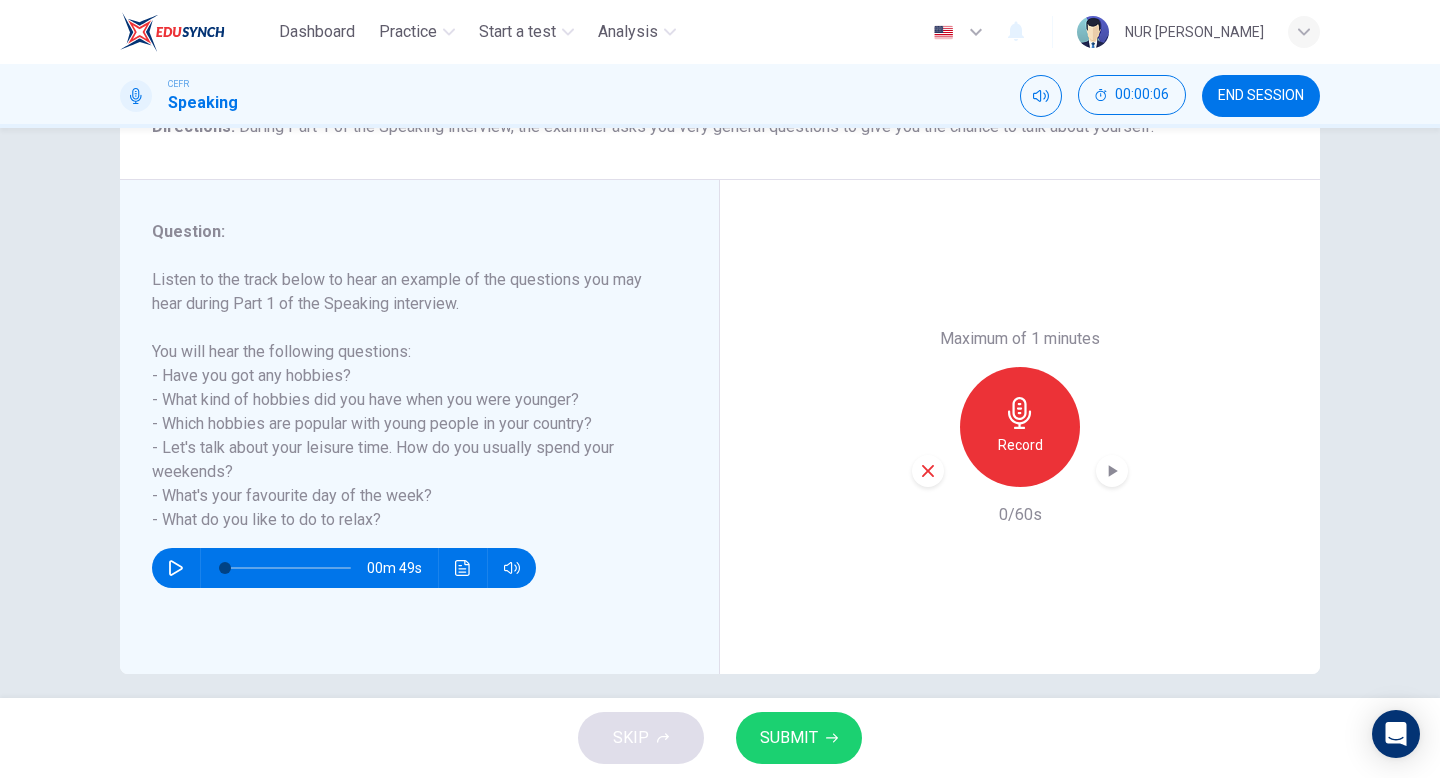 click on "SUBMIT" at bounding box center [789, 738] 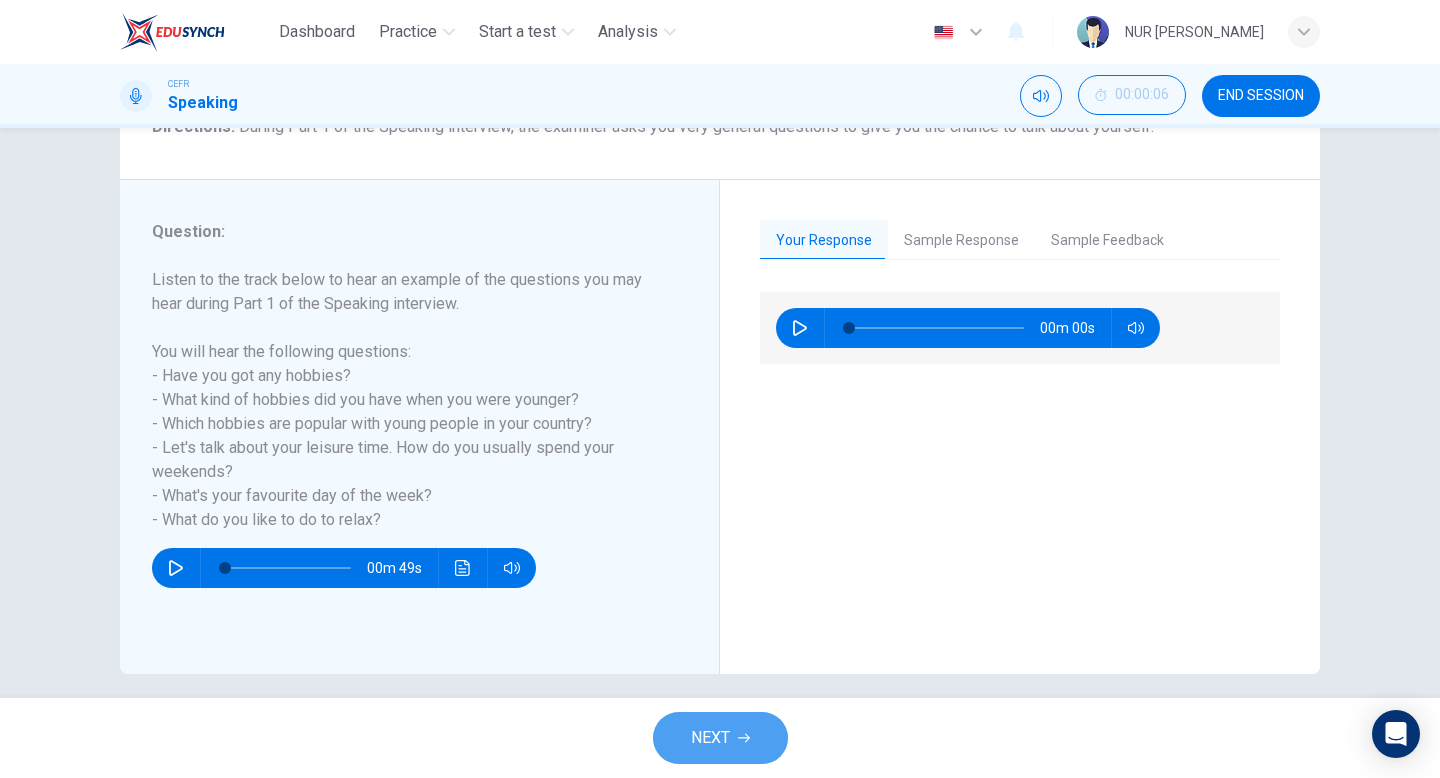 click on "NEXT" at bounding box center (720, 738) 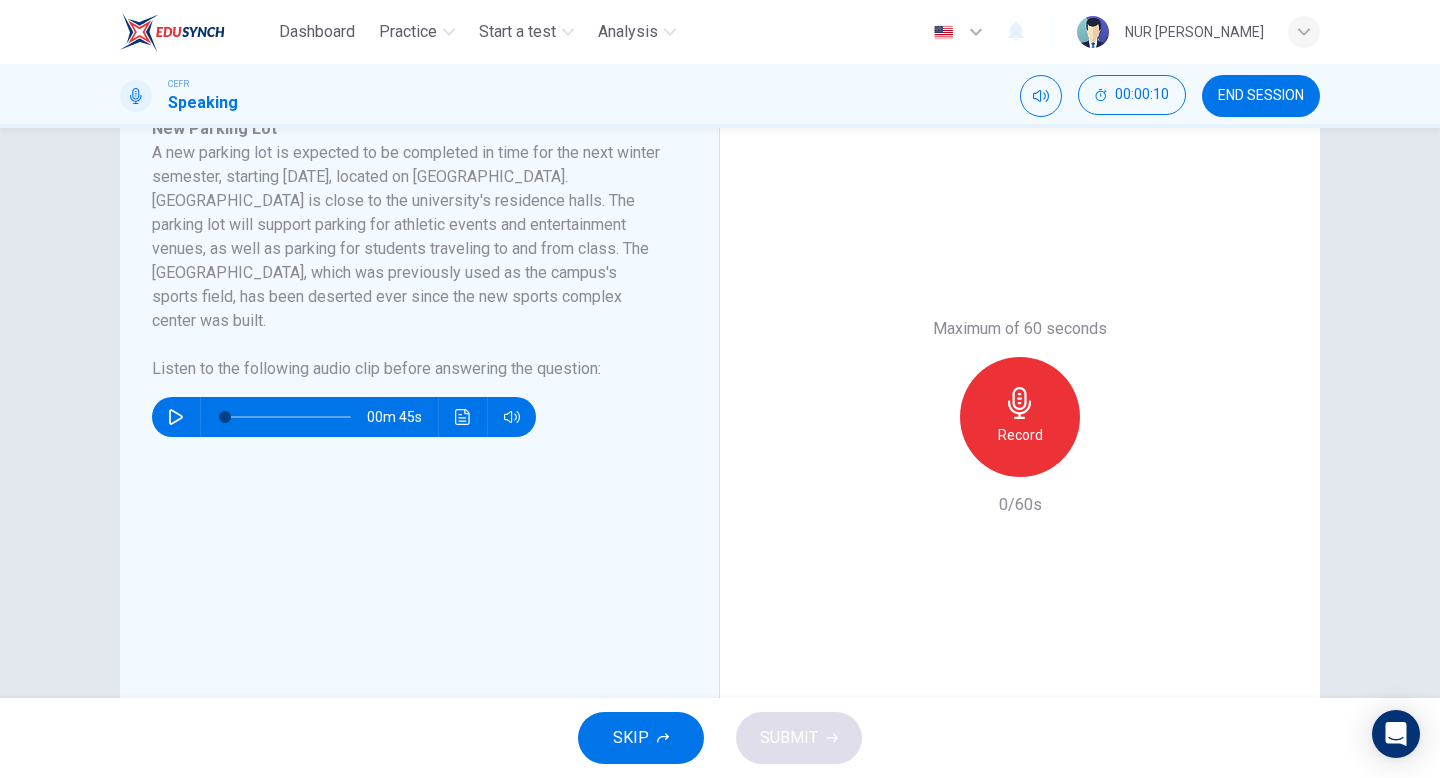 scroll, scrollTop: 357, scrollLeft: 0, axis: vertical 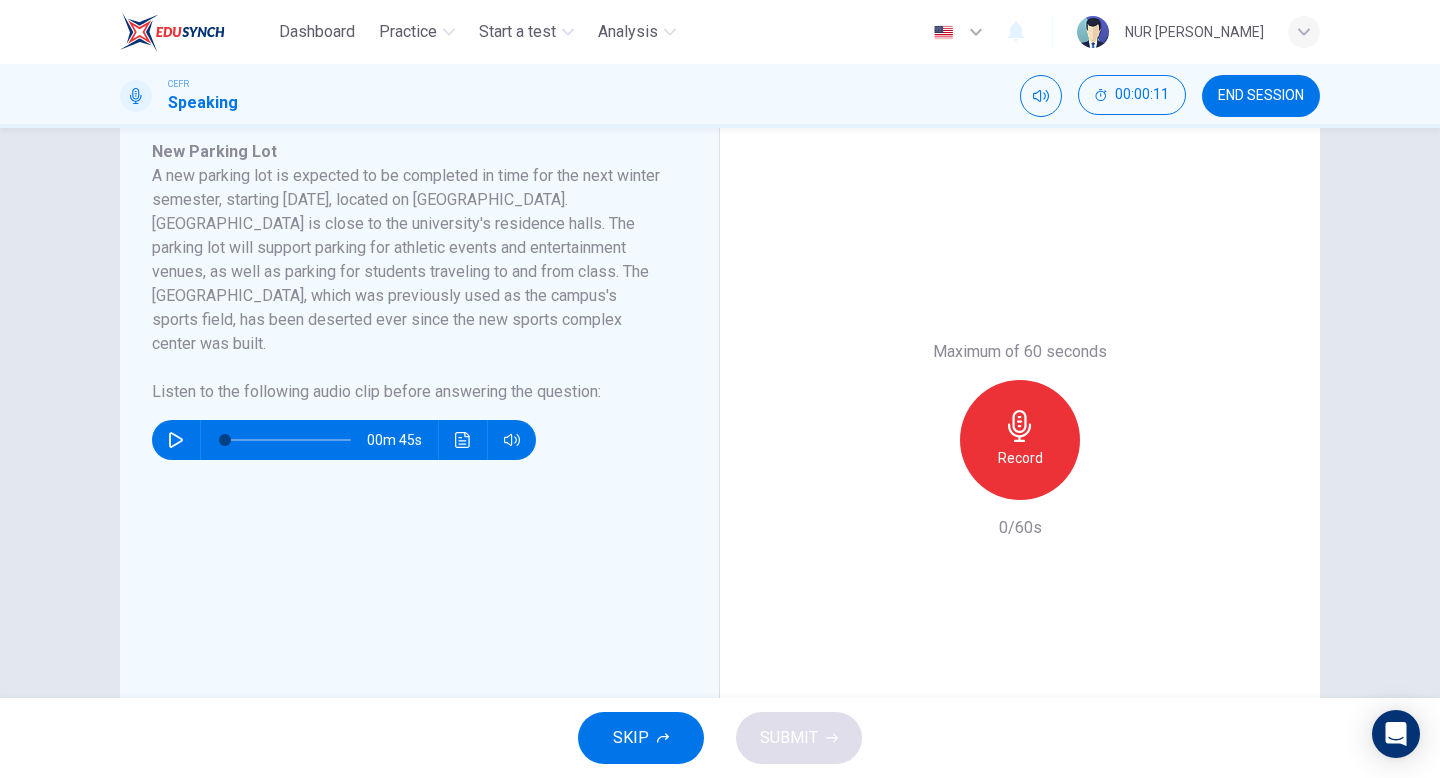 click on "SKIP" at bounding box center (641, 738) 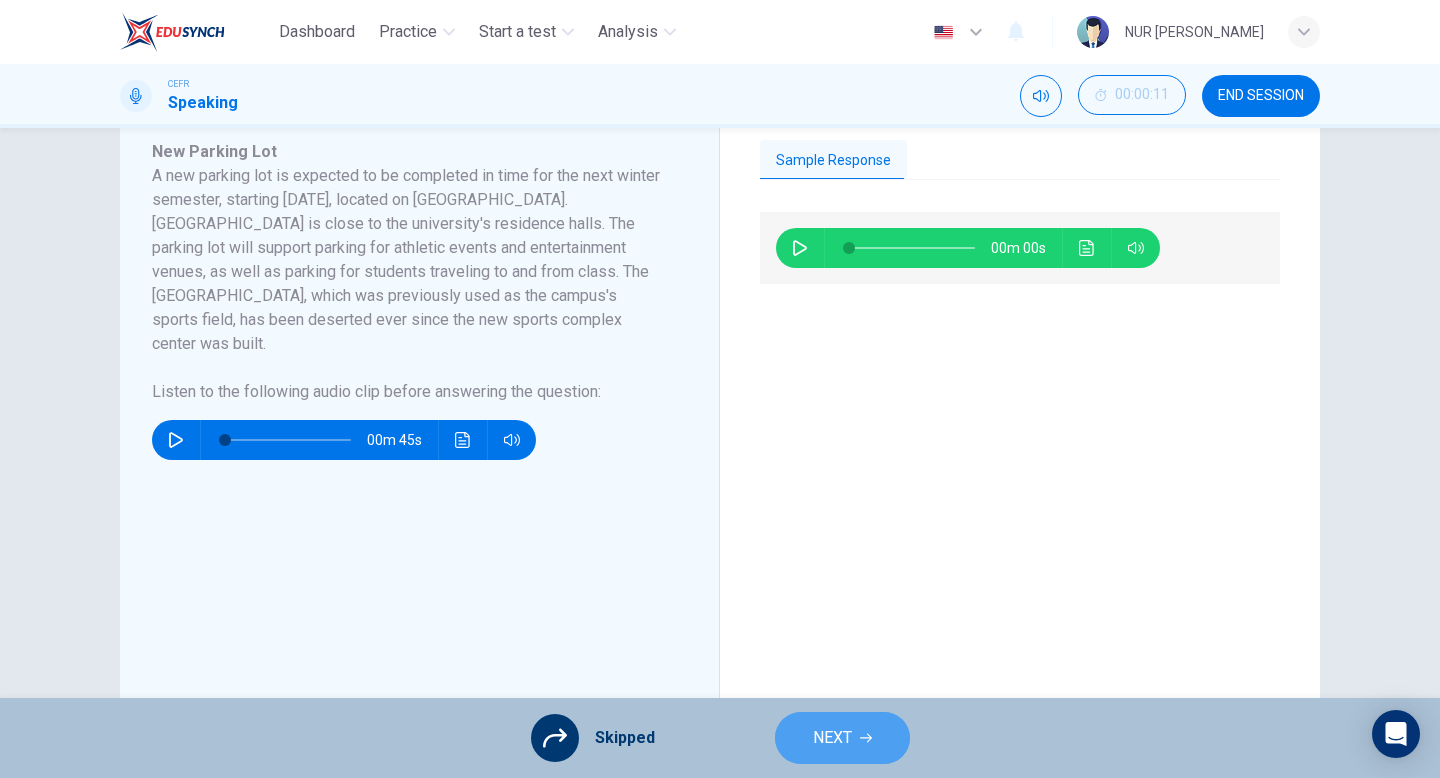click 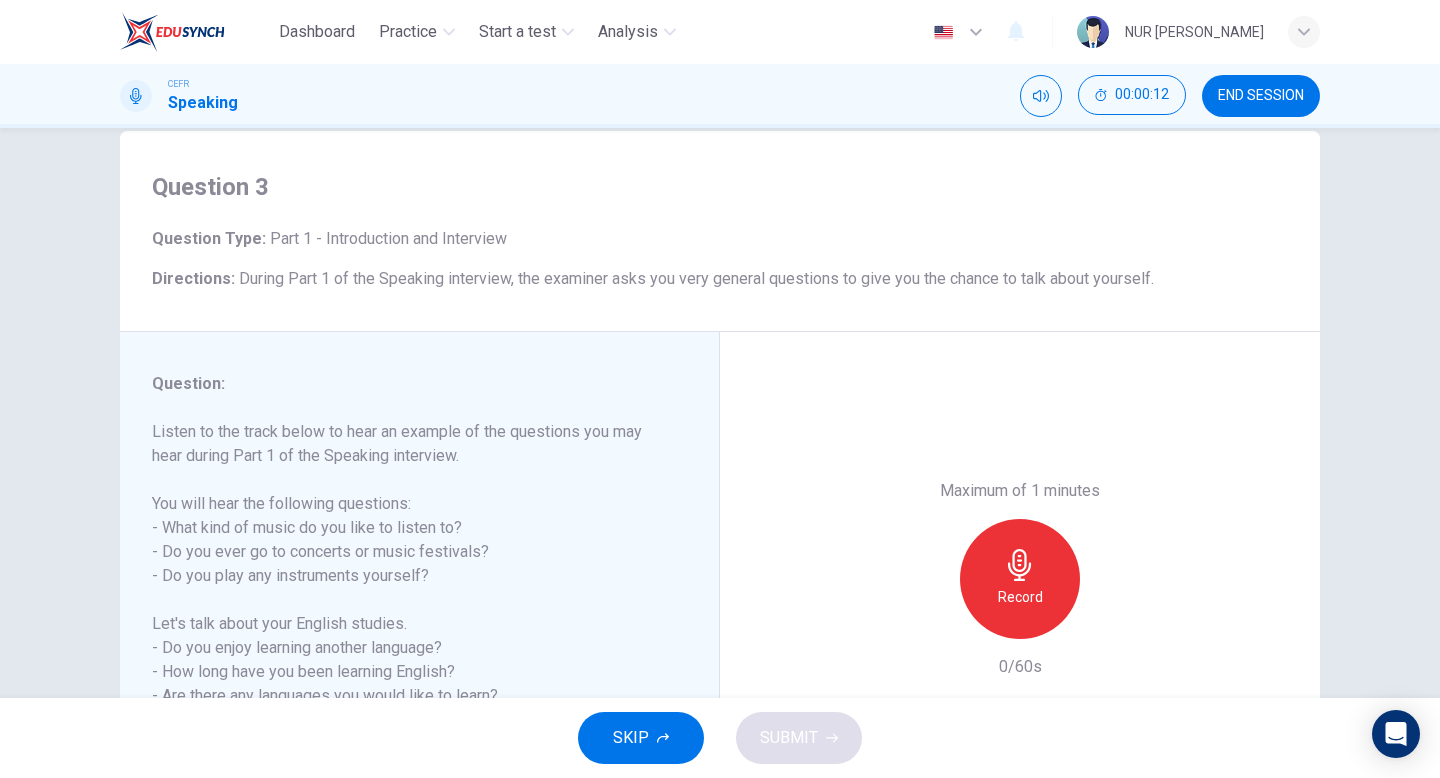 scroll, scrollTop: 43, scrollLeft: 0, axis: vertical 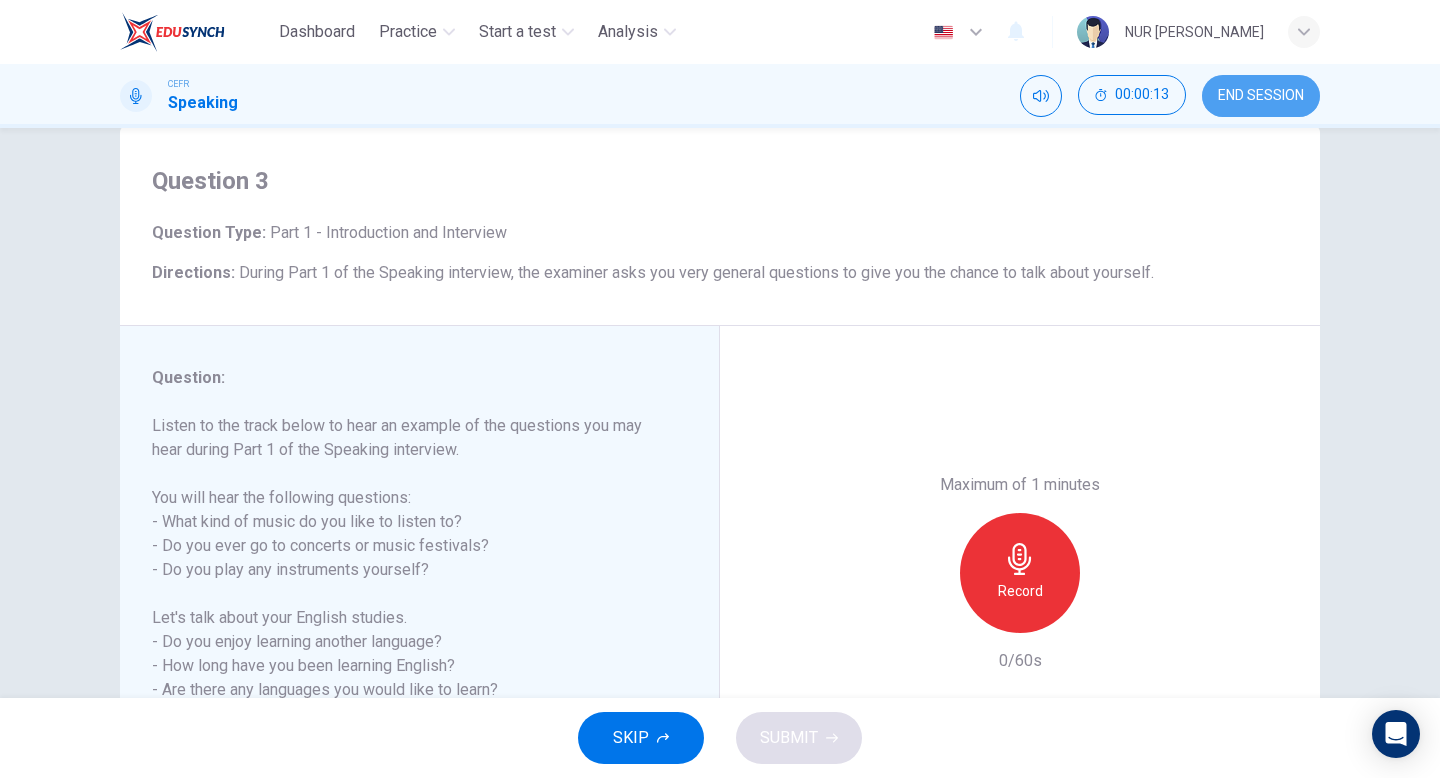 click on "END SESSION" at bounding box center [1261, 96] 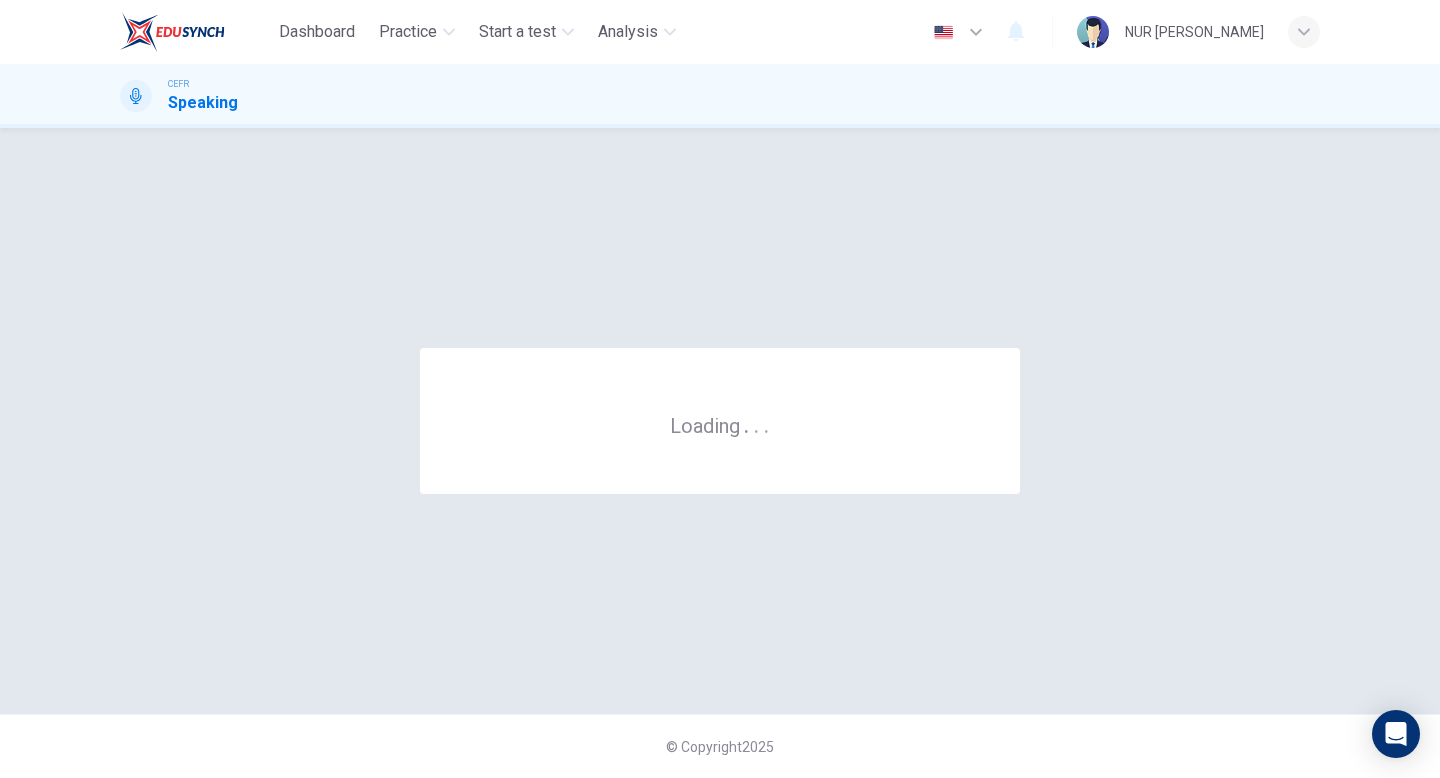 scroll, scrollTop: 0, scrollLeft: 0, axis: both 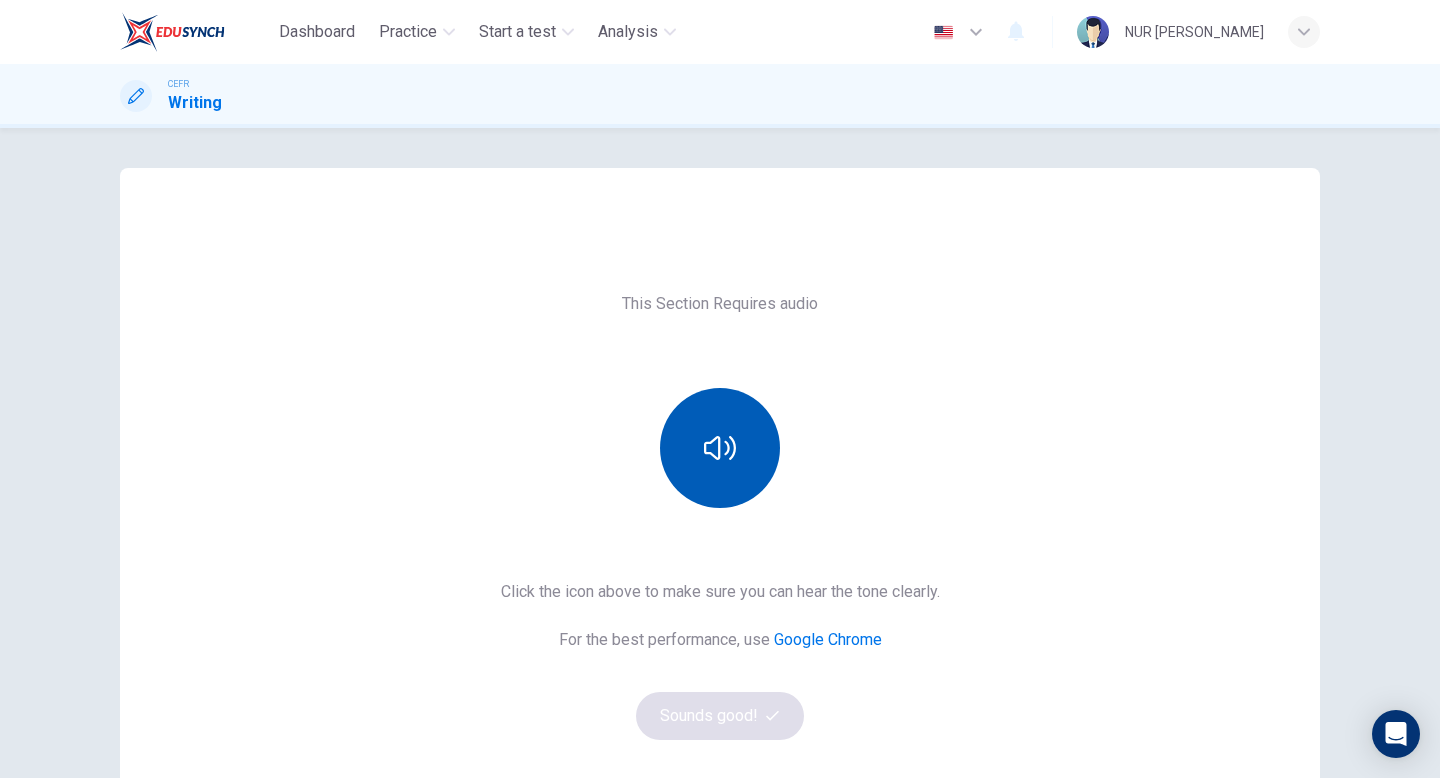 click 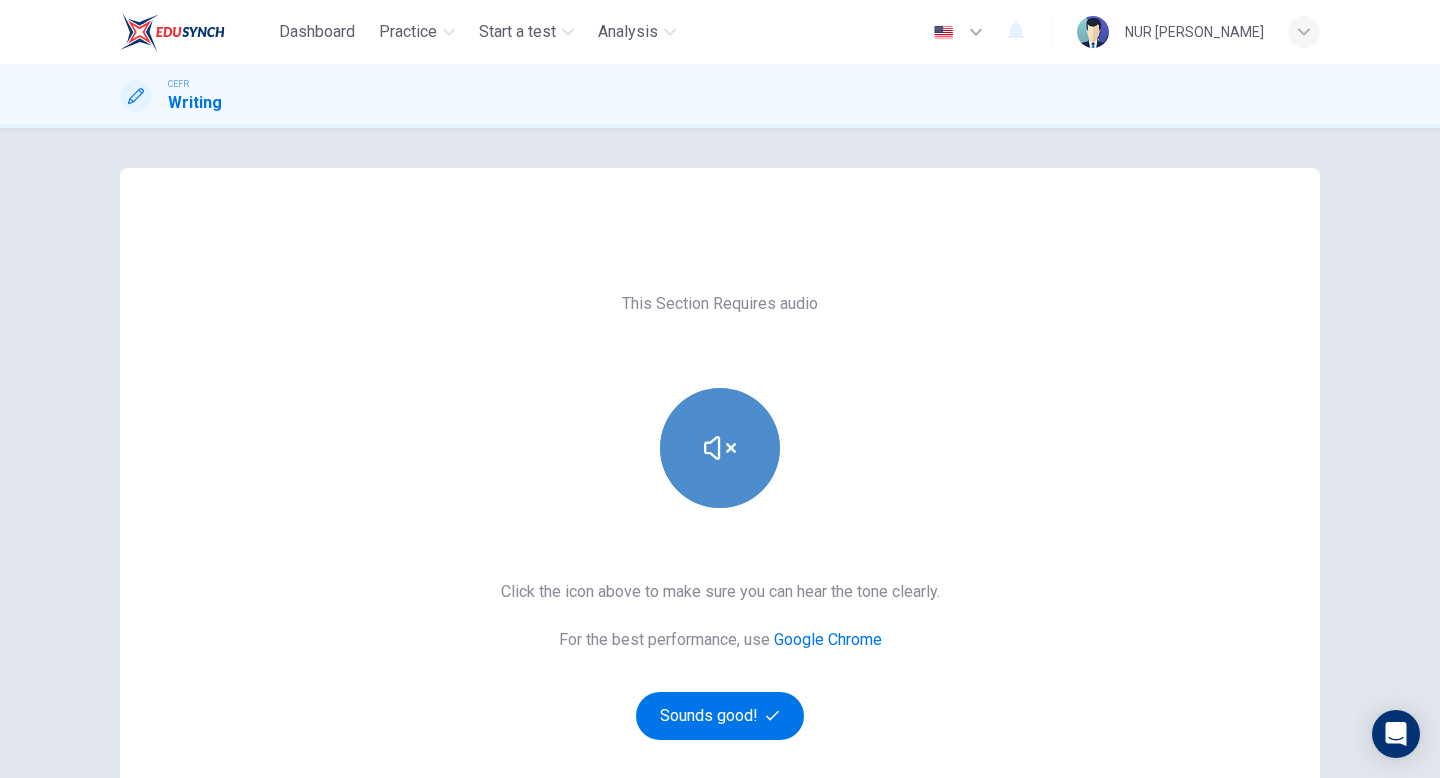 click 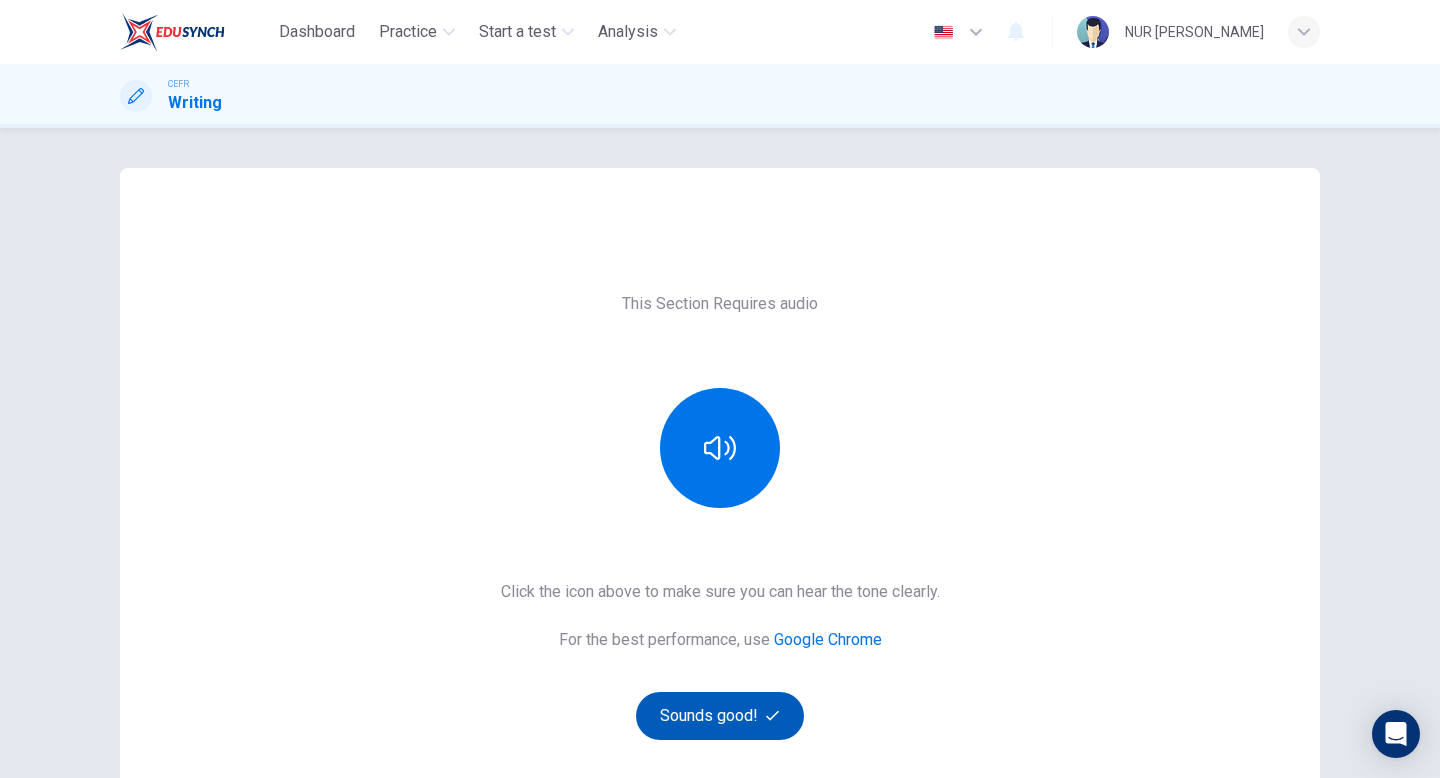 click on "Sounds good!" at bounding box center (720, 716) 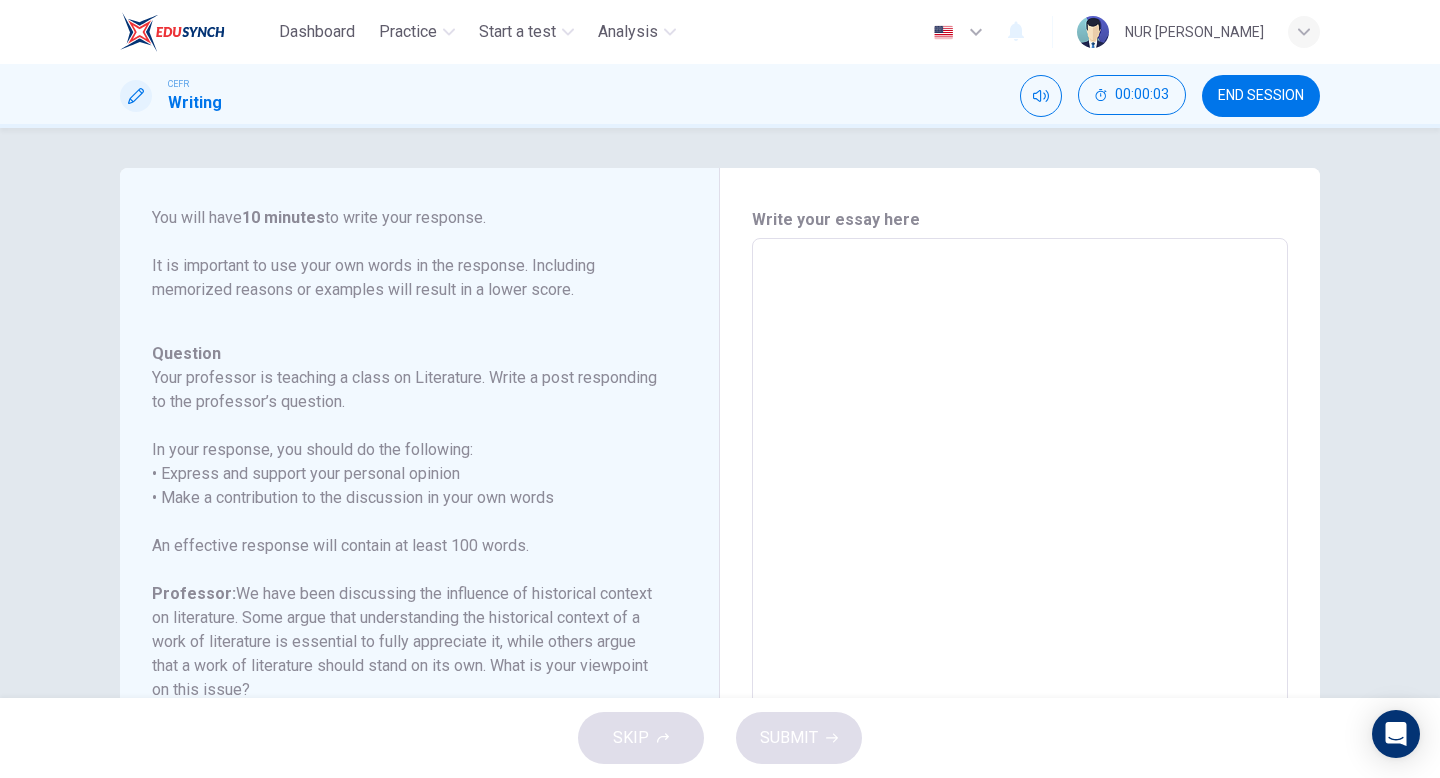 scroll, scrollTop: 294, scrollLeft: 0, axis: vertical 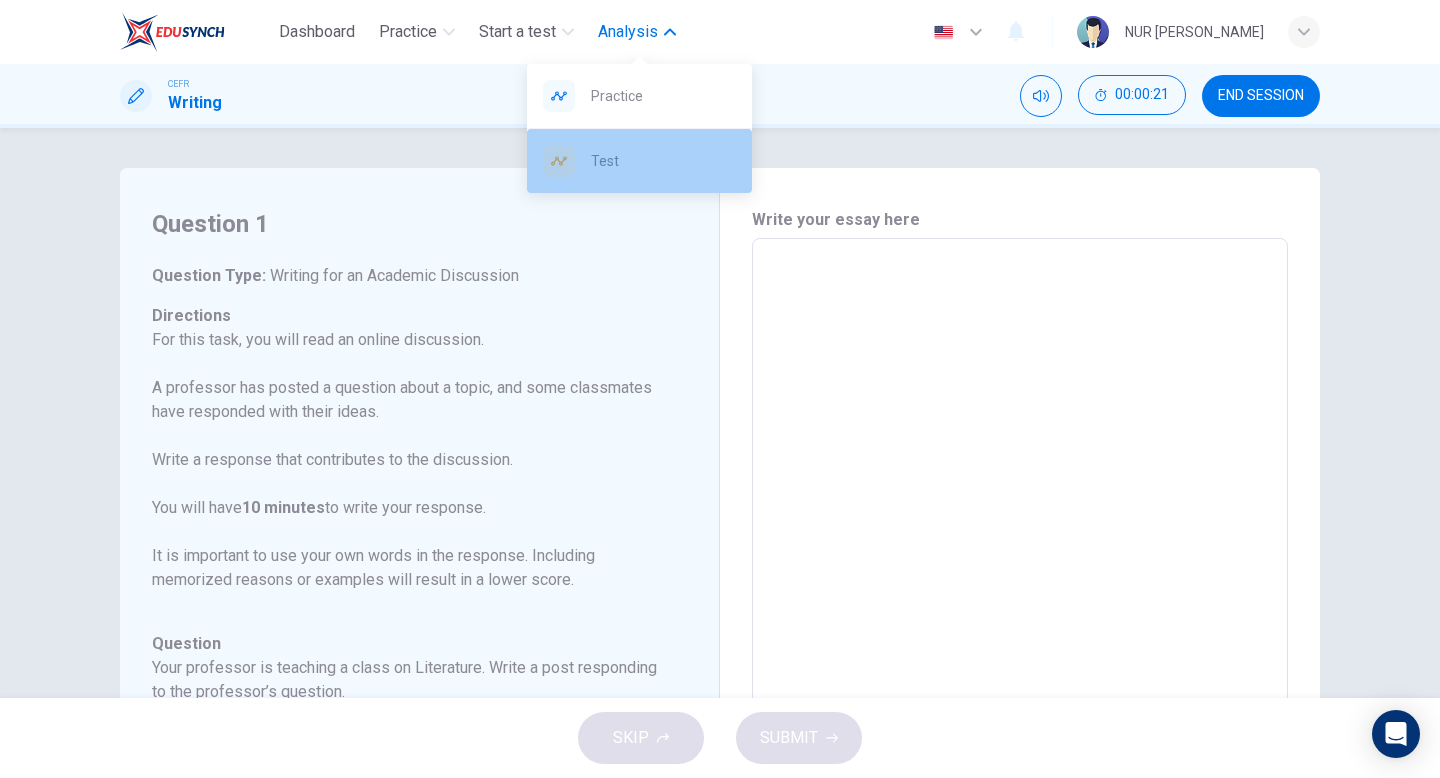 click on "Test" at bounding box center (639, 161) 